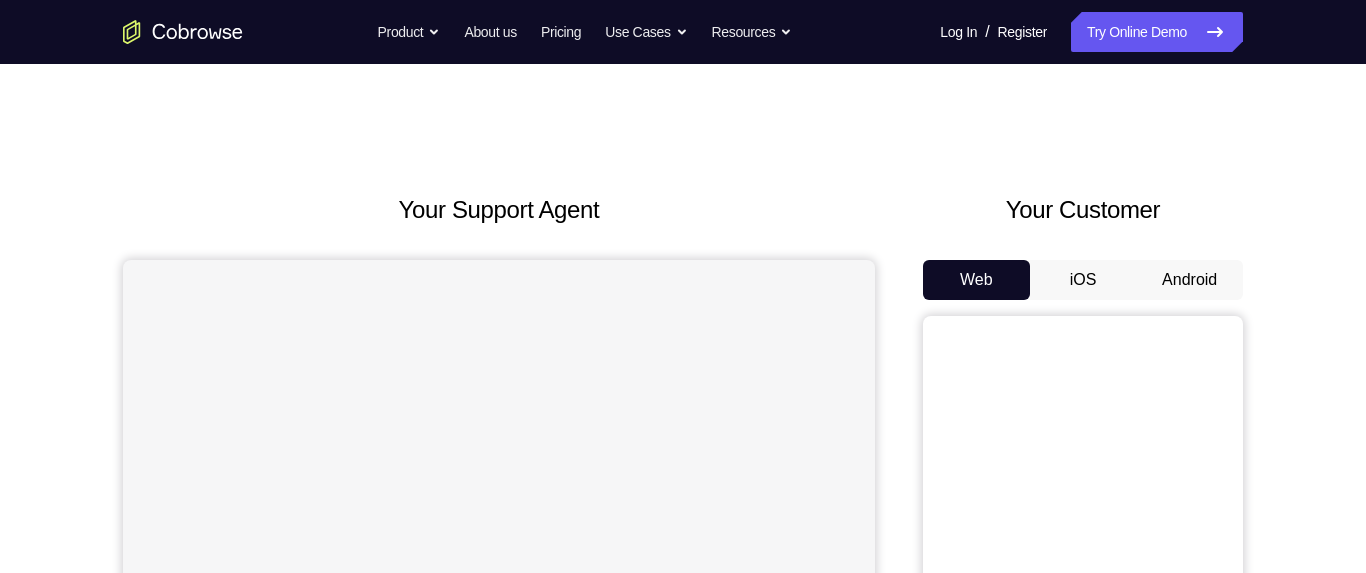 click on "Android" at bounding box center (1189, 280) 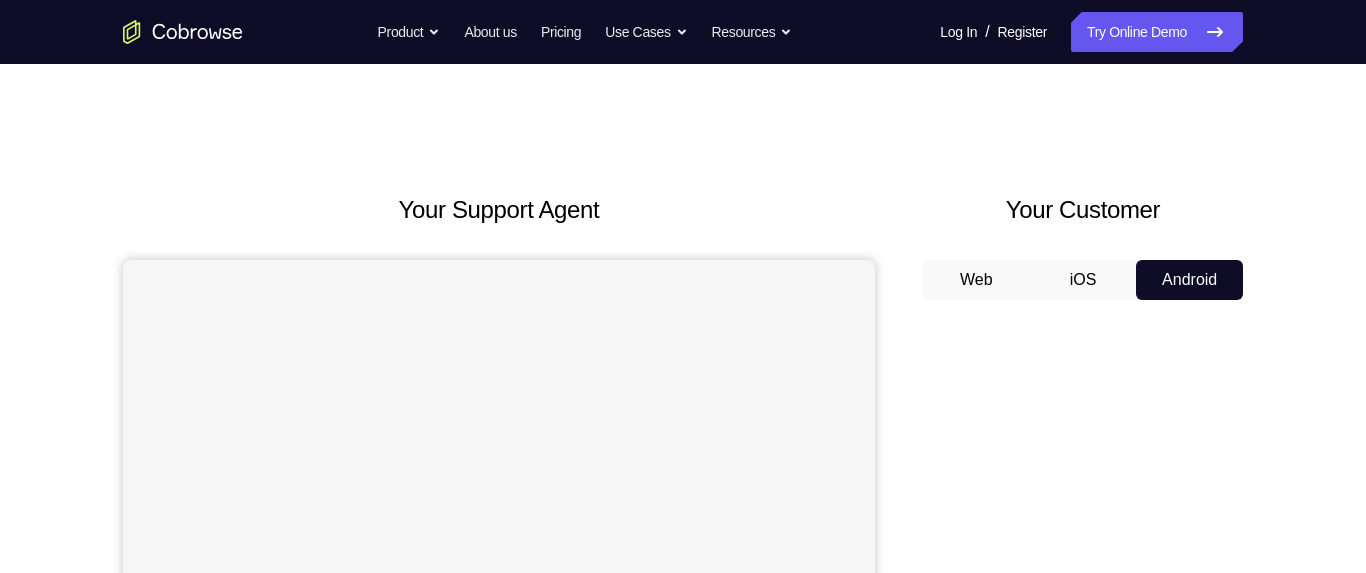 scroll, scrollTop: 204, scrollLeft: 0, axis: vertical 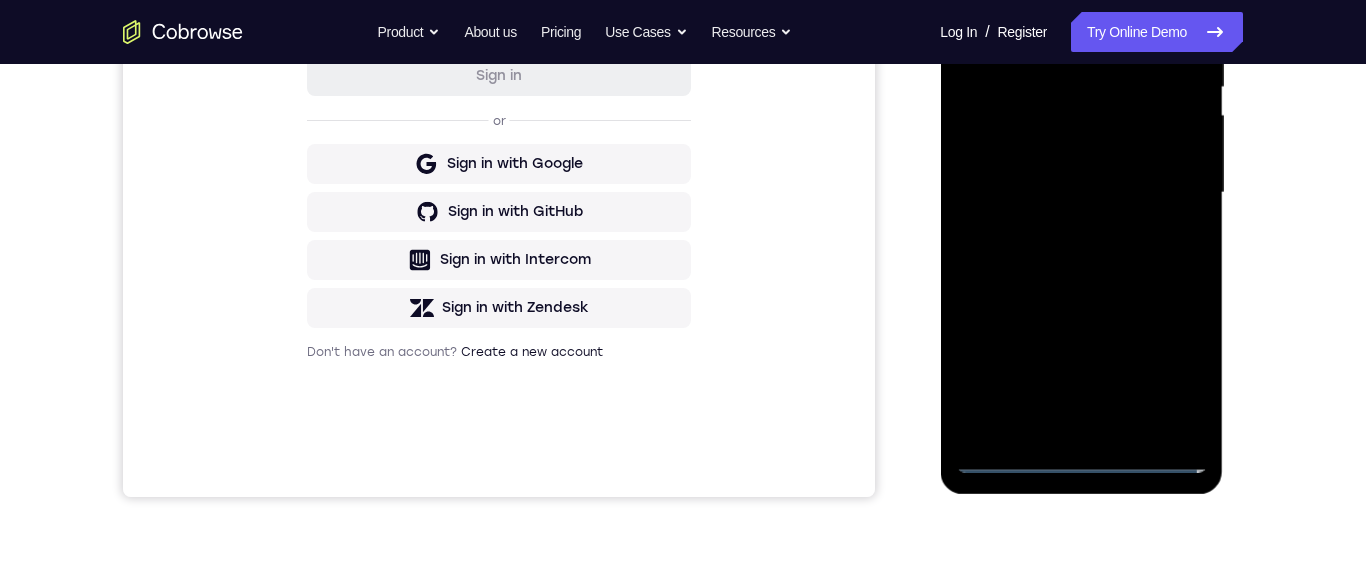 click at bounding box center [1081, 193] 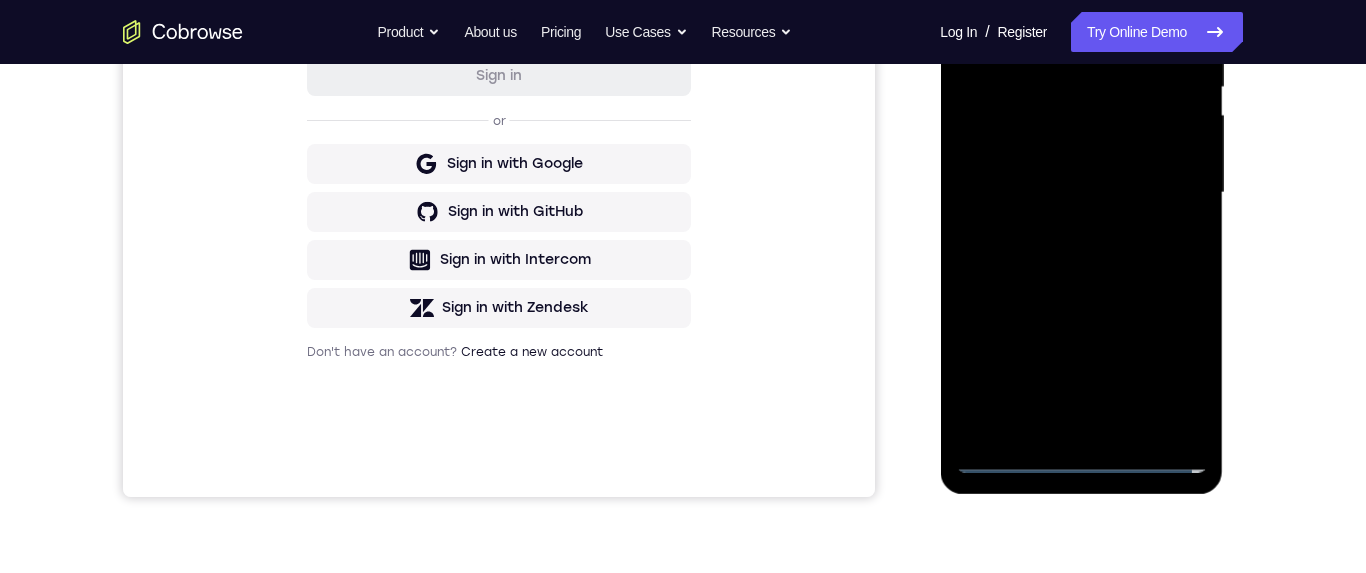click at bounding box center [1081, 193] 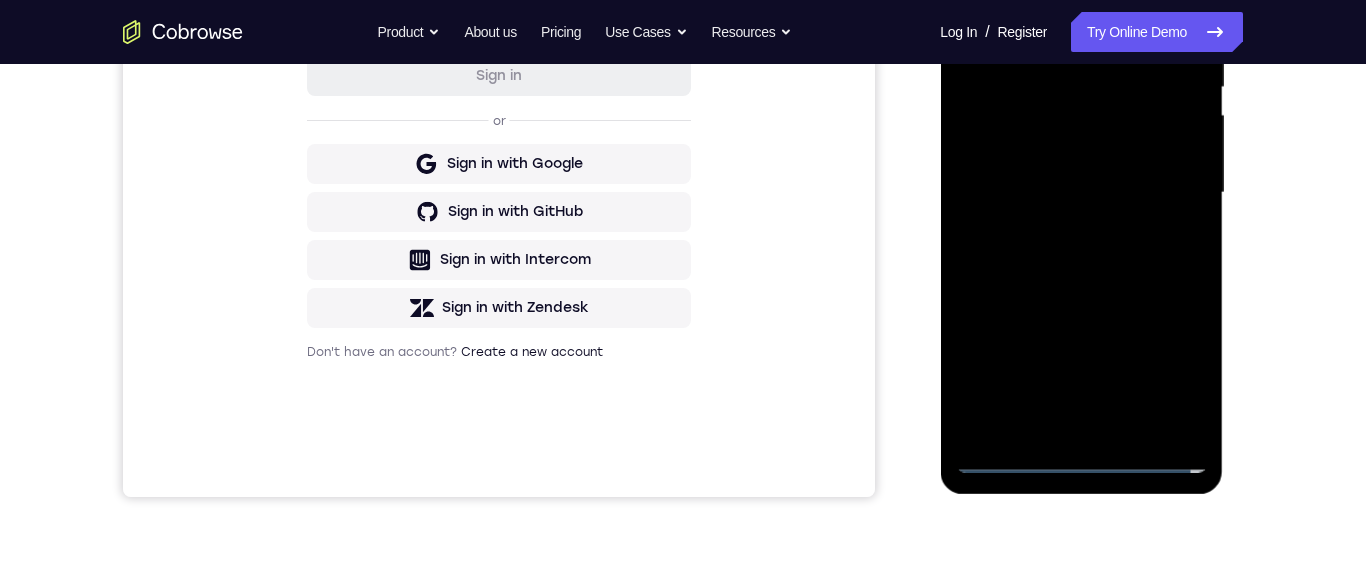 scroll, scrollTop: 205, scrollLeft: 0, axis: vertical 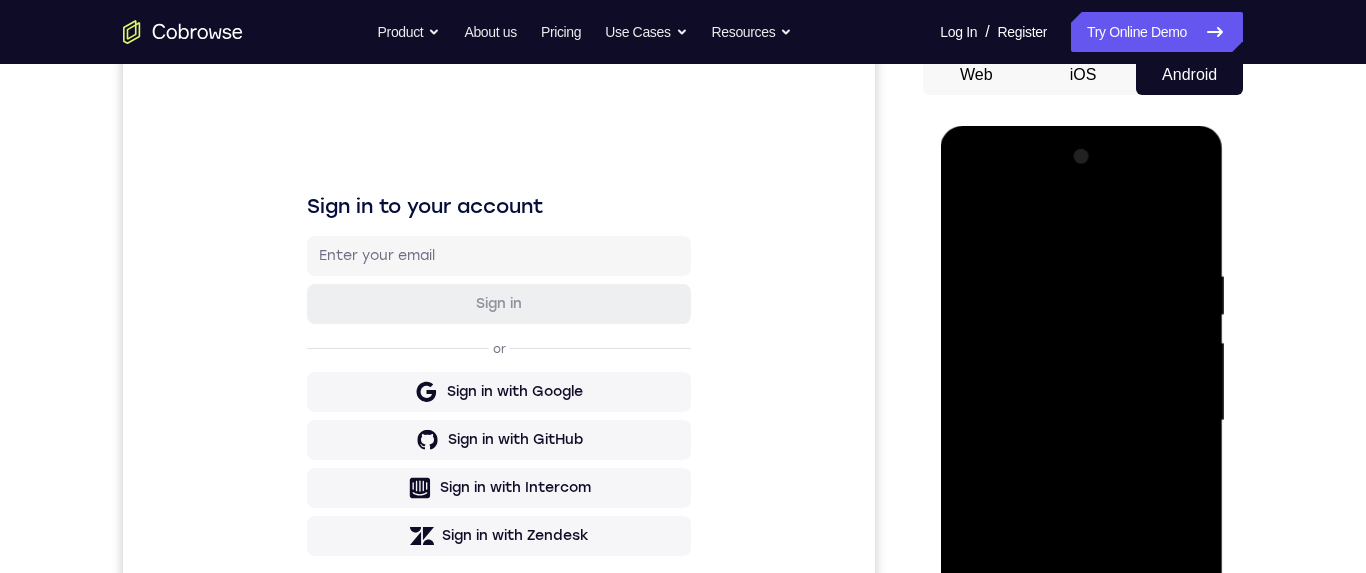 click at bounding box center (1081, 421) 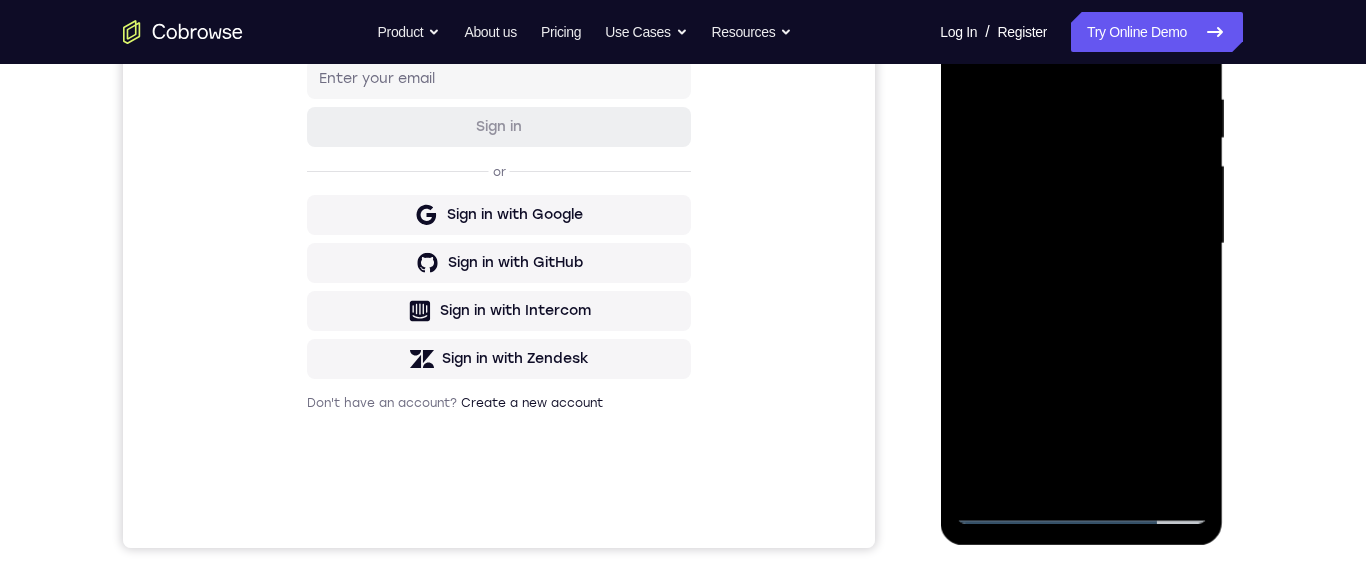 click at bounding box center (1081, 244) 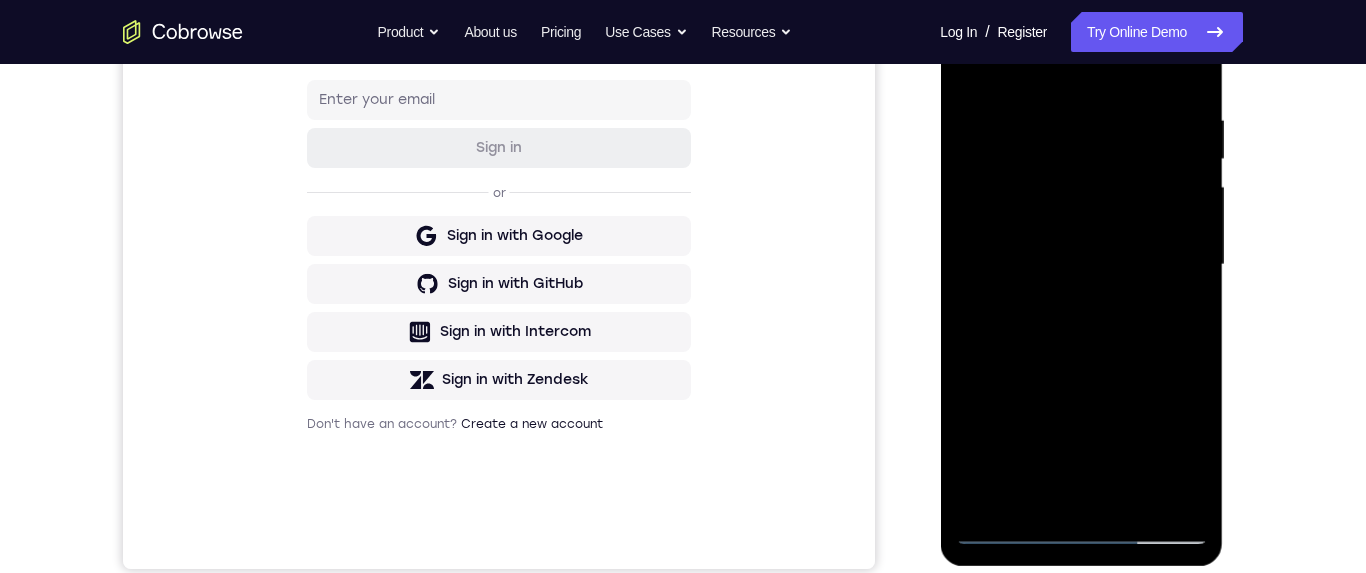 scroll, scrollTop: 362, scrollLeft: 0, axis: vertical 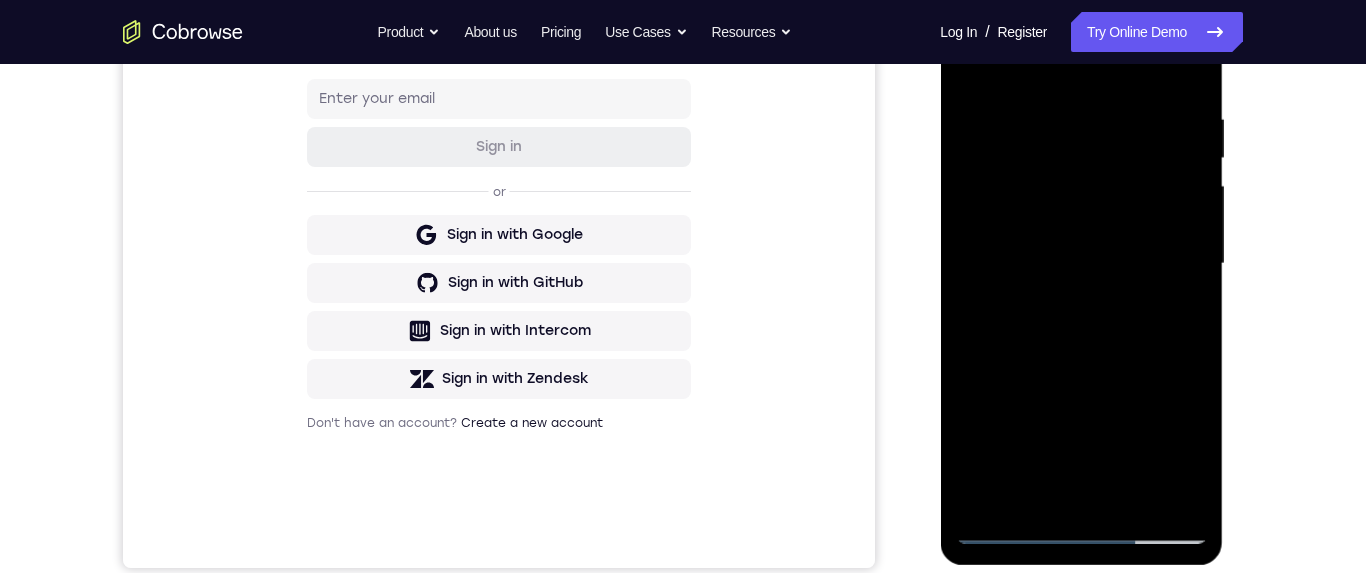 click at bounding box center [1081, 264] 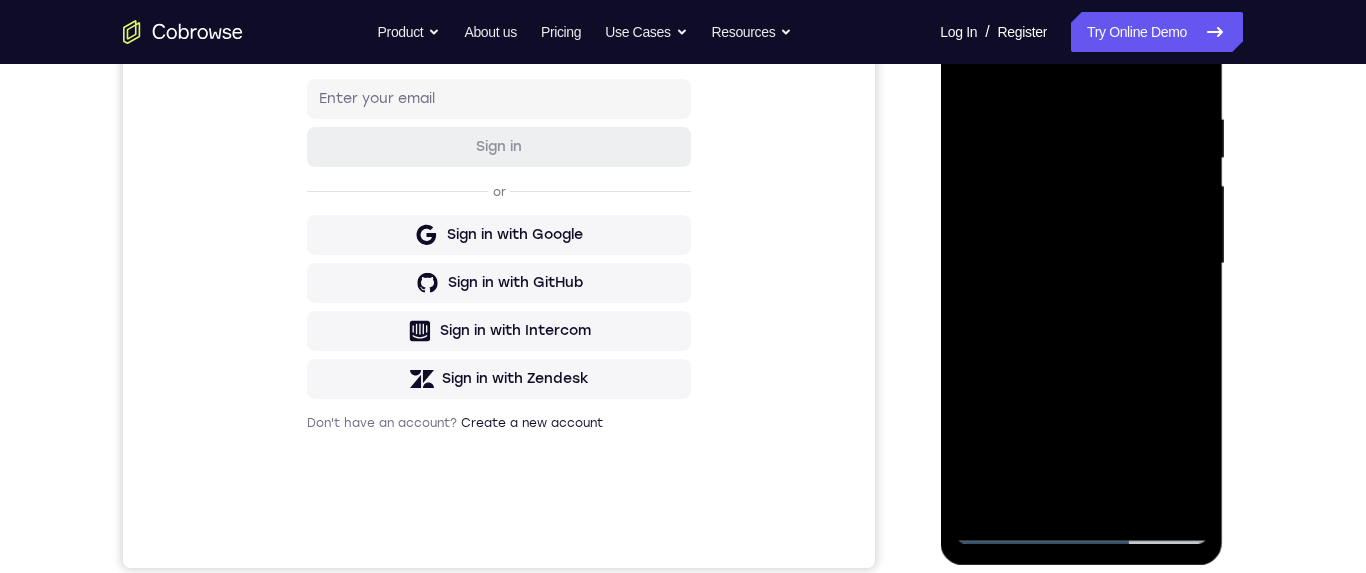 click at bounding box center (1081, 264) 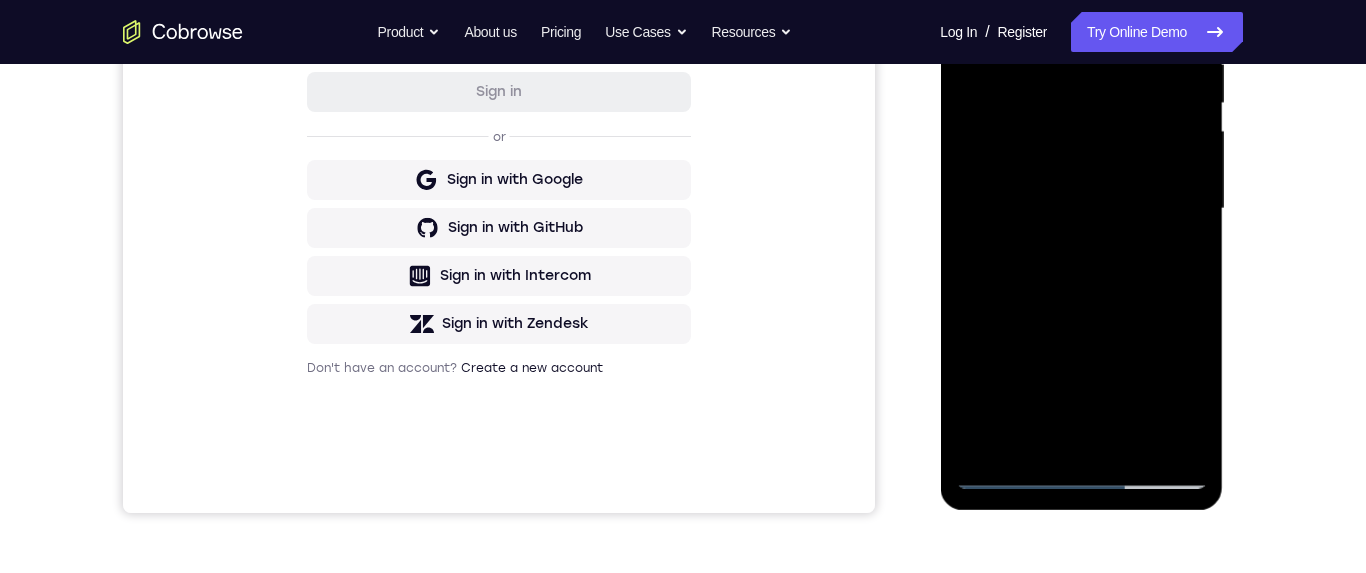 scroll, scrollTop: 418, scrollLeft: 0, axis: vertical 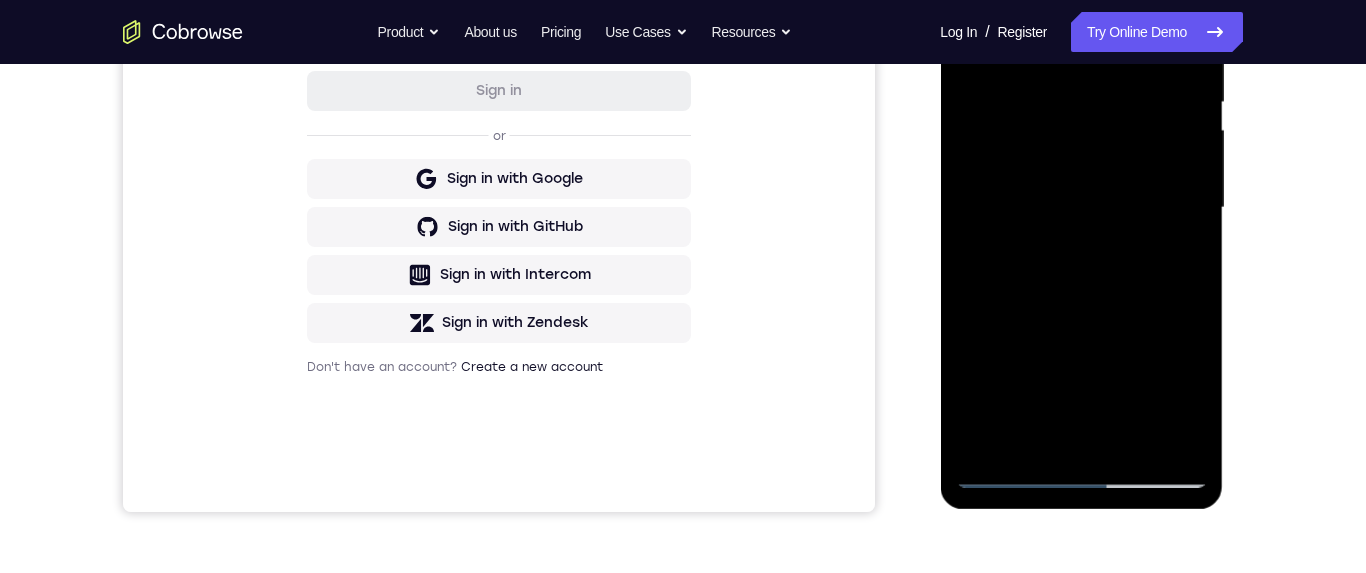 click at bounding box center [1081, 208] 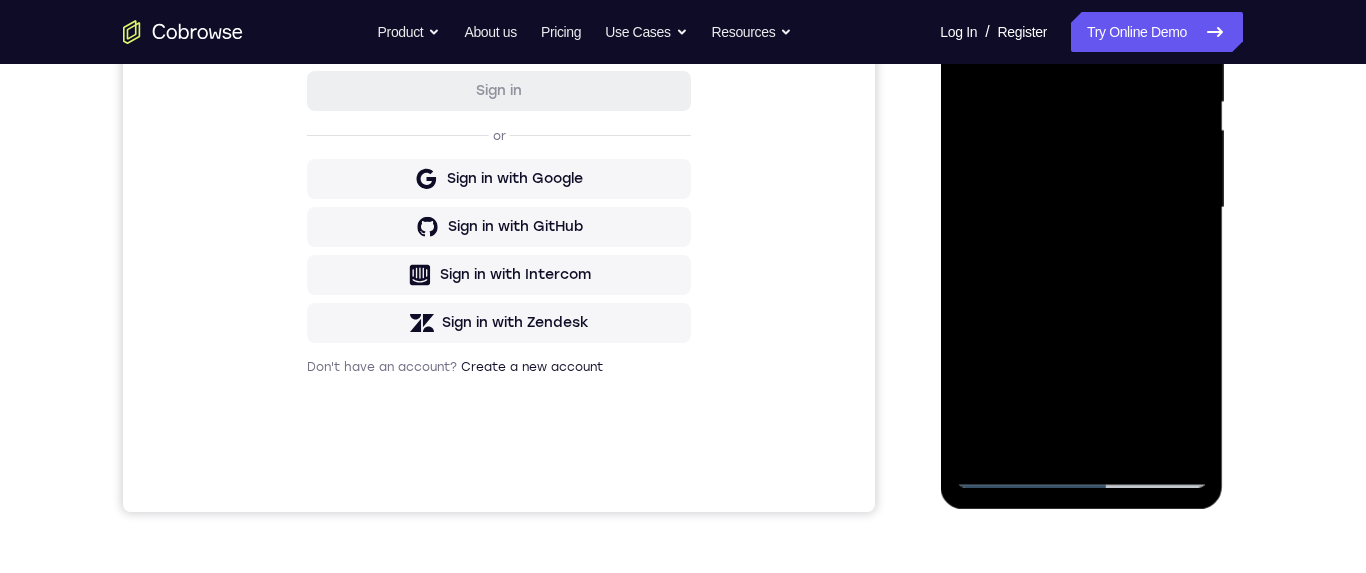 click at bounding box center (1081, 208) 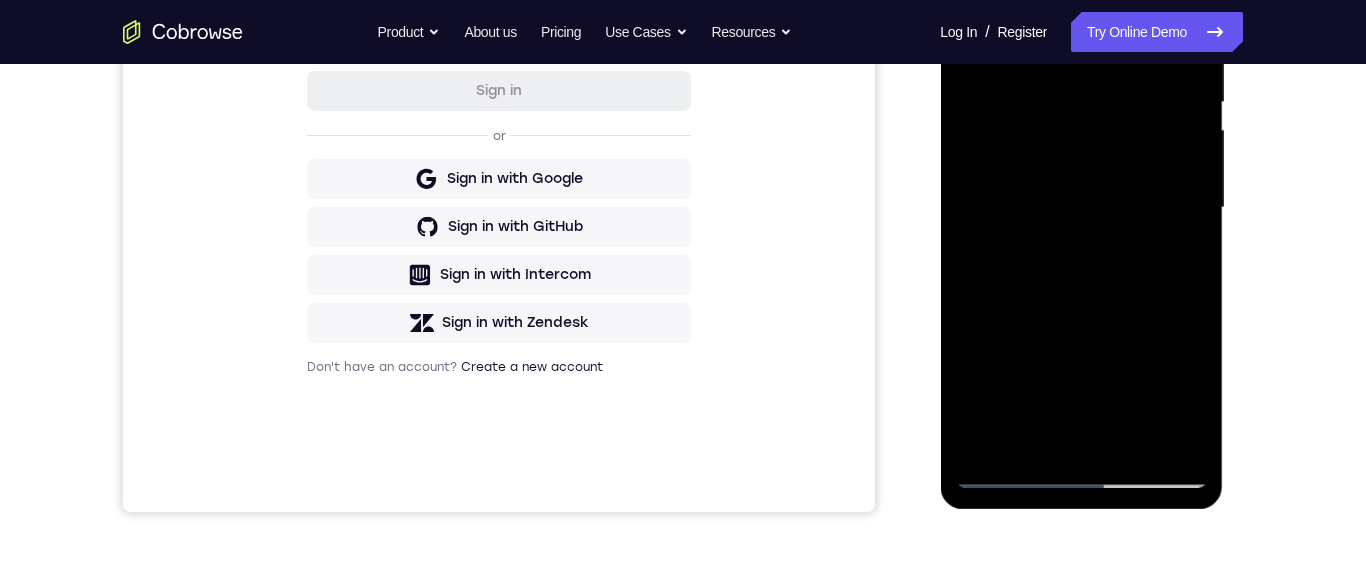 click at bounding box center [1081, 208] 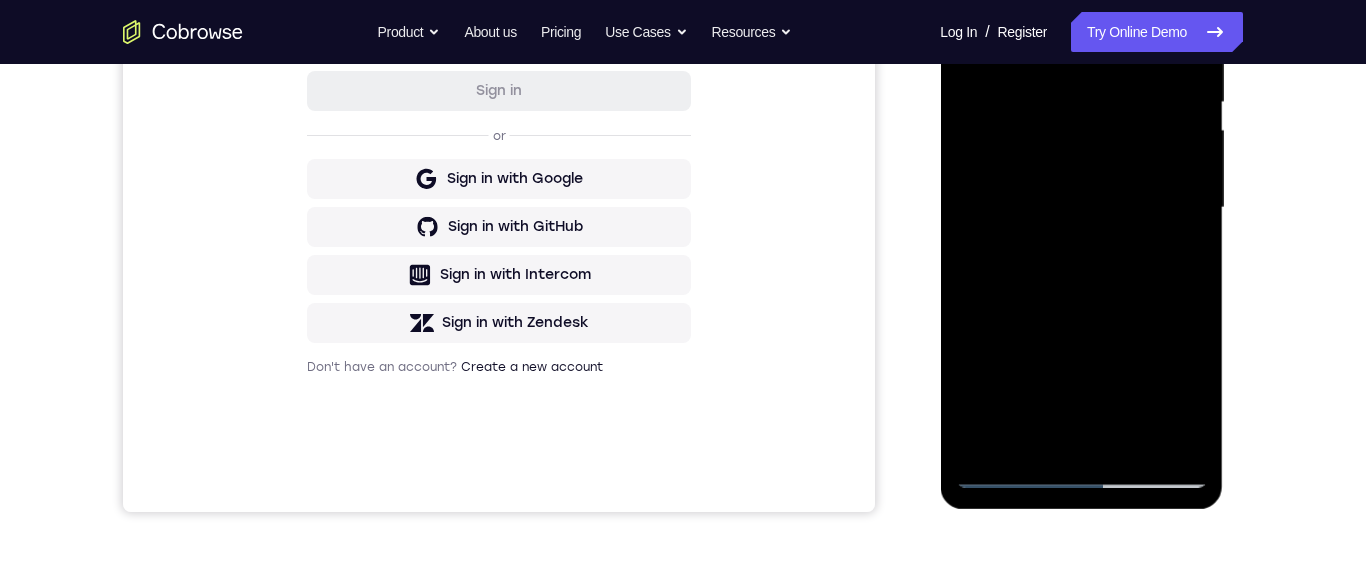 click at bounding box center [1081, 208] 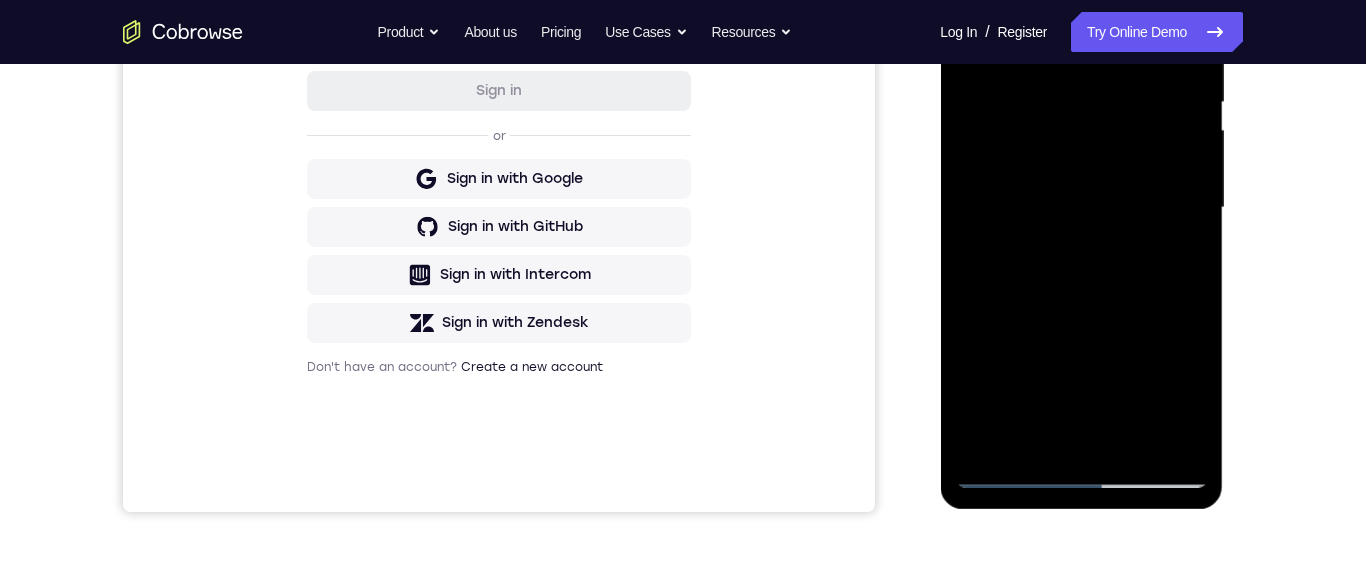 click at bounding box center [1081, 208] 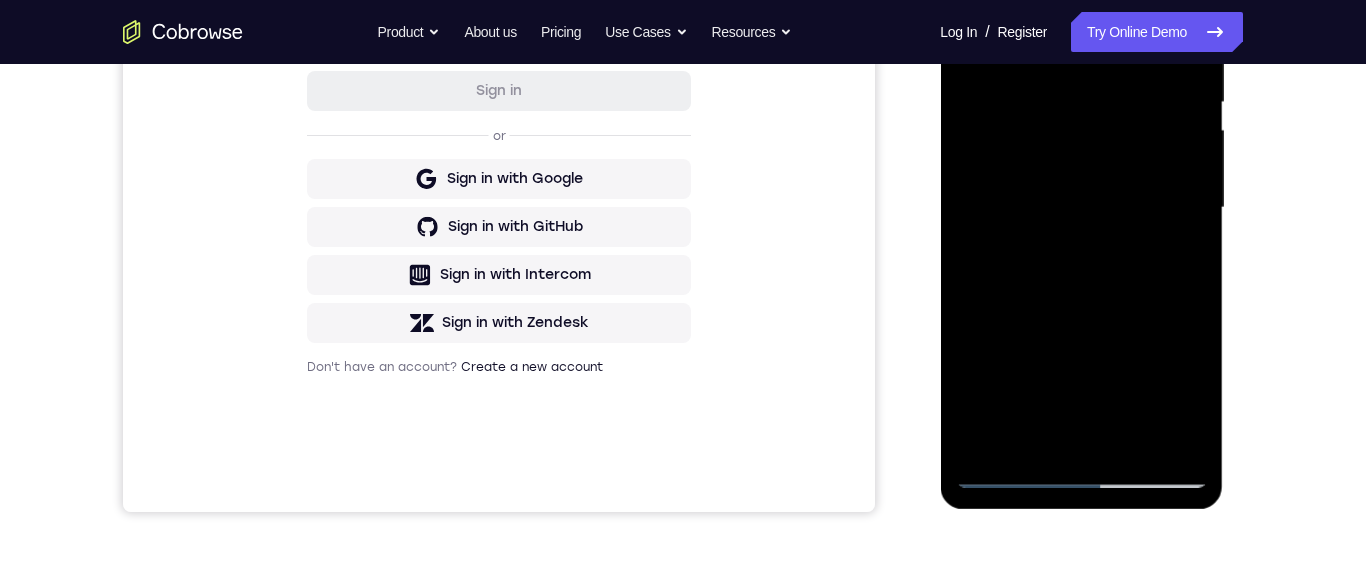click at bounding box center (1081, 208) 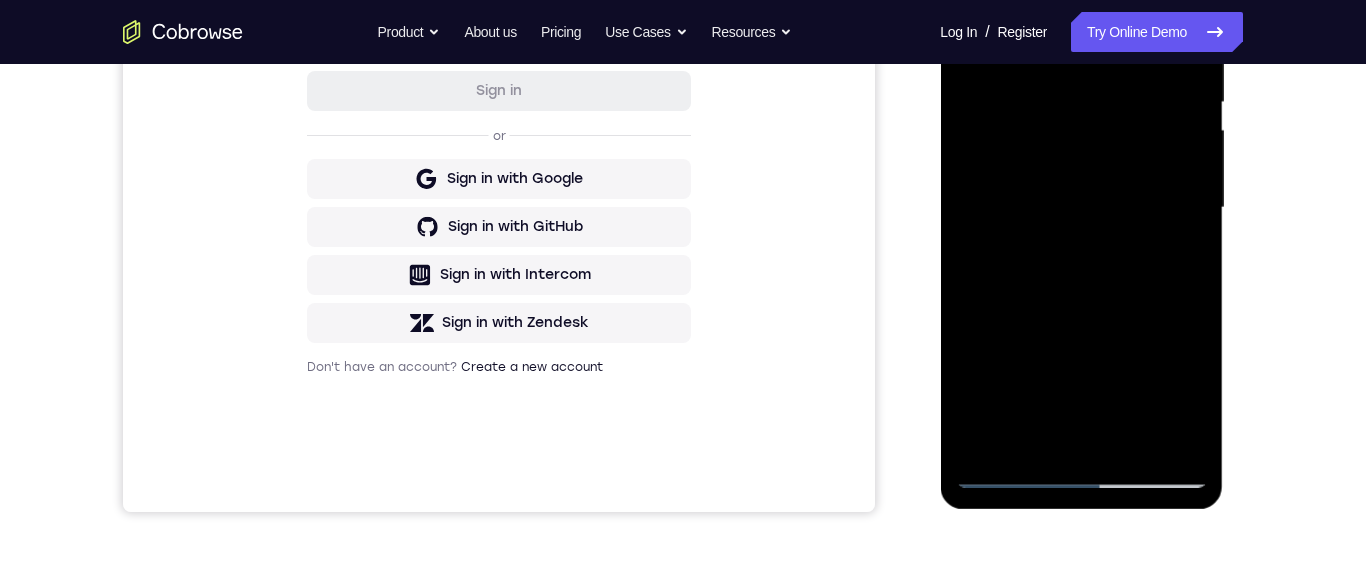 click at bounding box center (1081, 208) 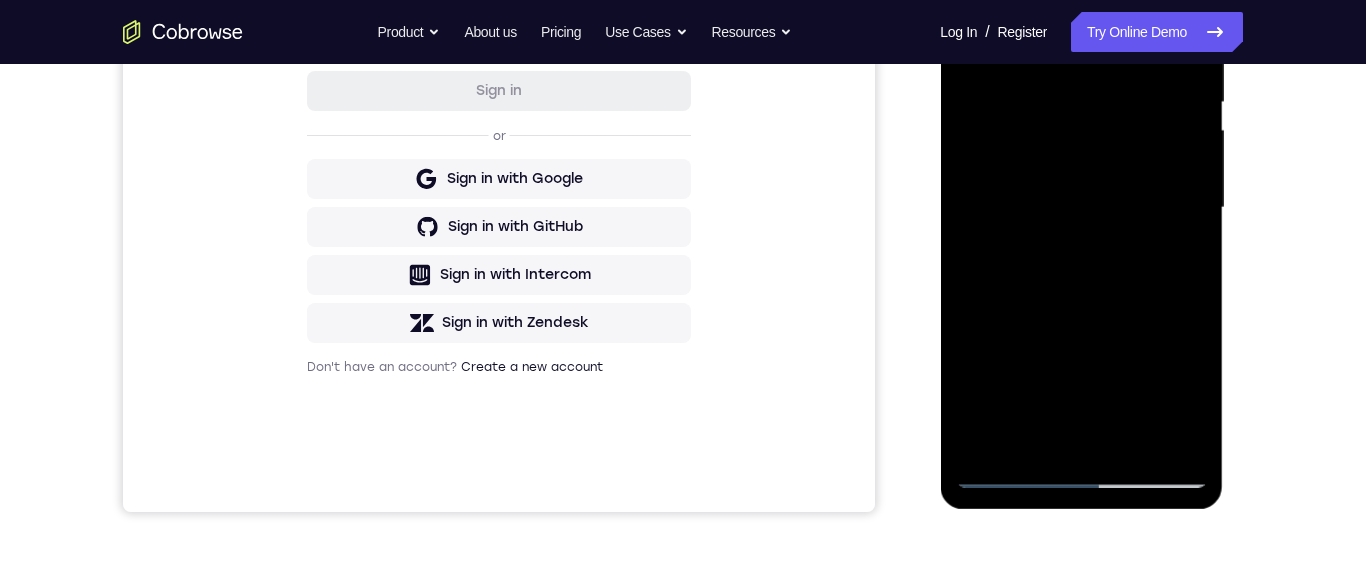 click at bounding box center (1081, 208) 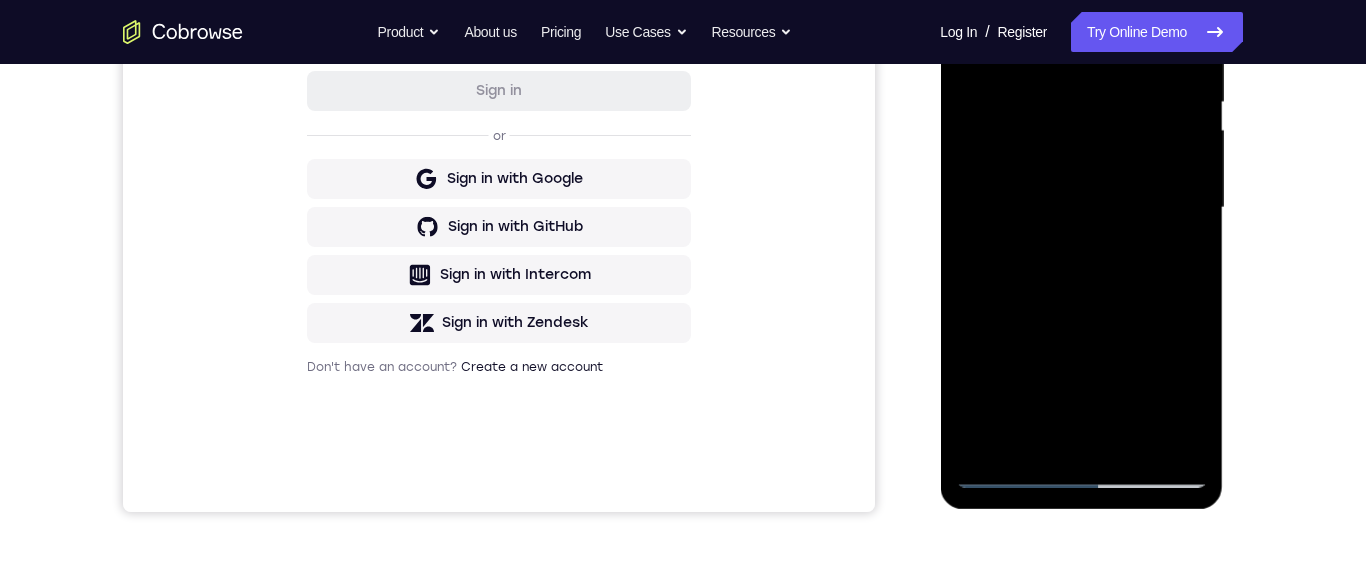 click at bounding box center (1081, 208) 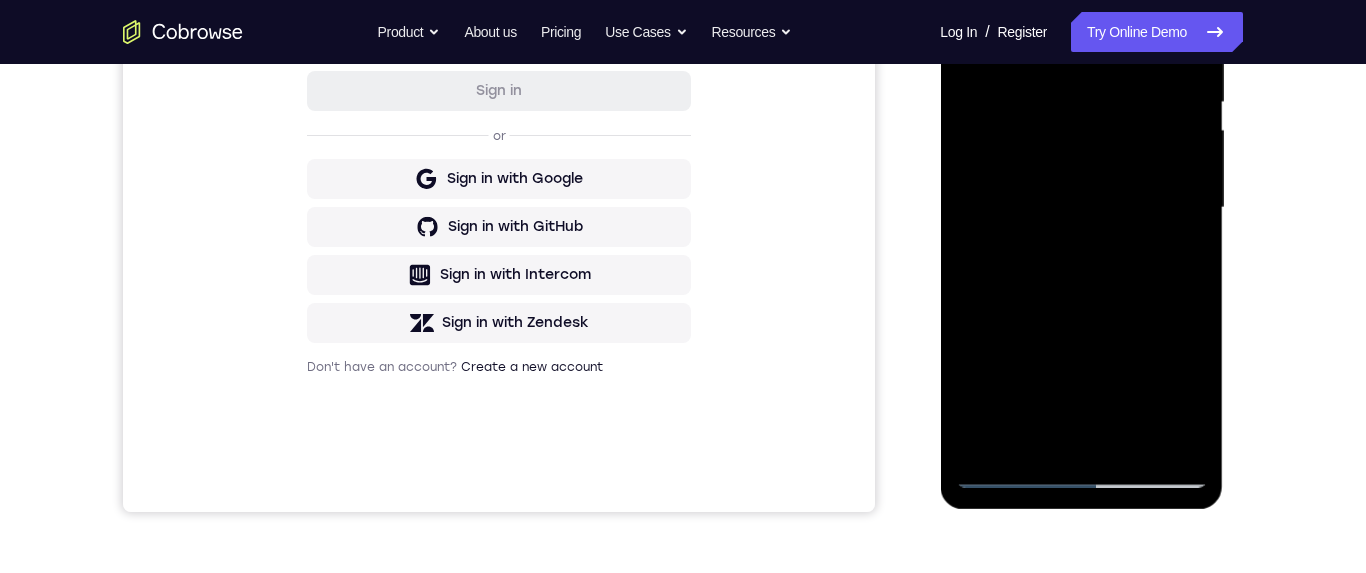 click at bounding box center (1081, 208) 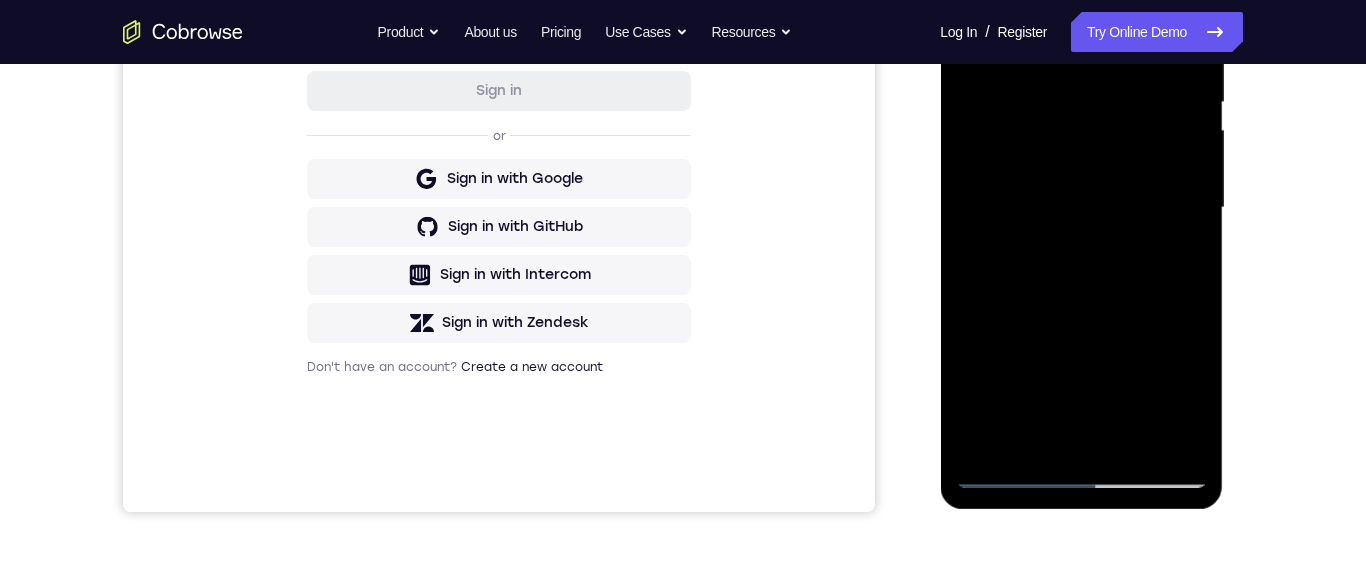 click at bounding box center [1081, 208] 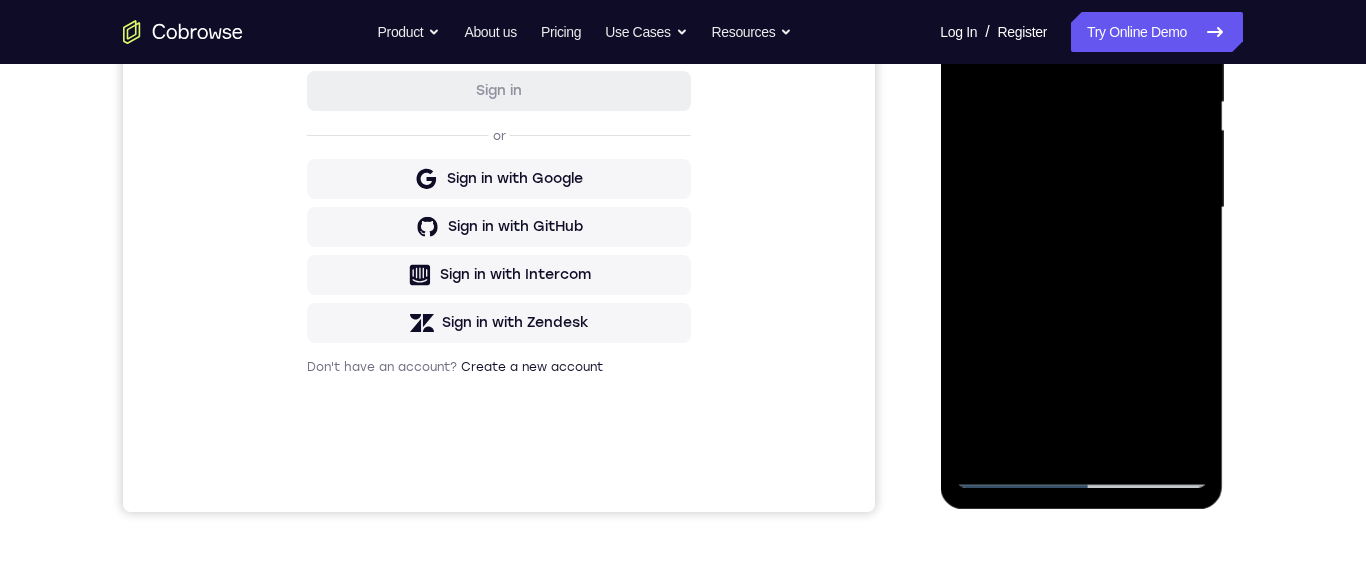 click at bounding box center (1081, 208) 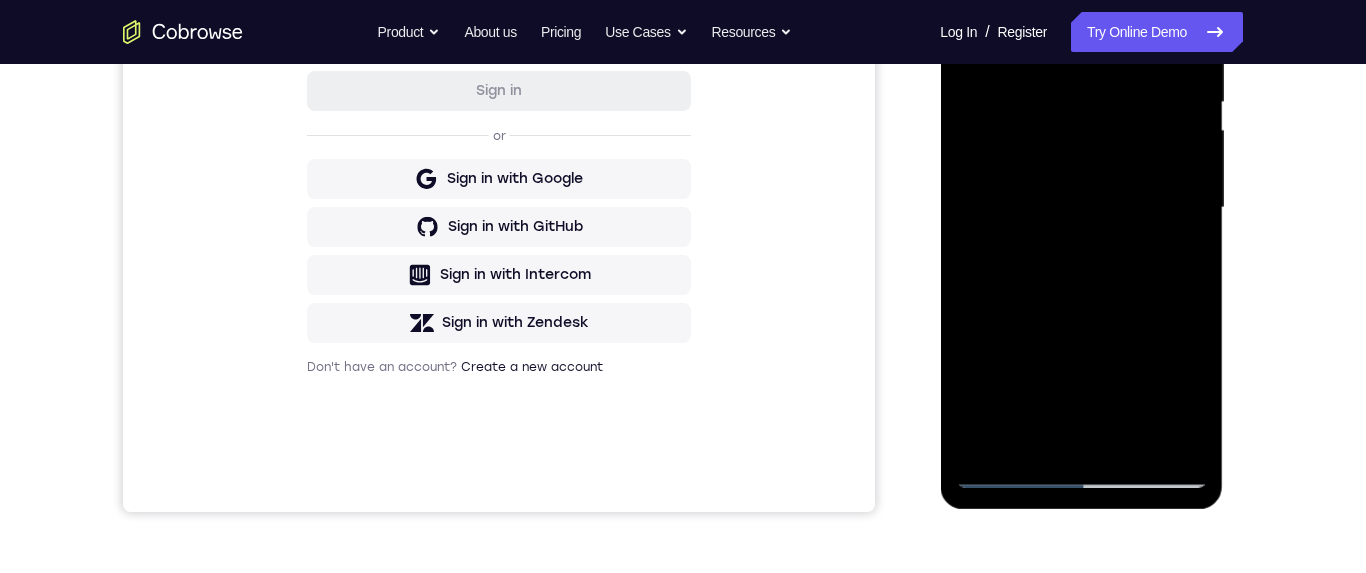 click at bounding box center [1081, 208] 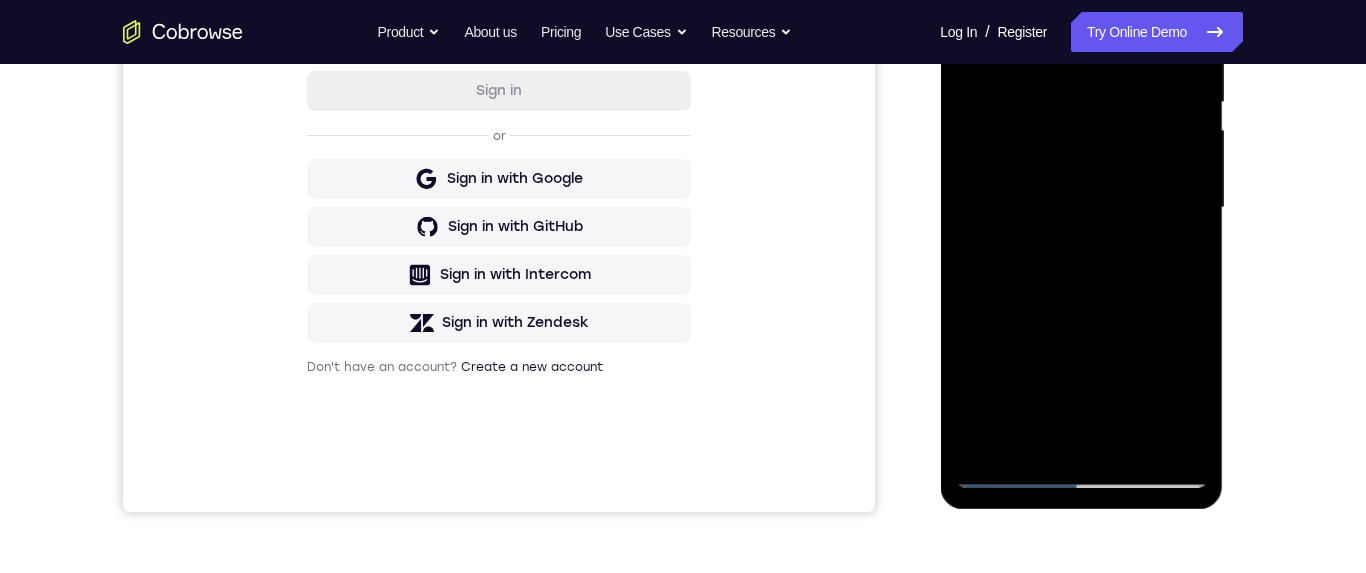 click at bounding box center [1081, 208] 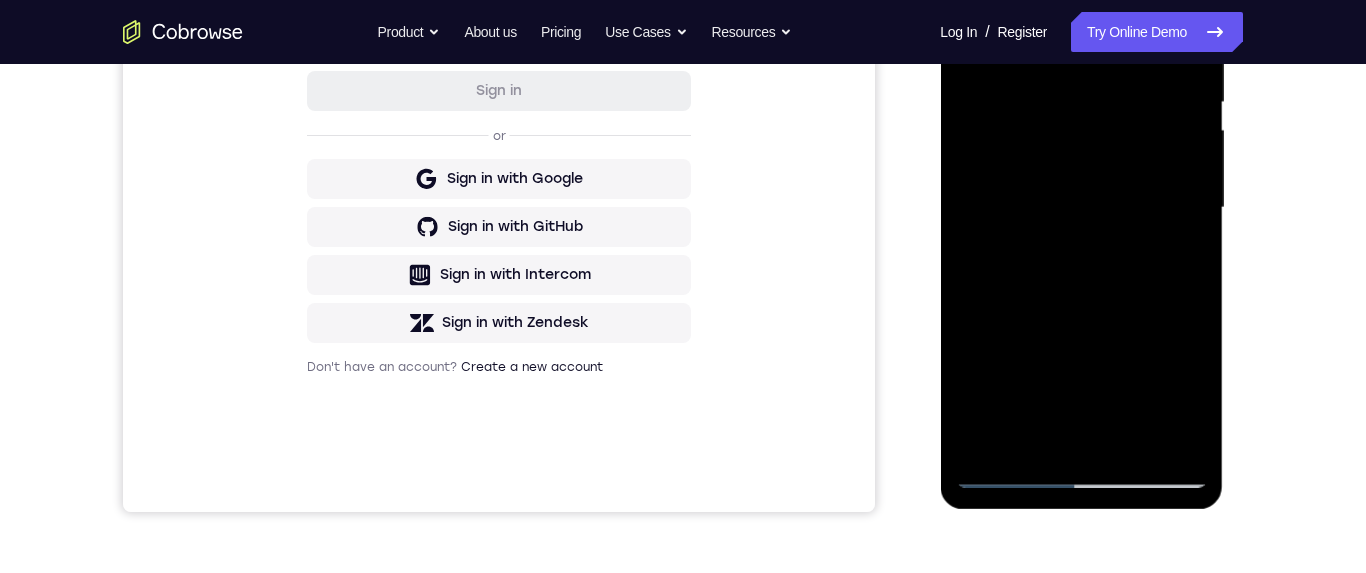 click at bounding box center [1081, 208] 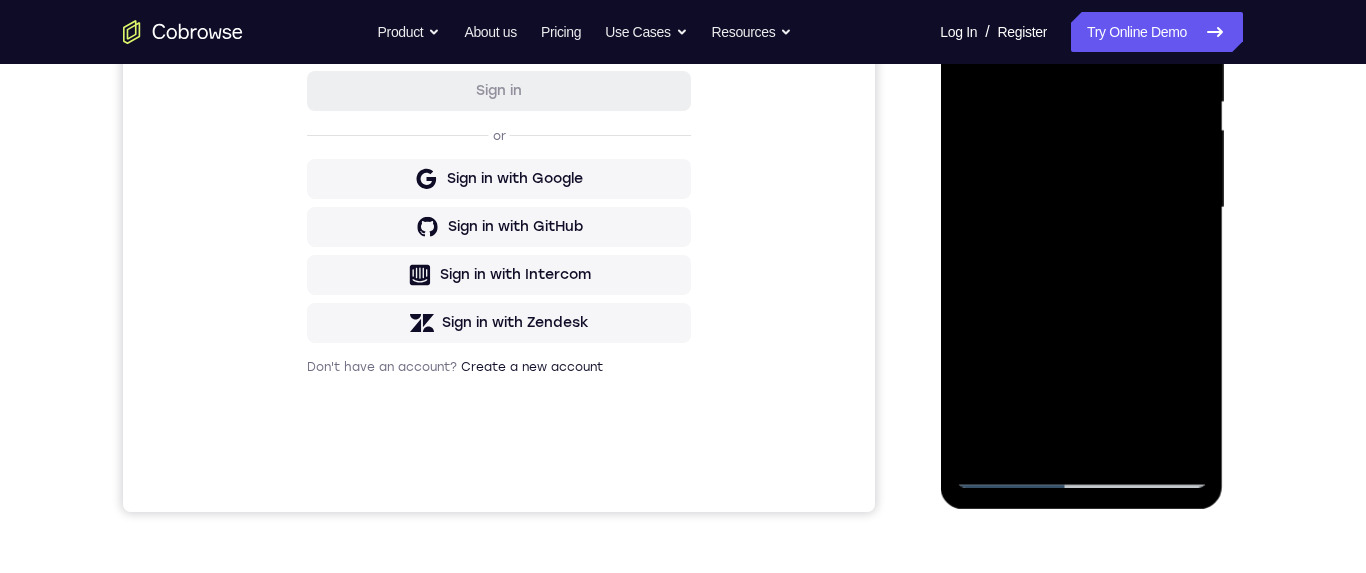 click at bounding box center (1081, 208) 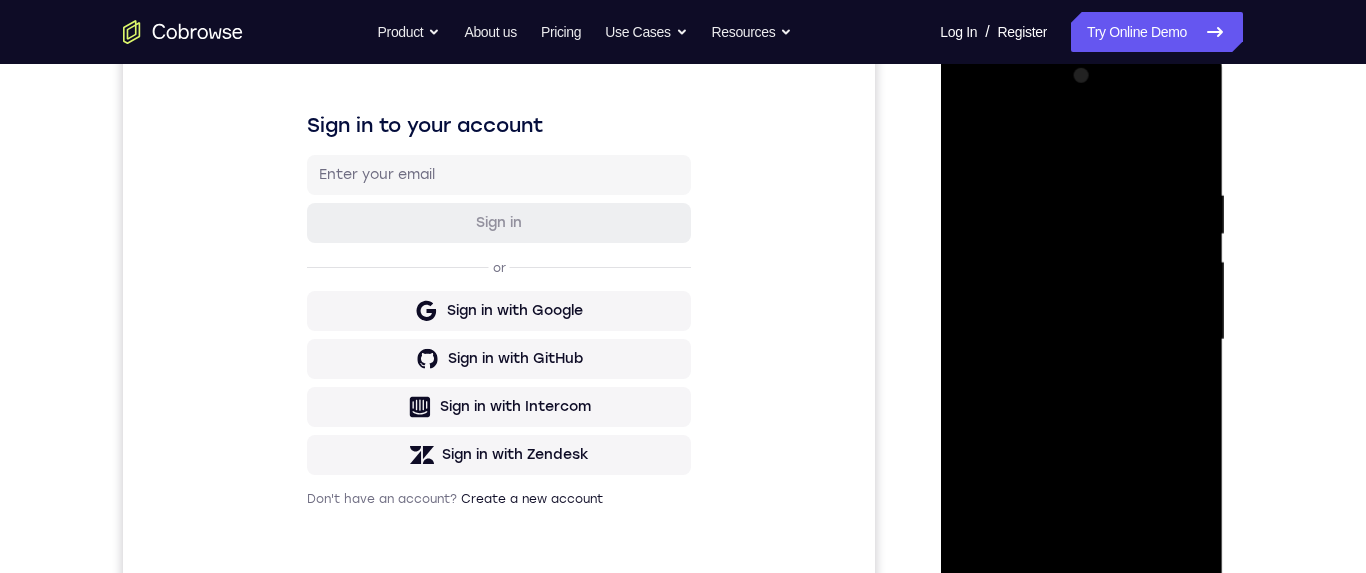 click at bounding box center [1081, 340] 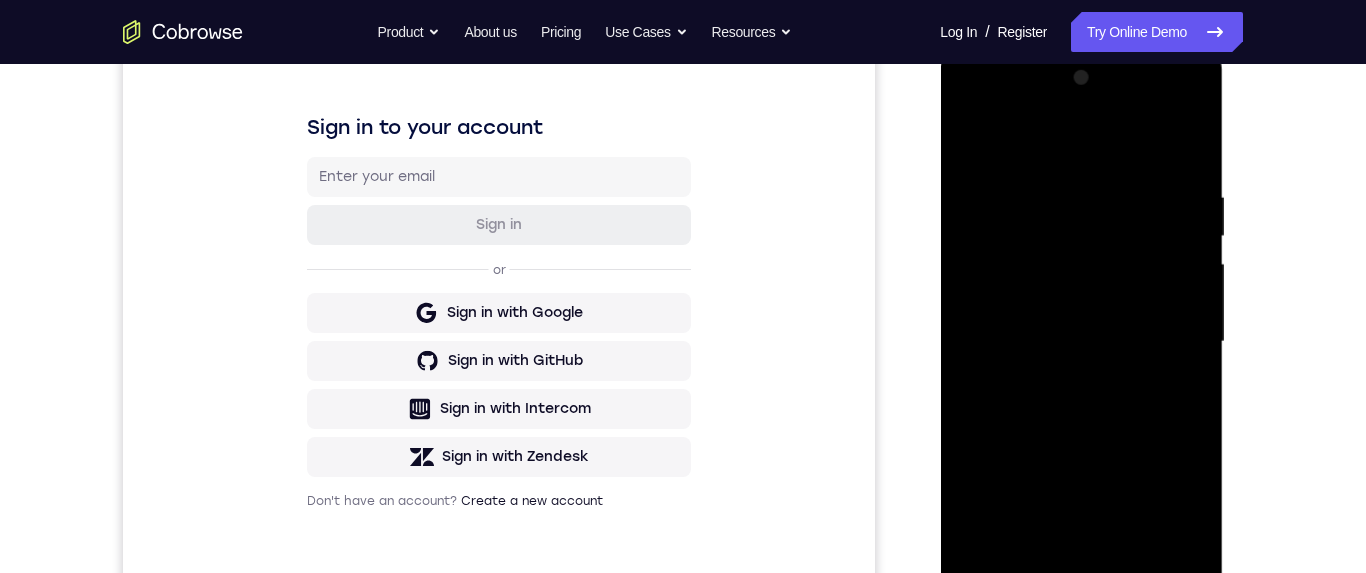 scroll, scrollTop: 365, scrollLeft: 0, axis: vertical 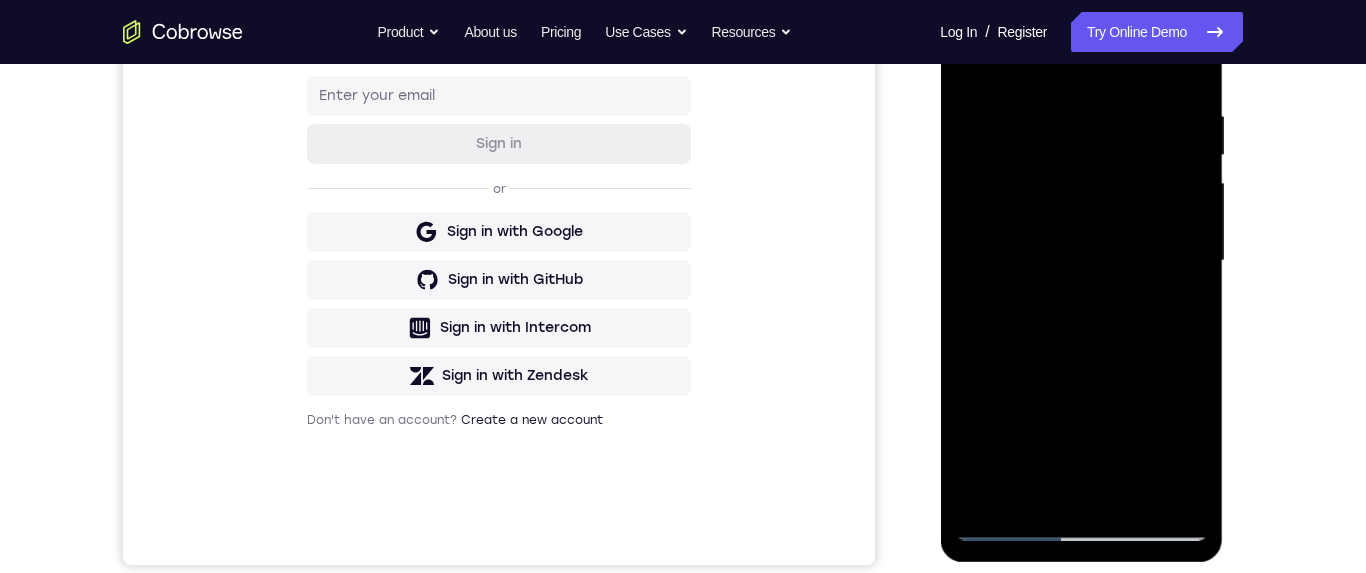 click at bounding box center (1081, 261) 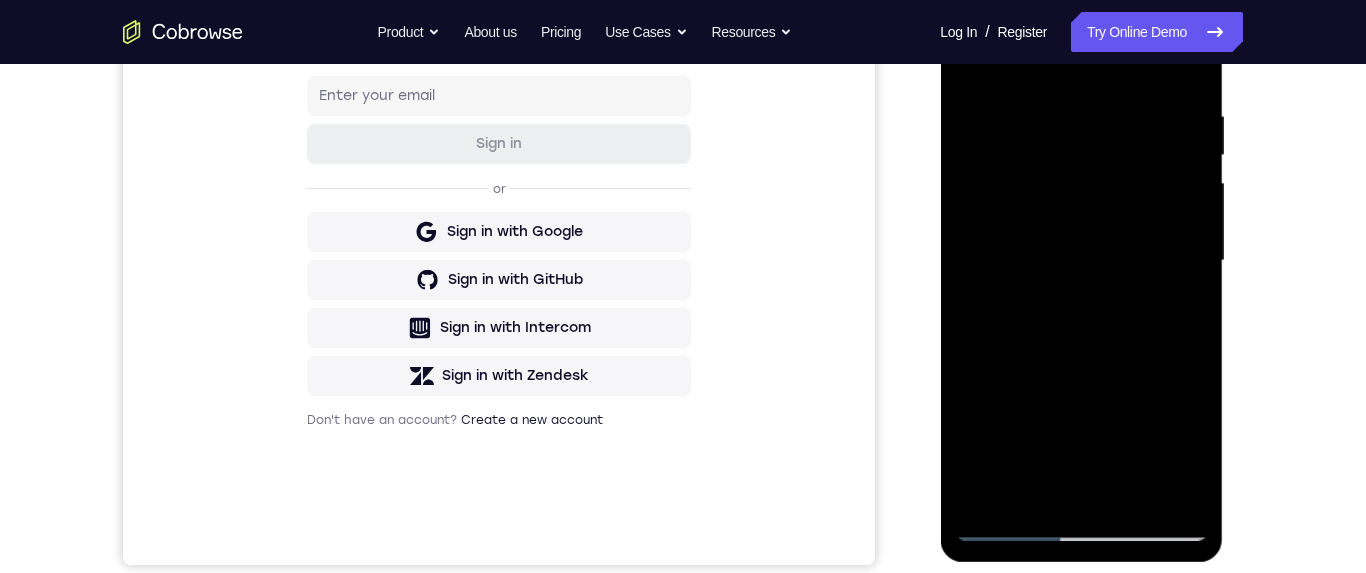 scroll, scrollTop: 457, scrollLeft: 0, axis: vertical 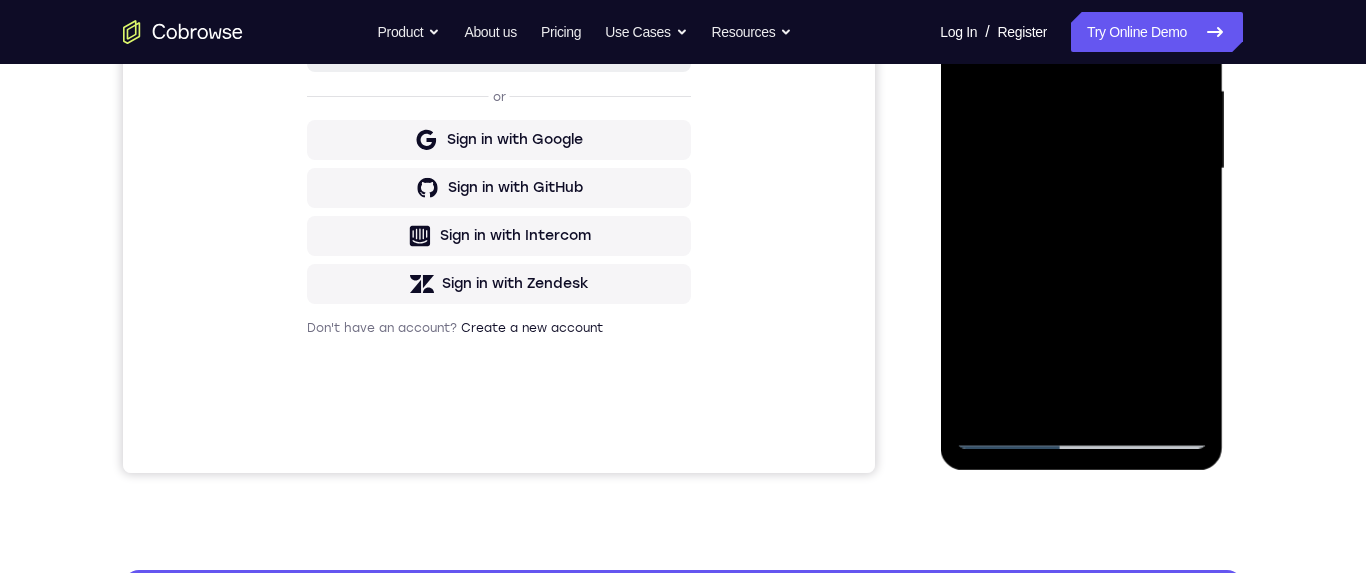click at bounding box center [1081, 169] 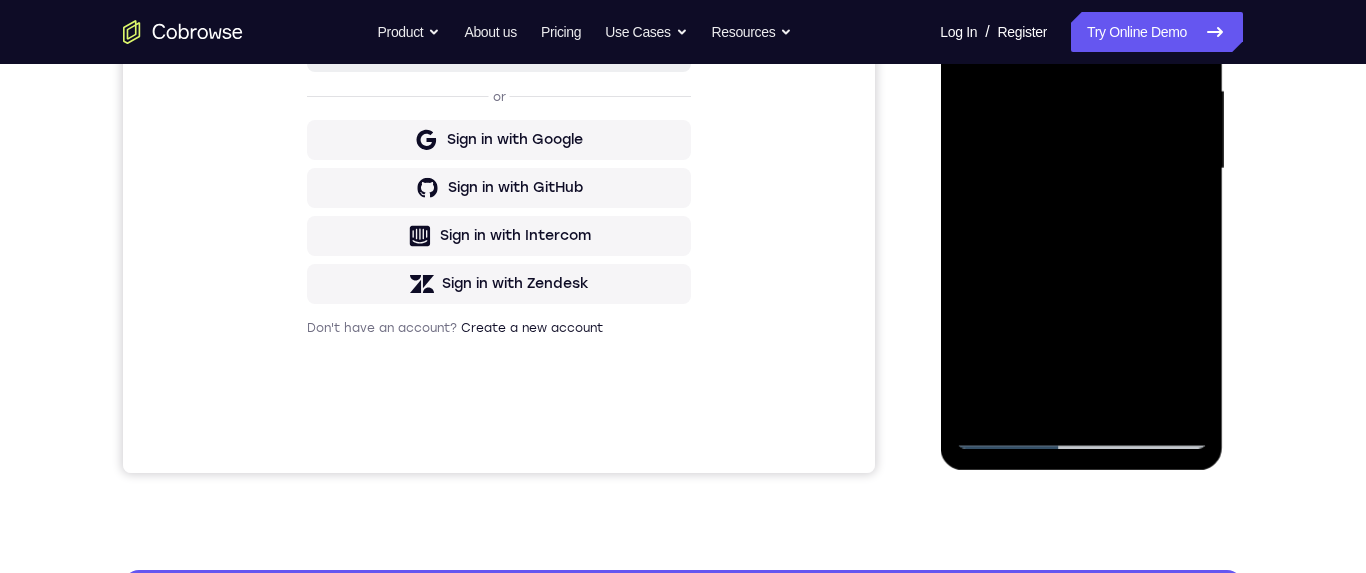 click at bounding box center (1081, 169) 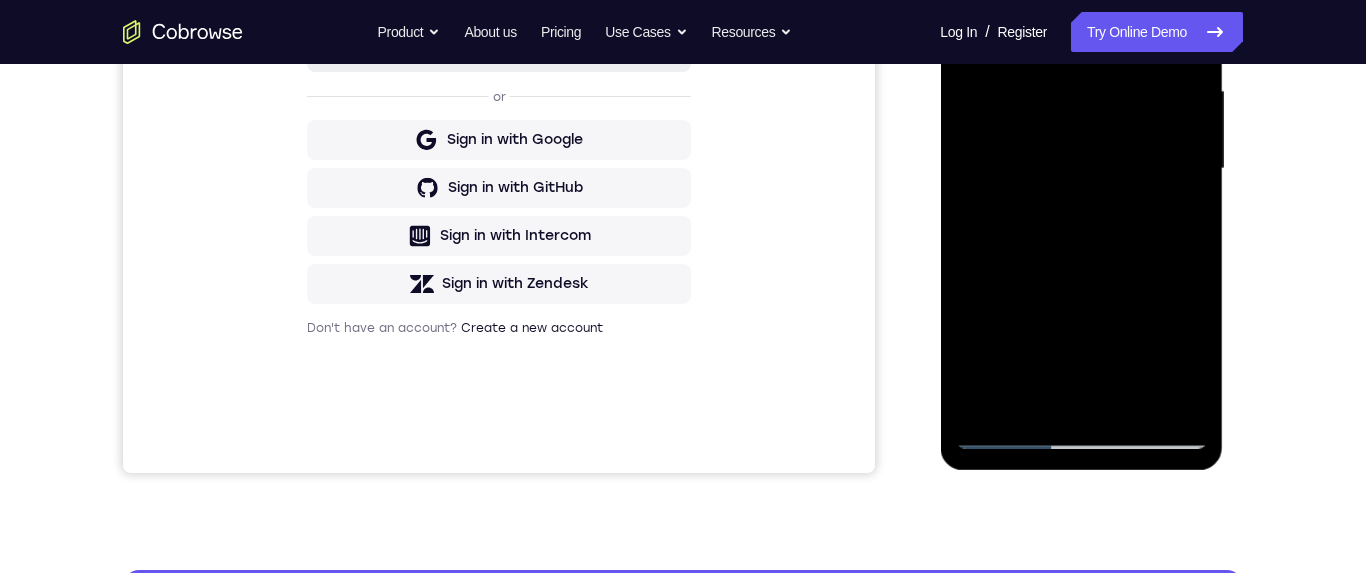 click at bounding box center (1081, 169) 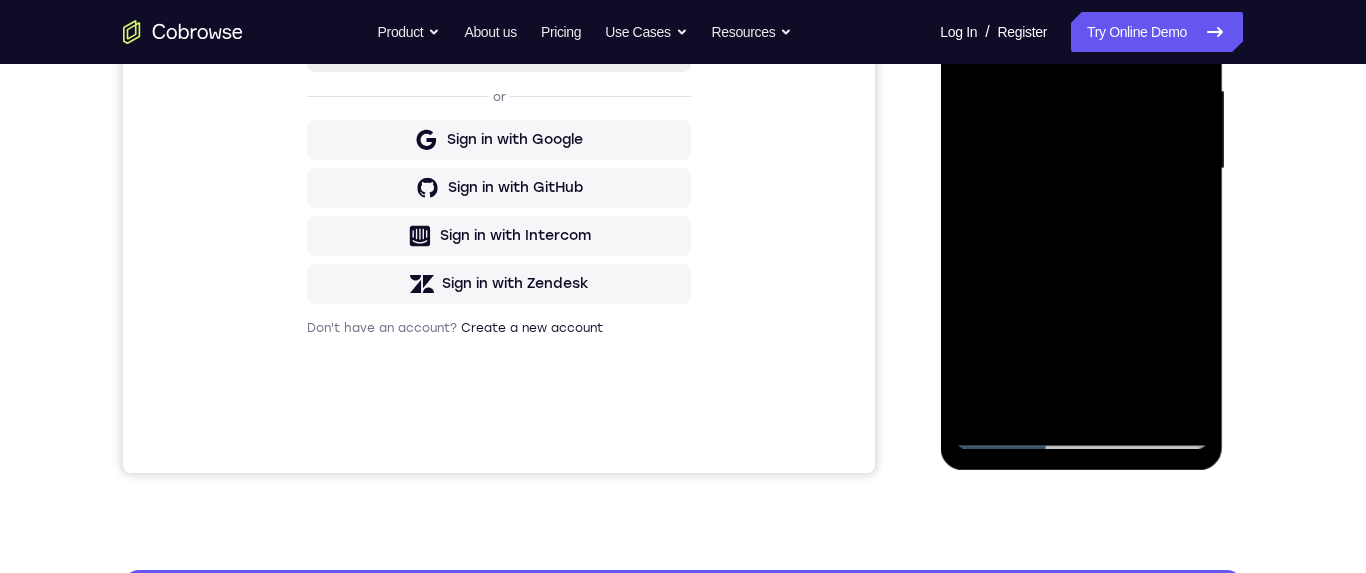 click at bounding box center (1081, 169) 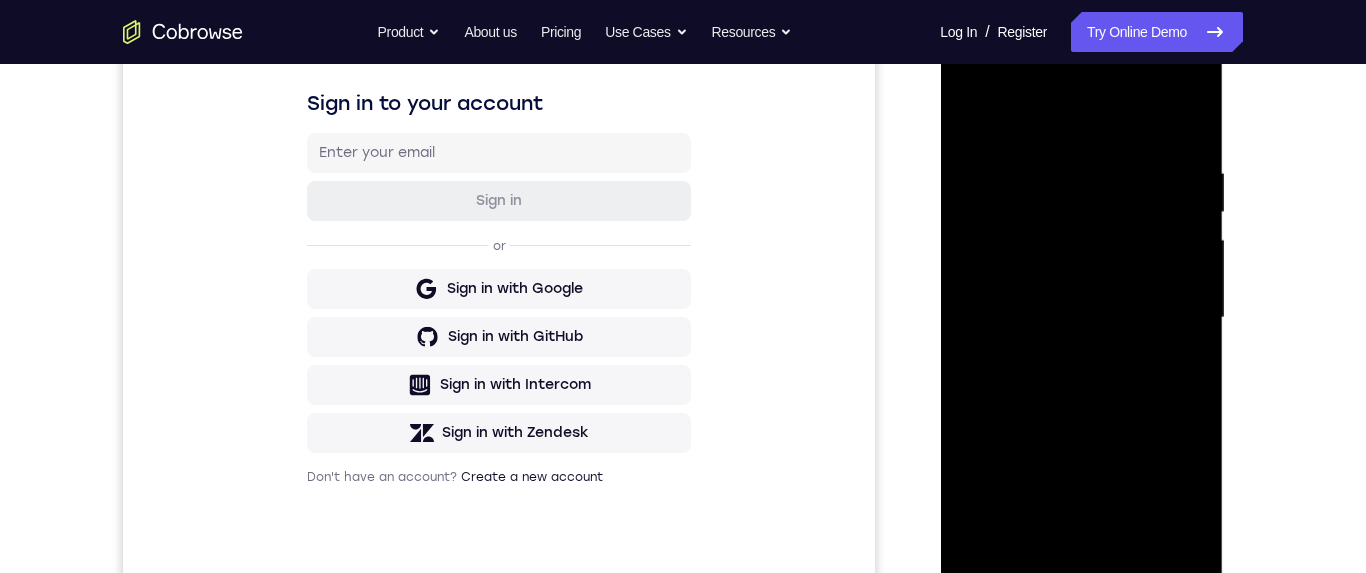 scroll, scrollTop: 232, scrollLeft: 0, axis: vertical 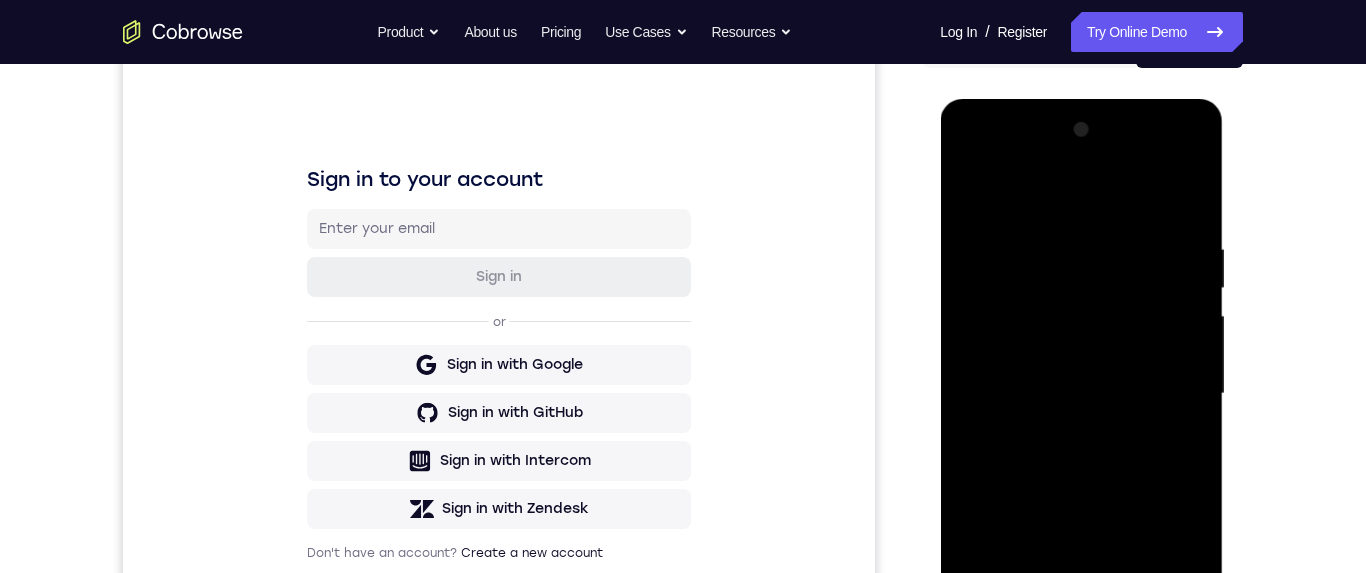 click at bounding box center [1081, 394] 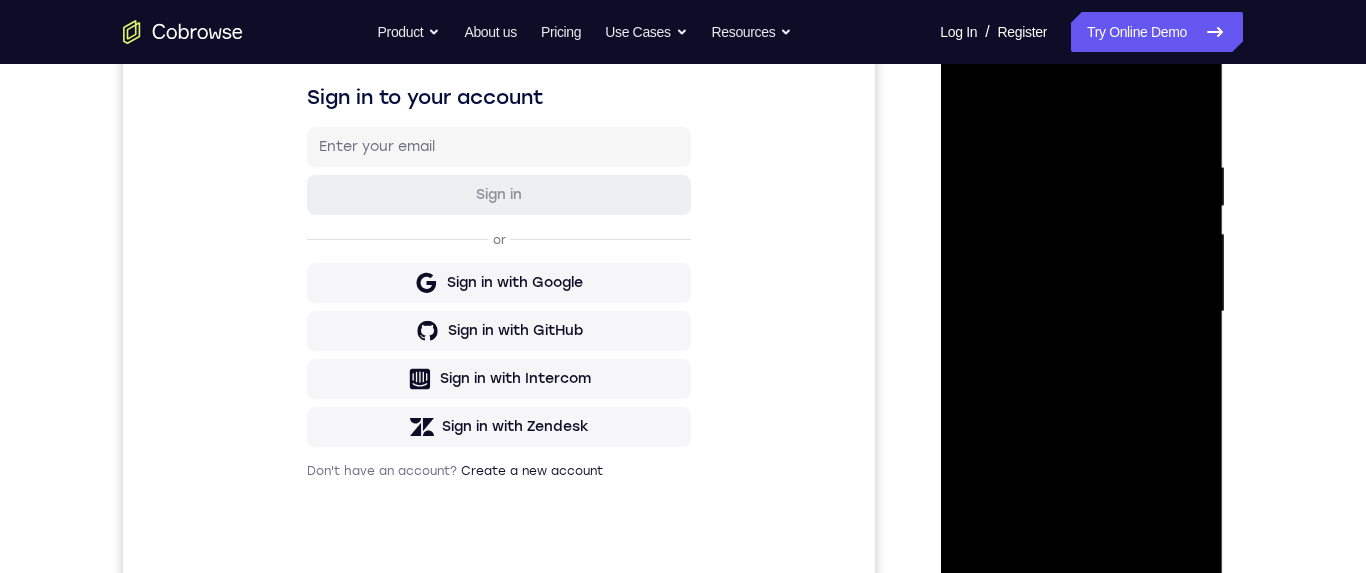 scroll, scrollTop: 235, scrollLeft: 0, axis: vertical 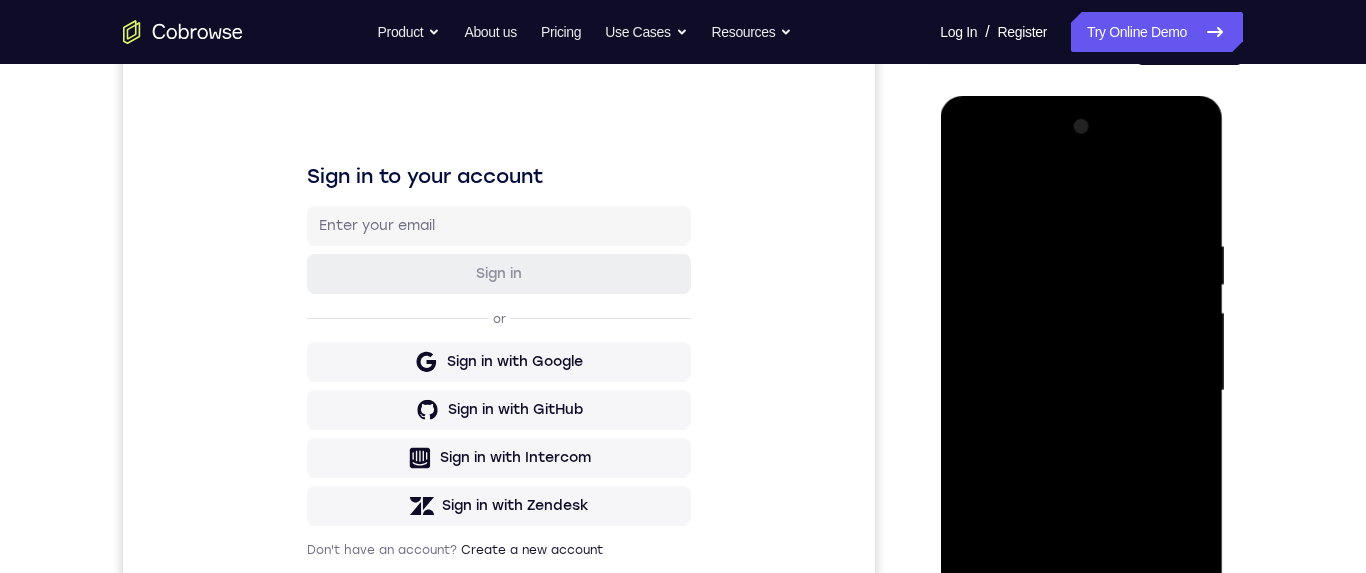 click at bounding box center [1081, 391] 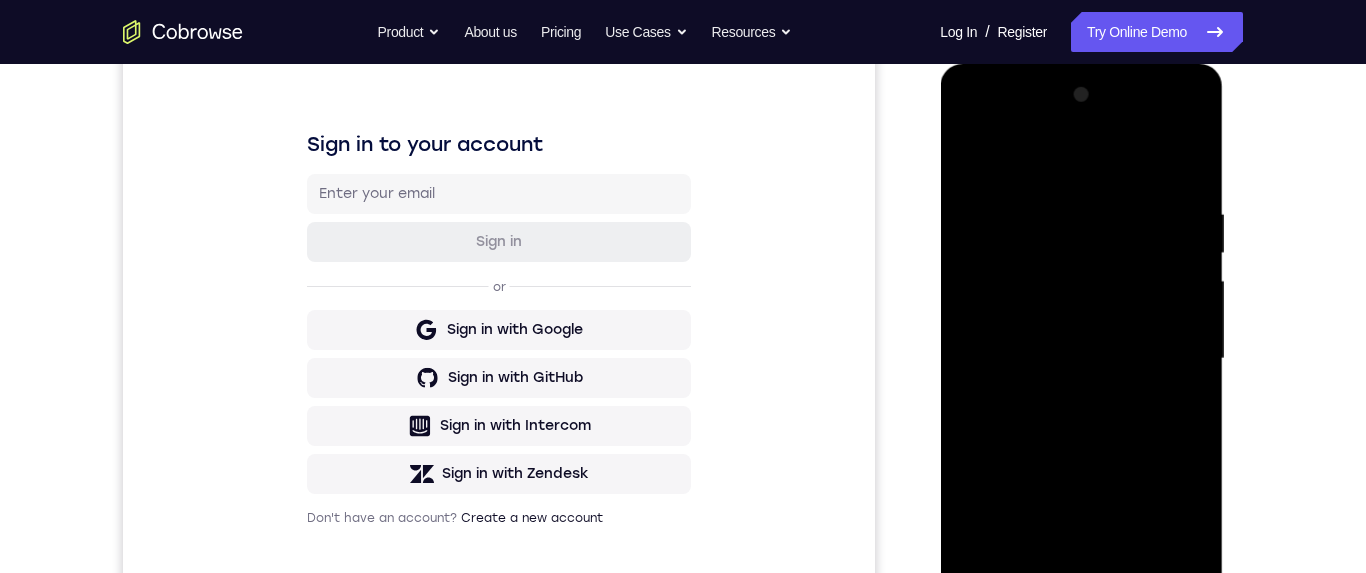 click at bounding box center (1081, 359) 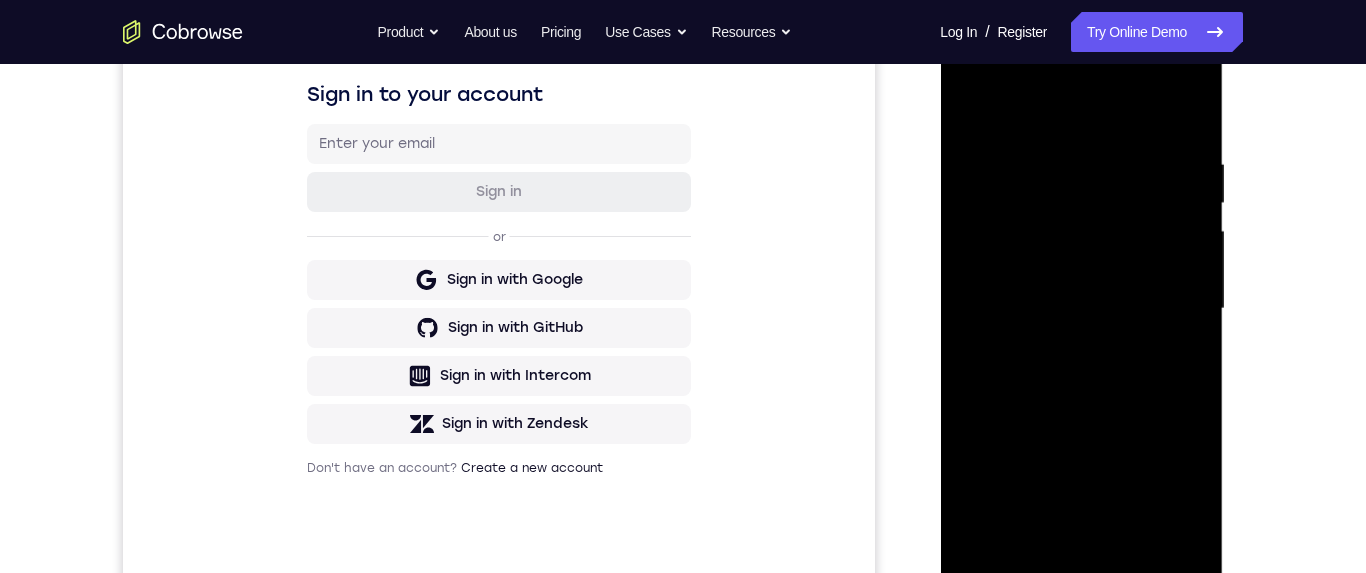 scroll, scrollTop: 358, scrollLeft: 0, axis: vertical 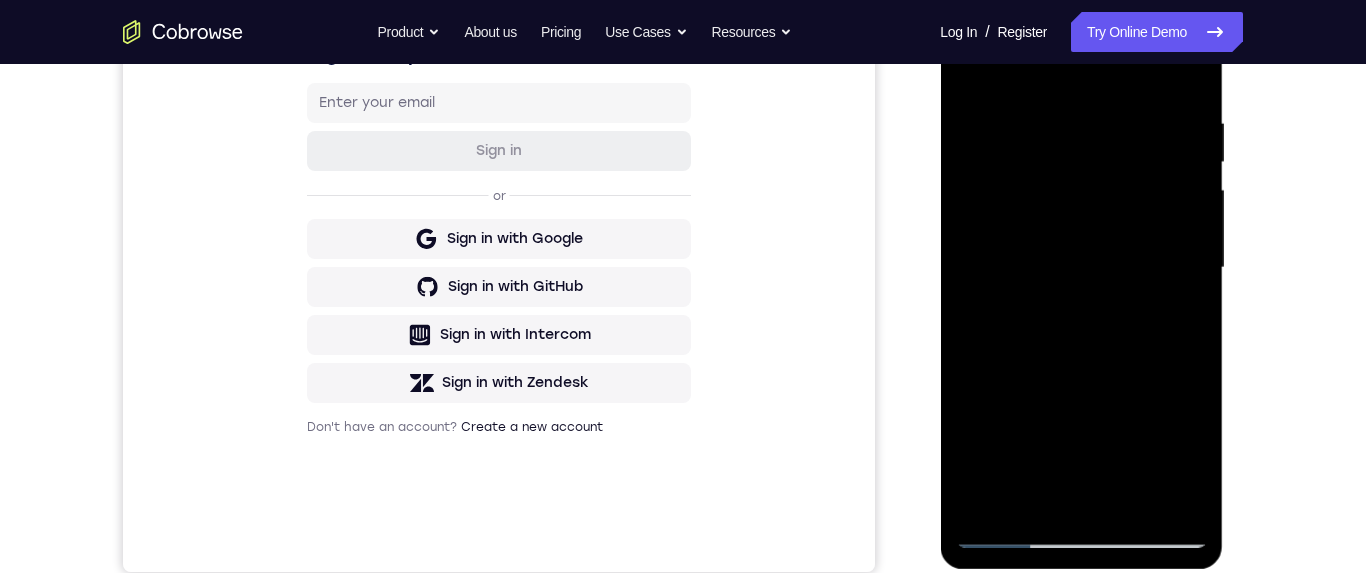 click at bounding box center (1081, 268) 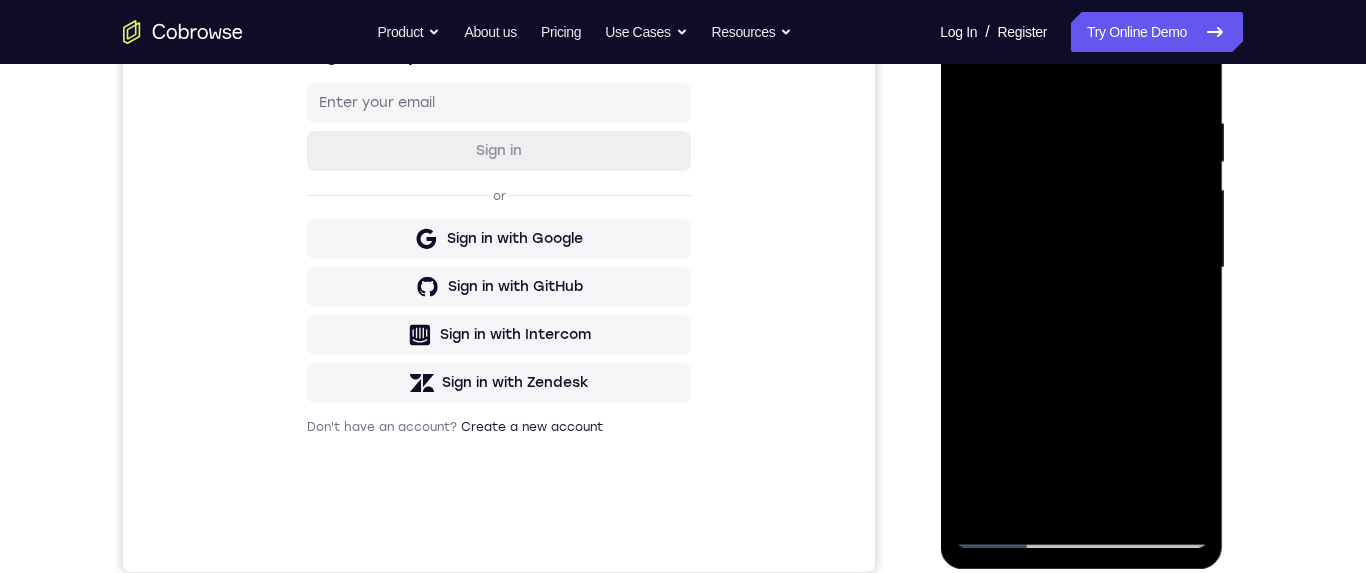 click at bounding box center (1081, 268) 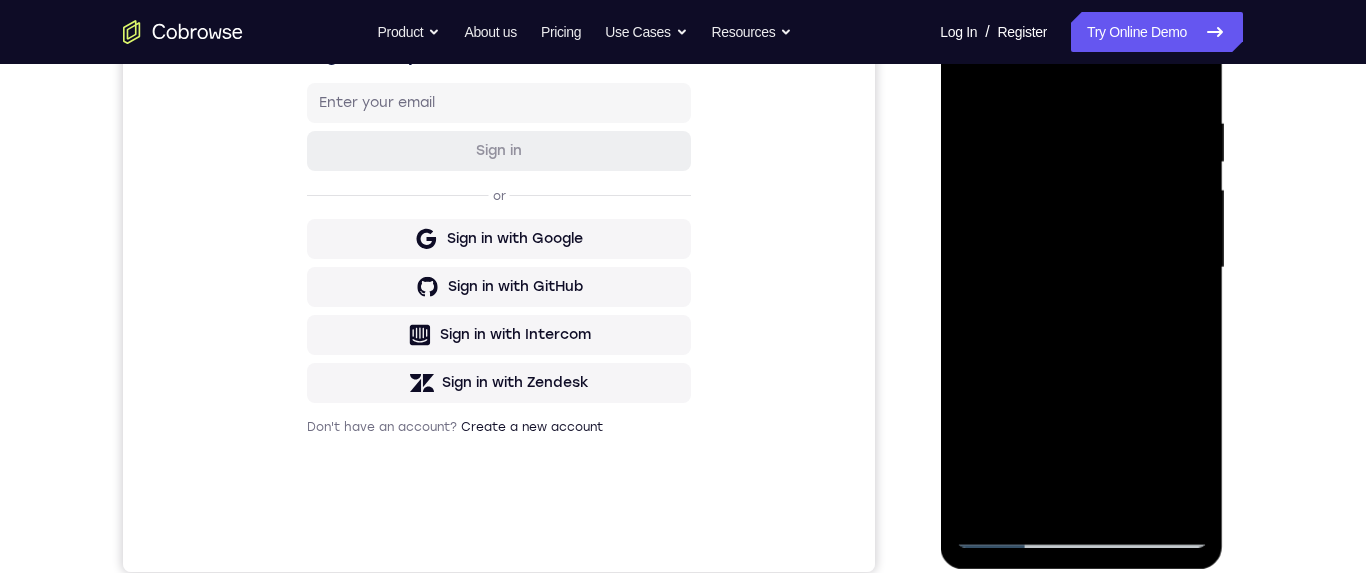 click at bounding box center (1081, 268) 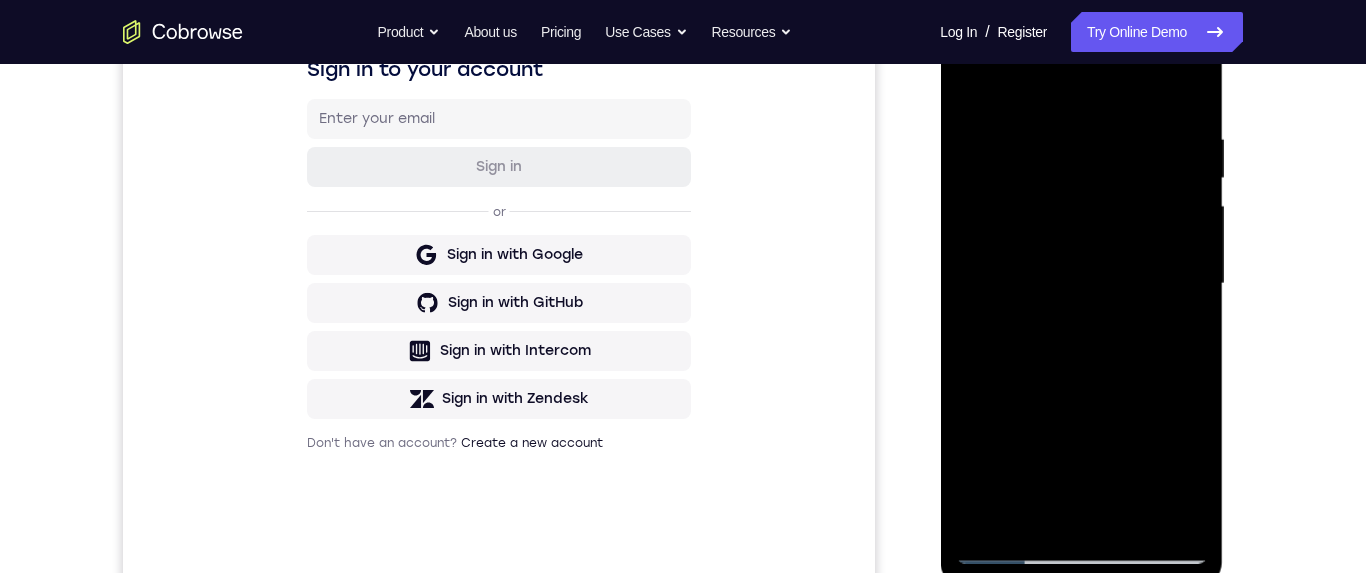 scroll, scrollTop: 346, scrollLeft: 0, axis: vertical 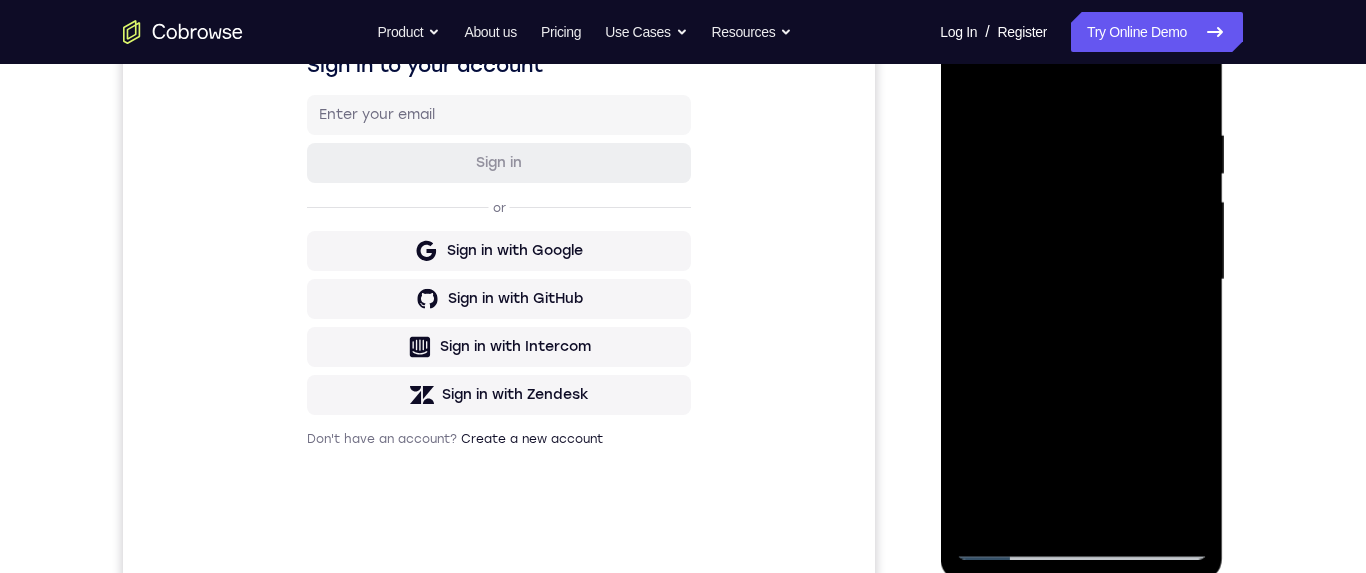 click at bounding box center [1081, 280] 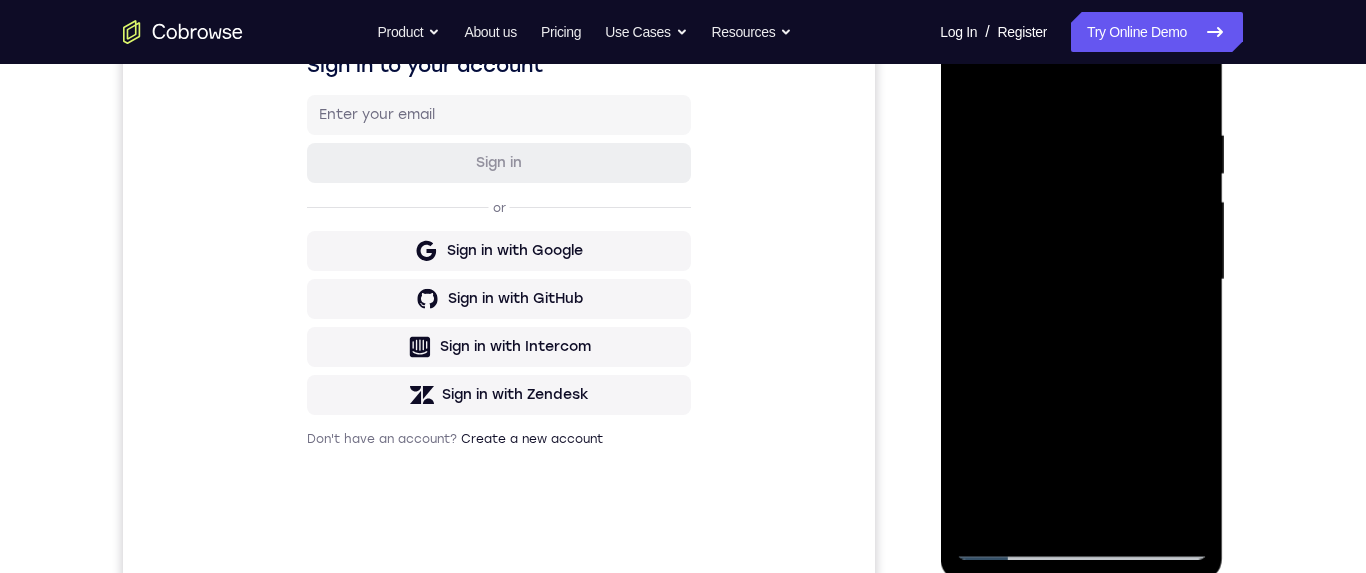 click at bounding box center [1081, 280] 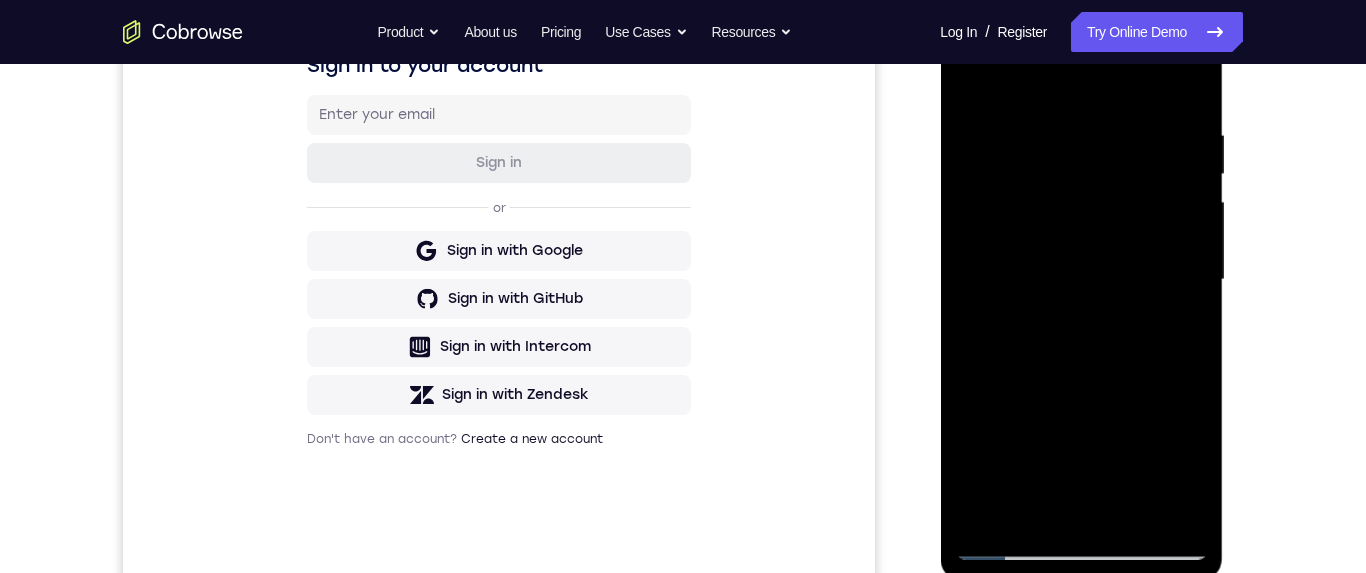 click at bounding box center (1081, 280) 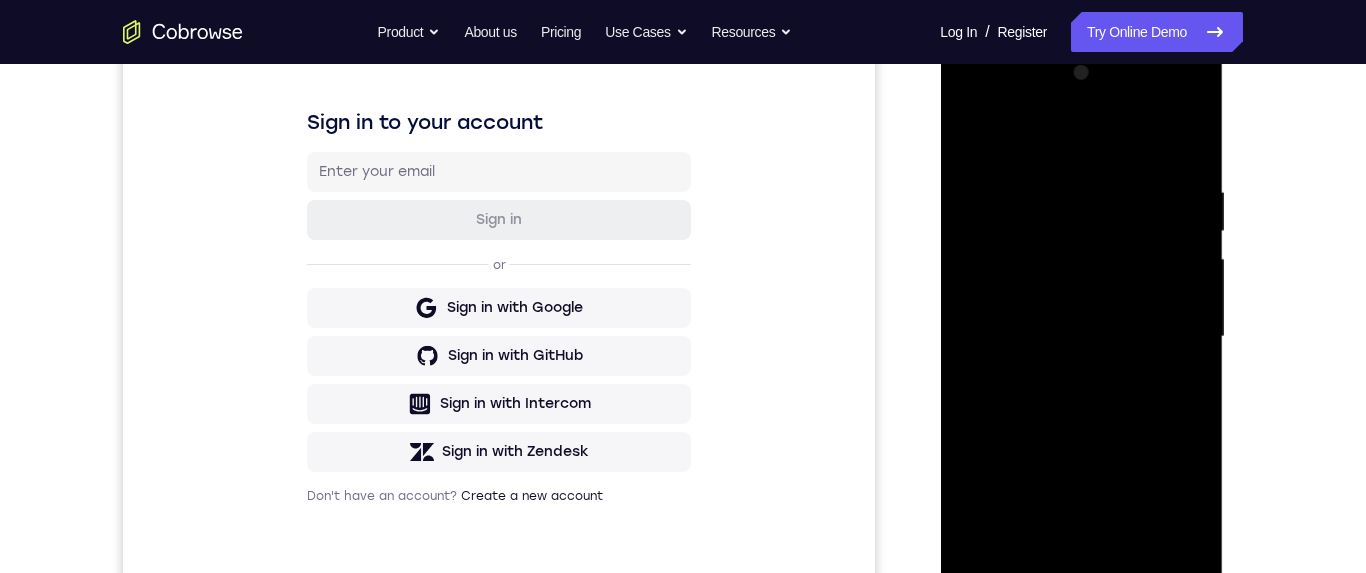 click at bounding box center [1081, 337] 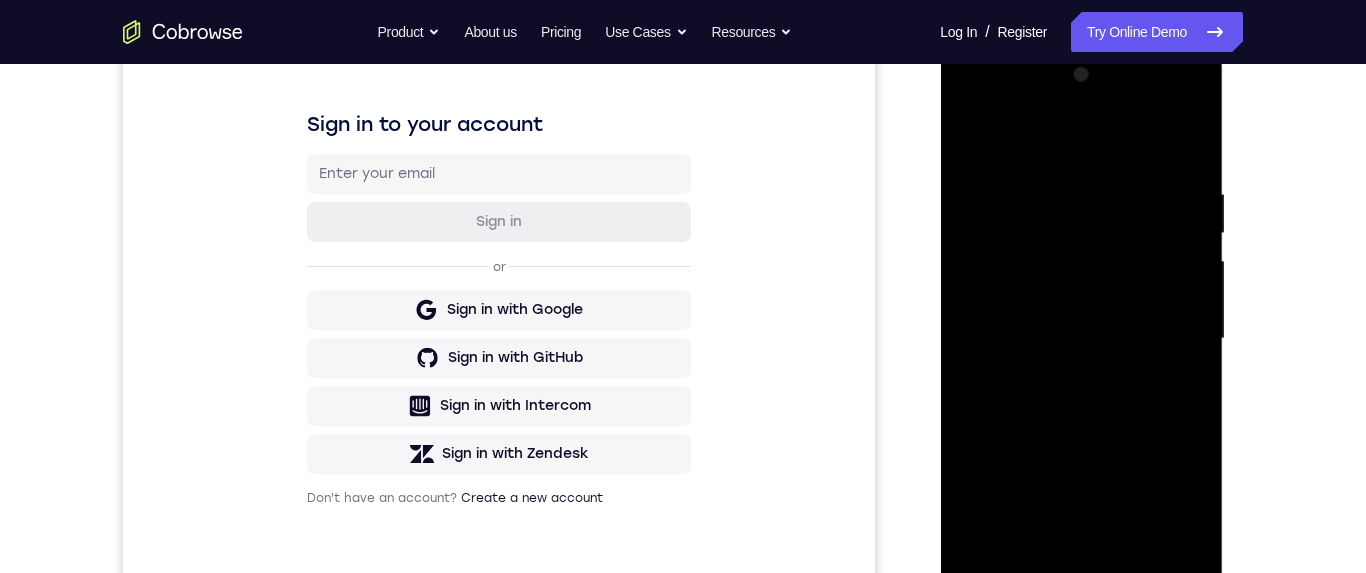 click at bounding box center (1081, 339) 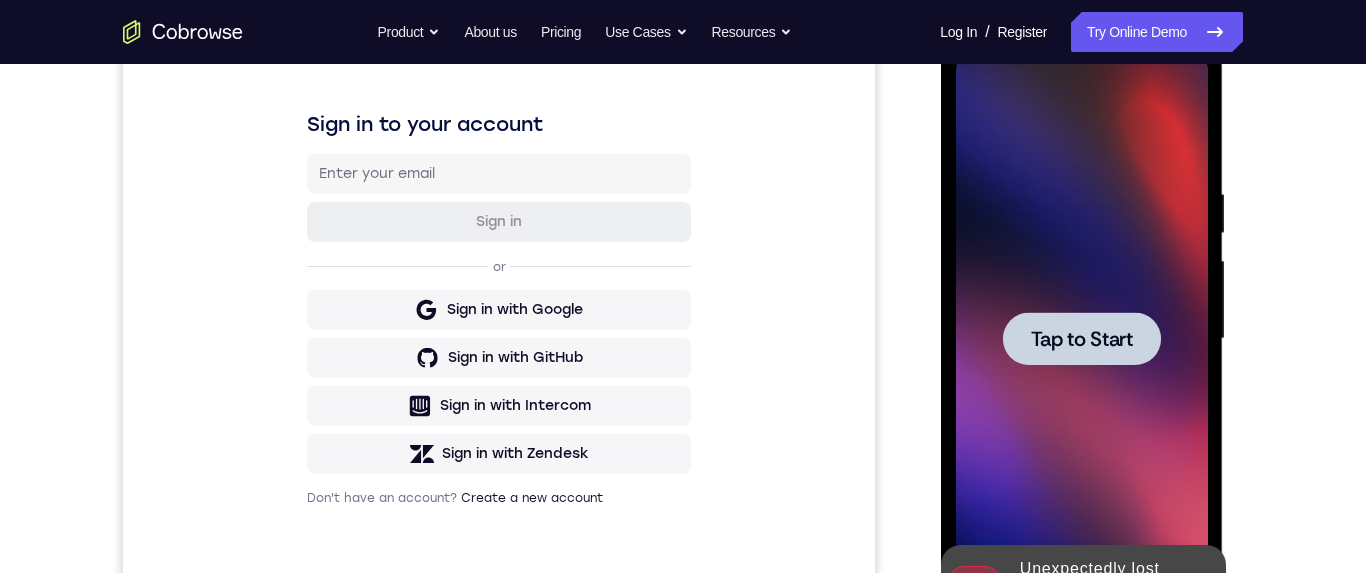 click on "Tap to Start" at bounding box center [1081, 339] 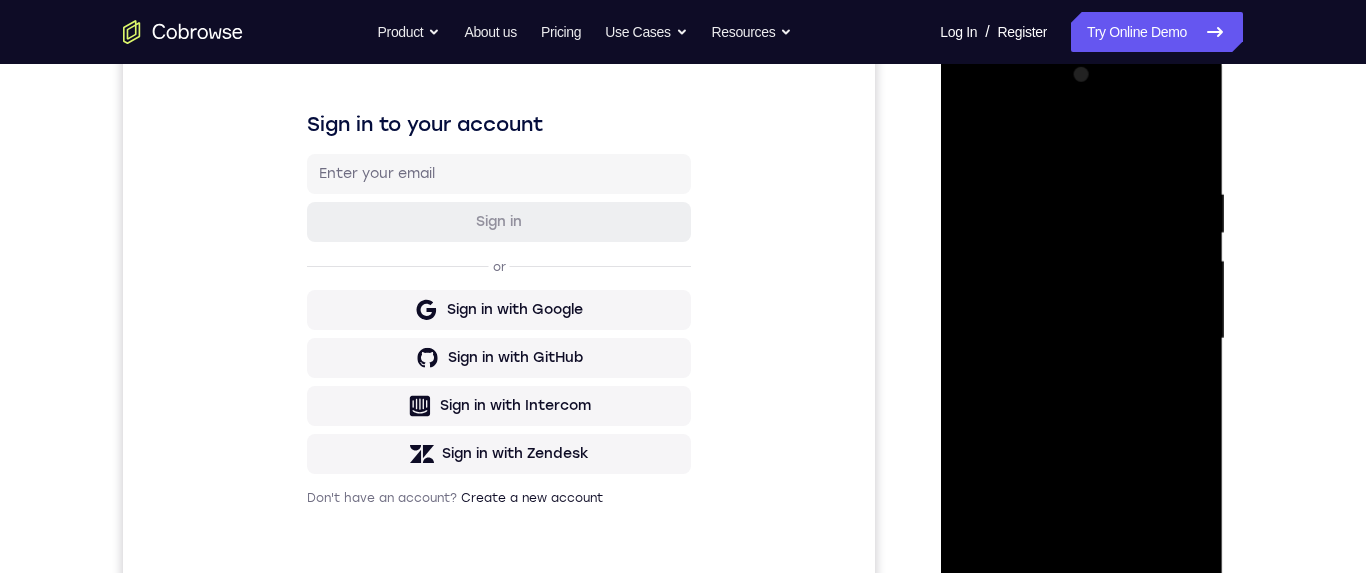 scroll, scrollTop: 449, scrollLeft: 0, axis: vertical 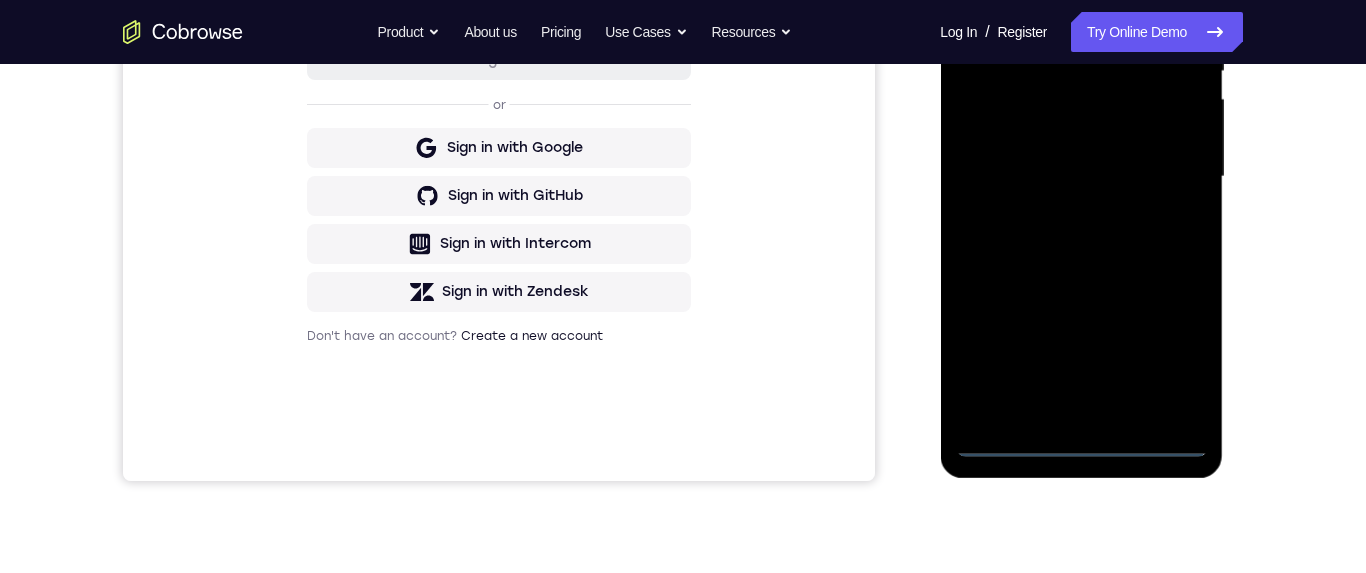 click at bounding box center (1081, 177) 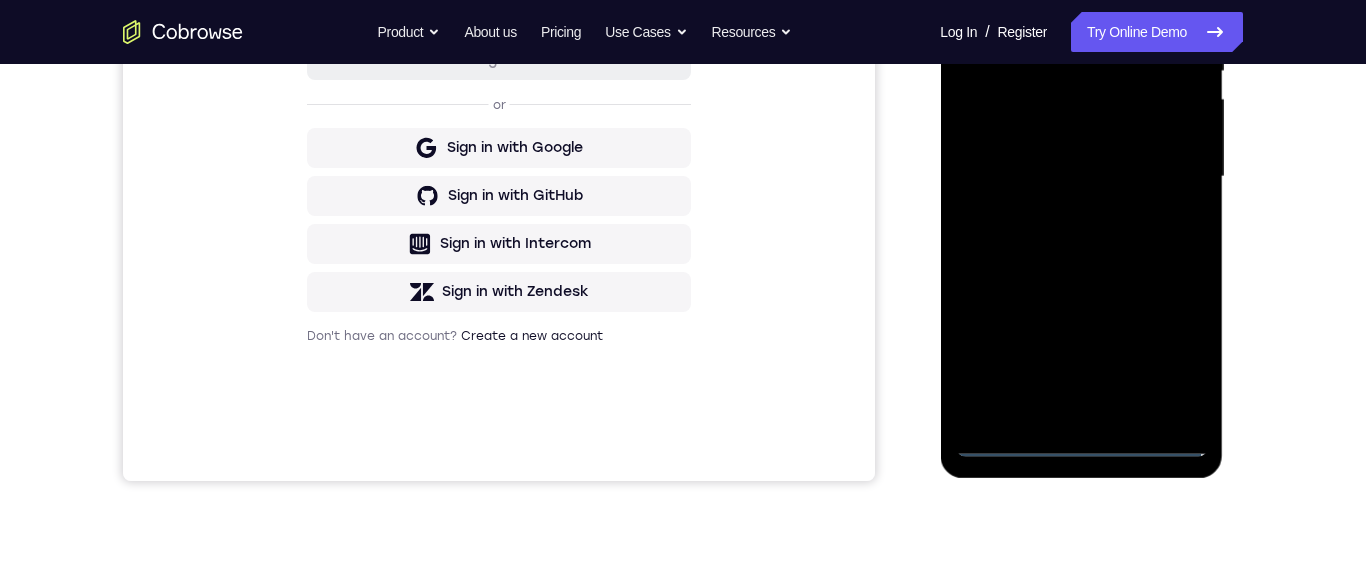 click at bounding box center [1081, 177] 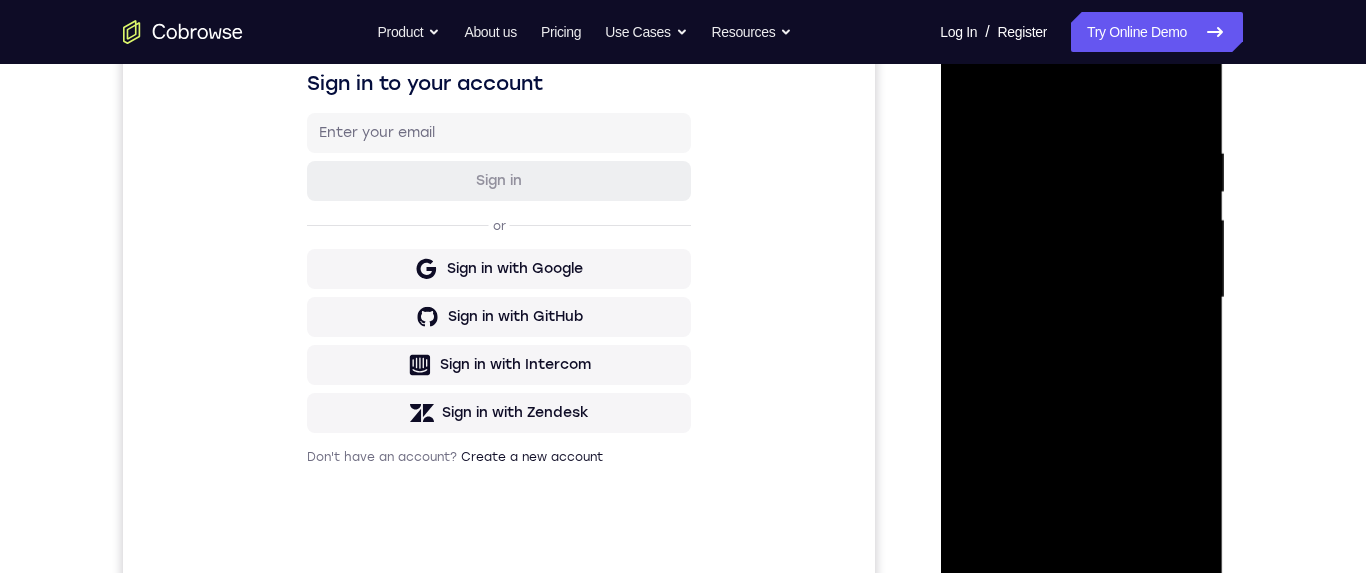 scroll, scrollTop: 262, scrollLeft: 0, axis: vertical 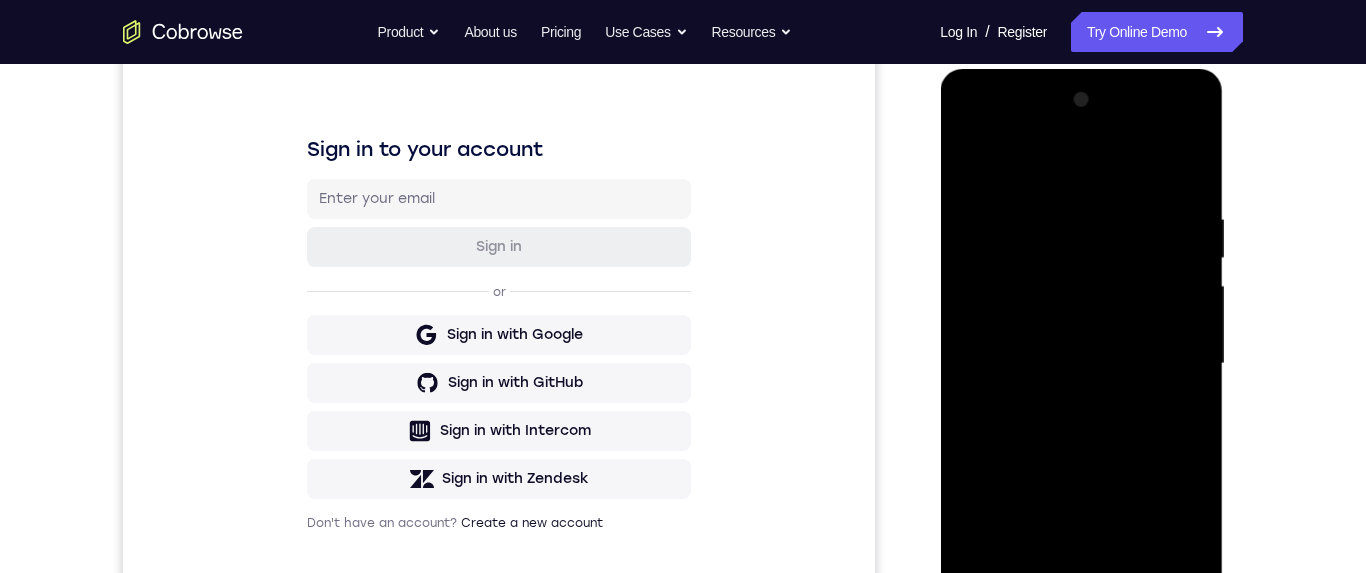 click at bounding box center [1081, 364] 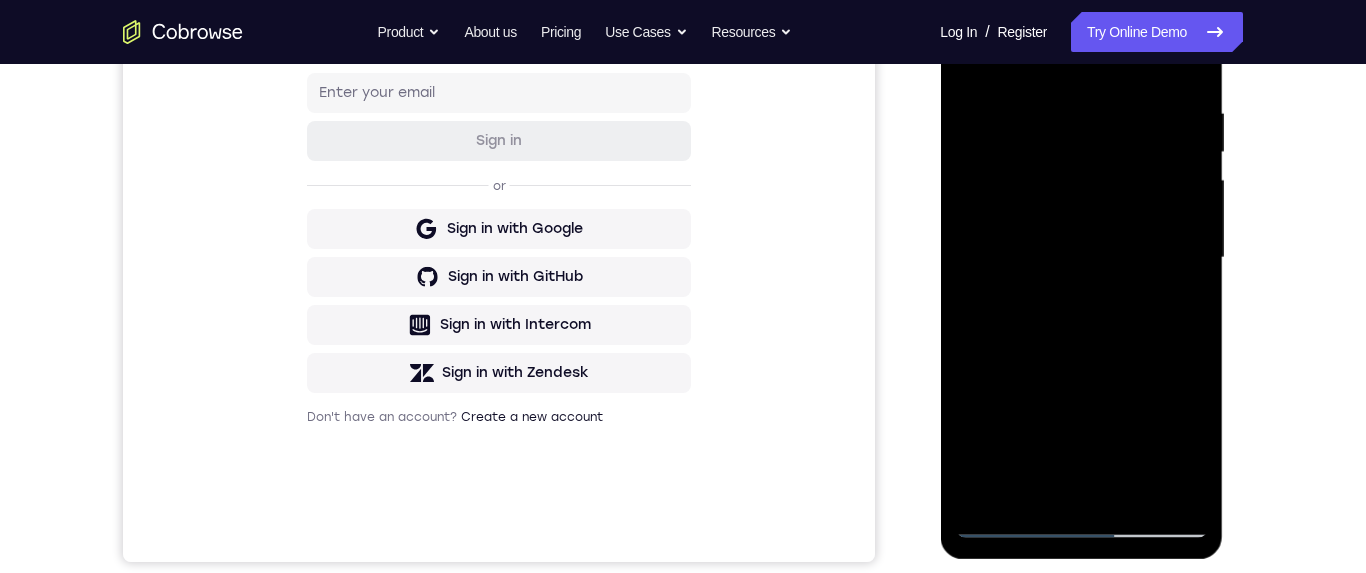 scroll, scrollTop: 308, scrollLeft: 0, axis: vertical 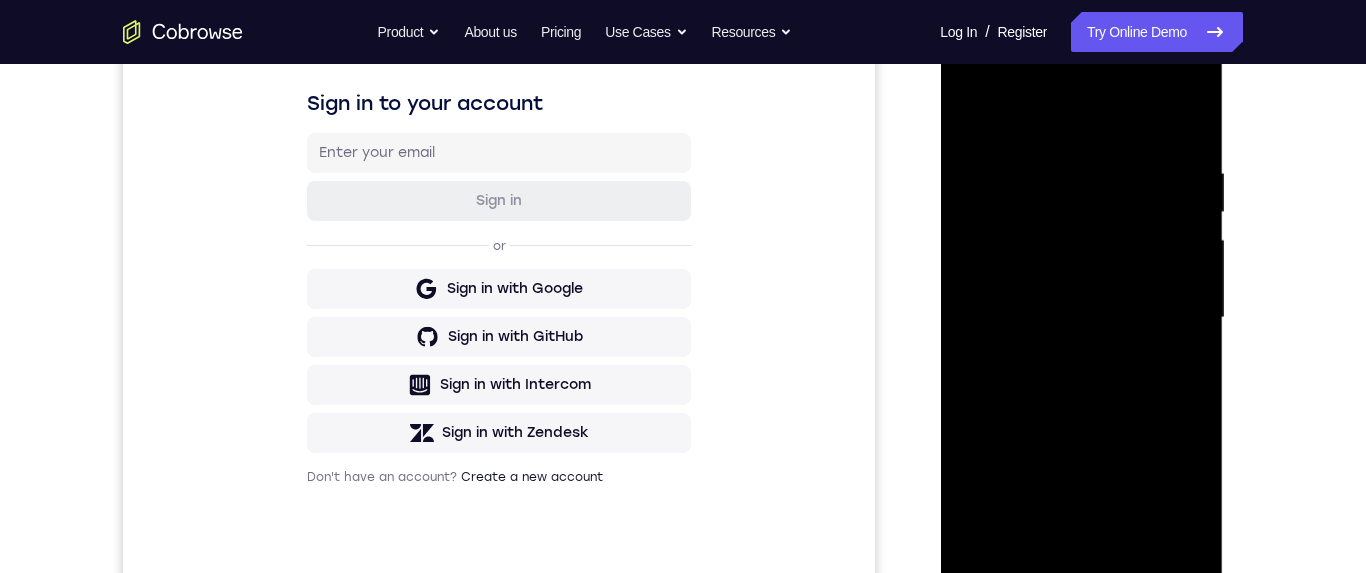 click at bounding box center [1081, 318] 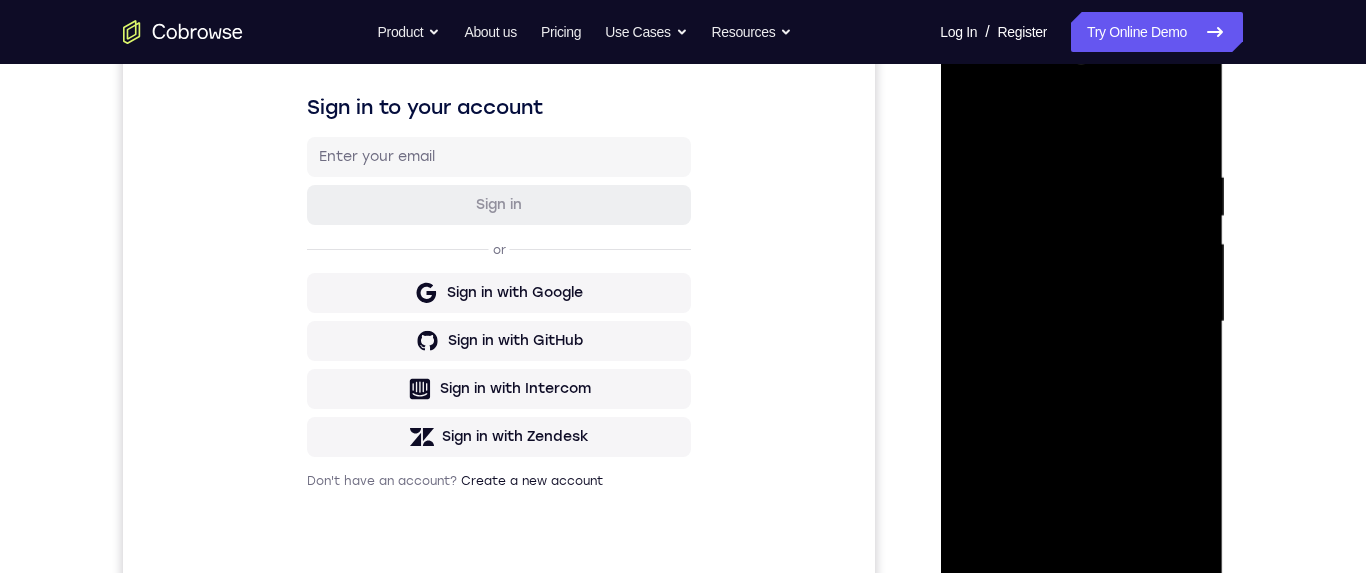 click at bounding box center (1081, 322) 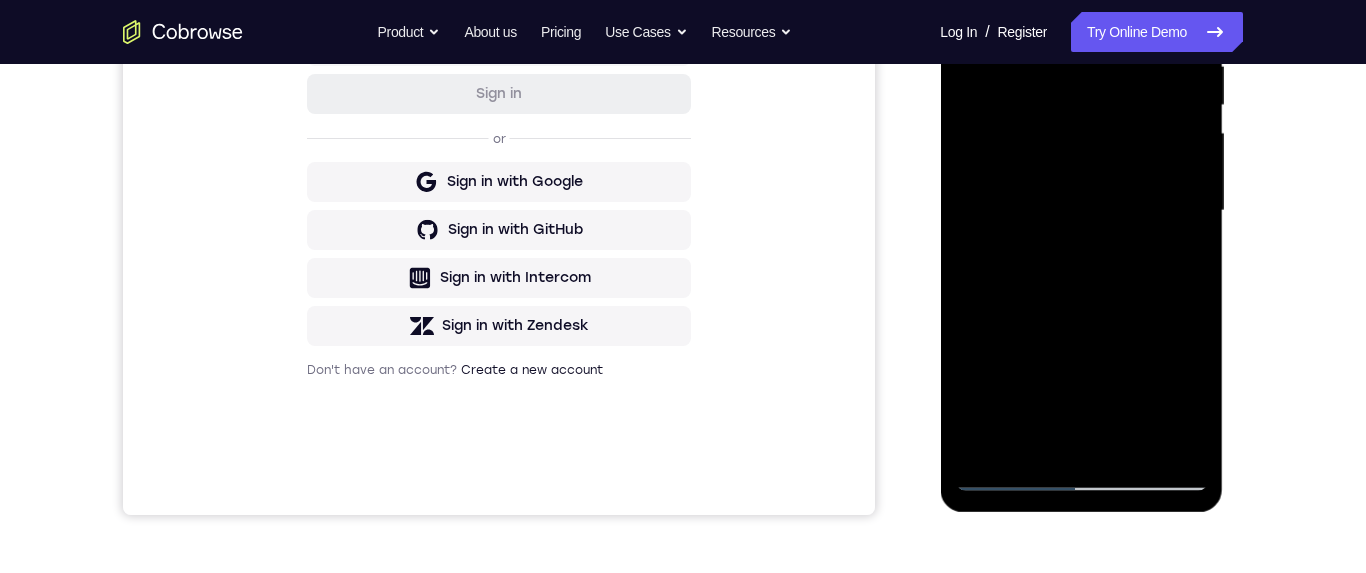 click at bounding box center [1081, 211] 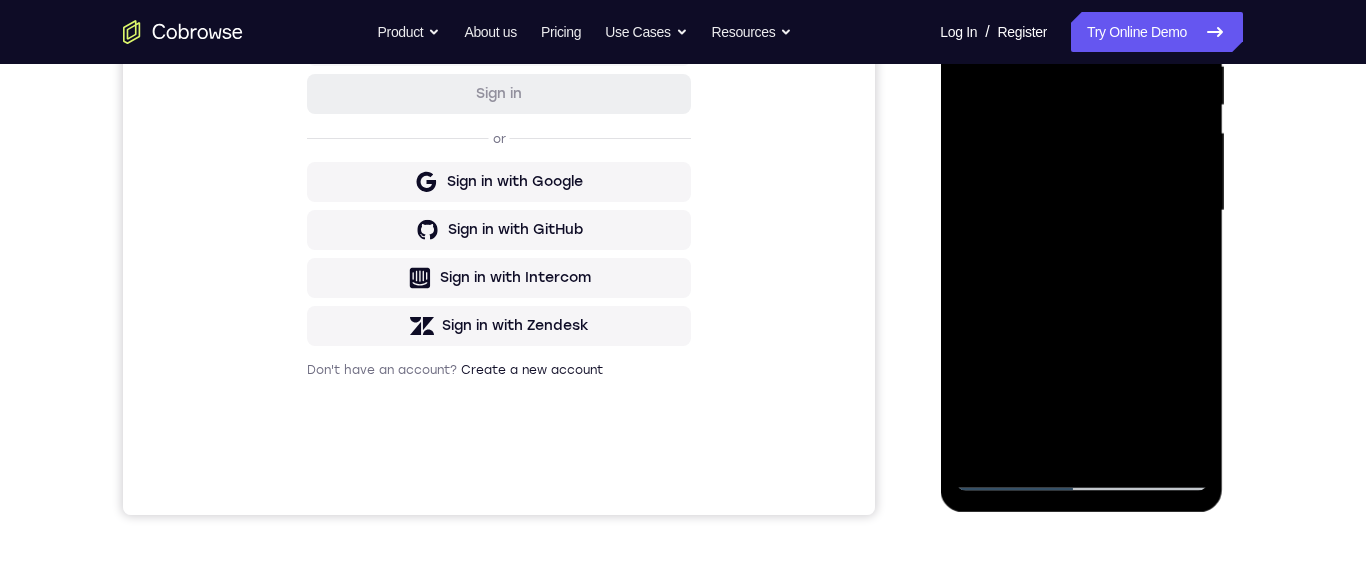 click at bounding box center (1081, 211) 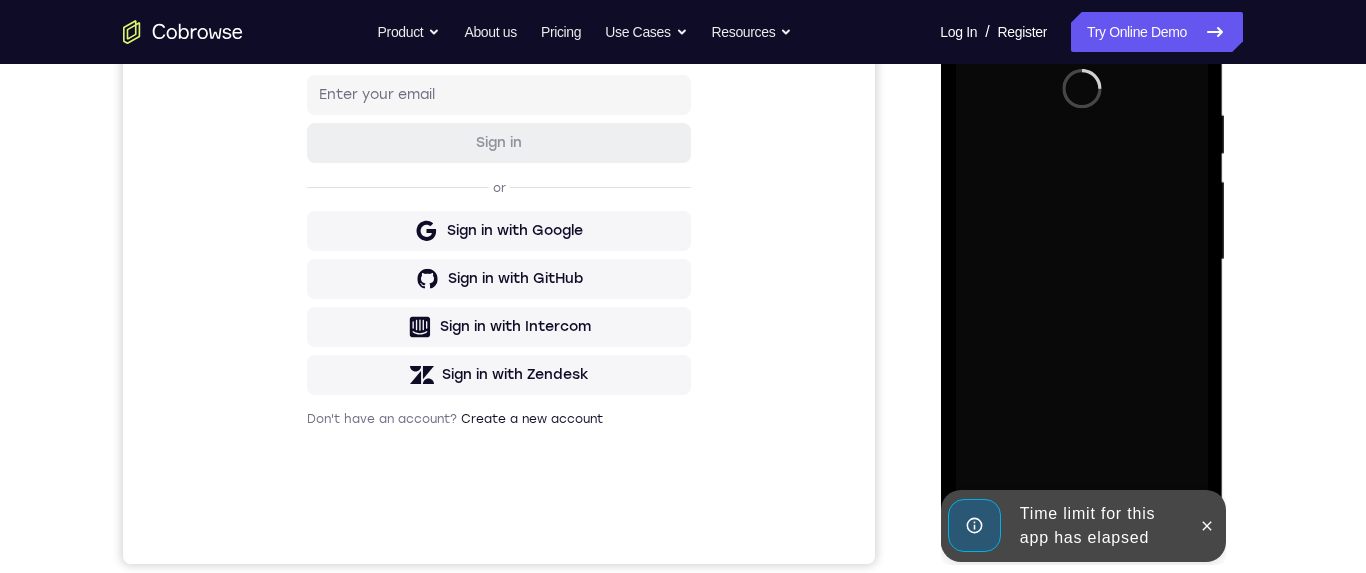 scroll, scrollTop: 445, scrollLeft: 0, axis: vertical 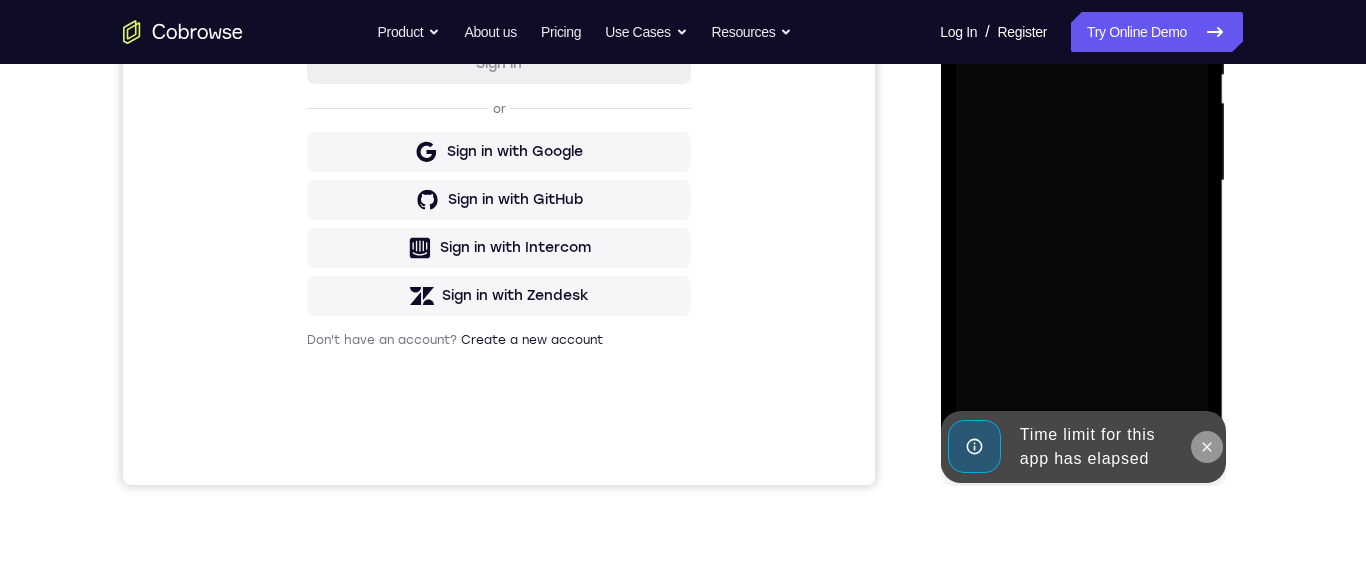 click 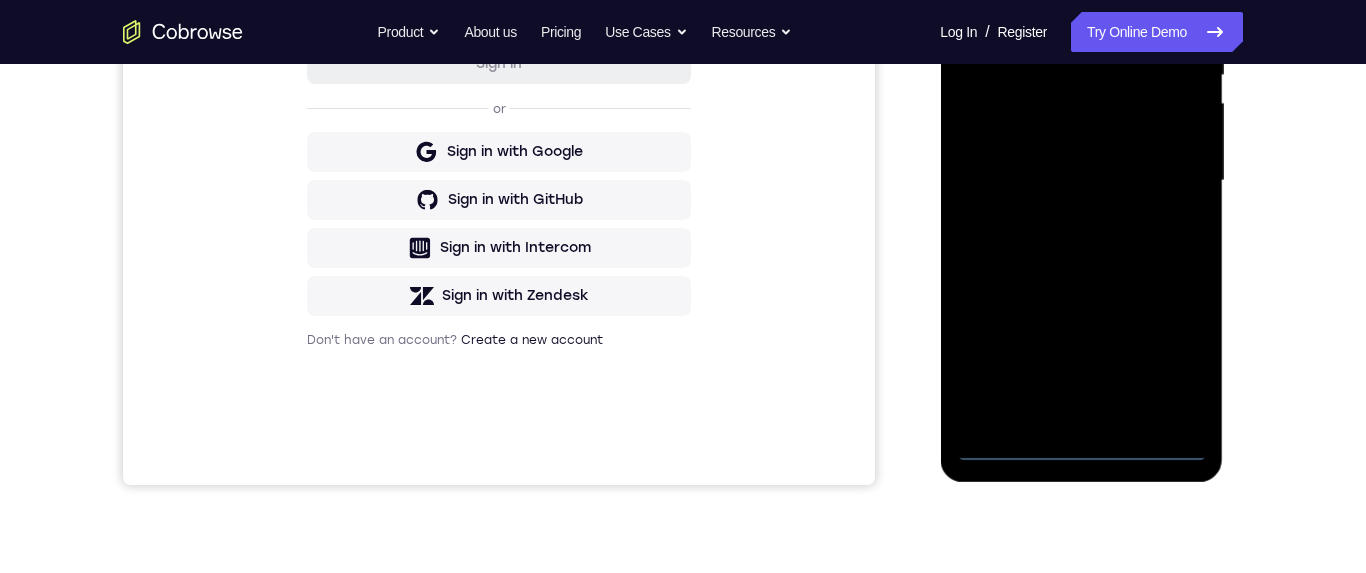 scroll, scrollTop: 444, scrollLeft: 0, axis: vertical 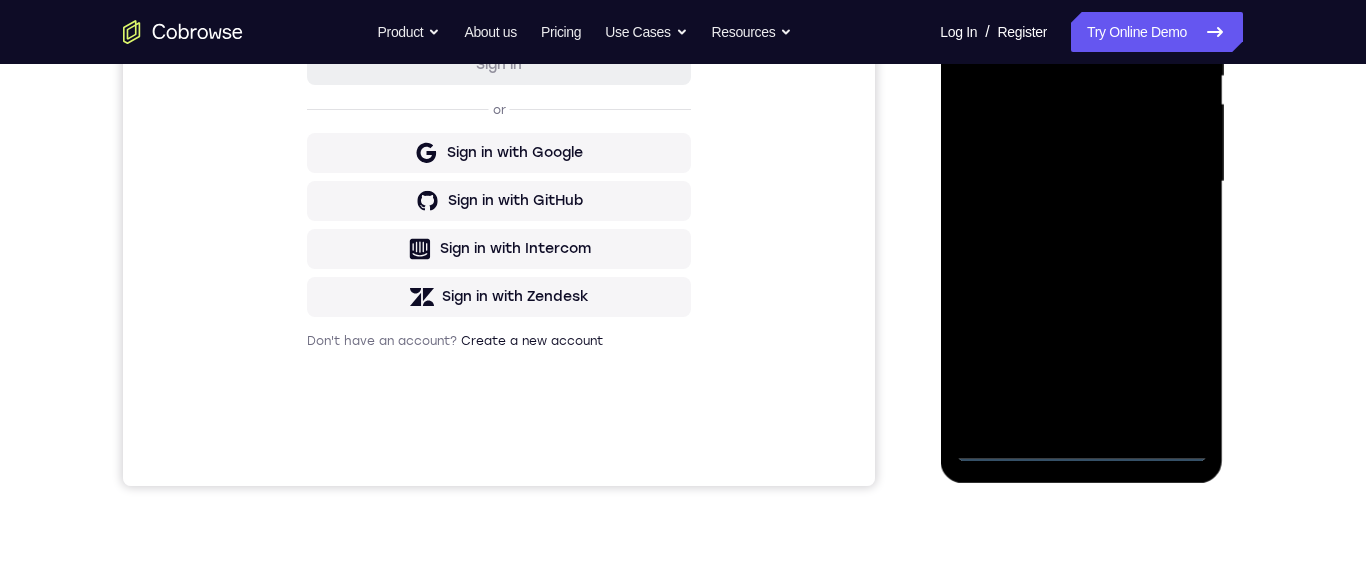 click at bounding box center (1081, 182) 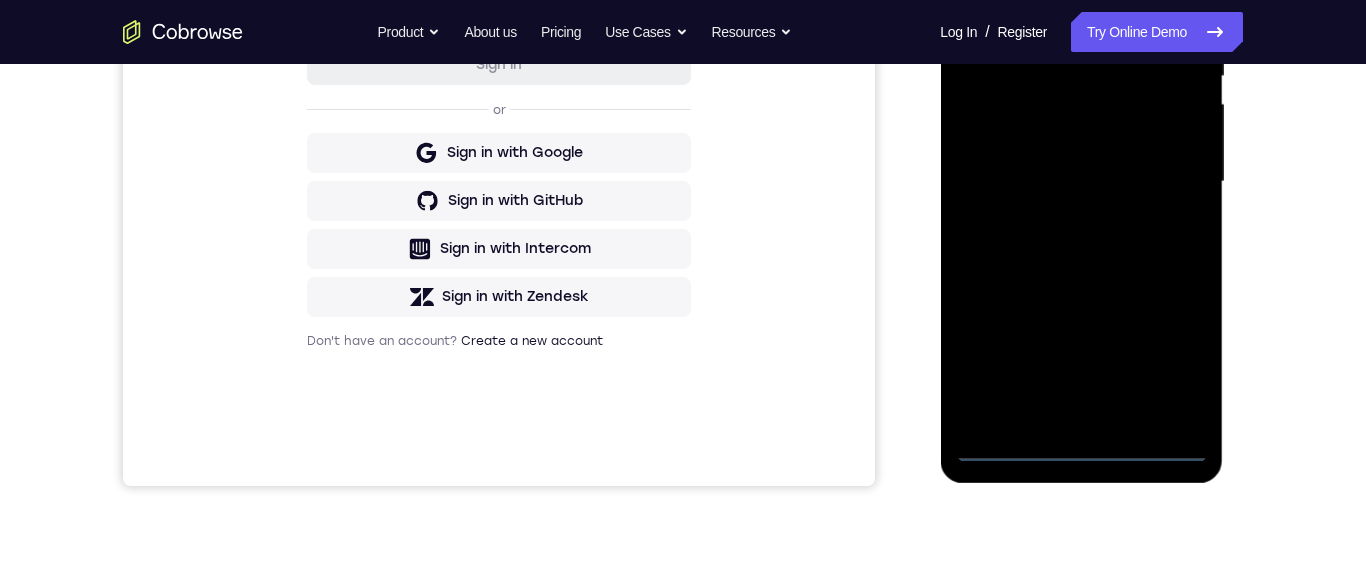 click at bounding box center (1081, 182) 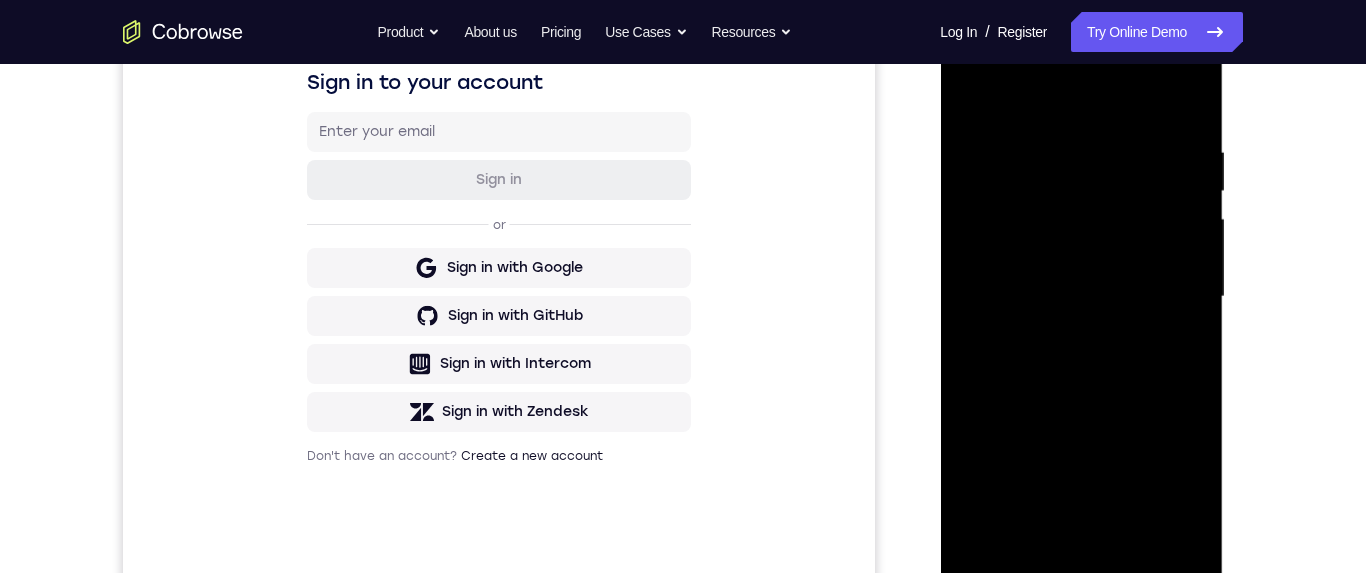 click at bounding box center [1081, 297] 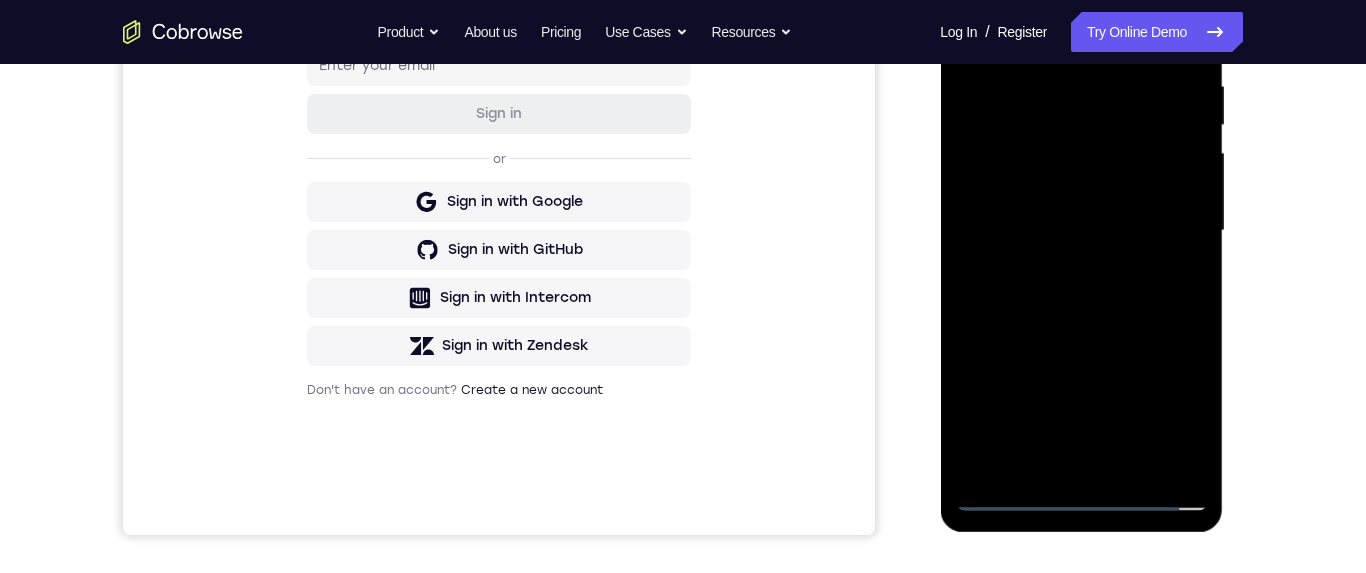 click at bounding box center (1081, 231) 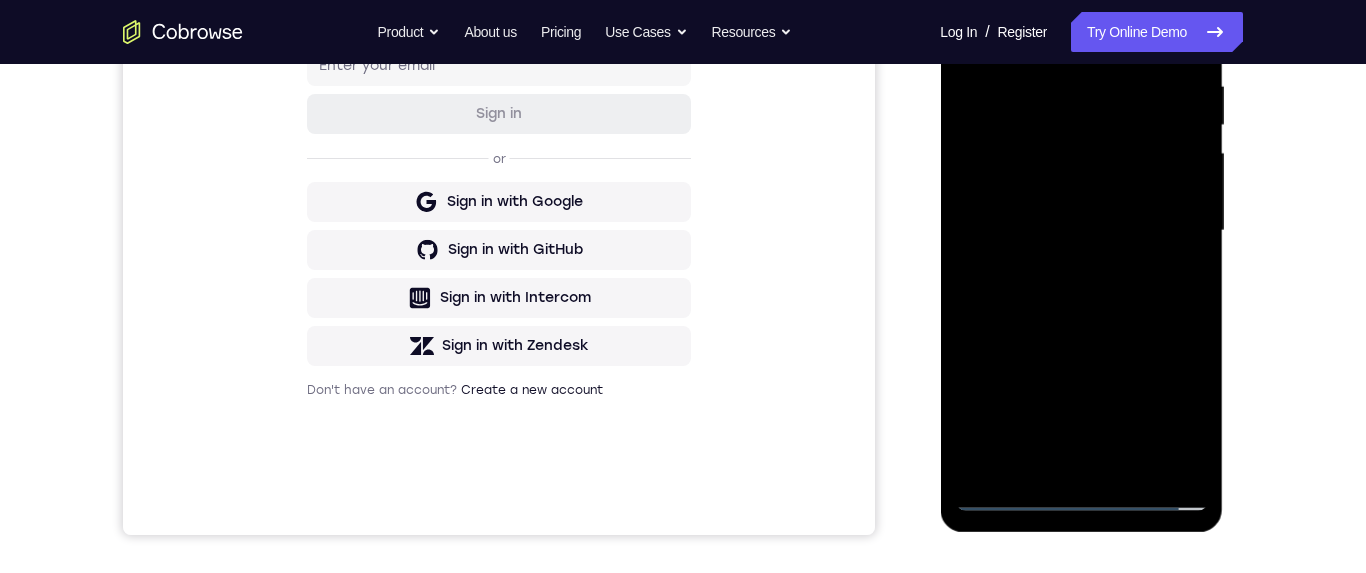 scroll, scrollTop: 462, scrollLeft: 0, axis: vertical 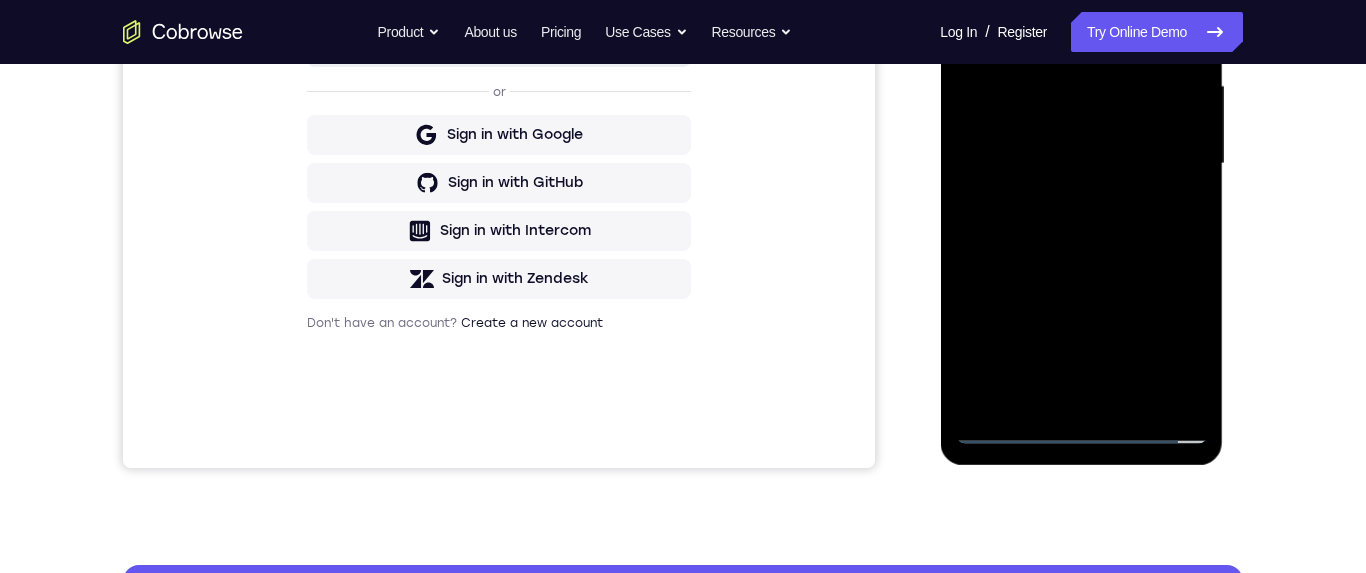 click at bounding box center [1081, 164] 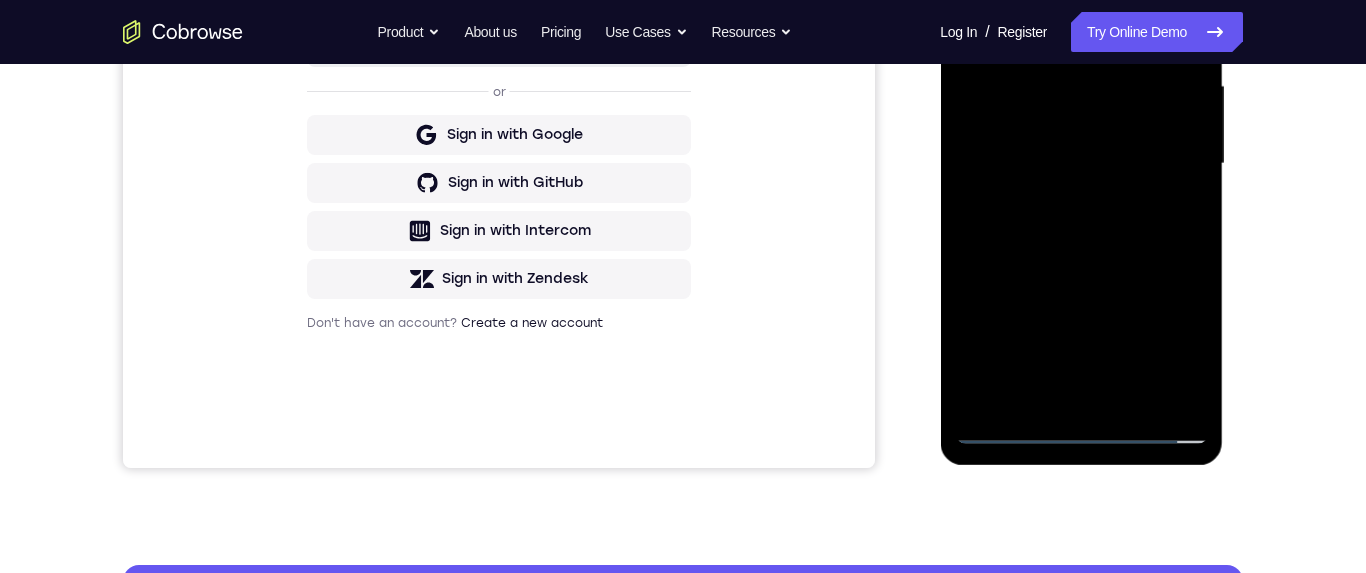 scroll, scrollTop: 463, scrollLeft: 0, axis: vertical 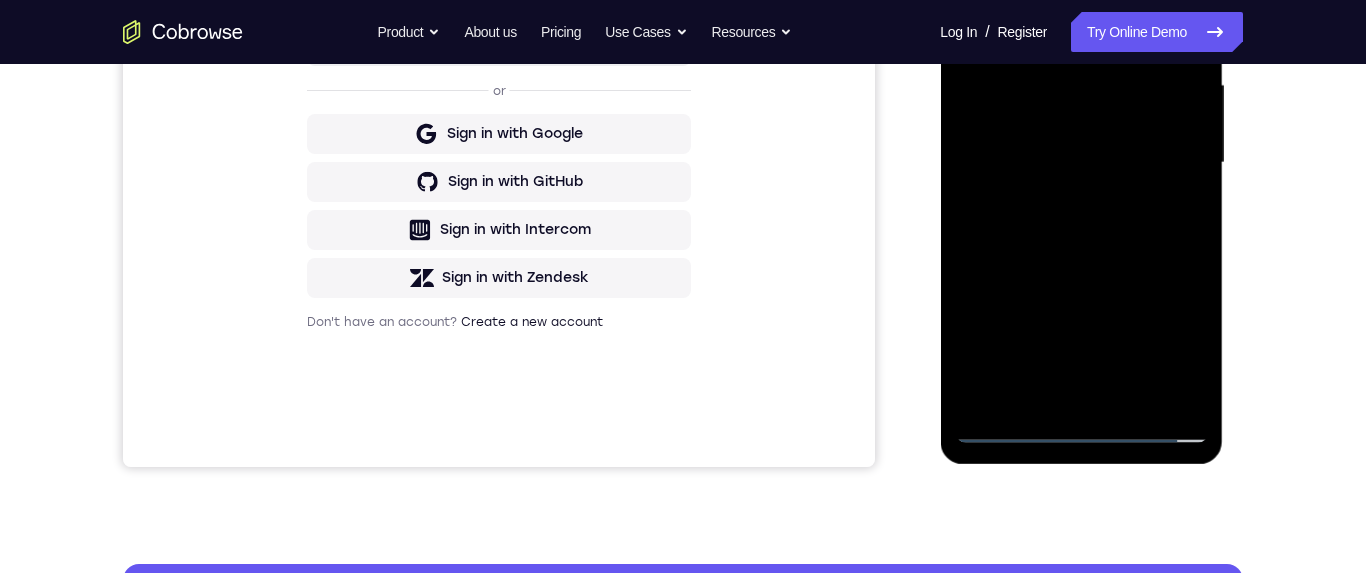 click at bounding box center [1081, 163] 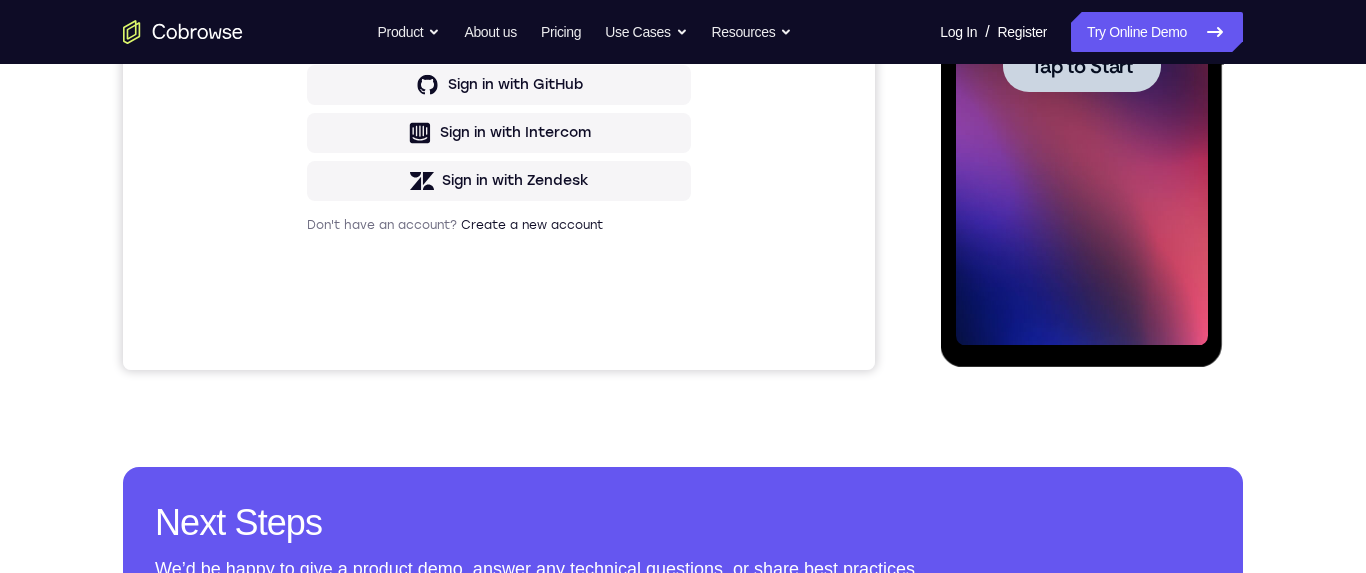 scroll, scrollTop: 538, scrollLeft: 0, axis: vertical 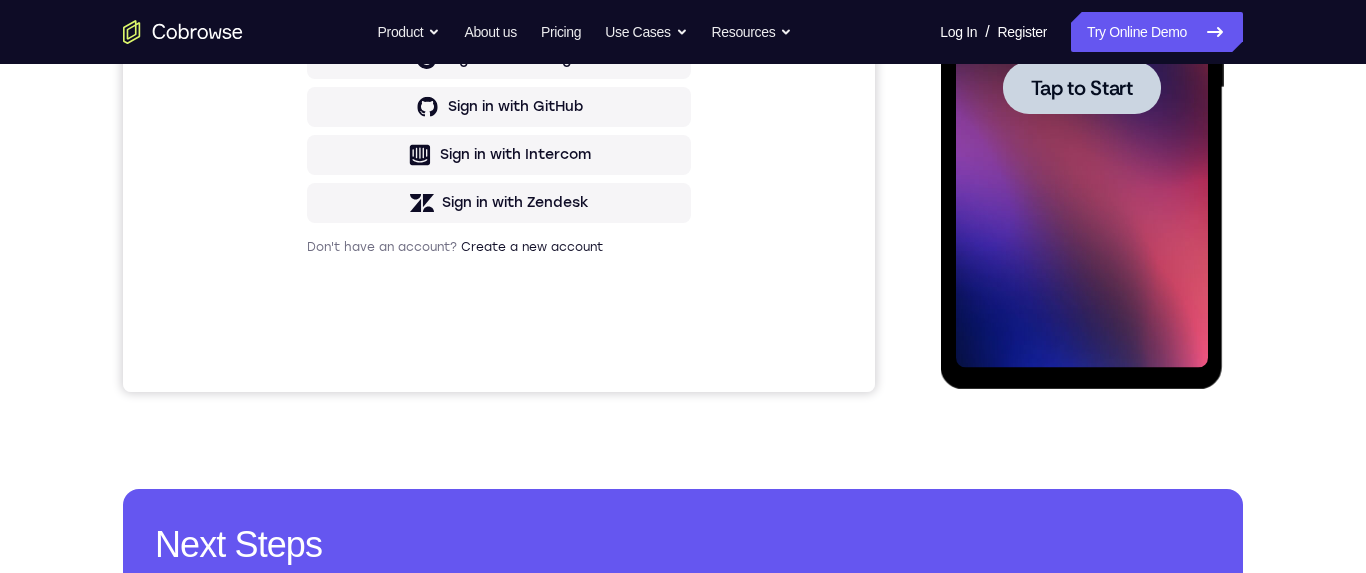 click at bounding box center (1081, 88) 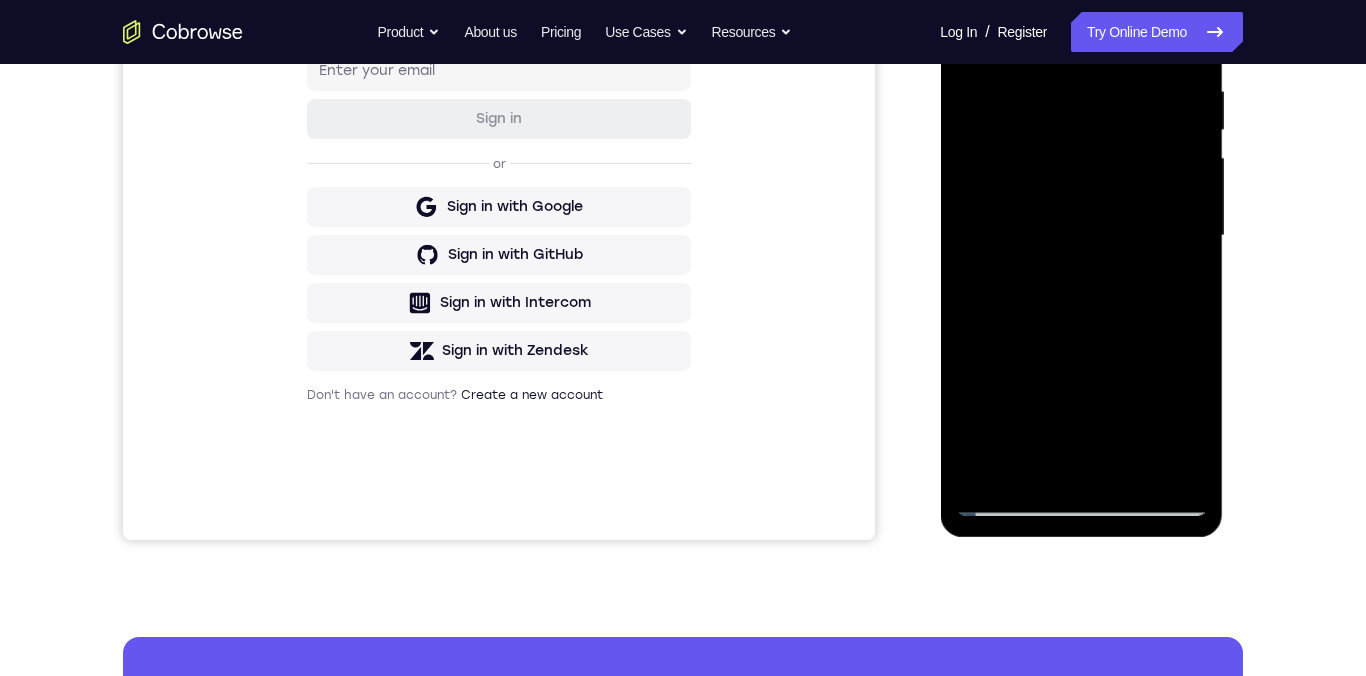 scroll, scrollTop: 391, scrollLeft: 0, axis: vertical 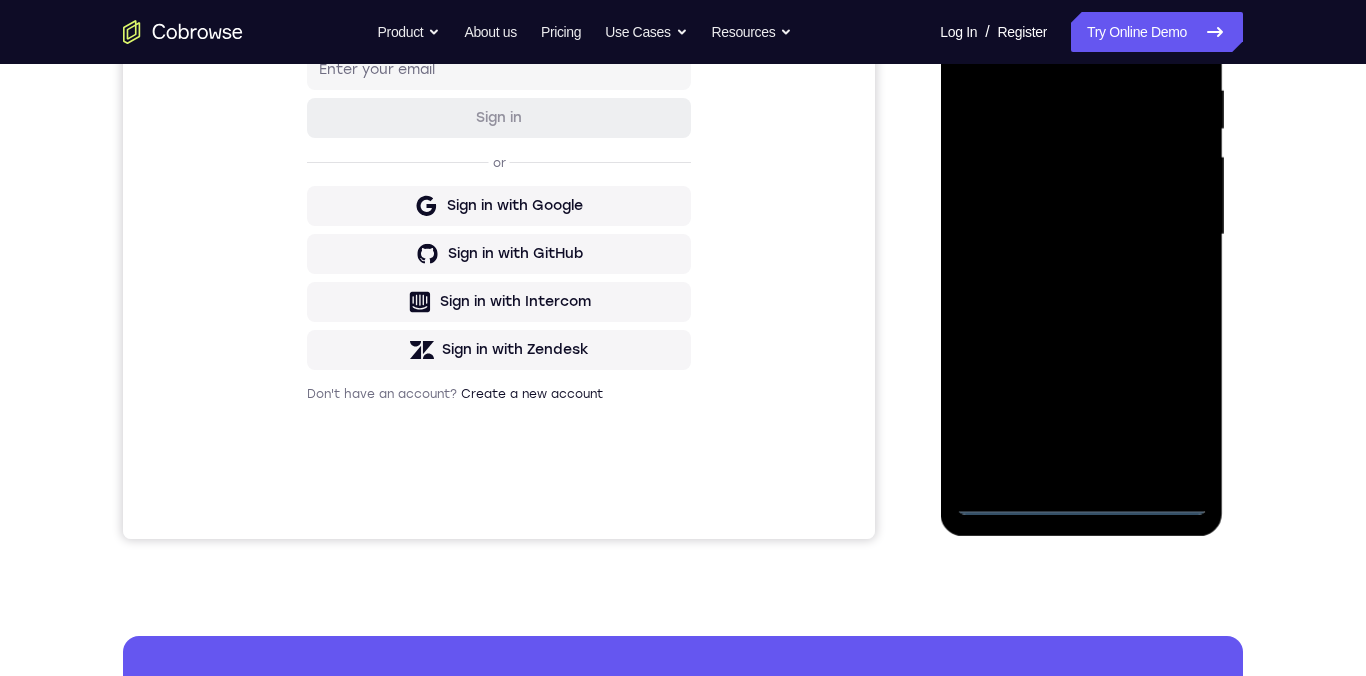 click at bounding box center [1081, 235] 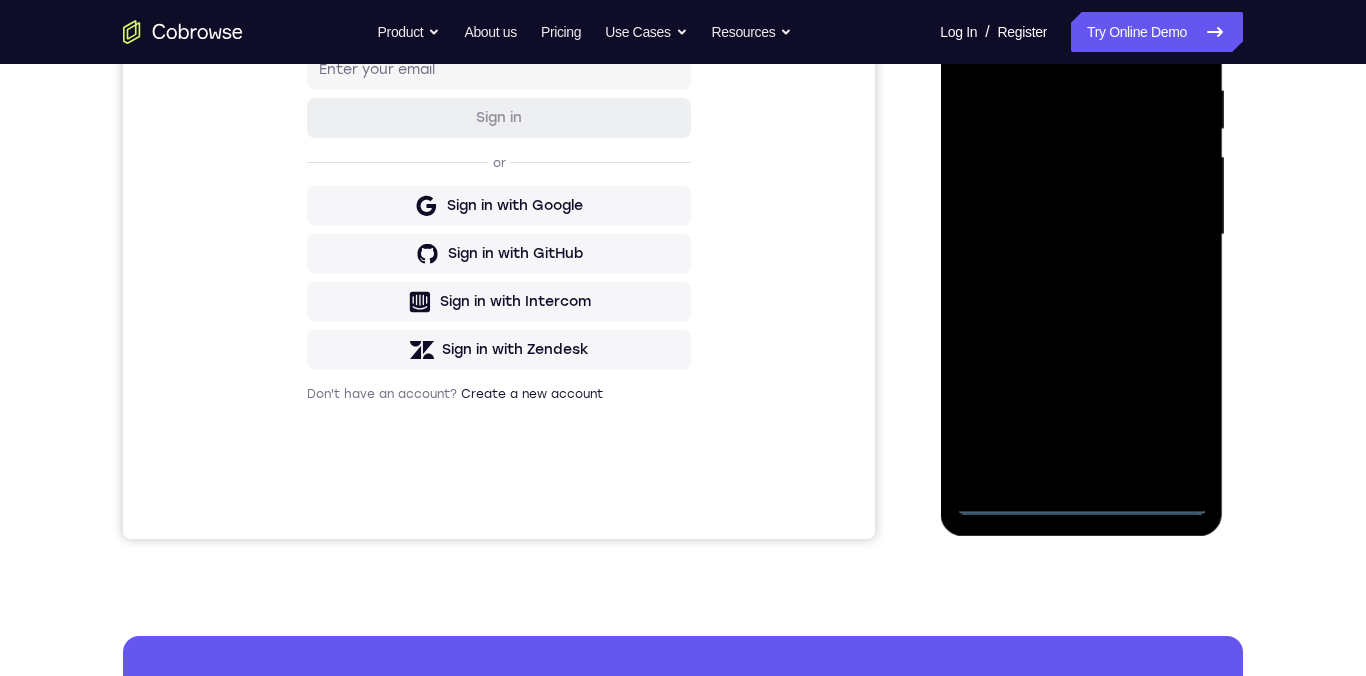 click at bounding box center (1081, 235) 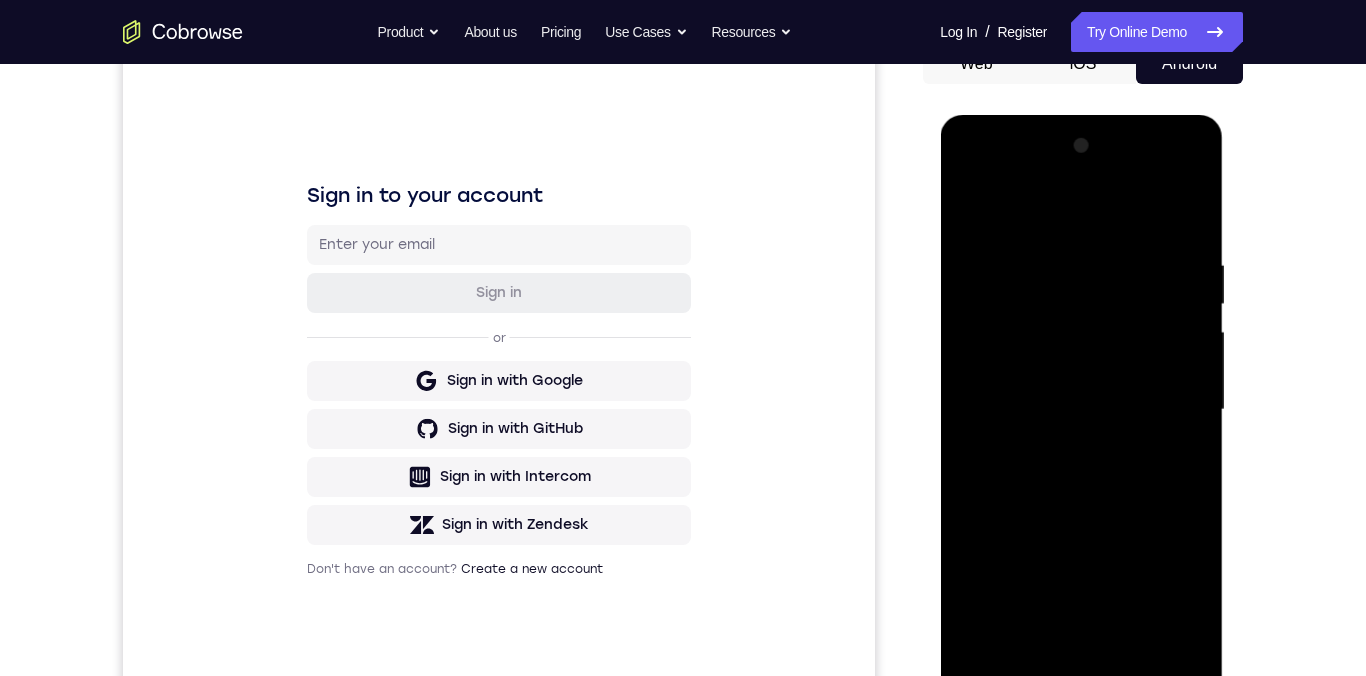 scroll, scrollTop: 189, scrollLeft: 0, axis: vertical 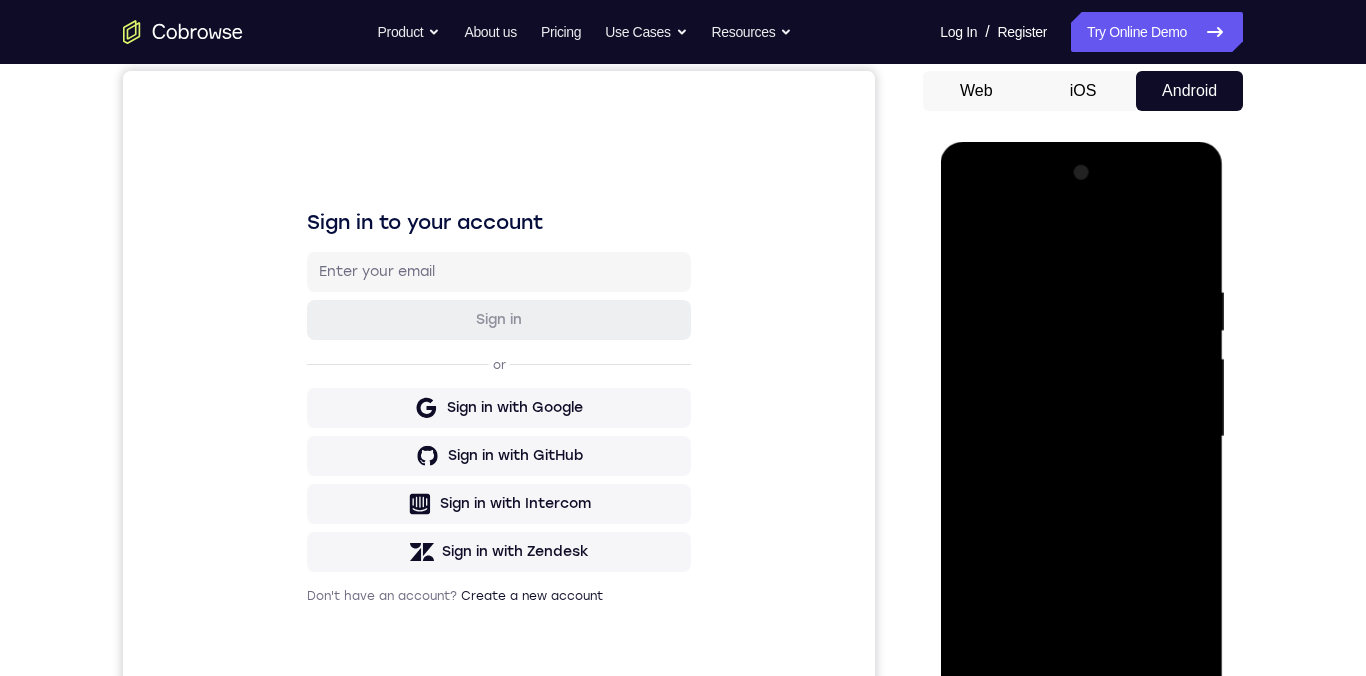 click at bounding box center [1081, 437] 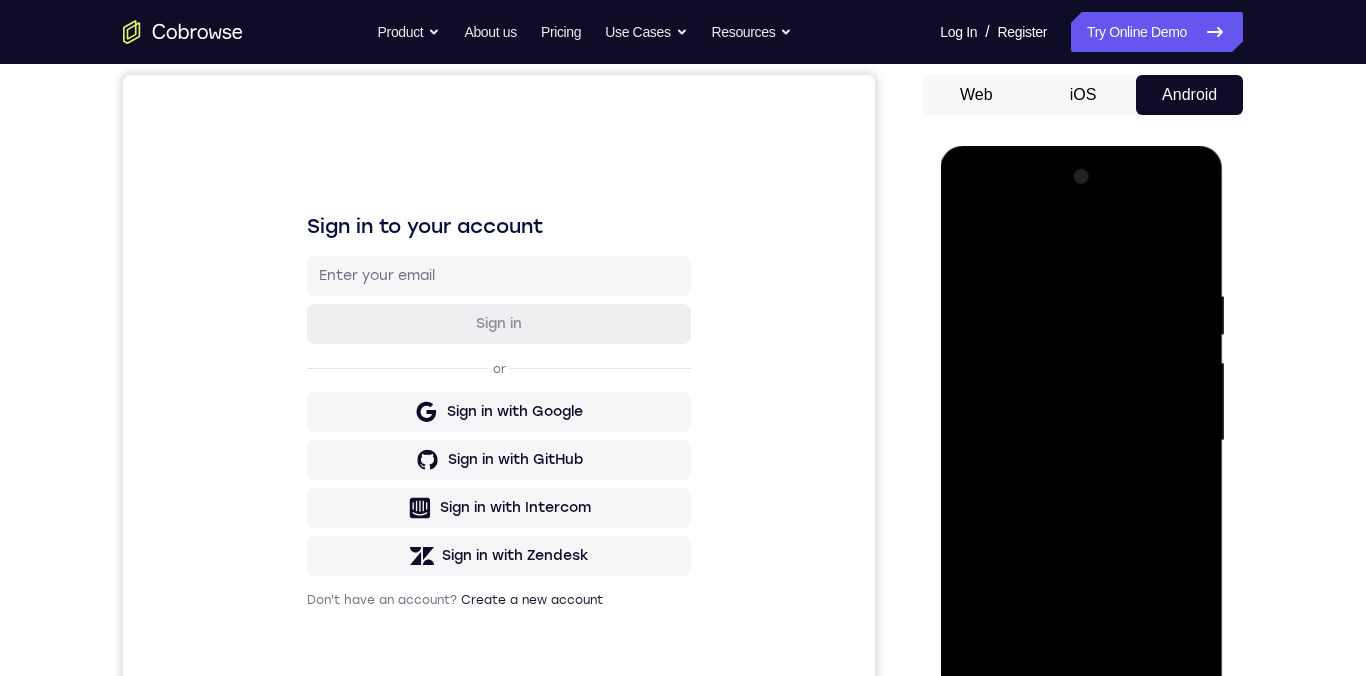 click at bounding box center [1081, 441] 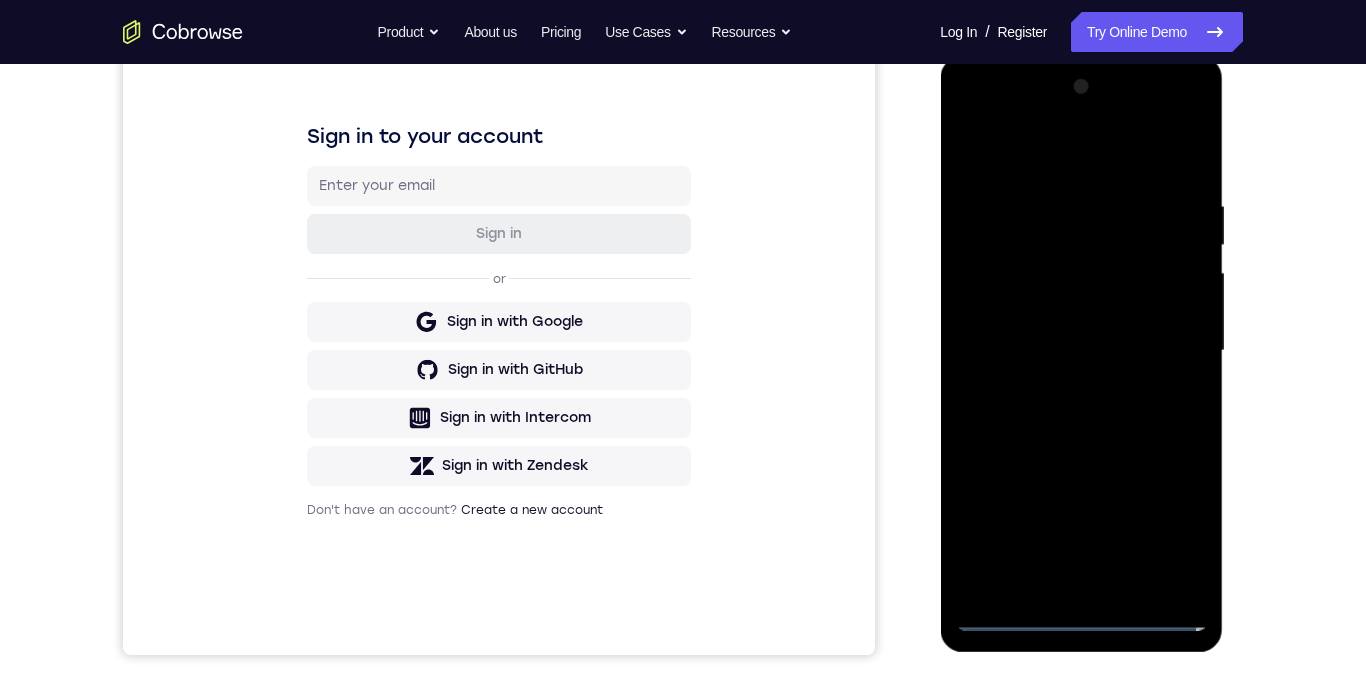 click at bounding box center (1081, 351) 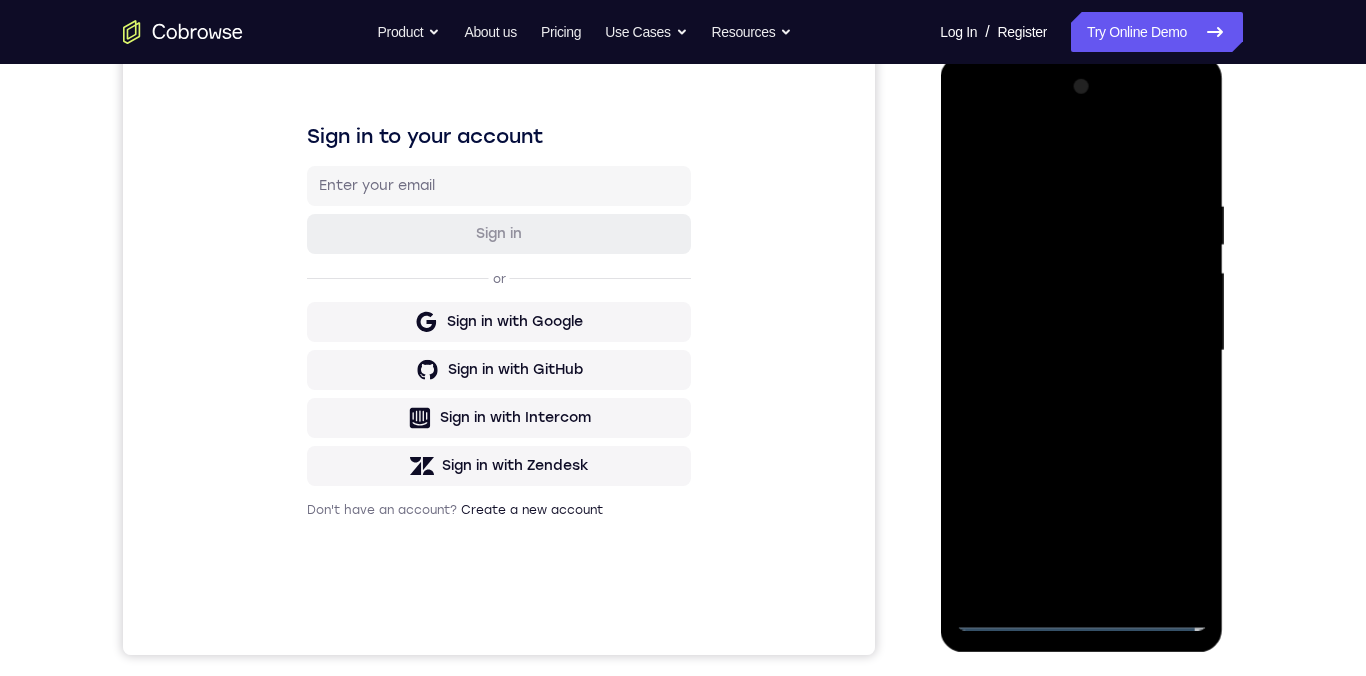 scroll, scrollTop: 279, scrollLeft: 0, axis: vertical 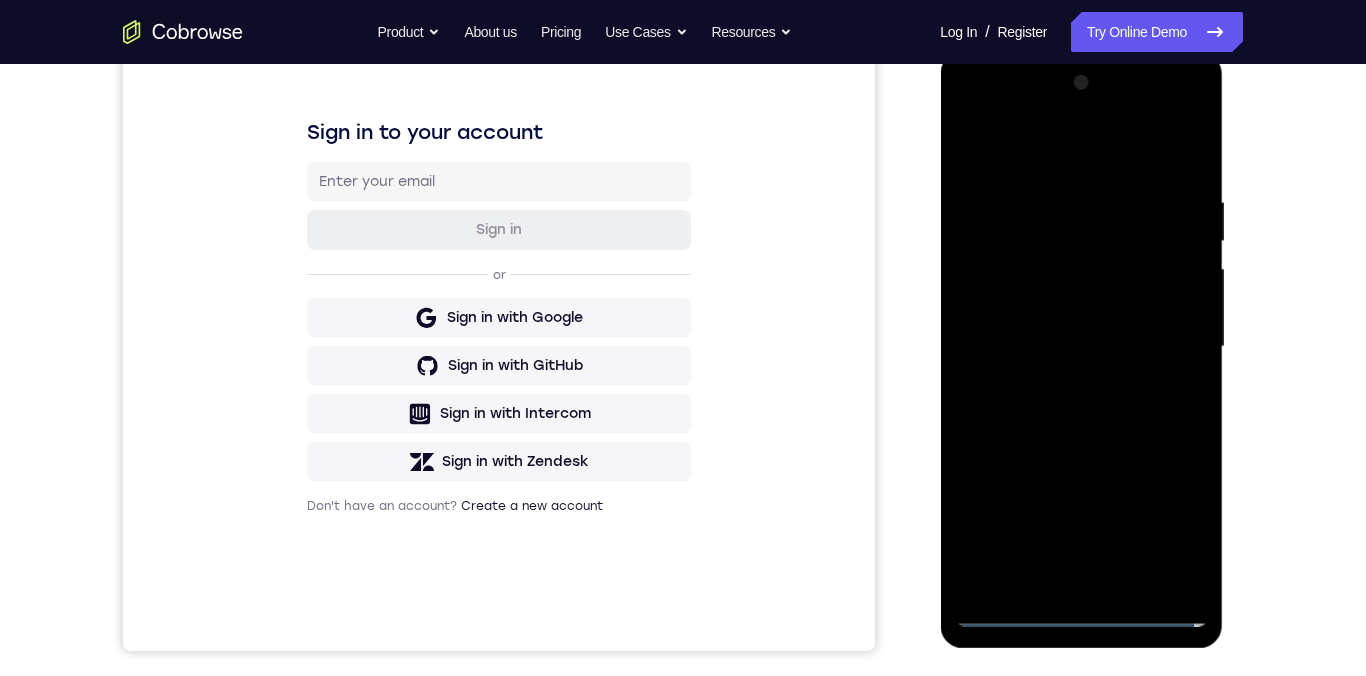 click at bounding box center [1081, 347] 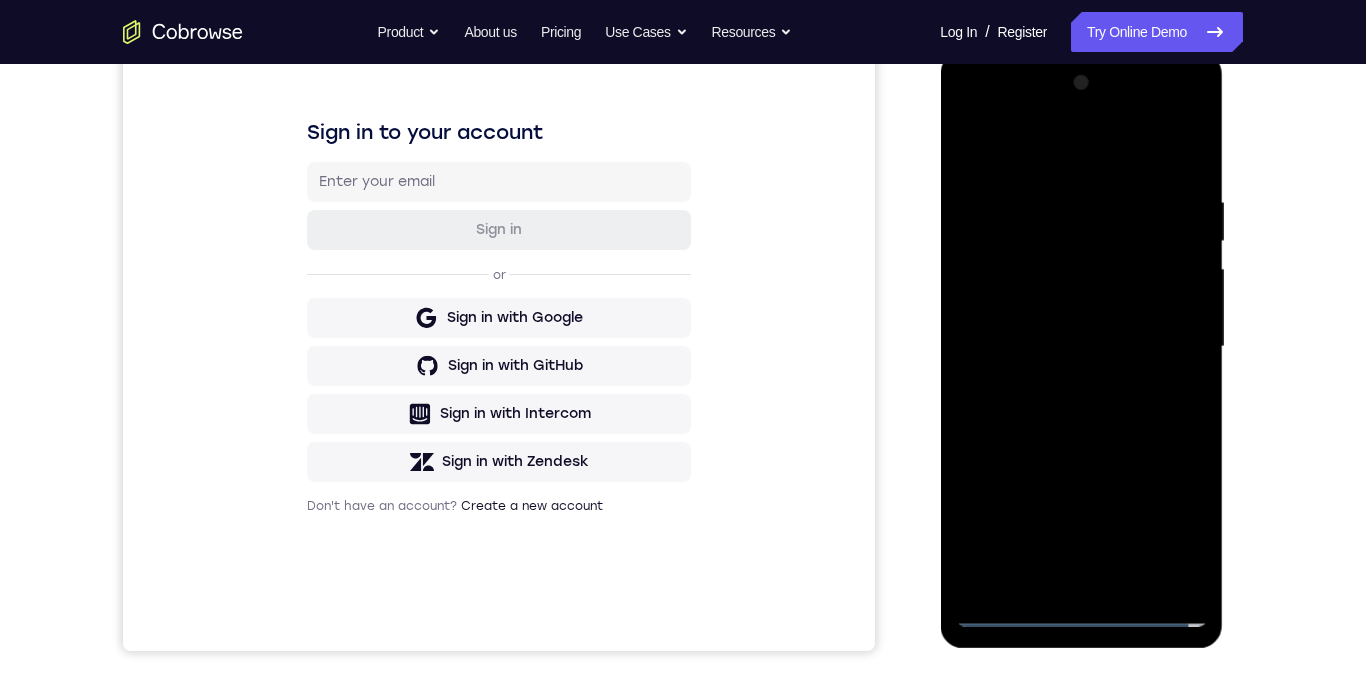 click at bounding box center [1081, 347] 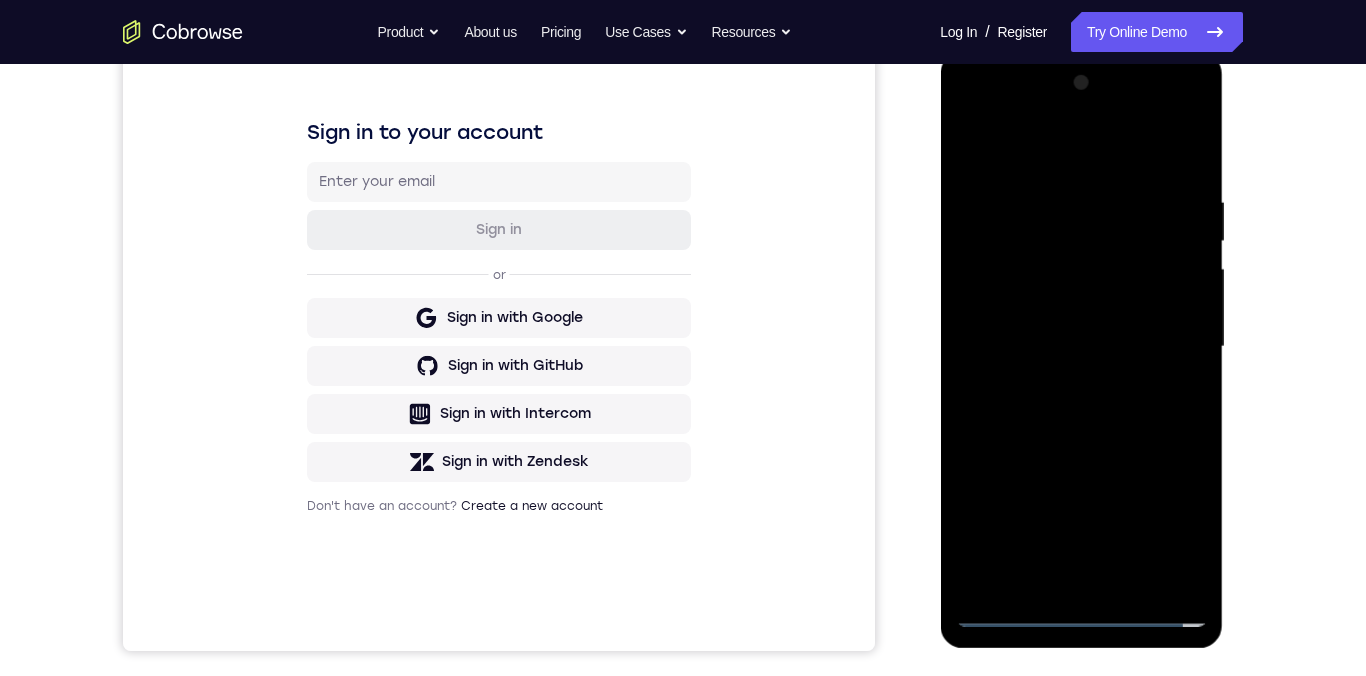 click at bounding box center (1081, 347) 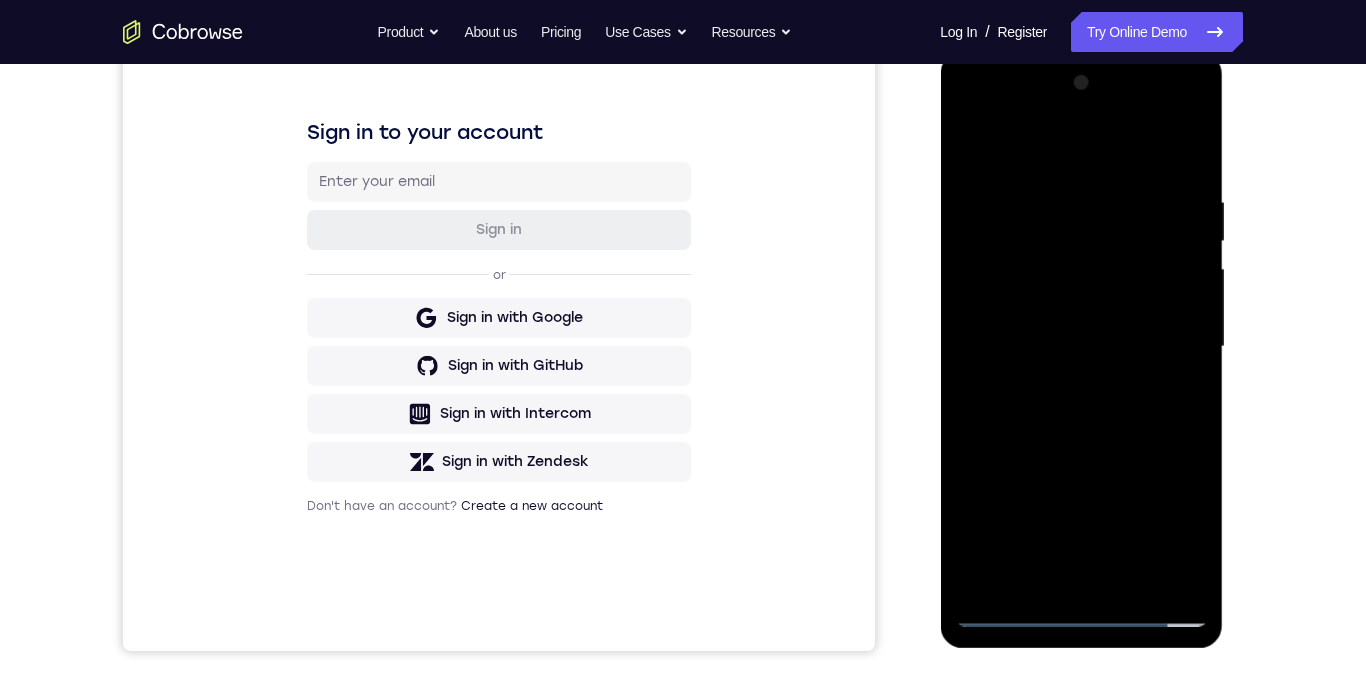 click at bounding box center (1081, 347) 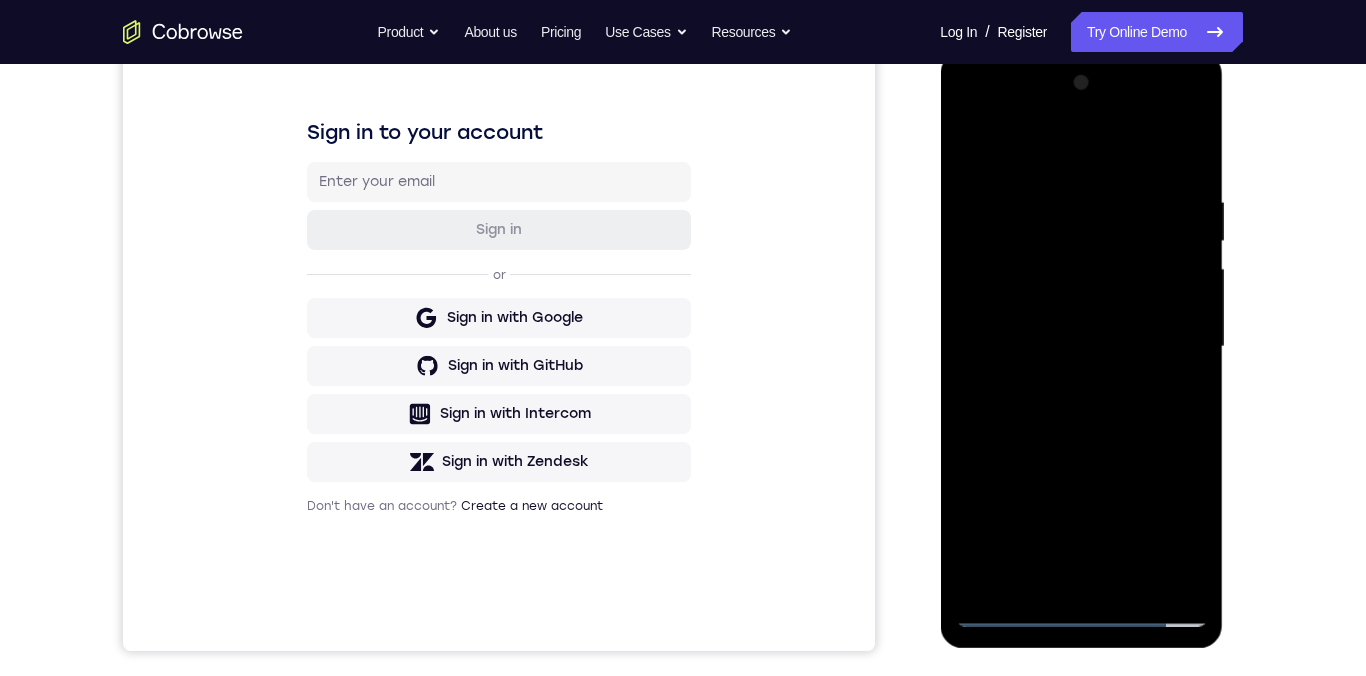 click at bounding box center [1081, 347] 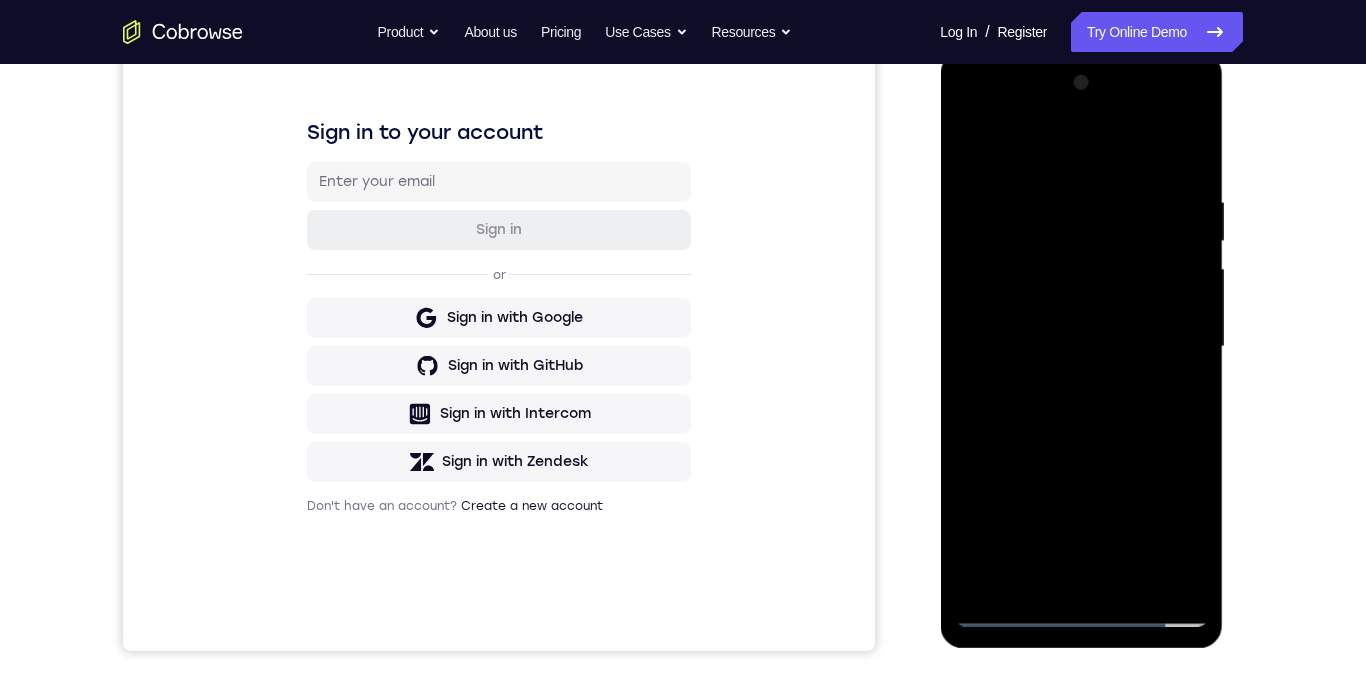 click at bounding box center [1081, 347] 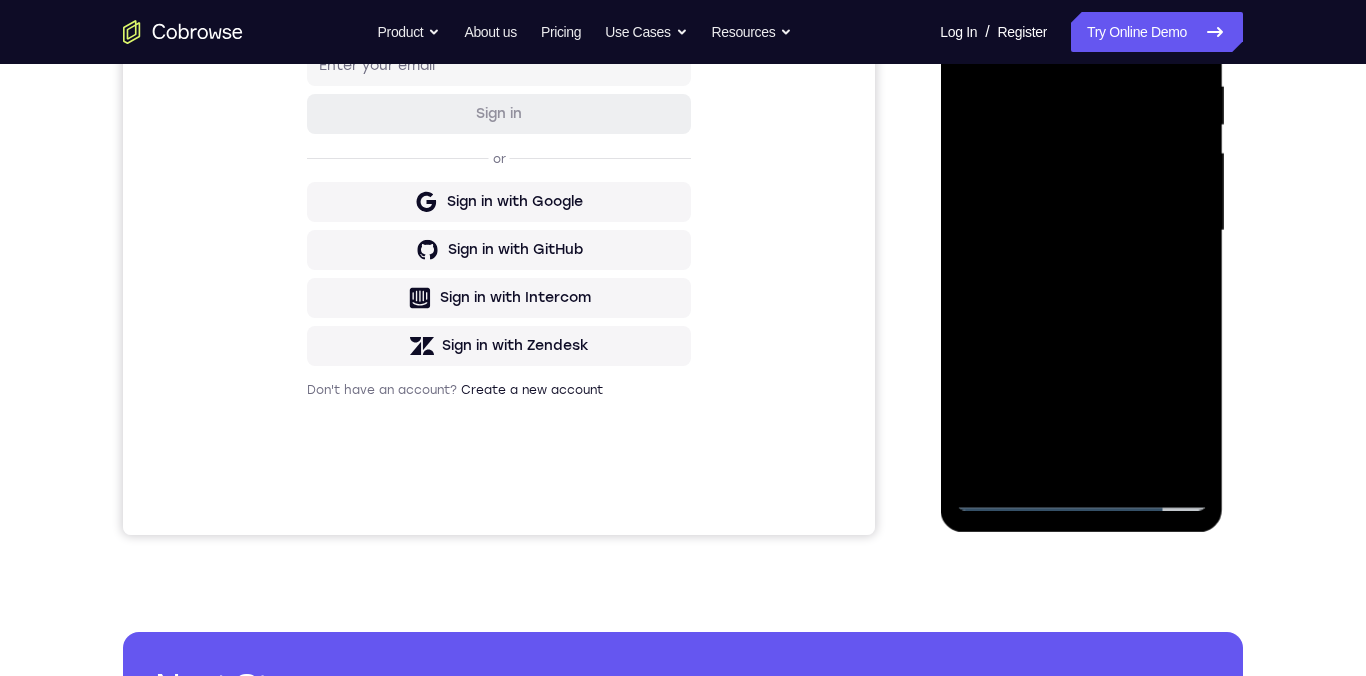 click at bounding box center [1081, 231] 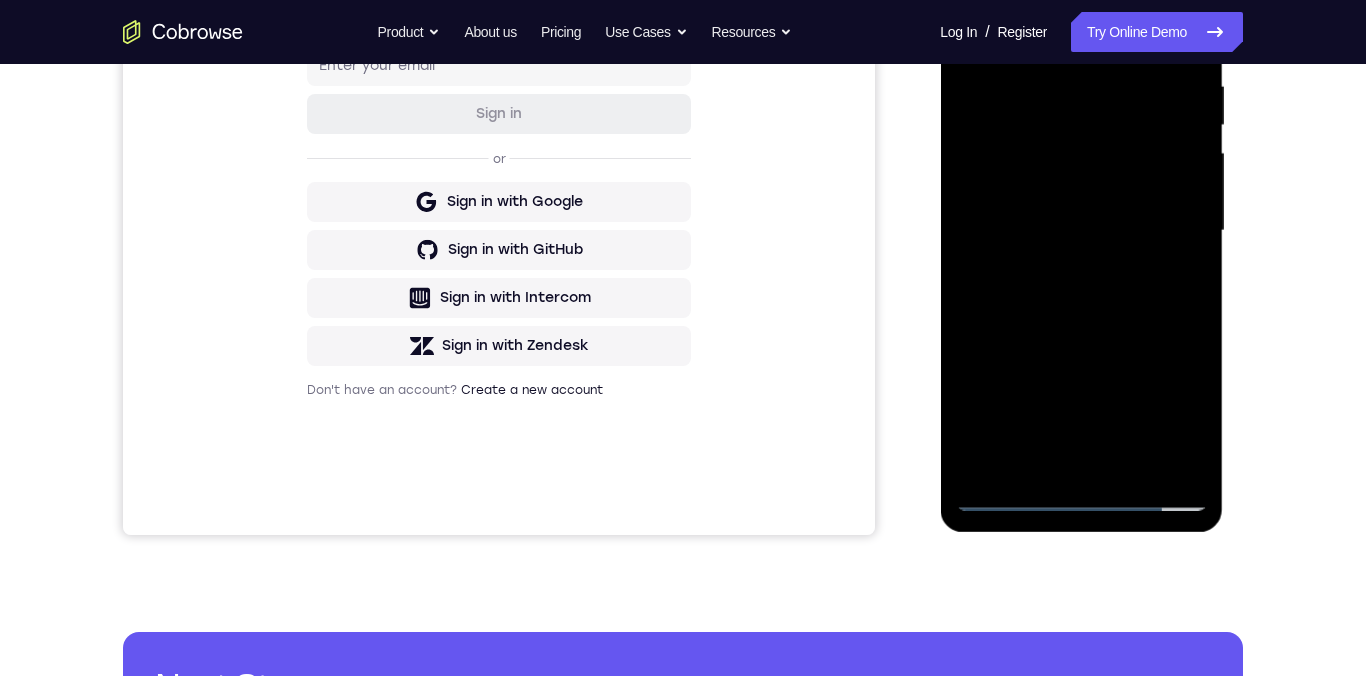 click at bounding box center [1081, 231] 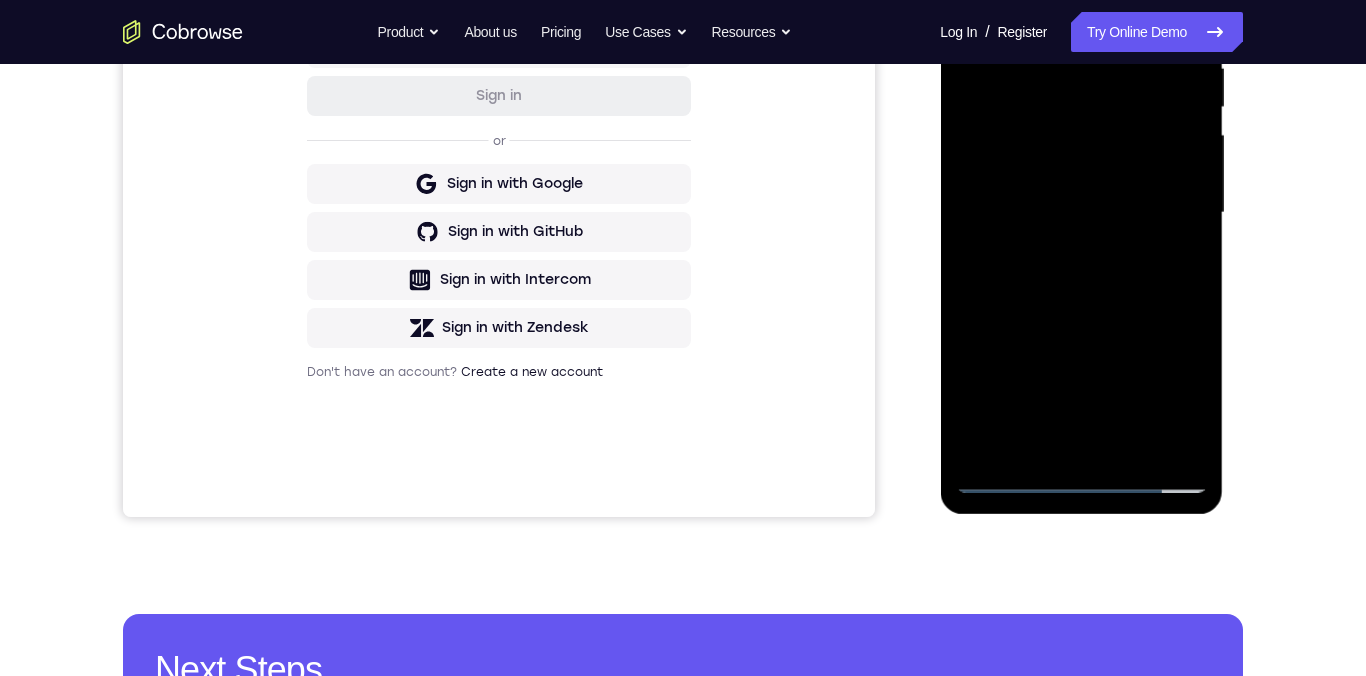 scroll, scrollTop: 287, scrollLeft: 0, axis: vertical 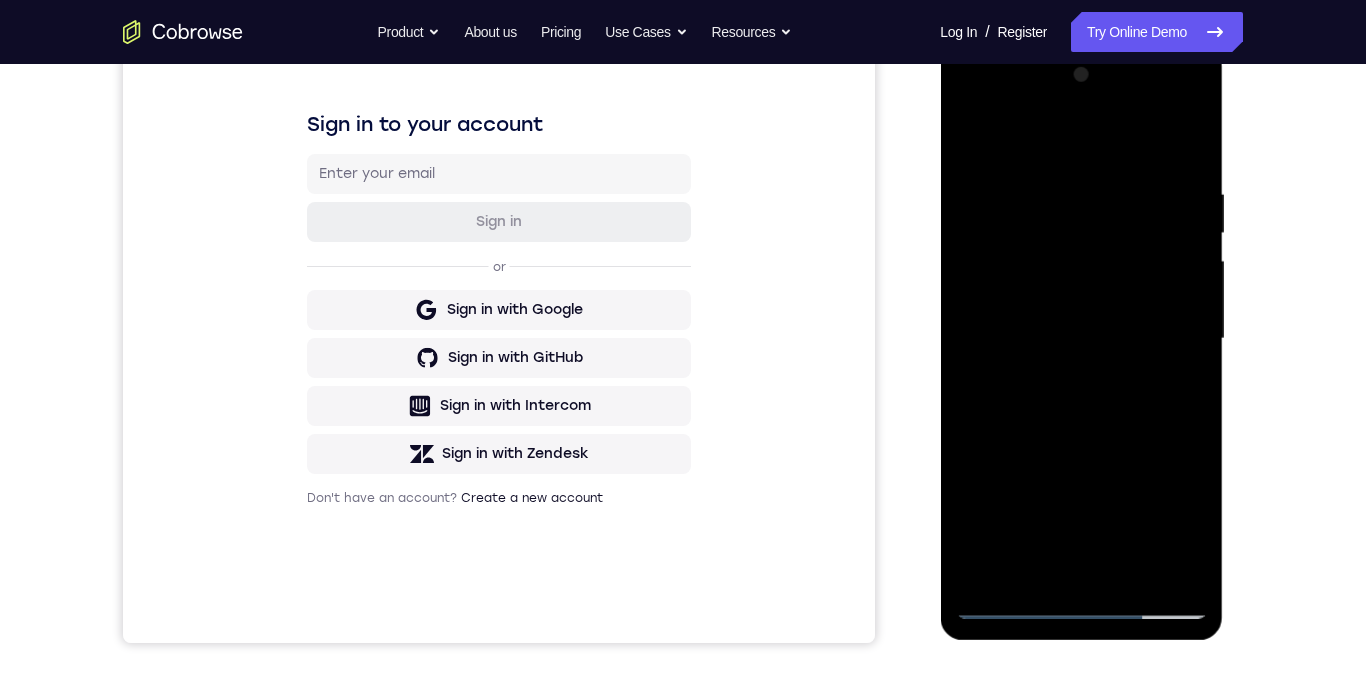 click at bounding box center [1081, 339] 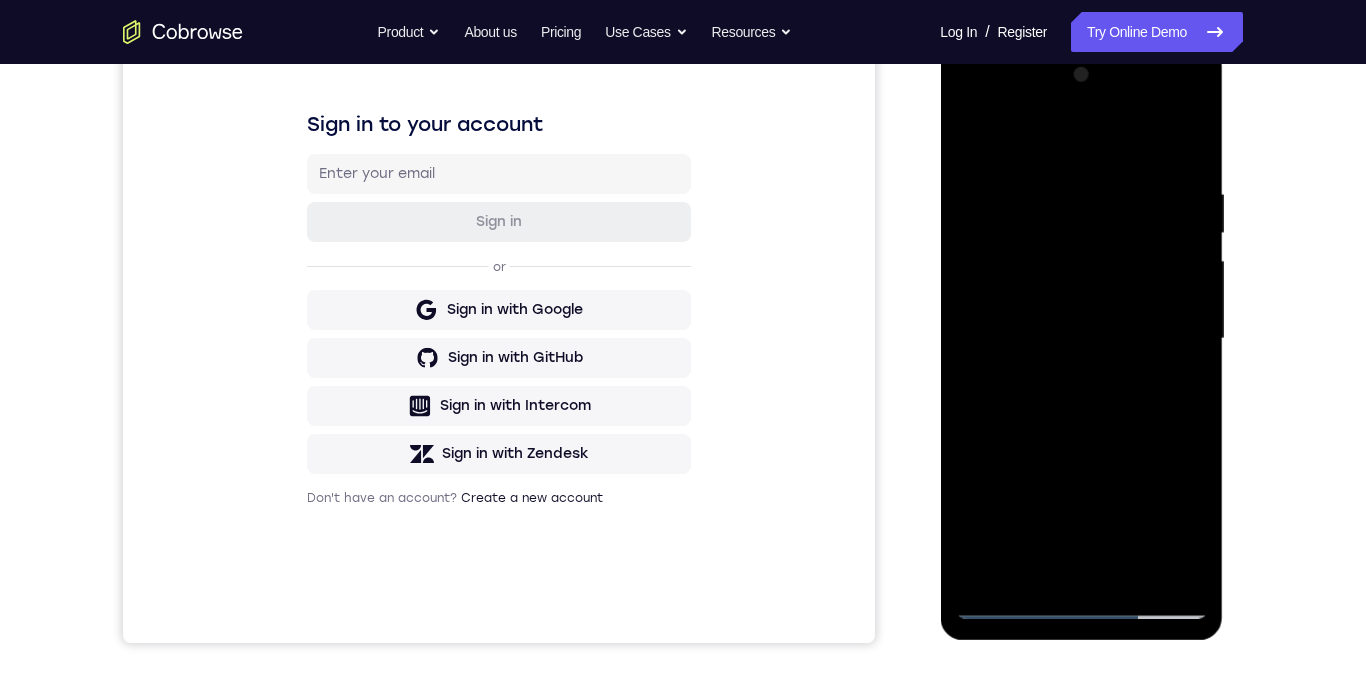 click at bounding box center (1081, 339) 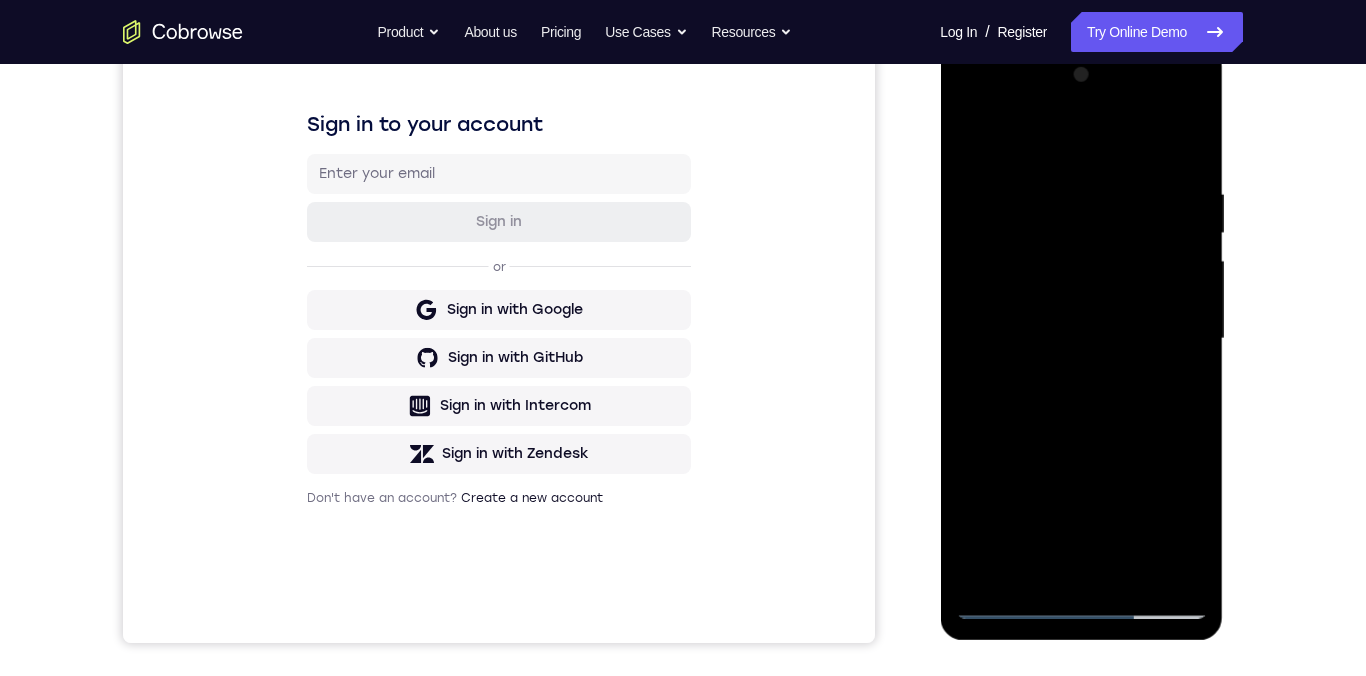click at bounding box center (1081, 339) 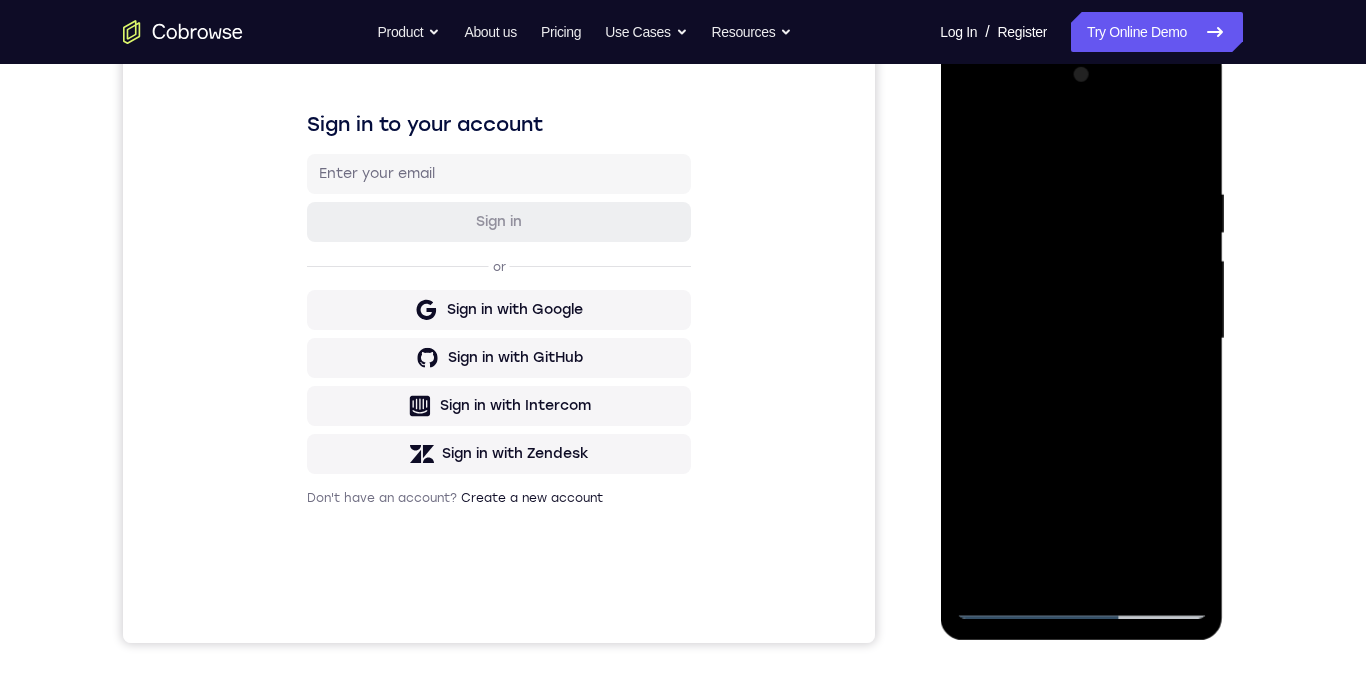 click at bounding box center (1081, 339) 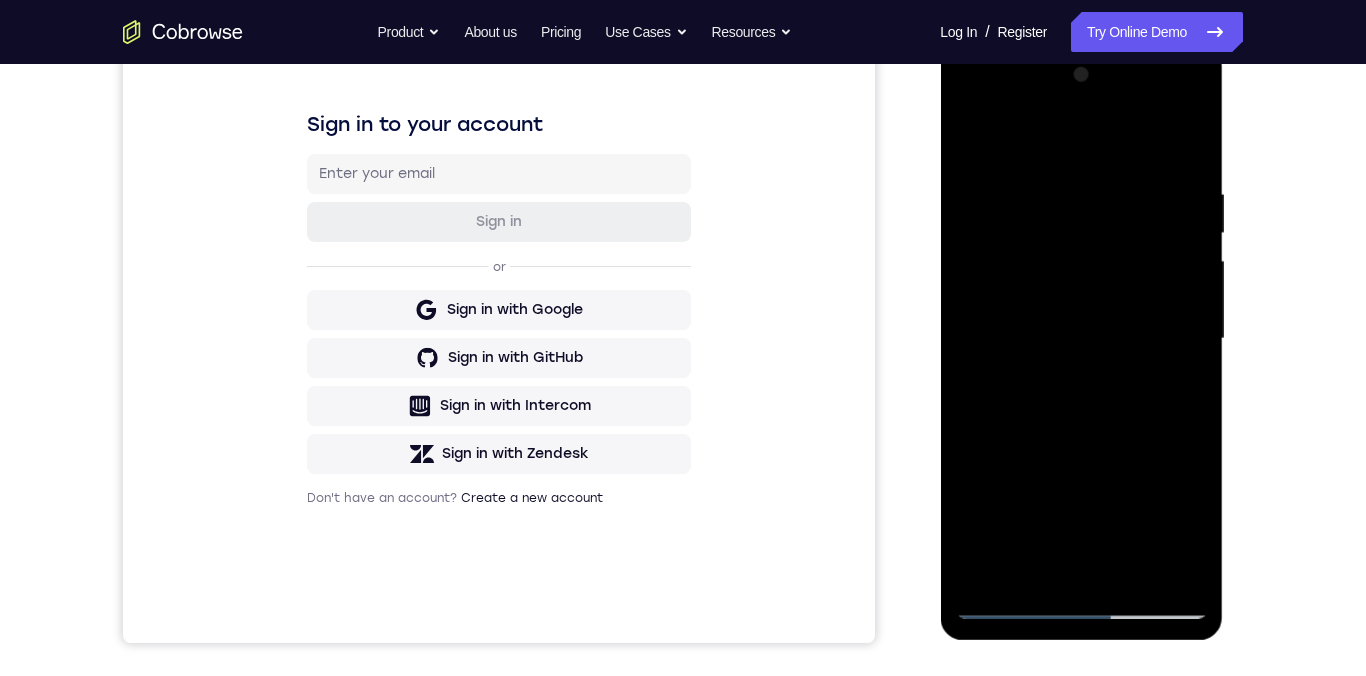 click at bounding box center [1081, 339] 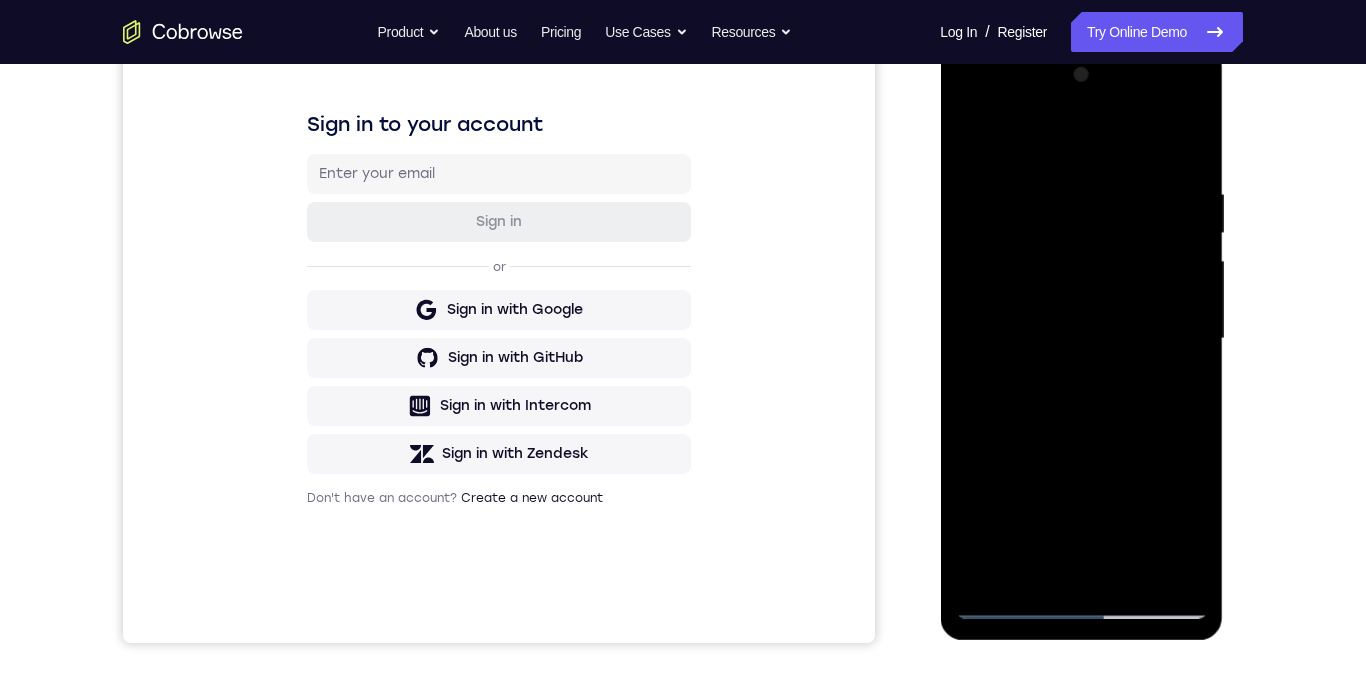 click at bounding box center [1081, 339] 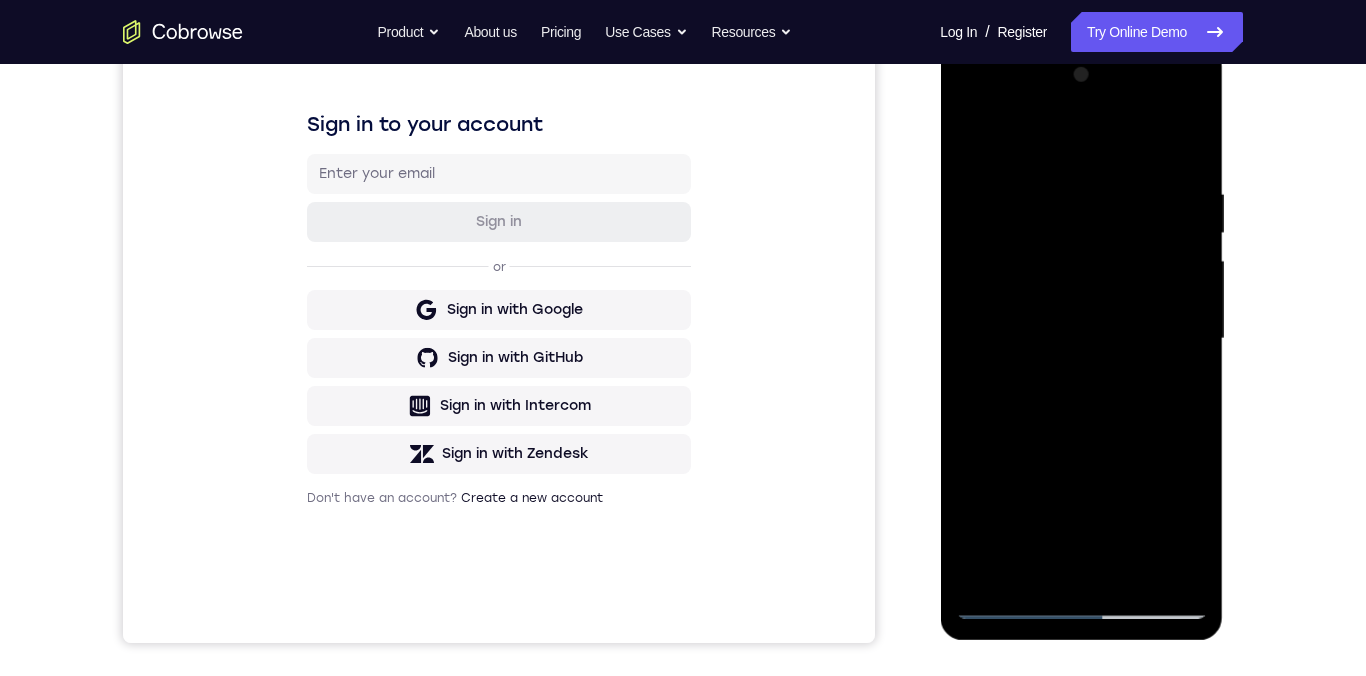 click at bounding box center (1081, 339) 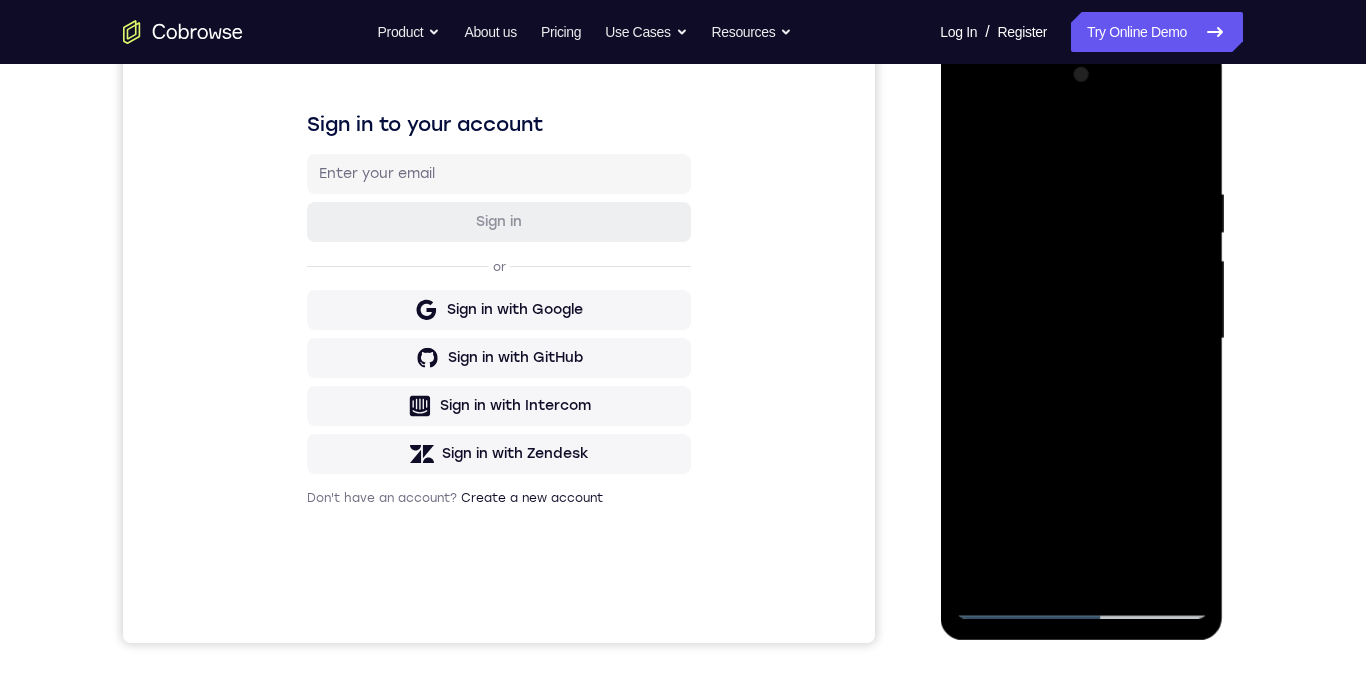 click at bounding box center [1081, 339] 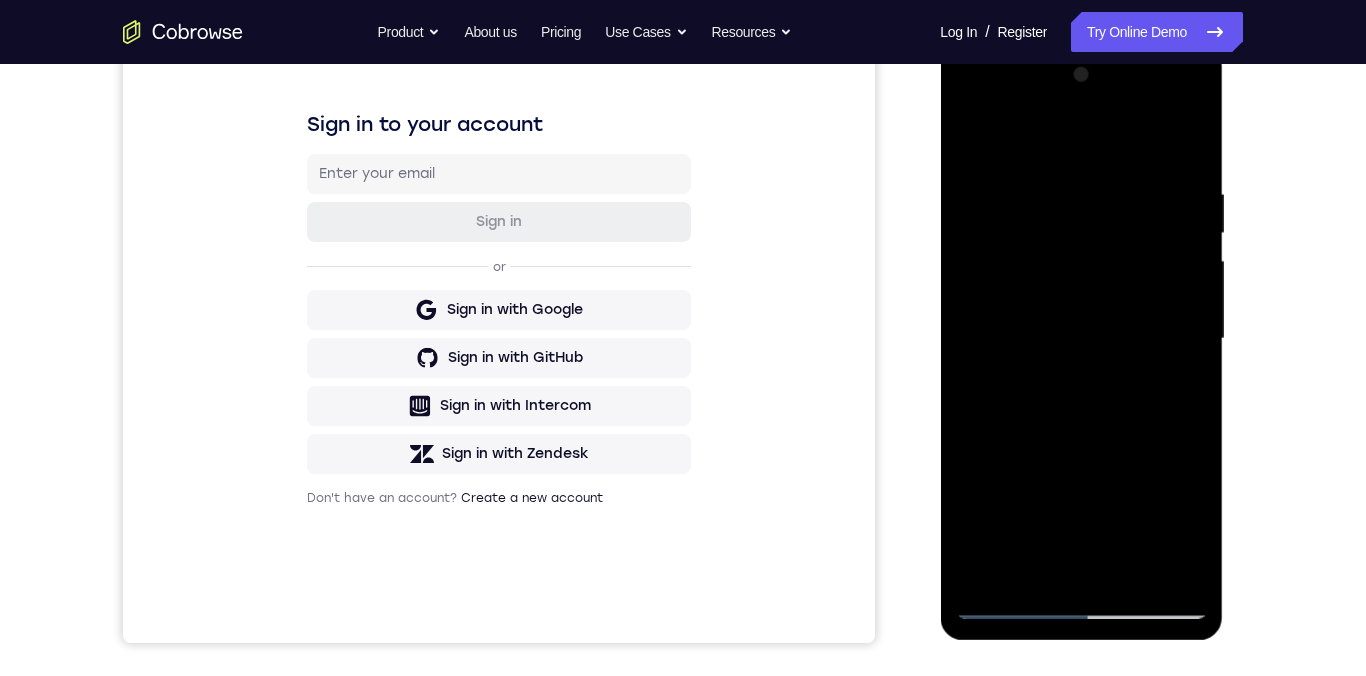 click at bounding box center (1081, 339) 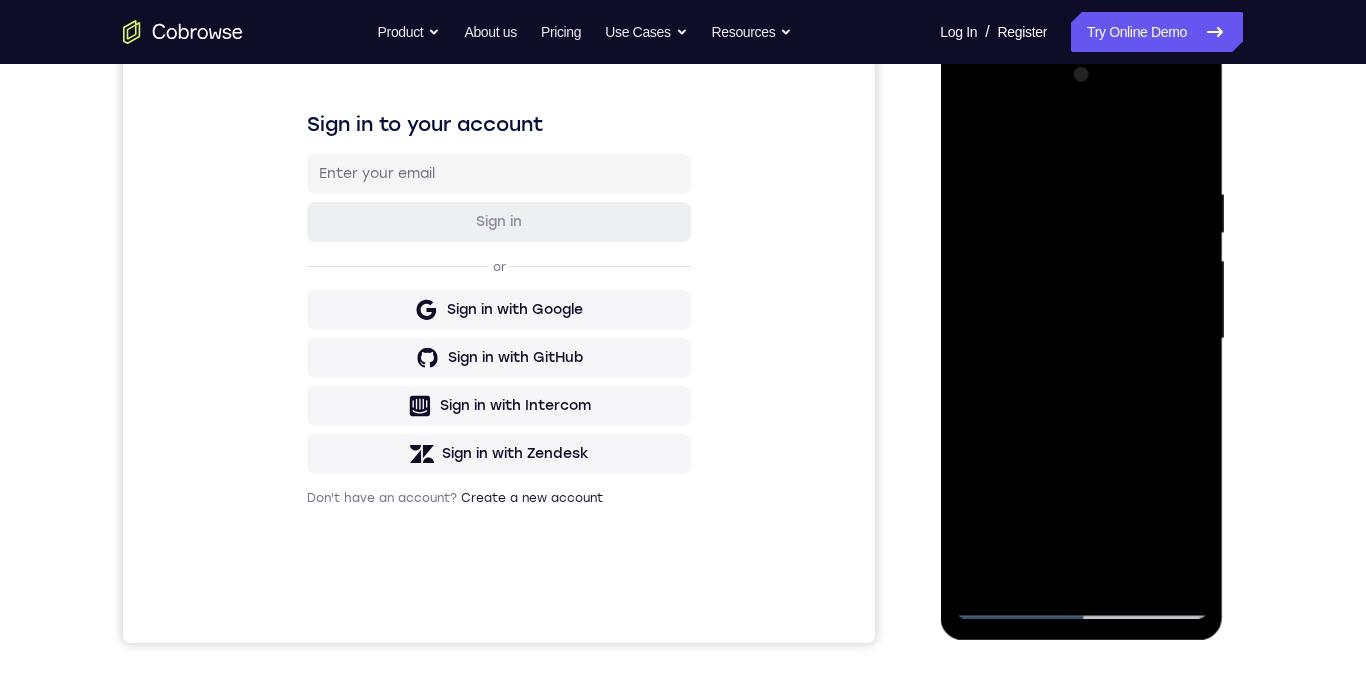 click at bounding box center [1081, 339] 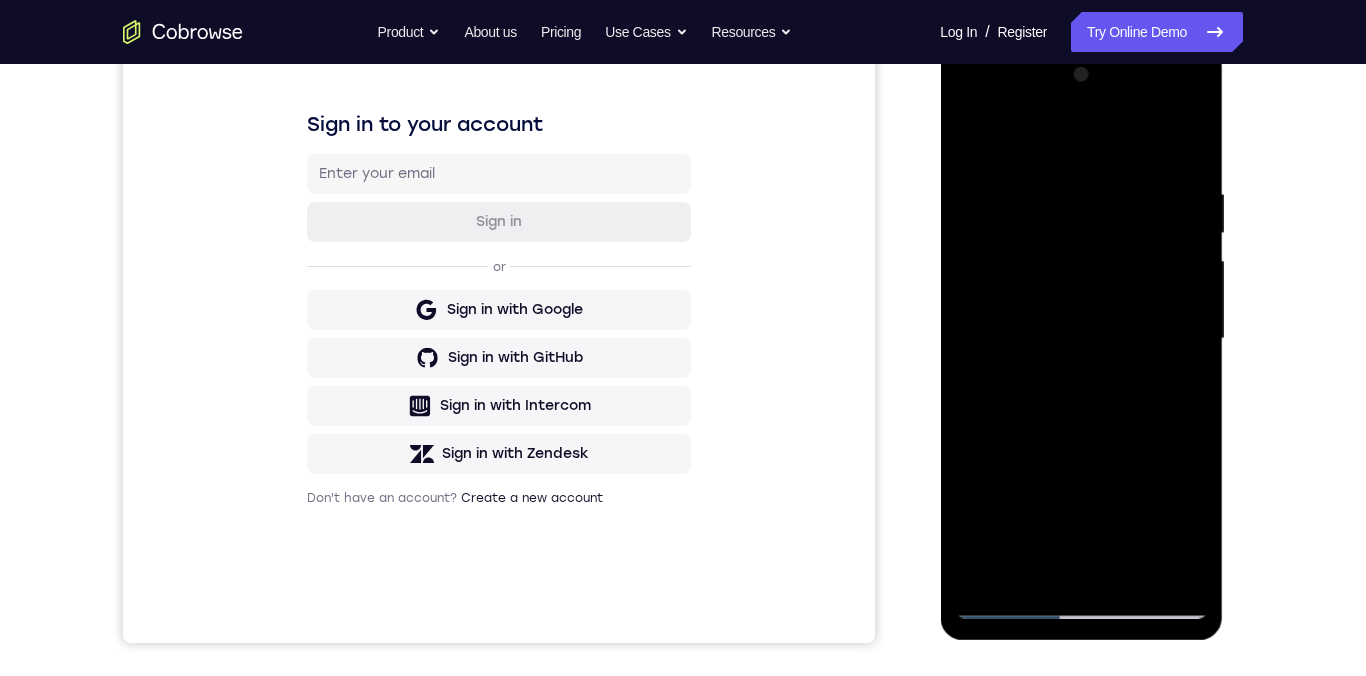 click at bounding box center (1081, 339) 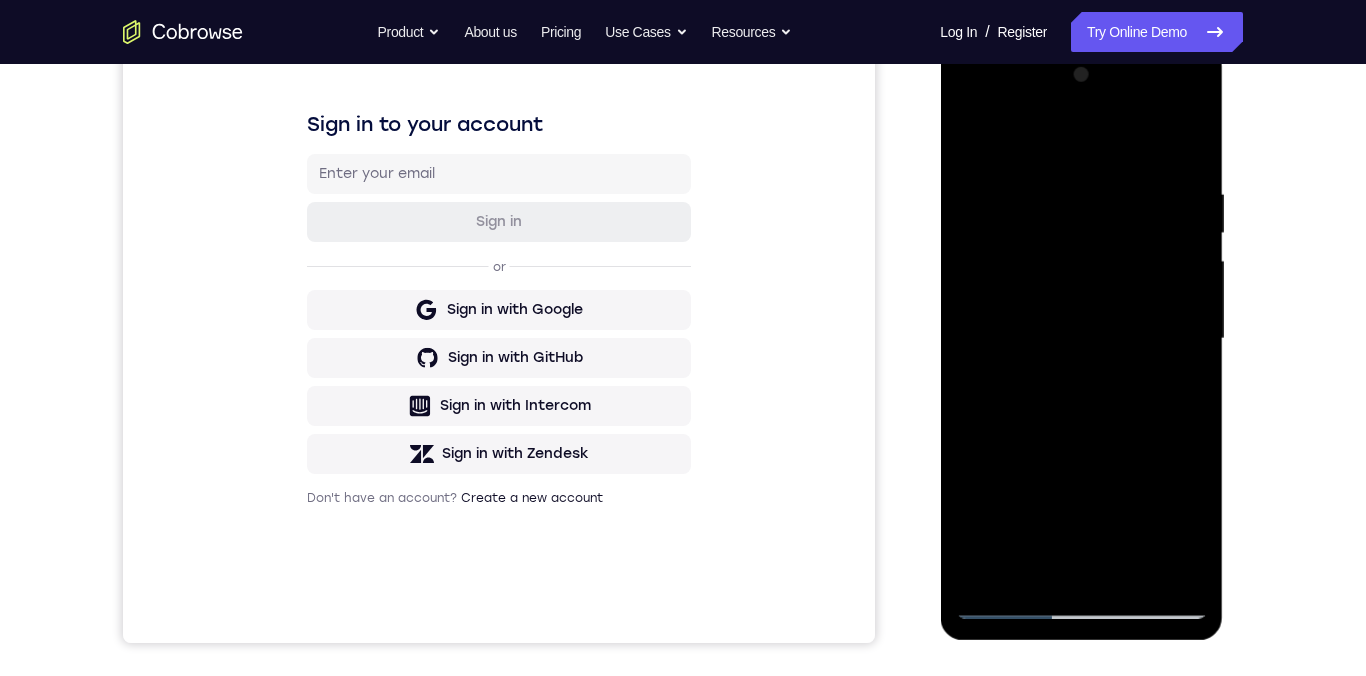 click at bounding box center [1081, 339] 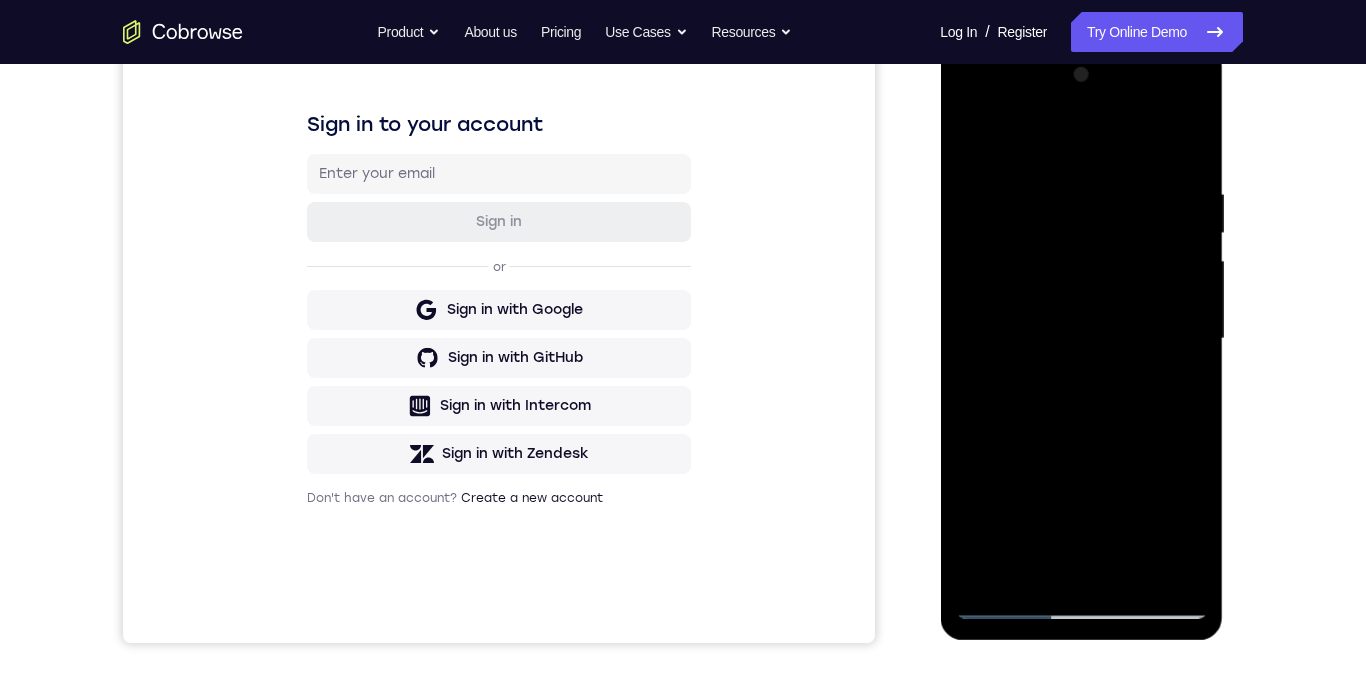 click at bounding box center (1081, 339) 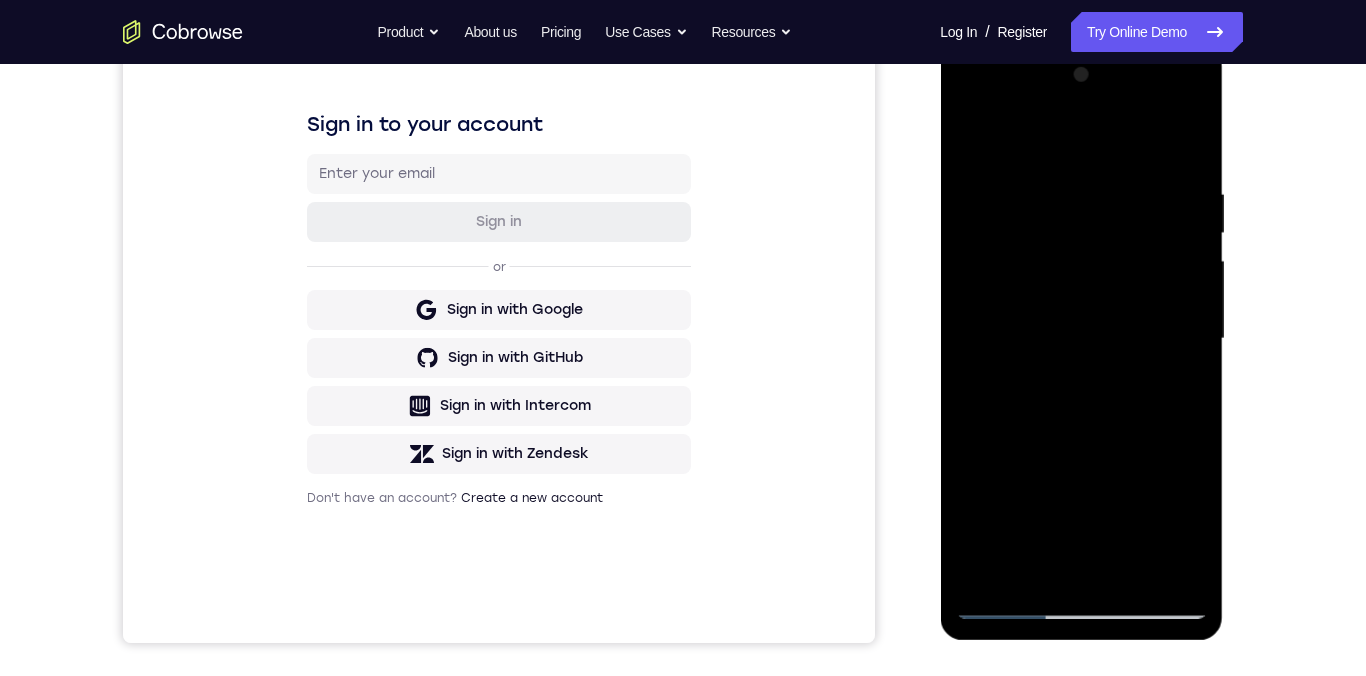 click at bounding box center (1081, 339) 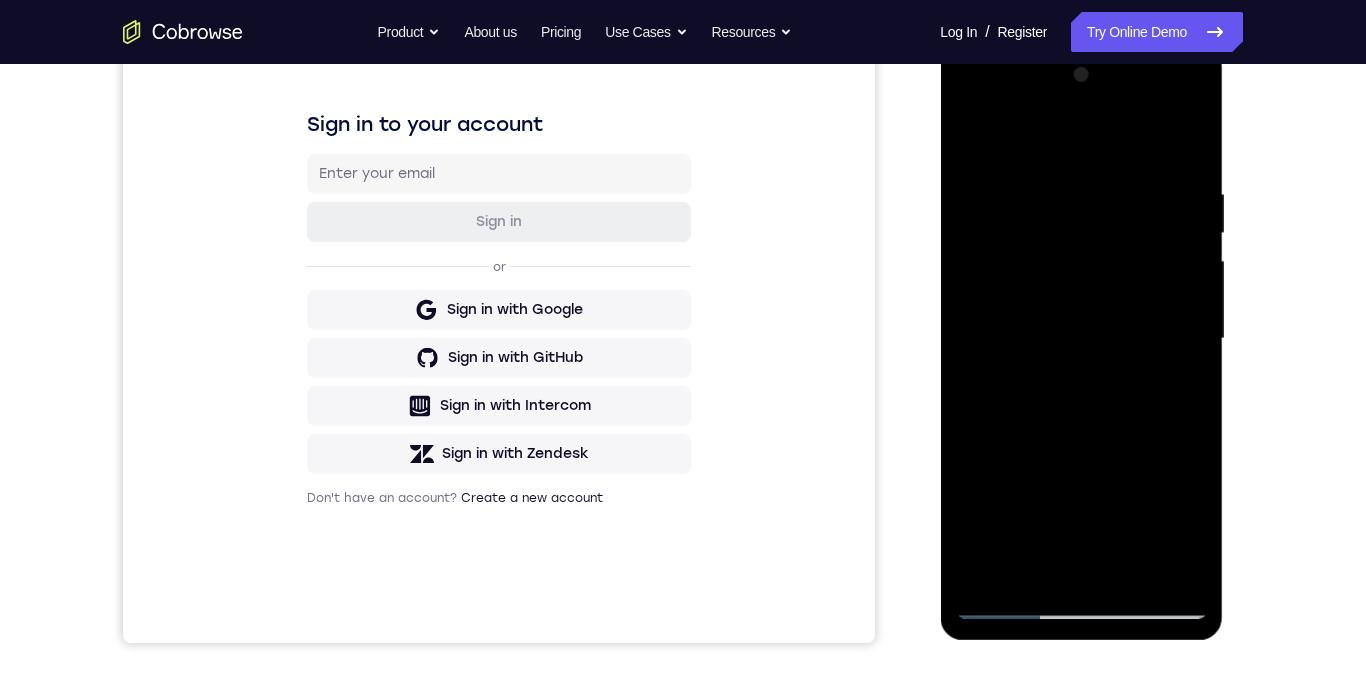 click at bounding box center [1081, 339] 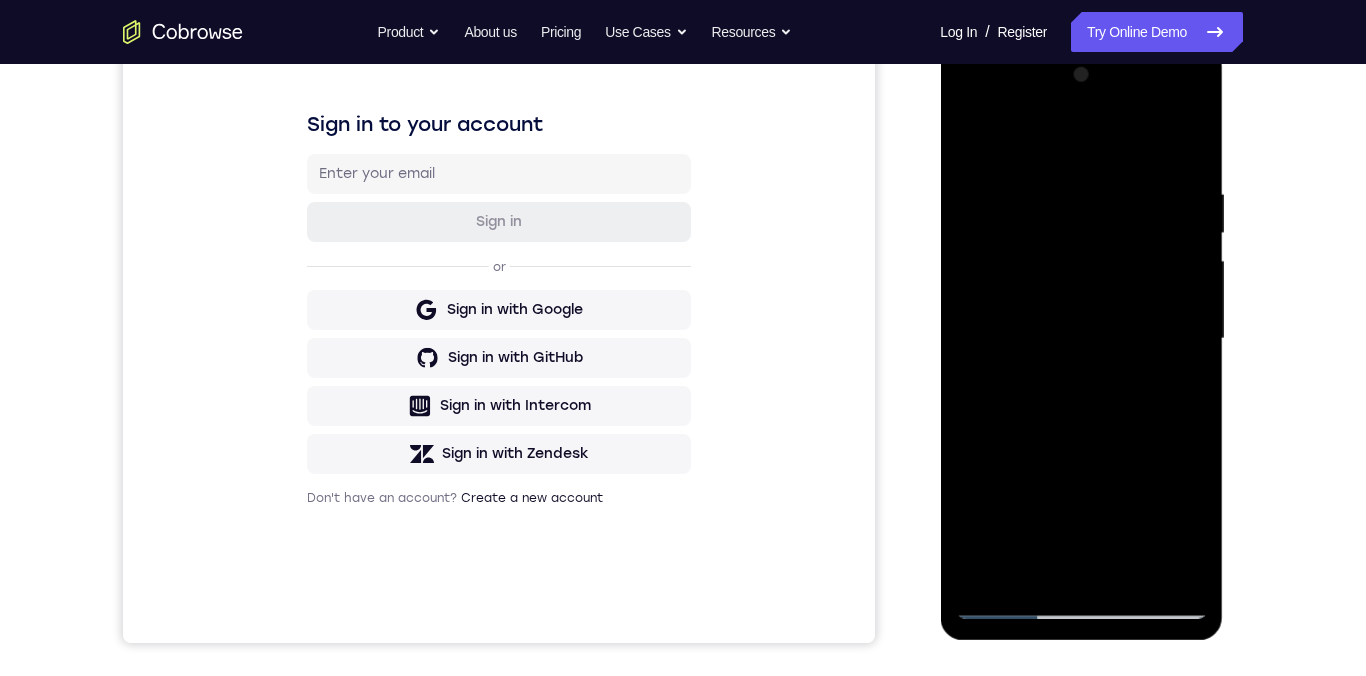click at bounding box center (1081, 339) 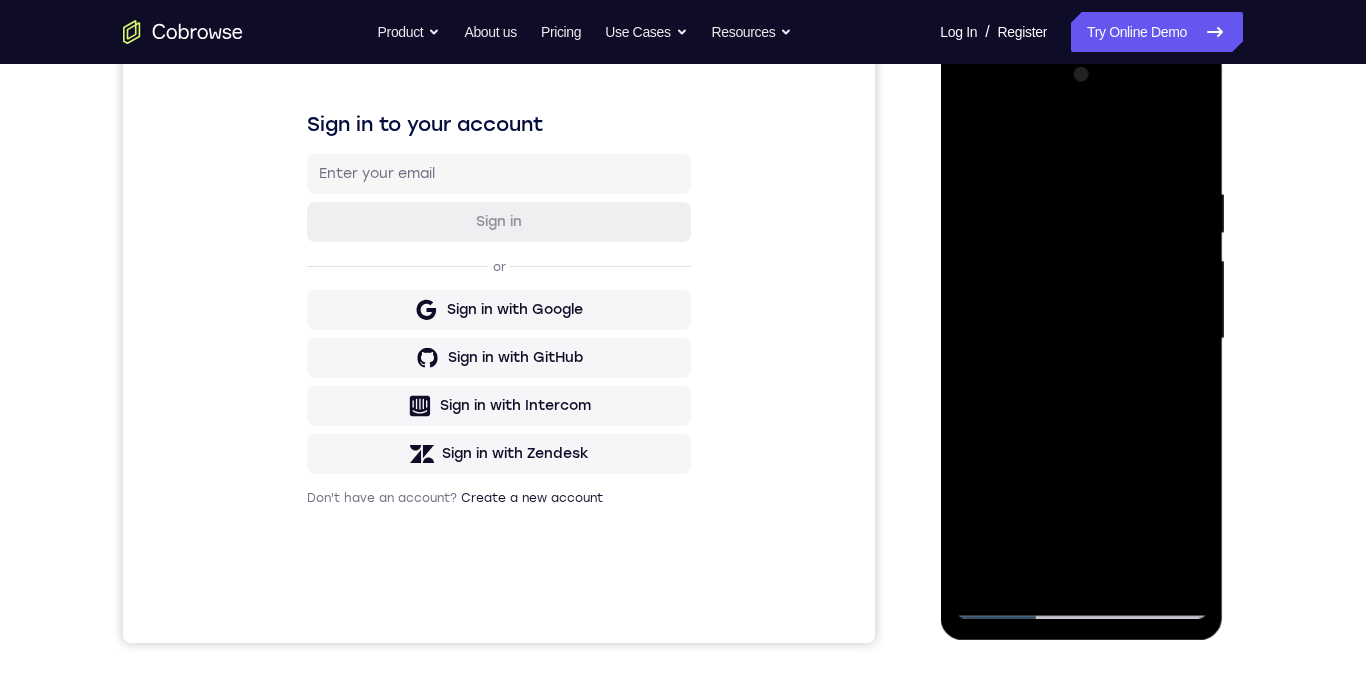 click at bounding box center (1081, 339) 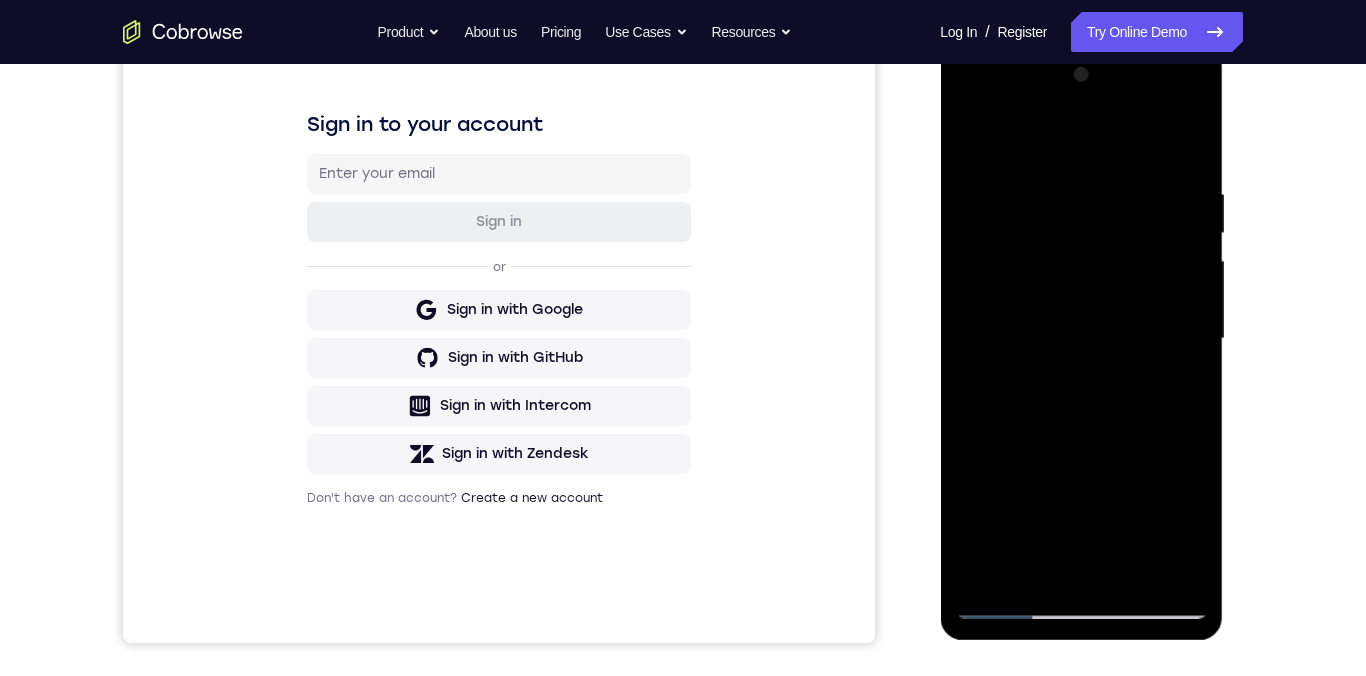 click at bounding box center (1081, 339) 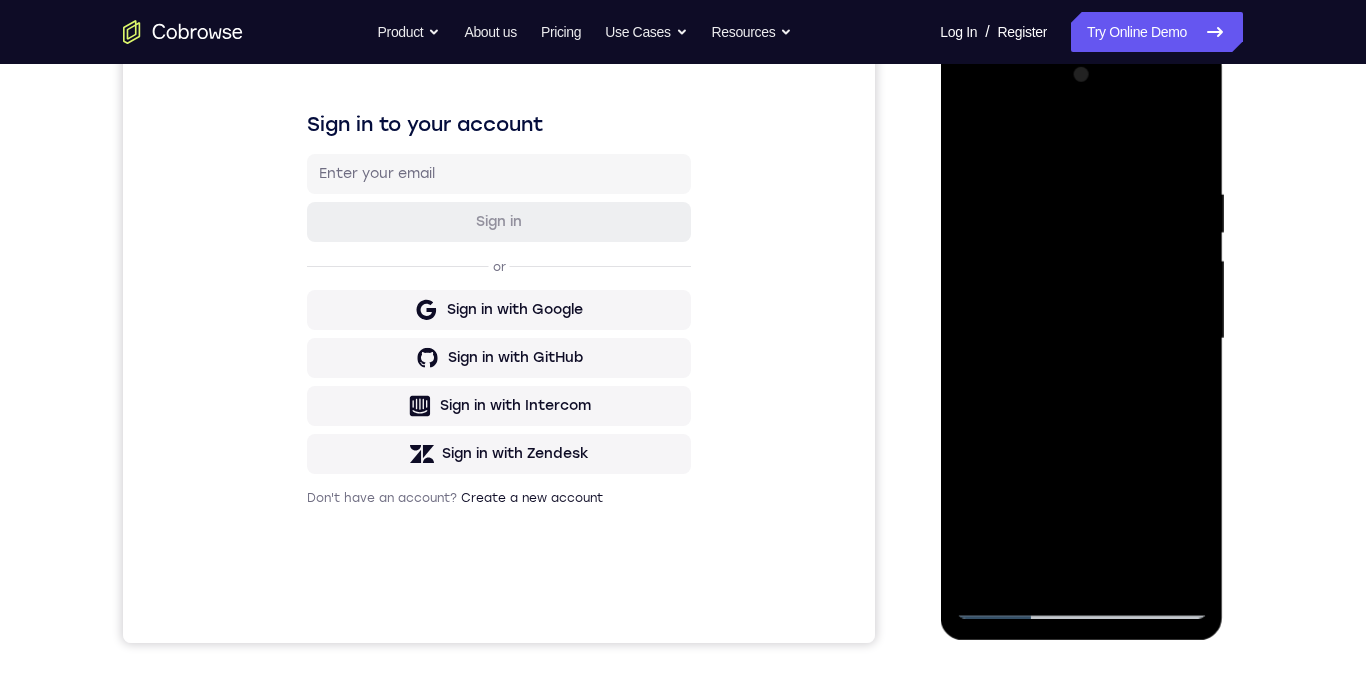 click at bounding box center (1081, 339) 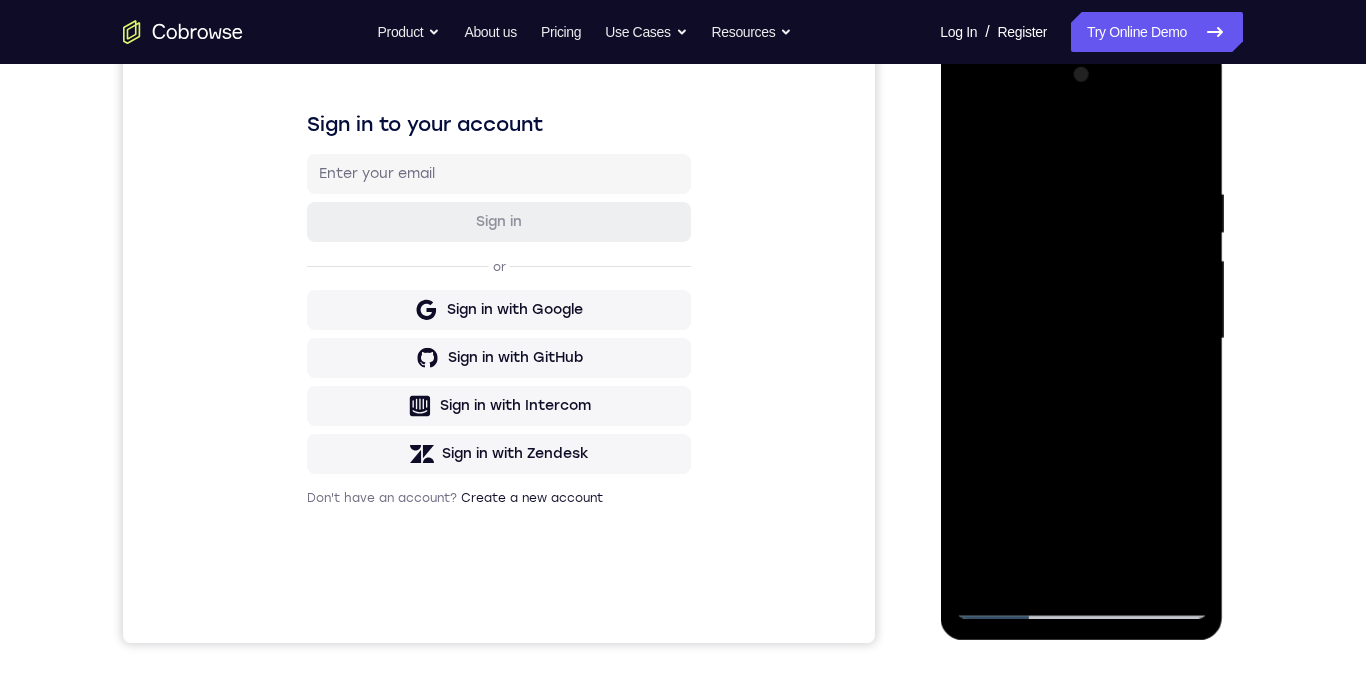click at bounding box center (1081, 339) 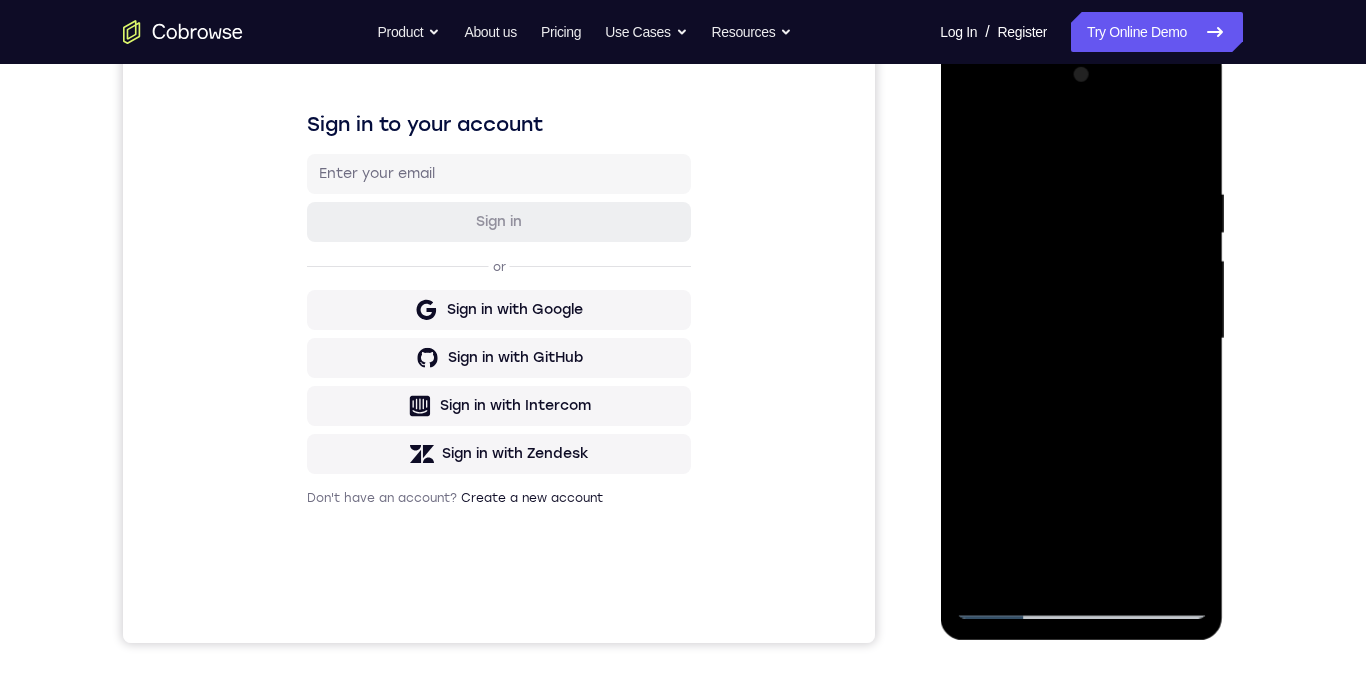 click at bounding box center [1081, 339] 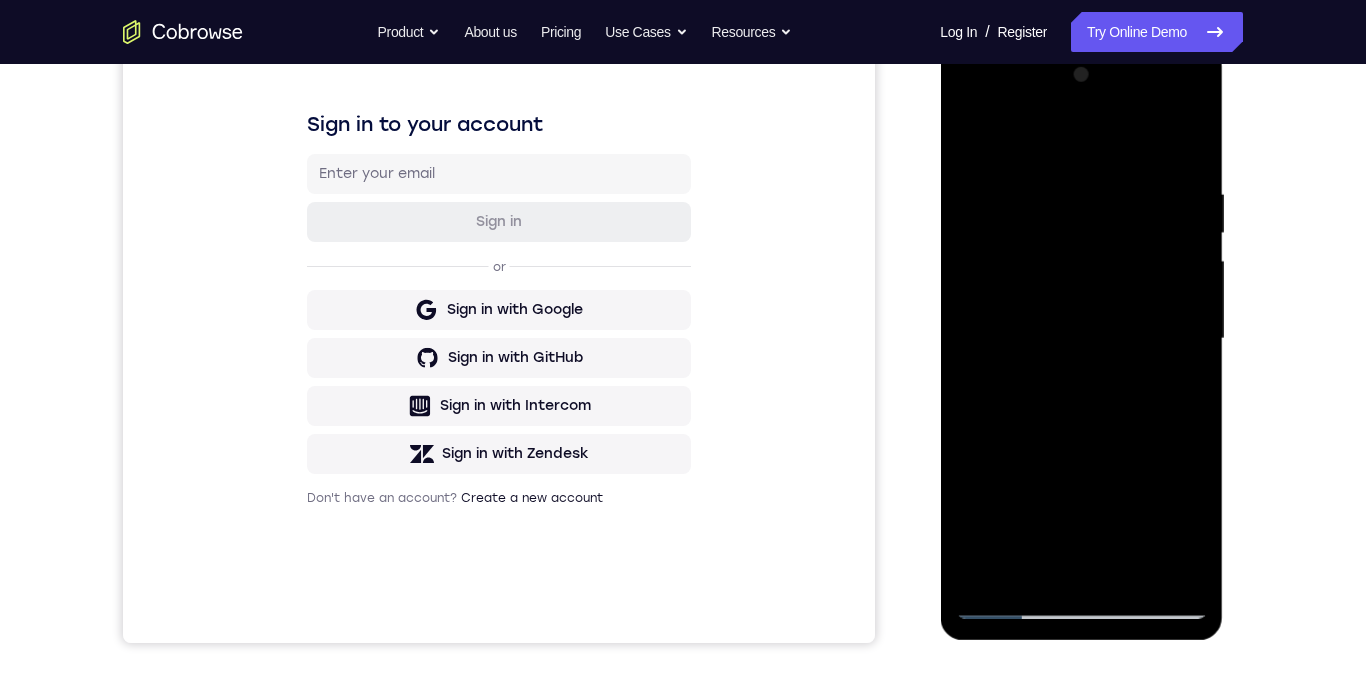 click at bounding box center (1081, 339) 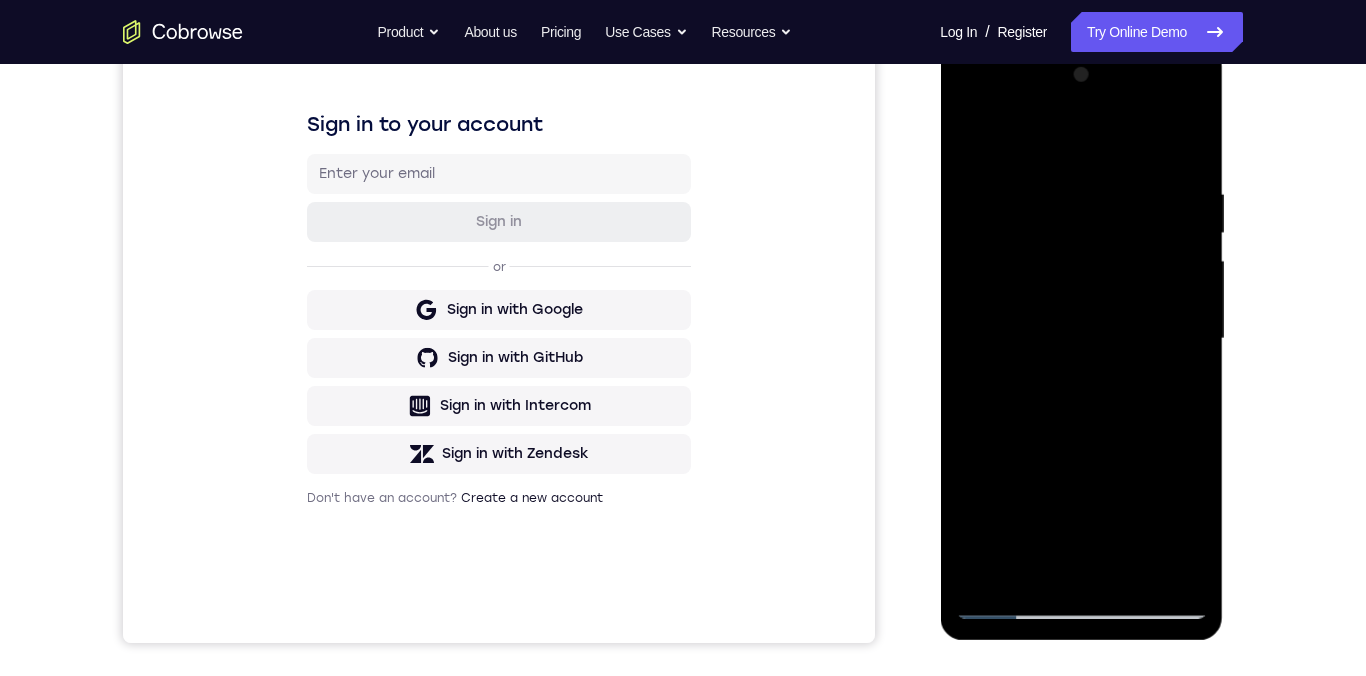 click at bounding box center (1081, 339) 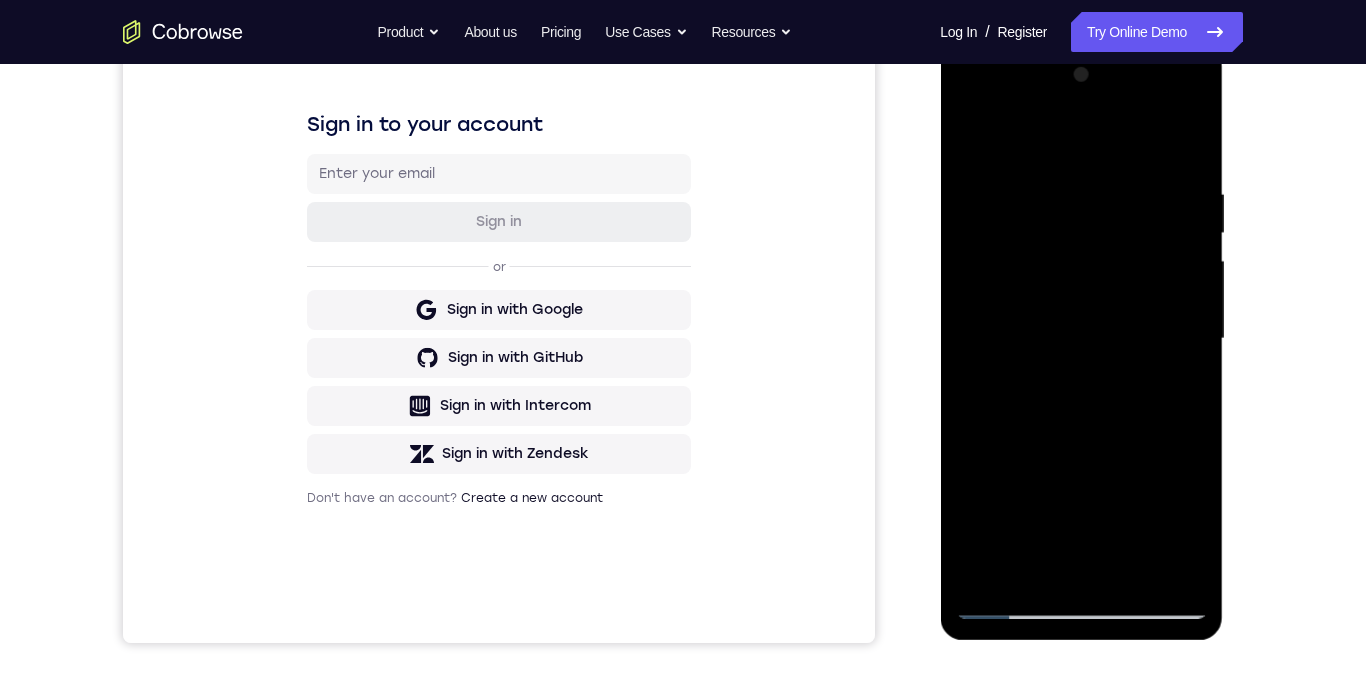 click at bounding box center (1081, 339) 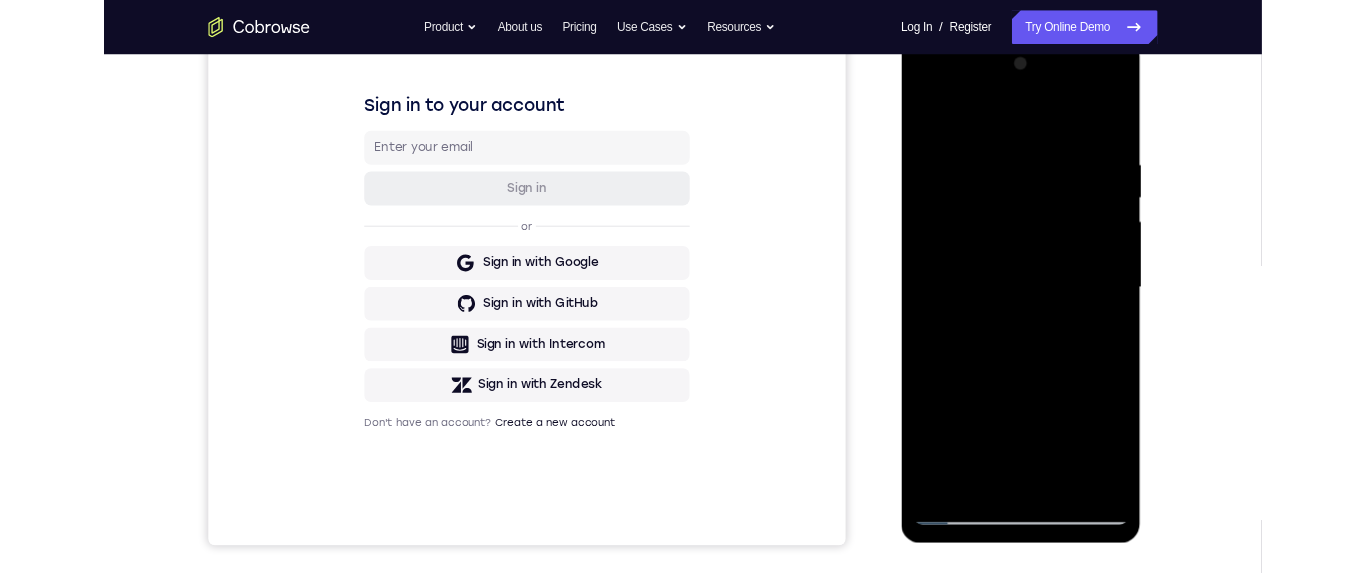 scroll, scrollTop: 351, scrollLeft: 0, axis: vertical 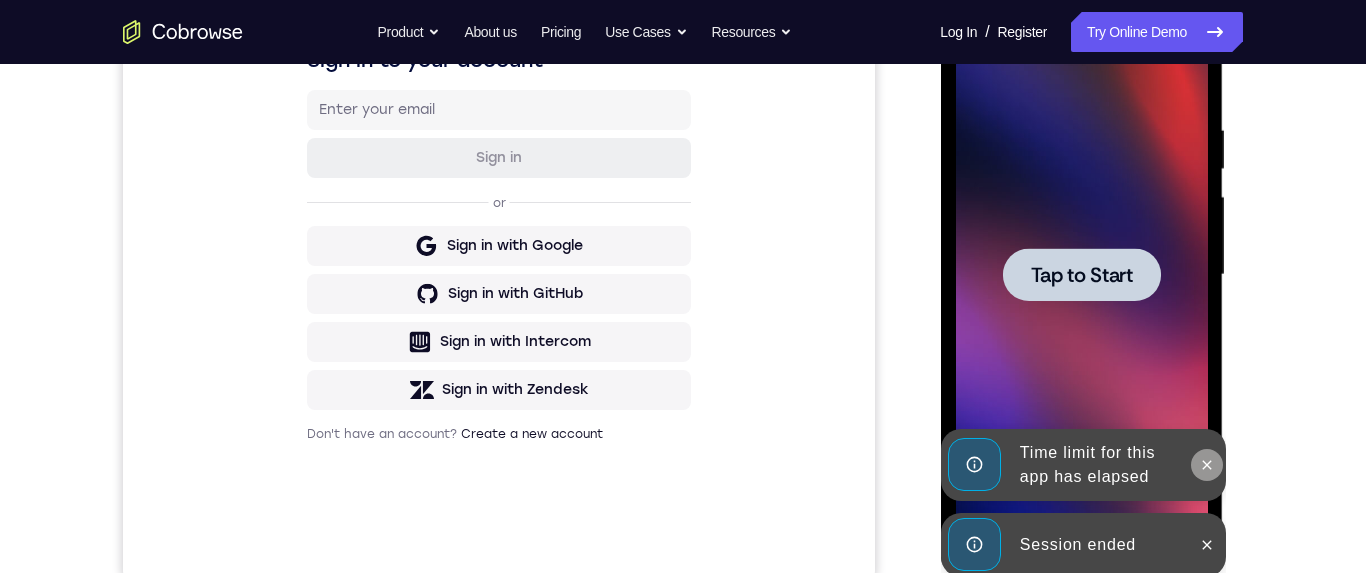 click at bounding box center (1206, 465) 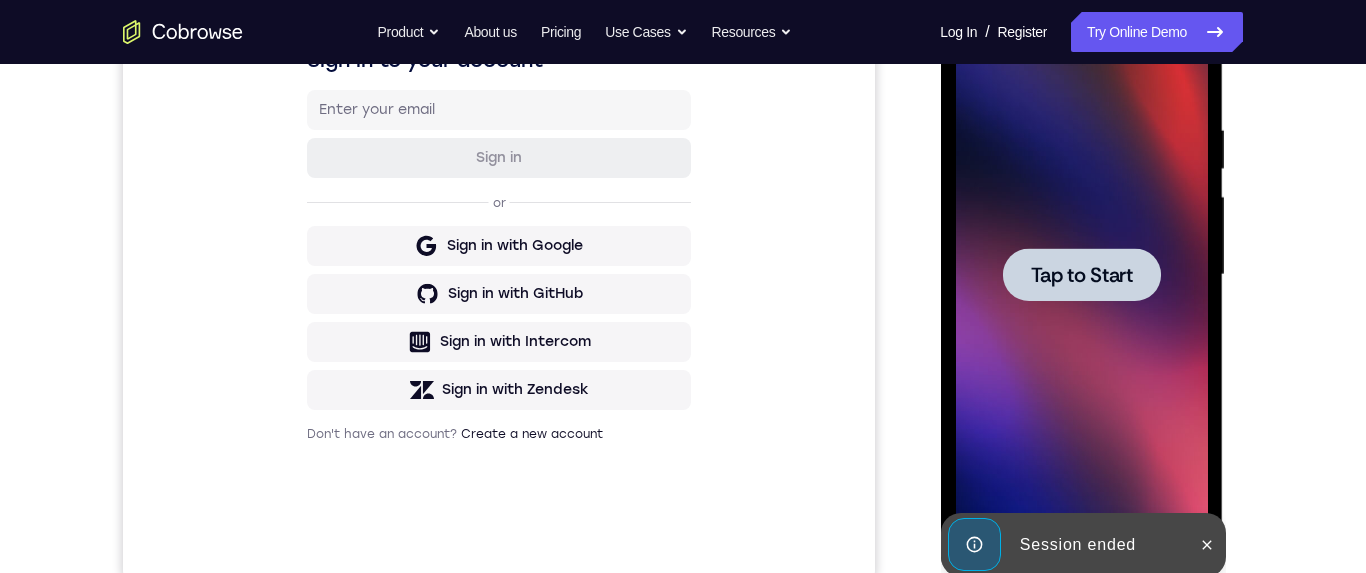 click at bounding box center (1081, 274) 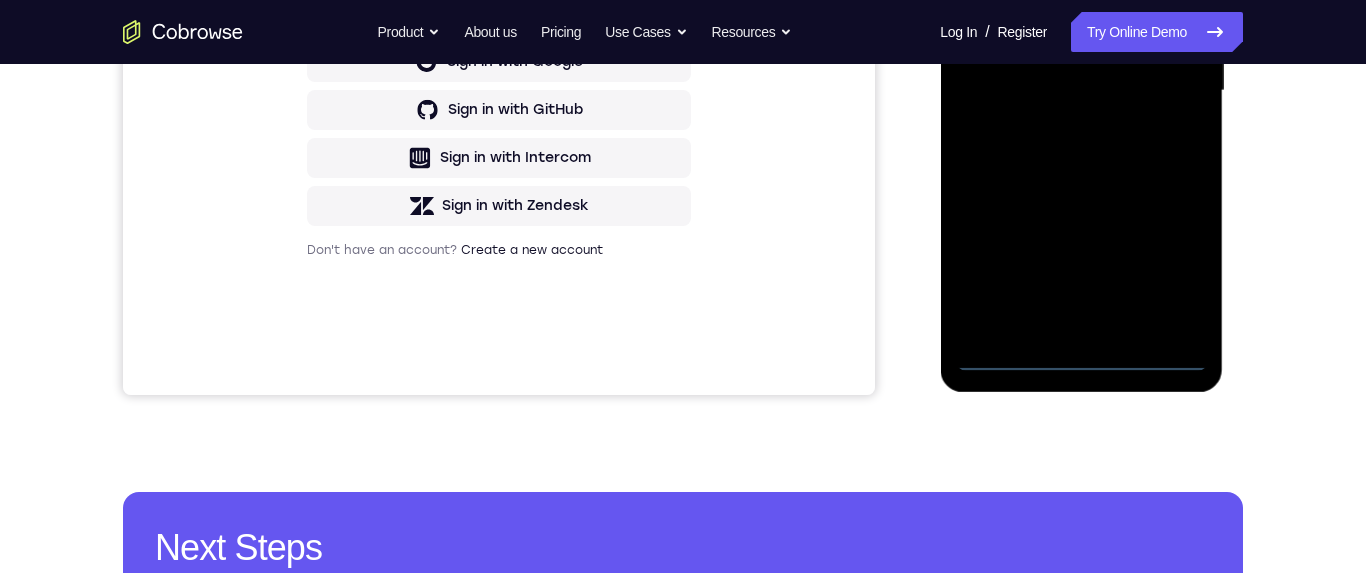 scroll, scrollTop: 571, scrollLeft: 0, axis: vertical 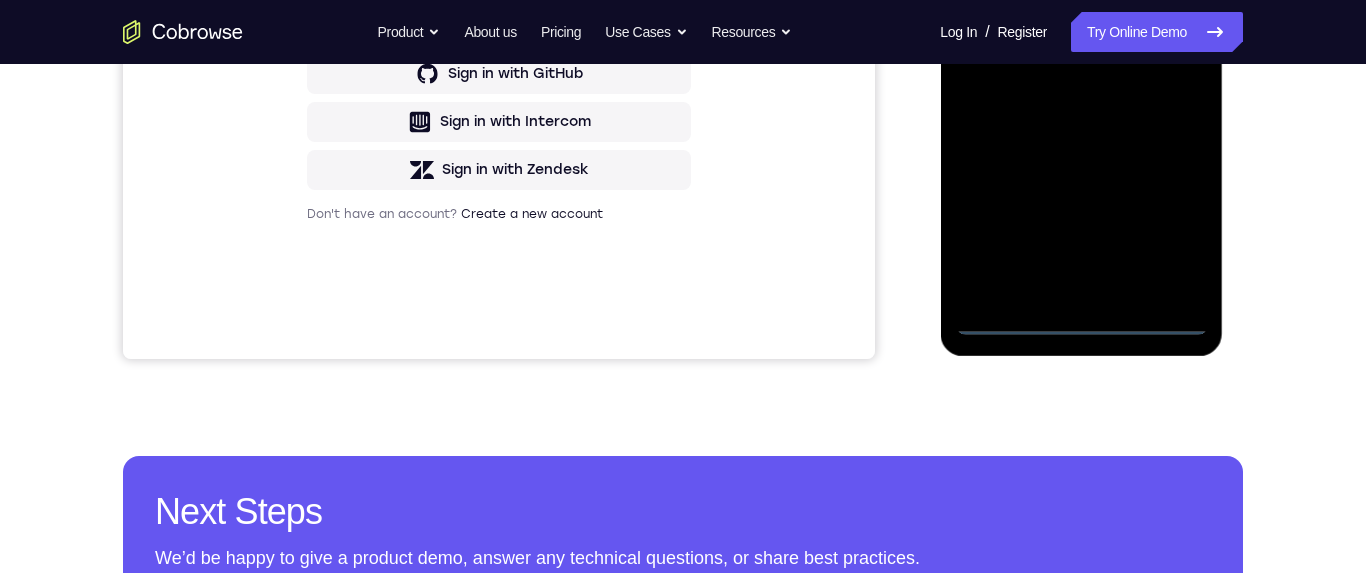 click at bounding box center (1081, 55) 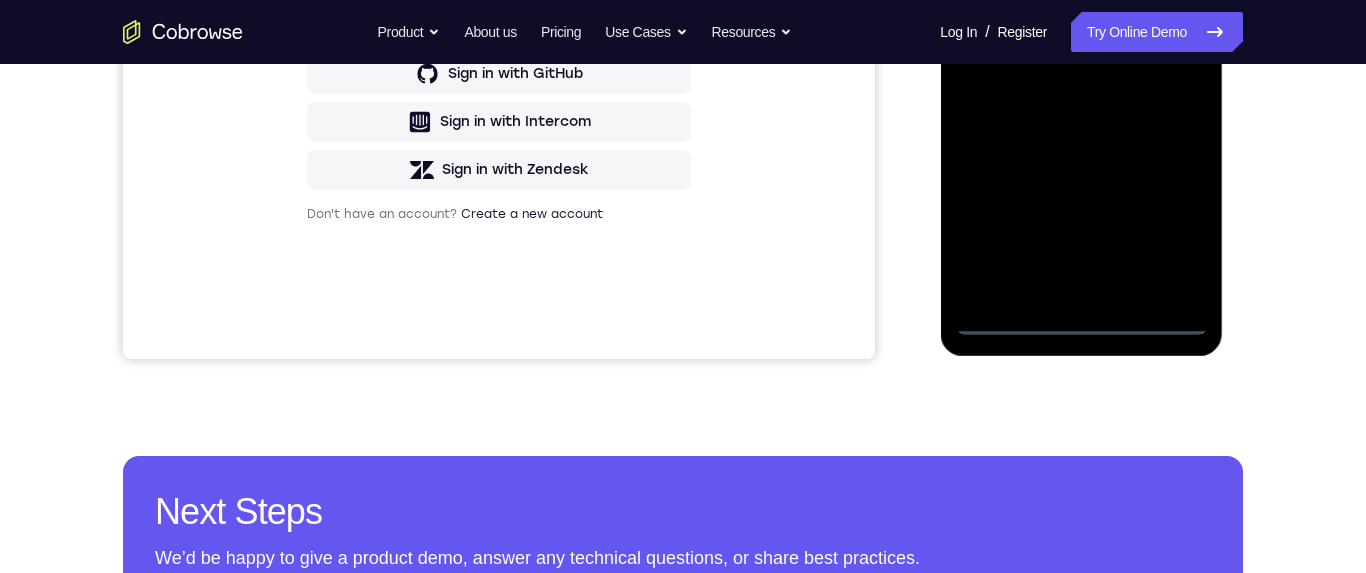 click at bounding box center [1081, 55] 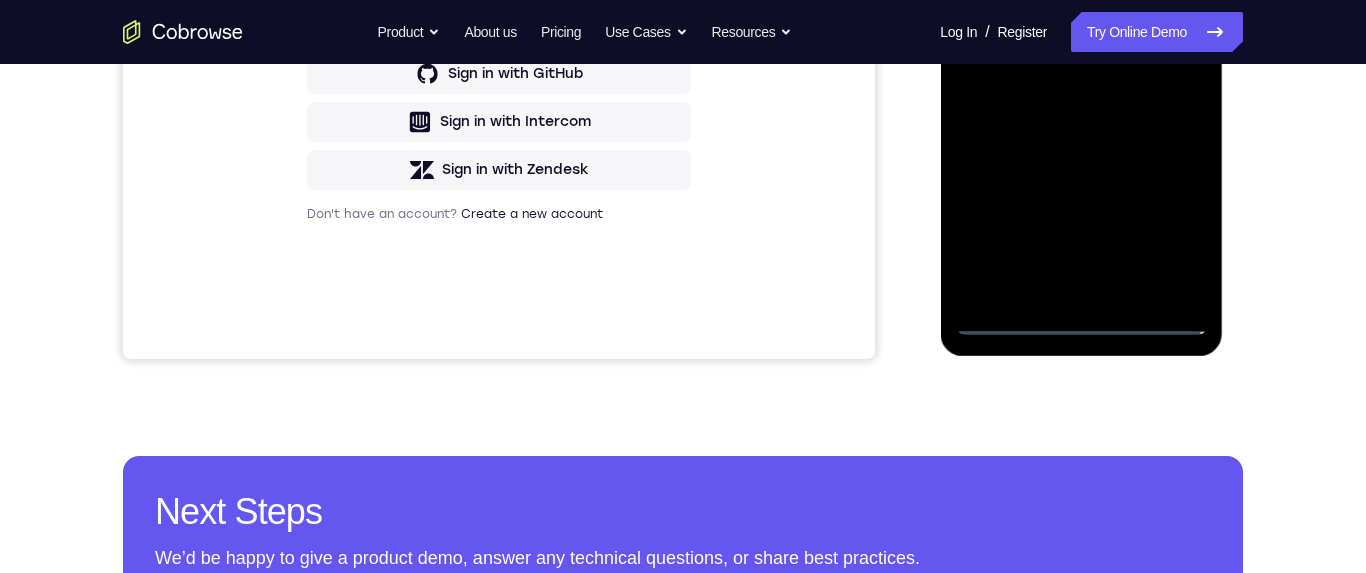 click at bounding box center (1081, 55) 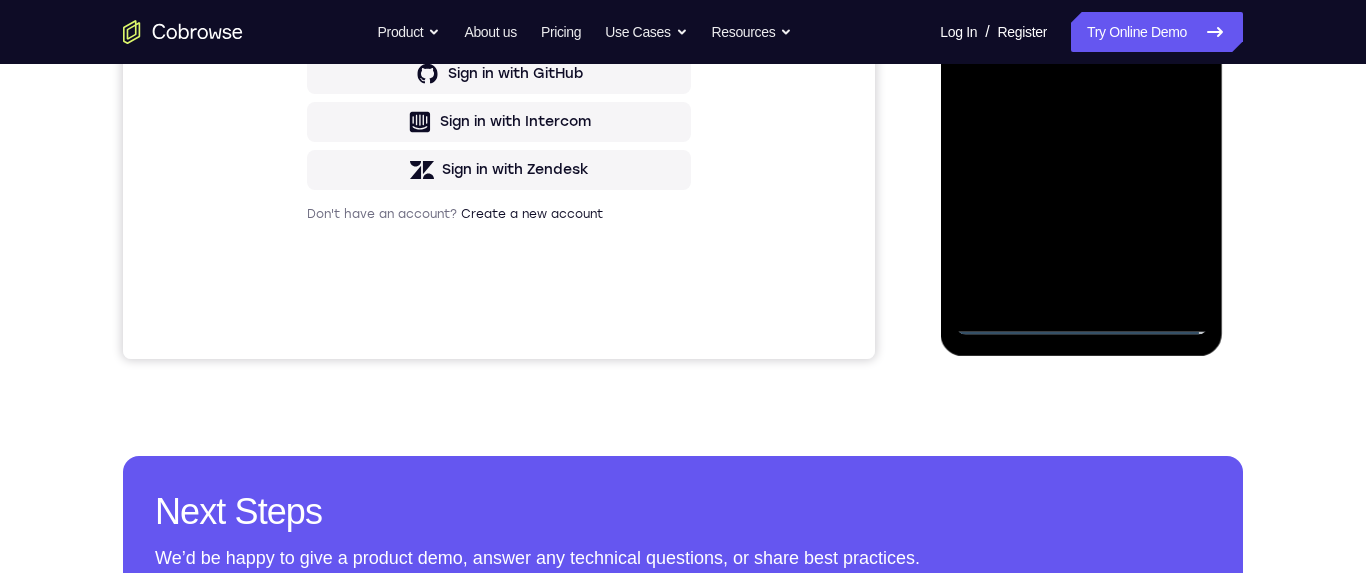 click at bounding box center [1081, 55] 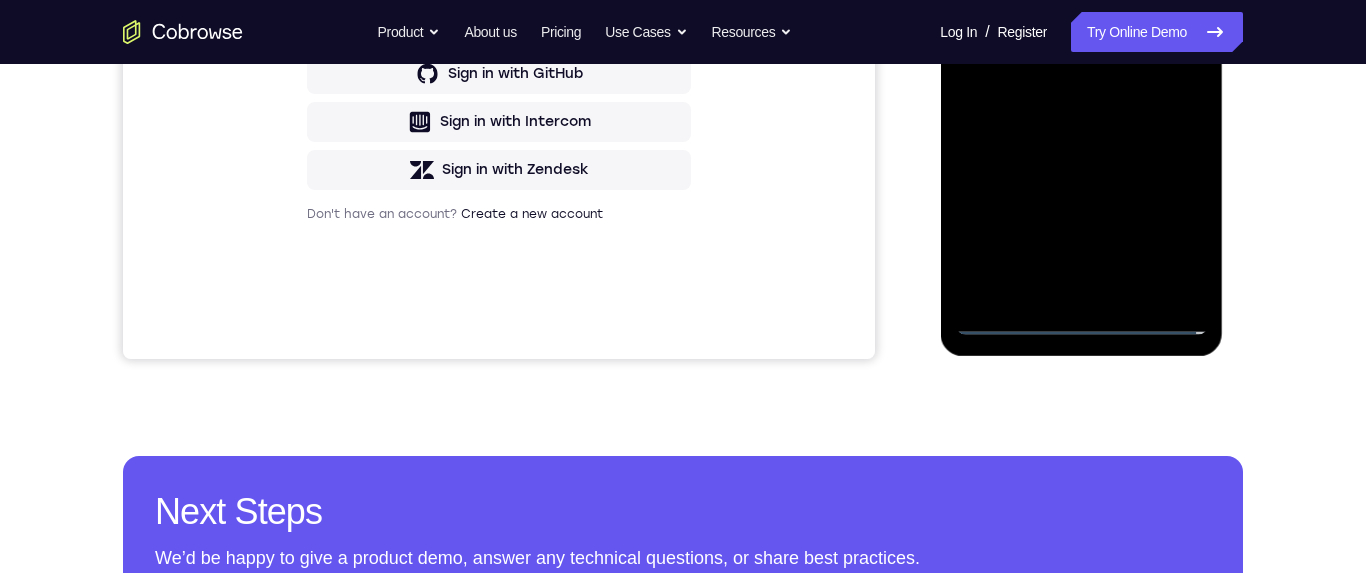 click at bounding box center [1081, 55] 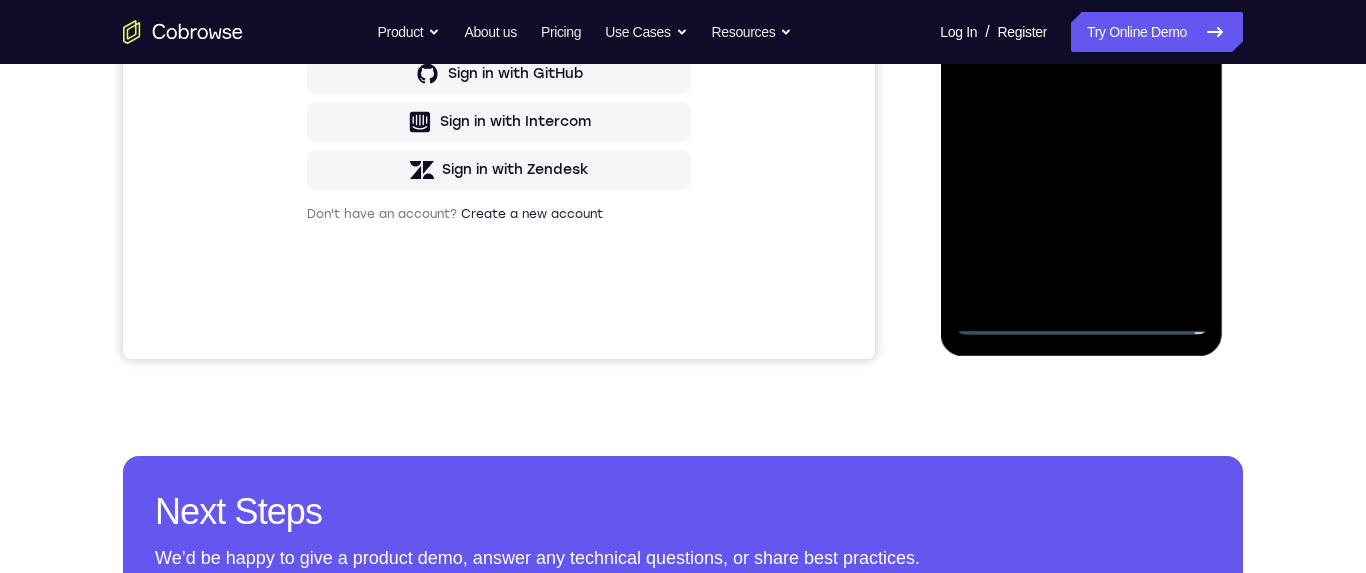 click at bounding box center [1081, 55] 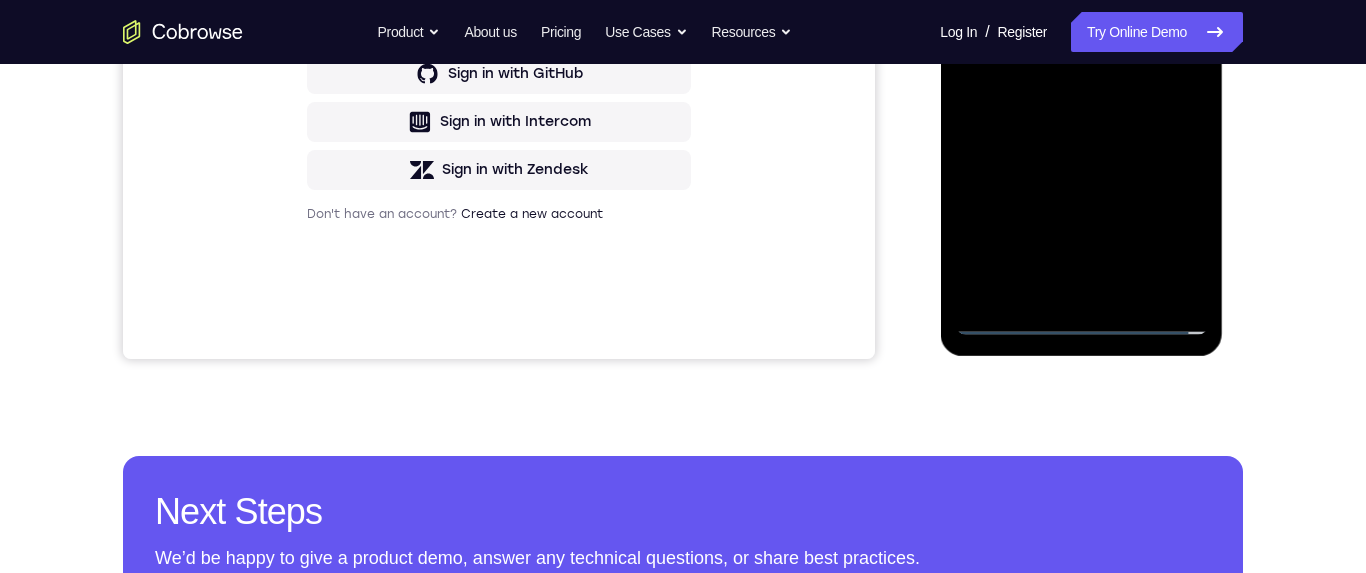 click at bounding box center (1081, 55) 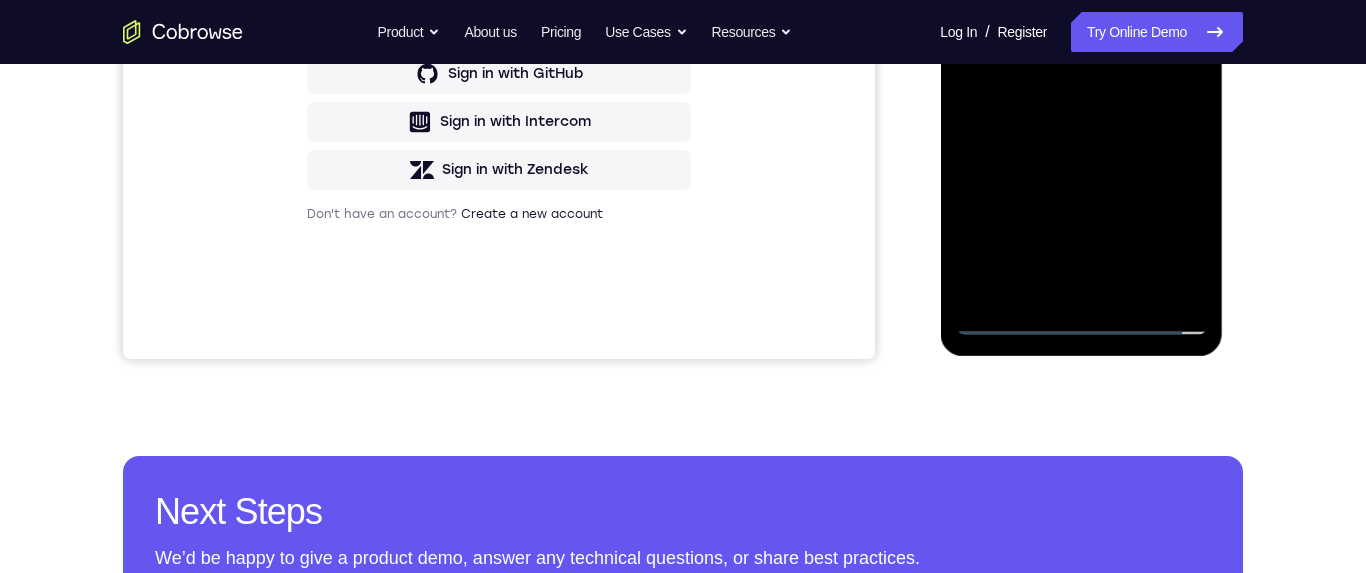 click at bounding box center (1081, 55) 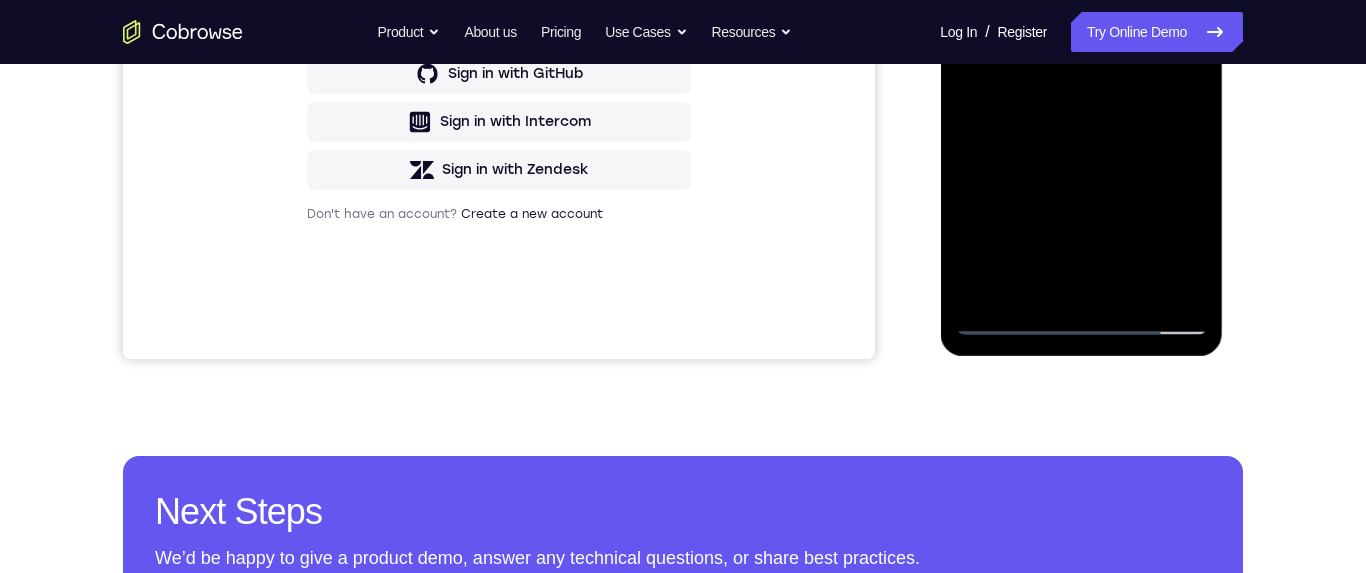 scroll, scrollTop: 423, scrollLeft: 0, axis: vertical 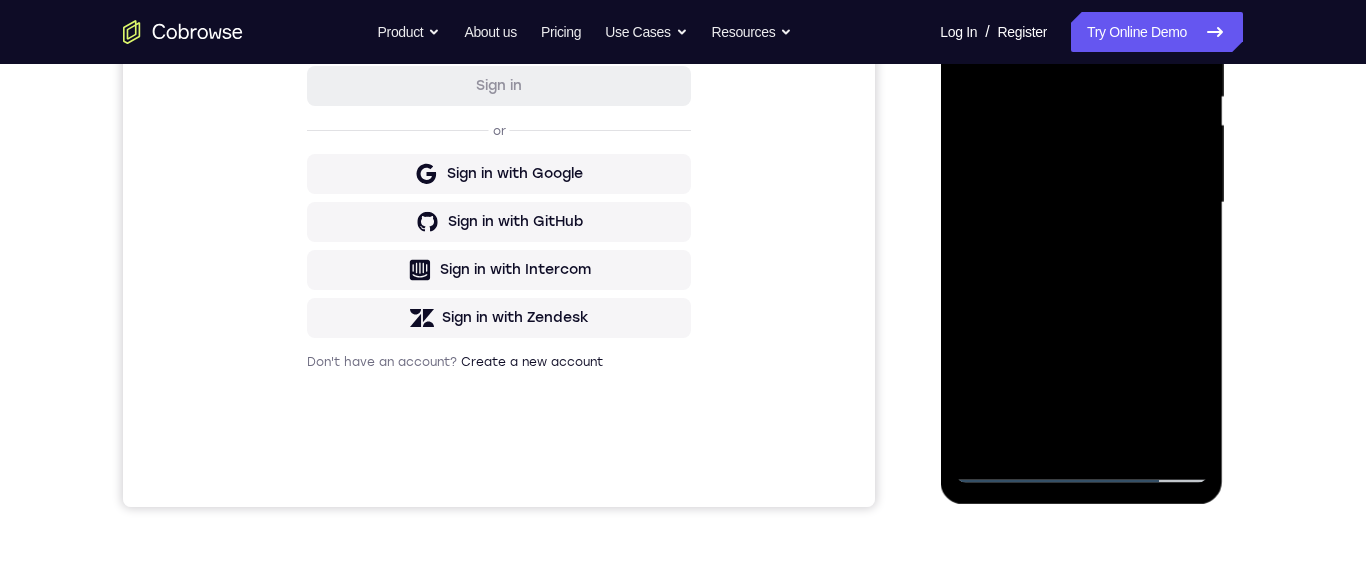 click at bounding box center (1081, 203) 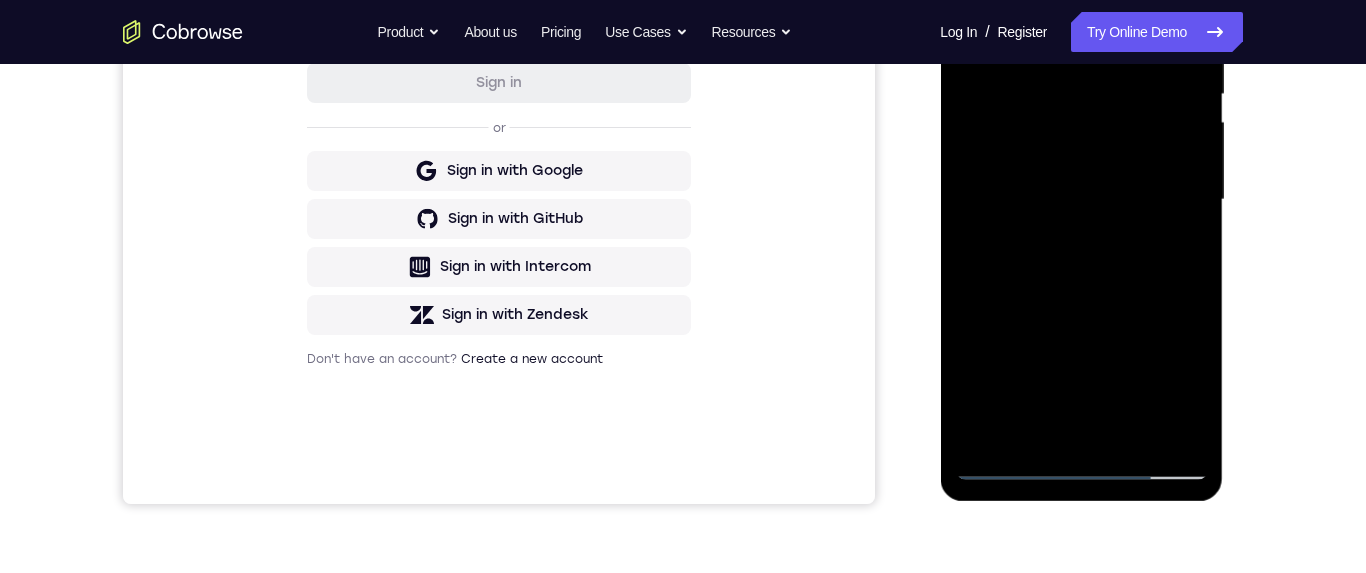 scroll, scrollTop: 440, scrollLeft: 0, axis: vertical 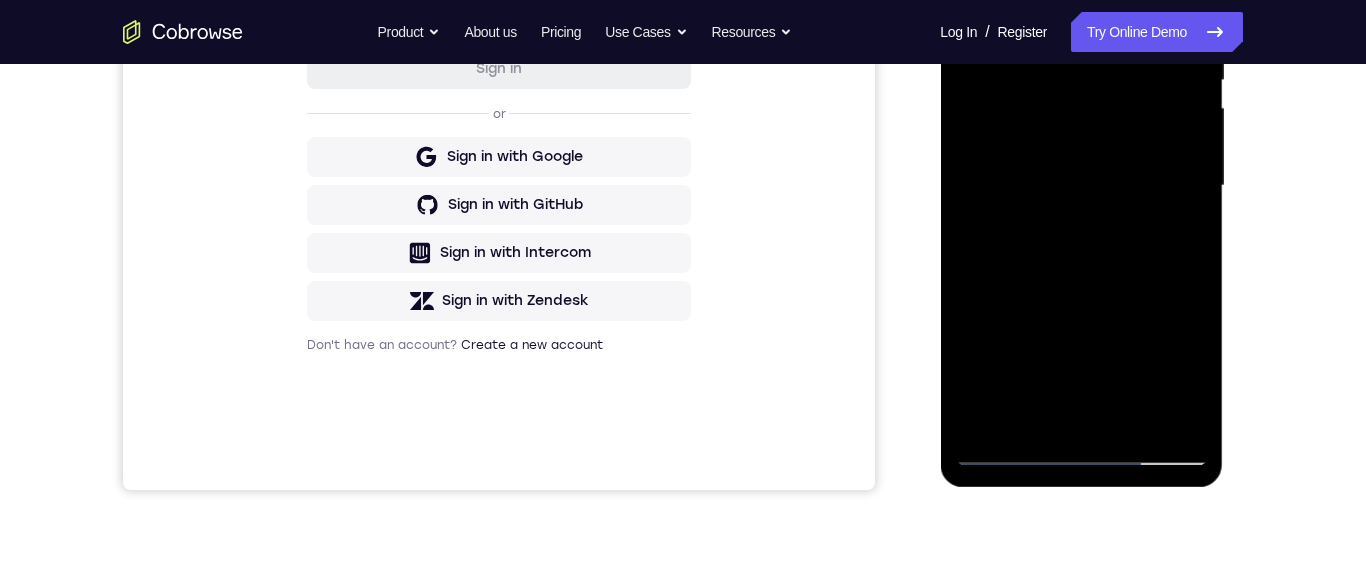 click at bounding box center (1081, 186) 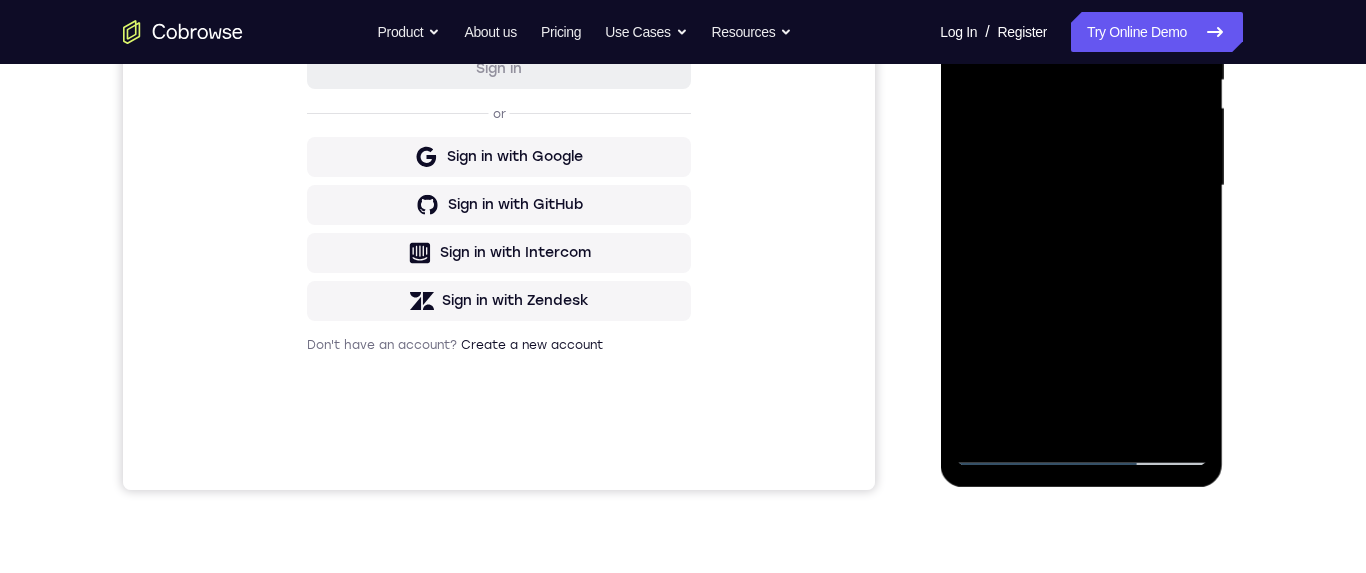 click at bounding box center (1081, 186) 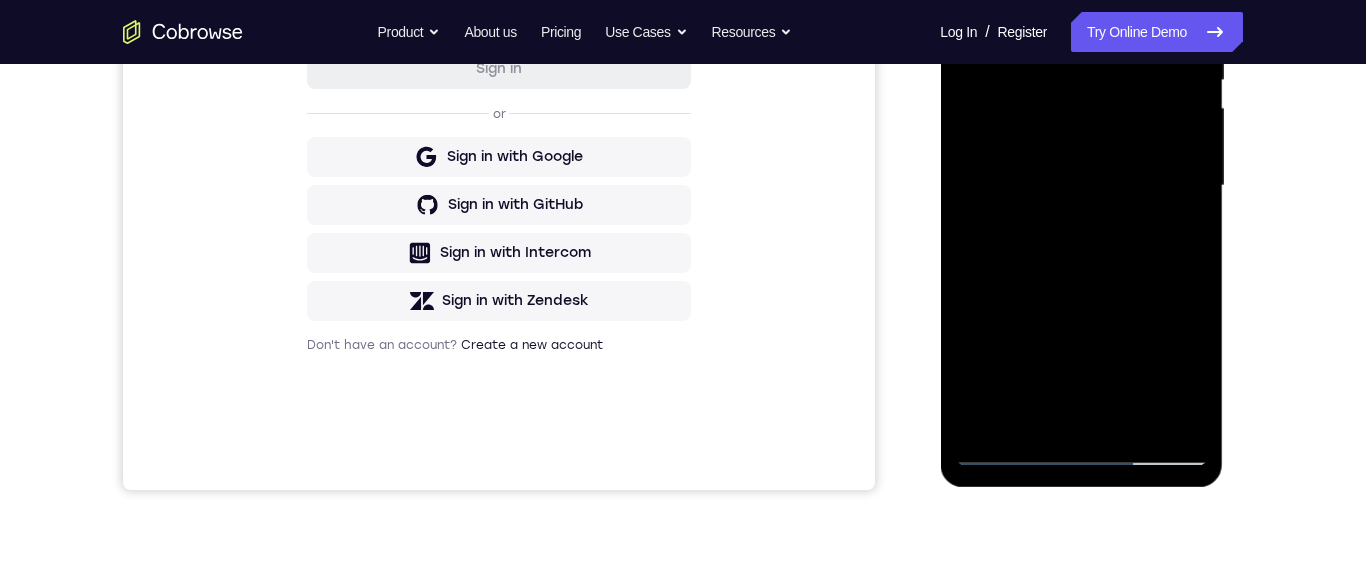 click at bounding box center [1081, 186] 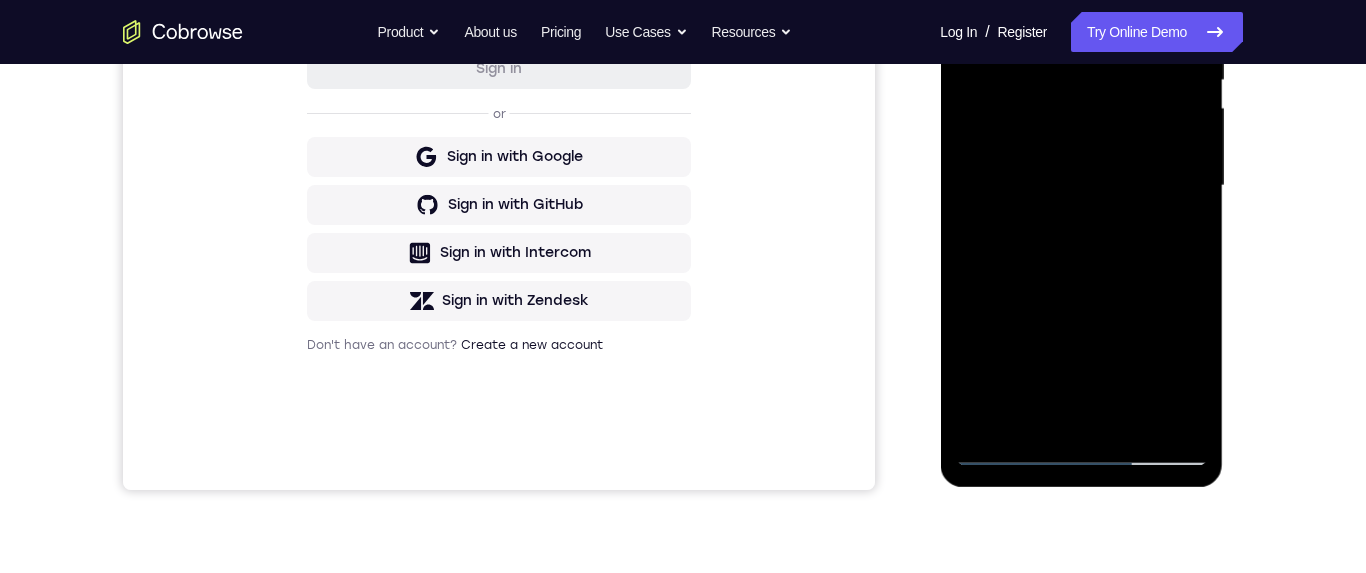 click at bounding box center (1081, 186) 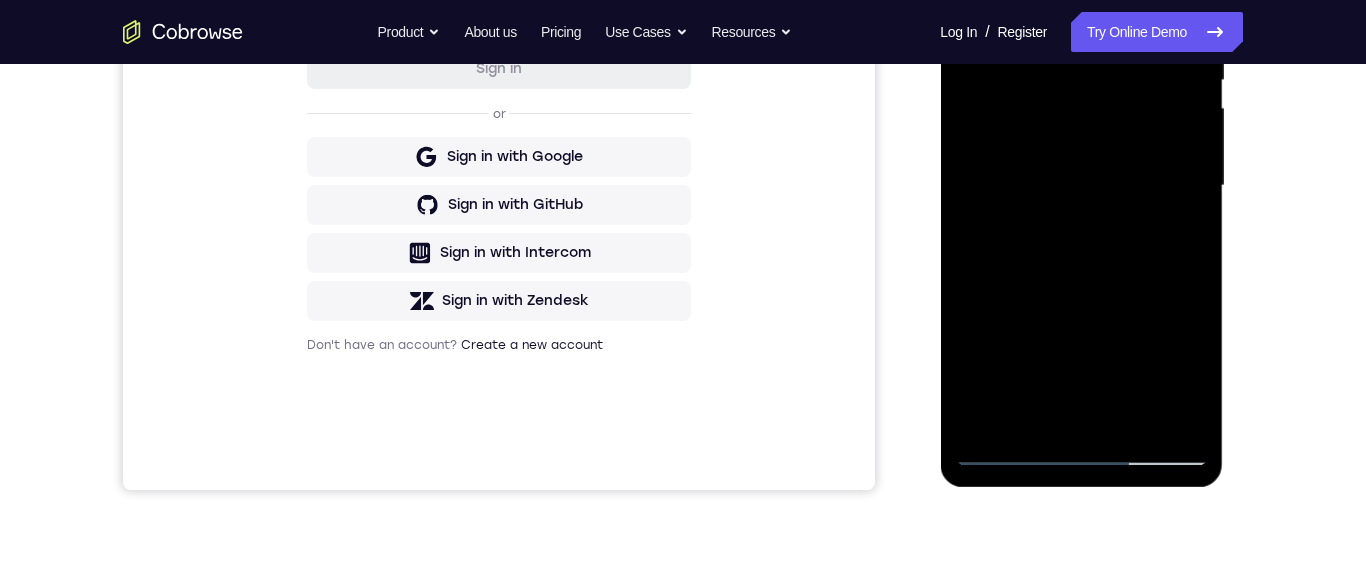 click at bounding box center [1081, 186] 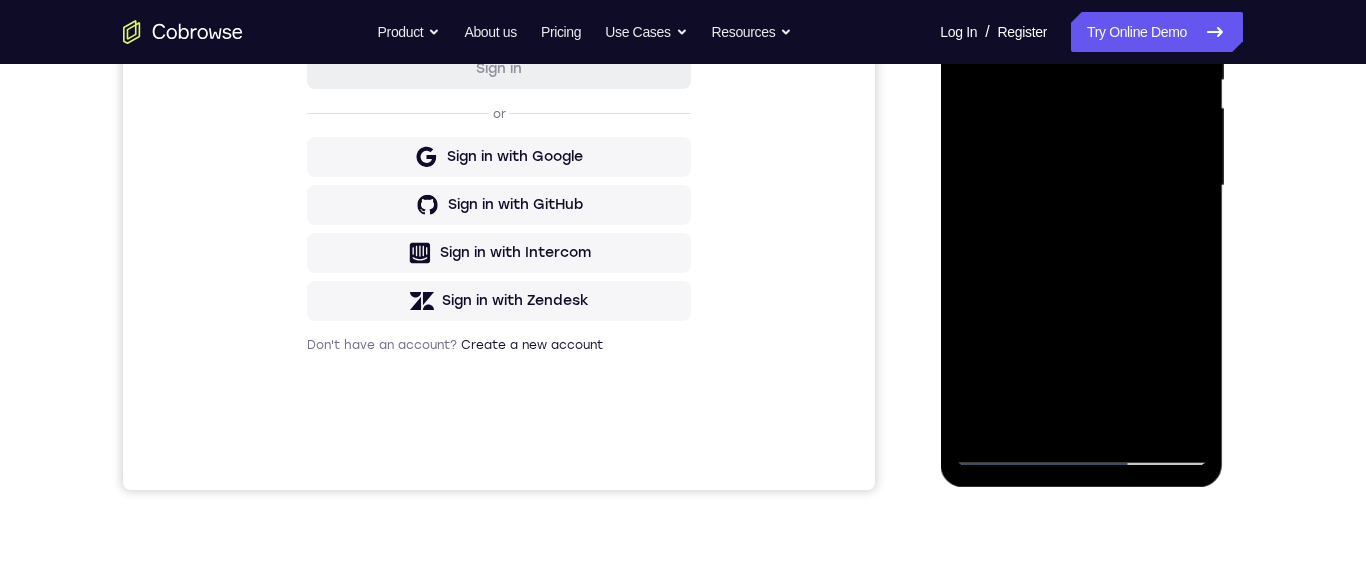 click at bounding box center [1081, 186] 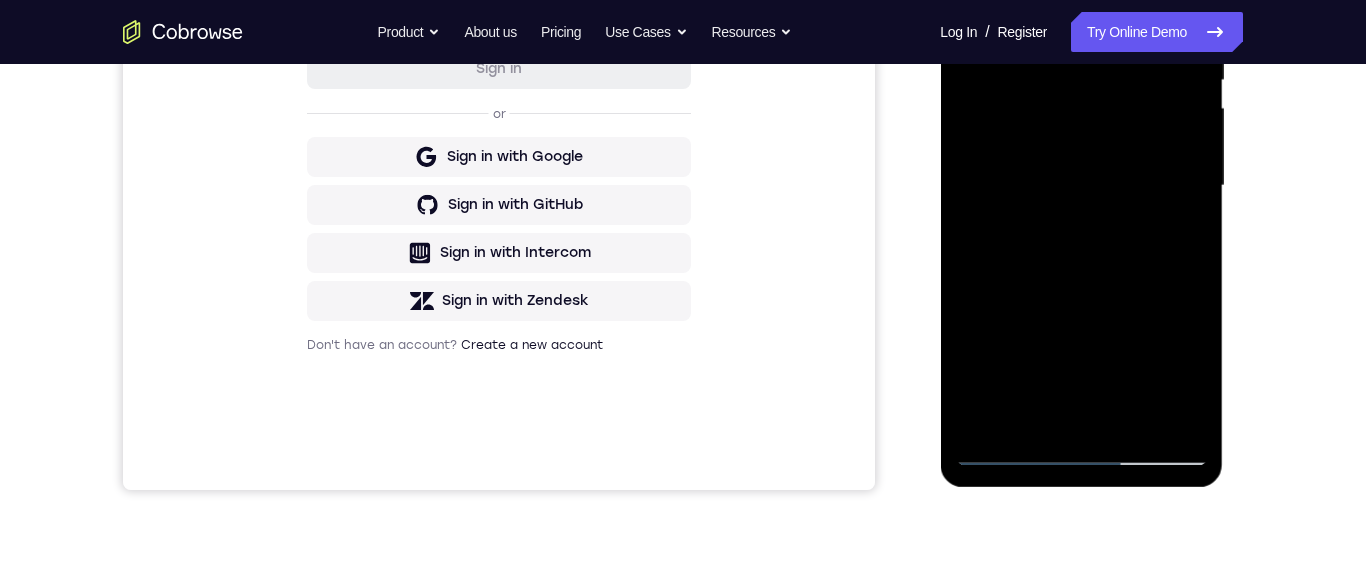 click at bounding box center [1081, 186] 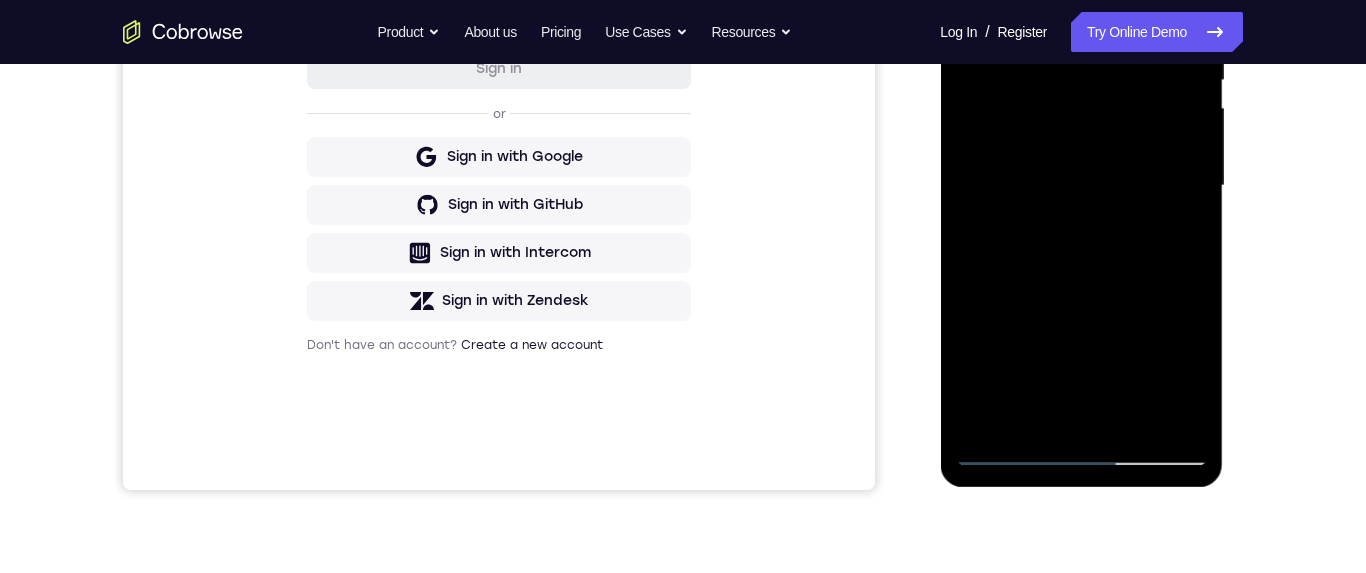 click at bounding box center [1081, 186] 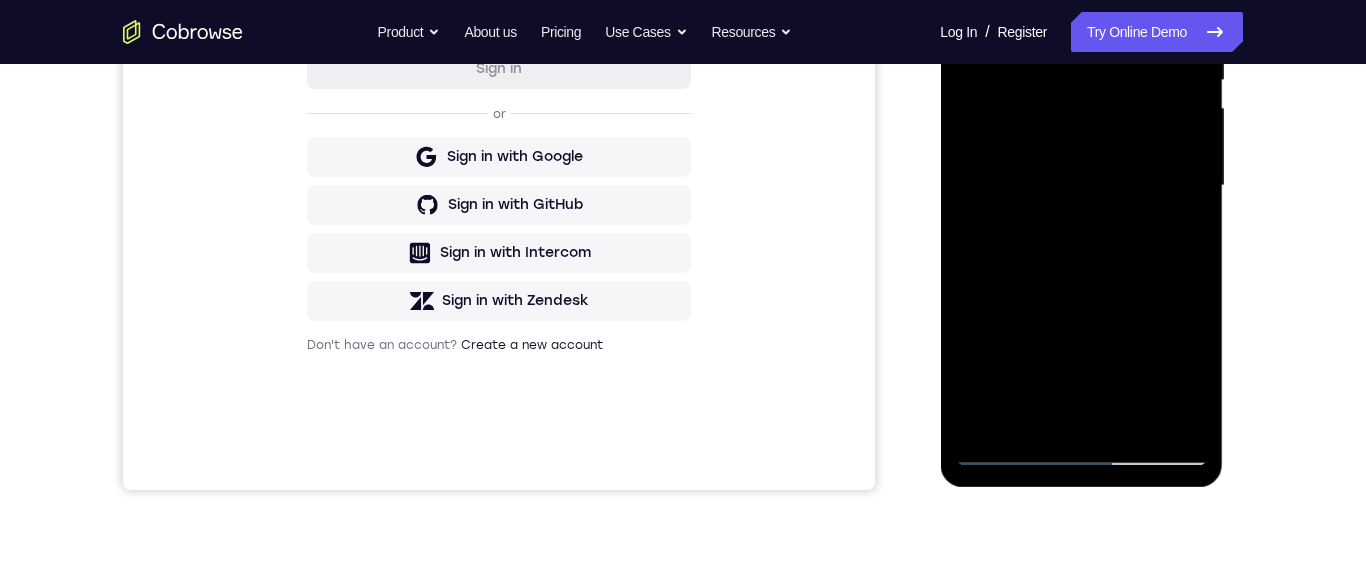 click at bounding box center (1081, 186) 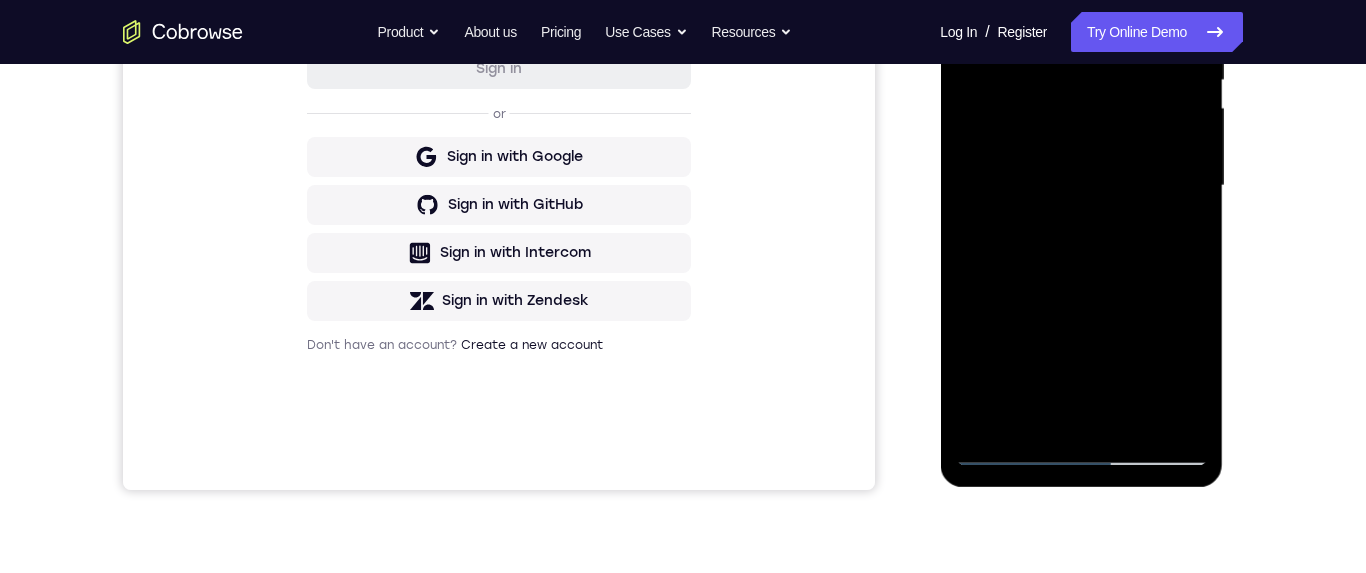 click at bounding box center [1081, 186] 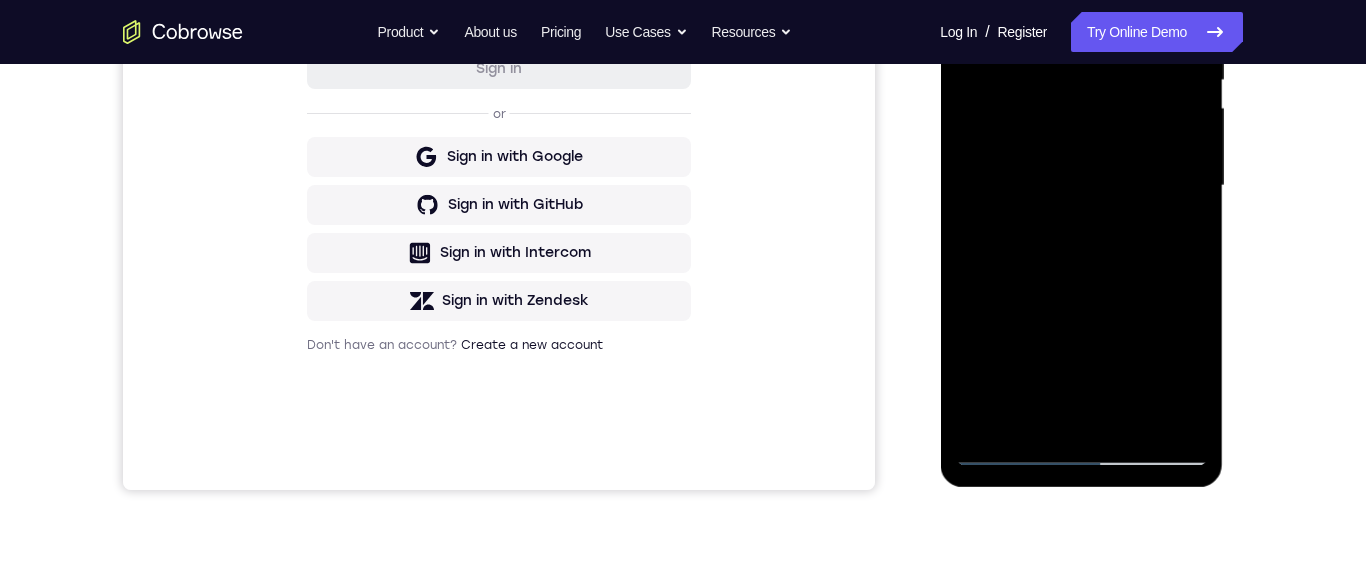 click at bounding box center [1081, 186] 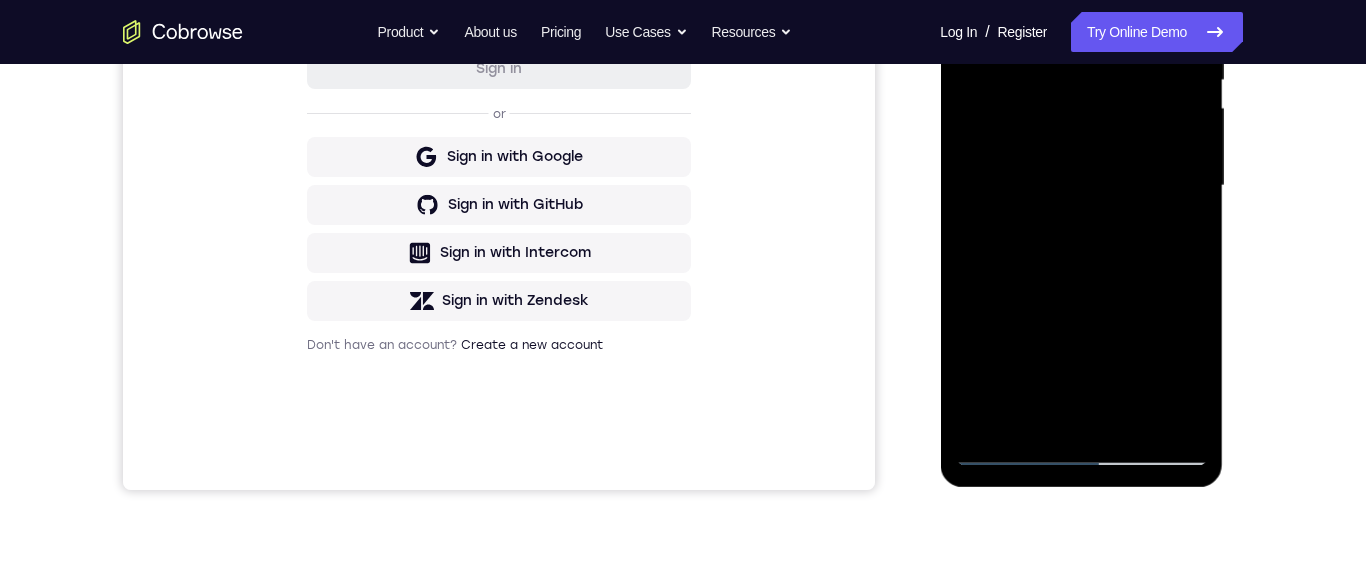 click at bounding box center (1081, 186) 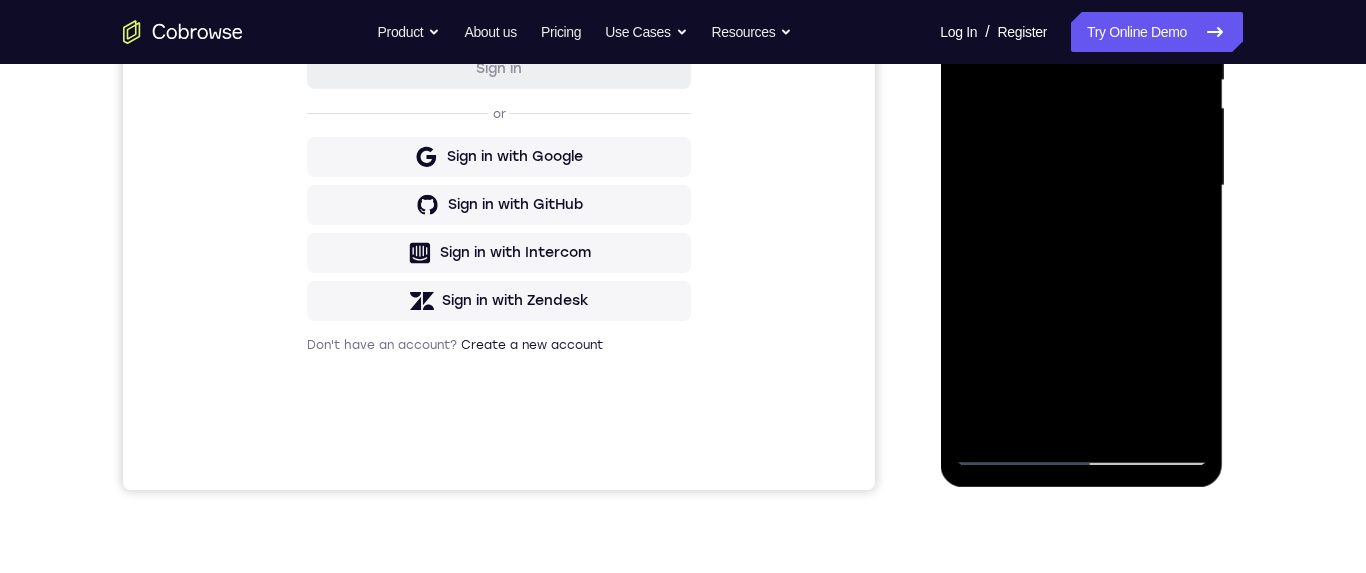 click at bounding box center (1081, 186) 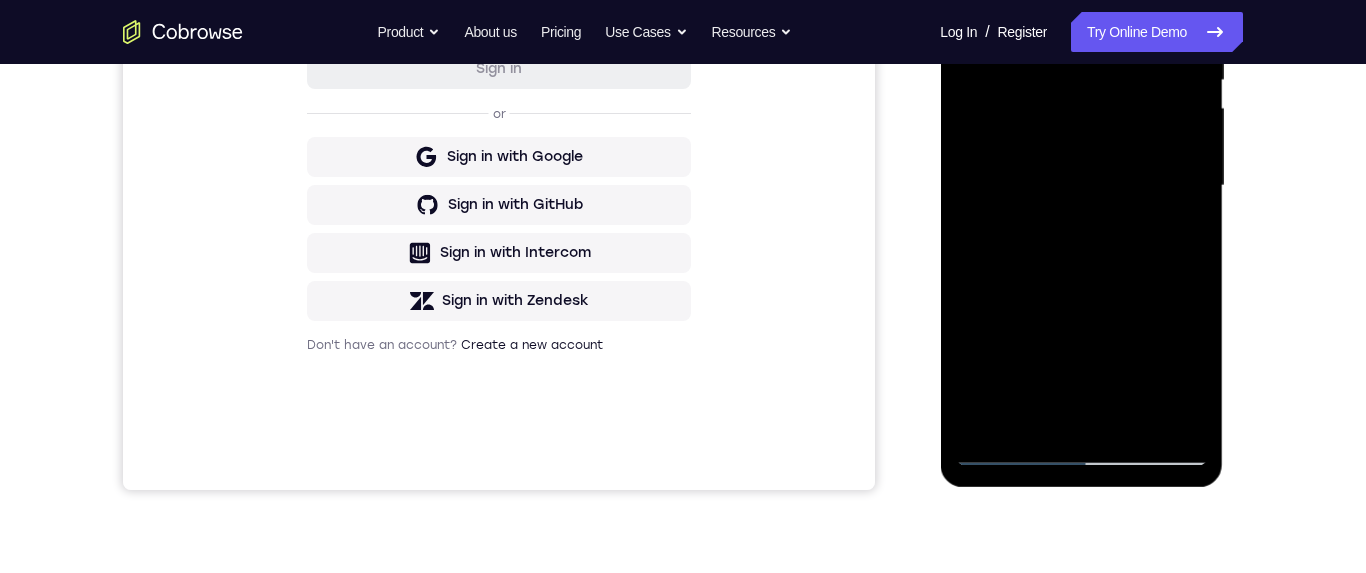 click at bounding box center (1081, 186) 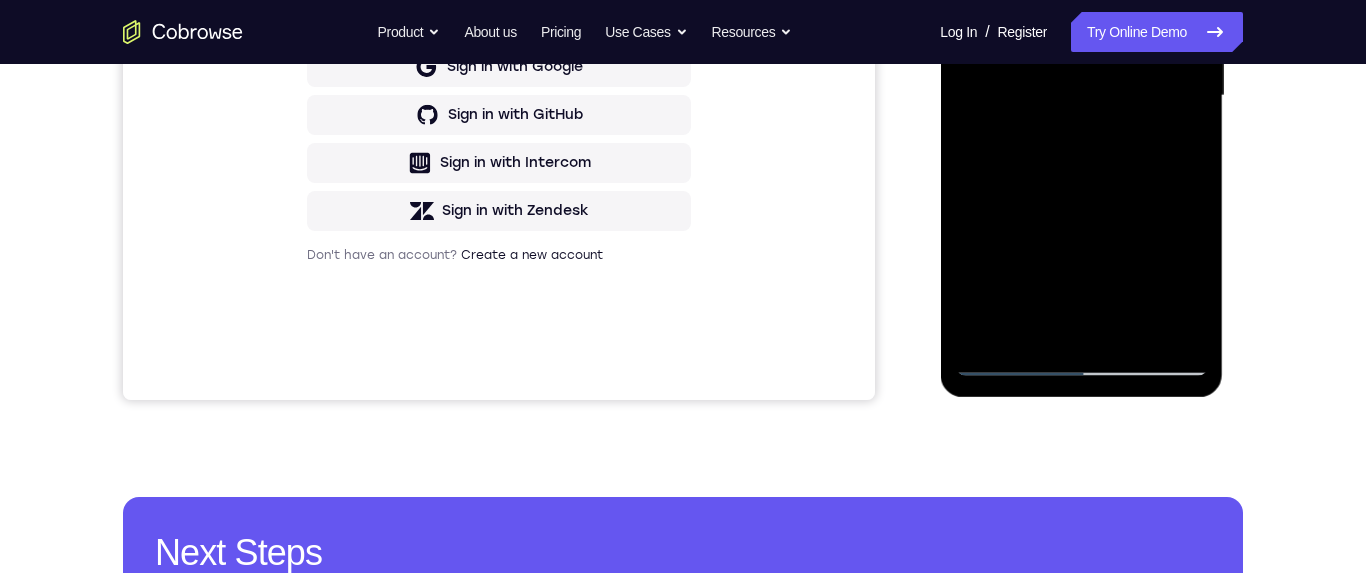 click at bounding box center (1081, 96) 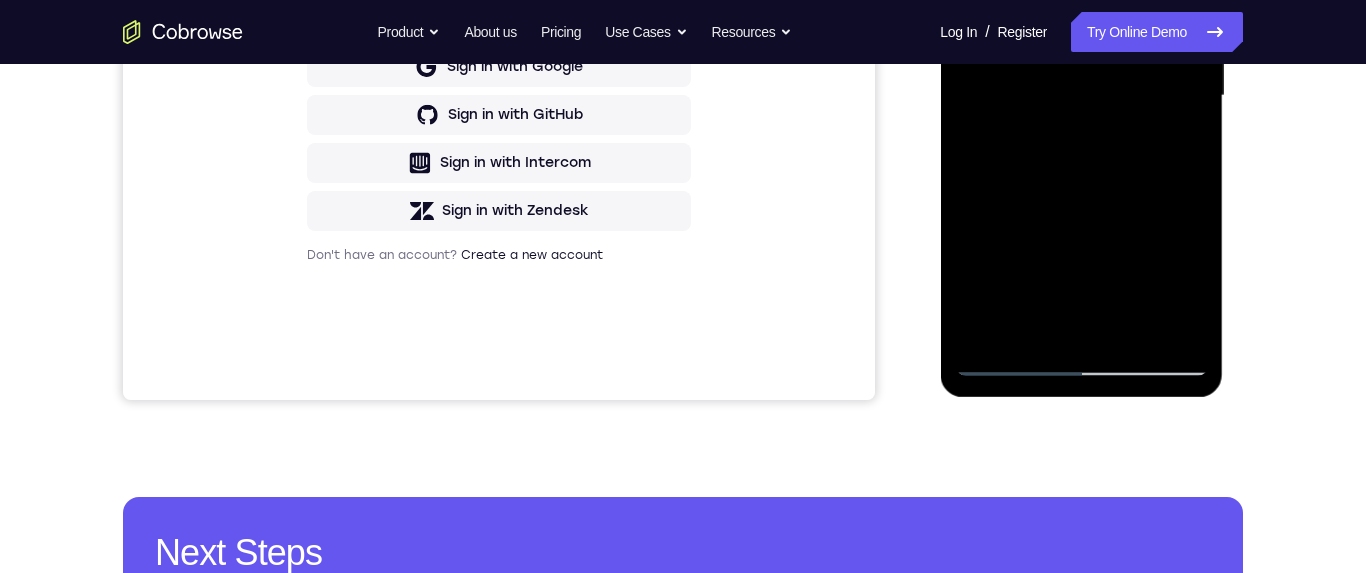 scroll, scrollTop: 532, scrollLeft: 0, axis: vertical 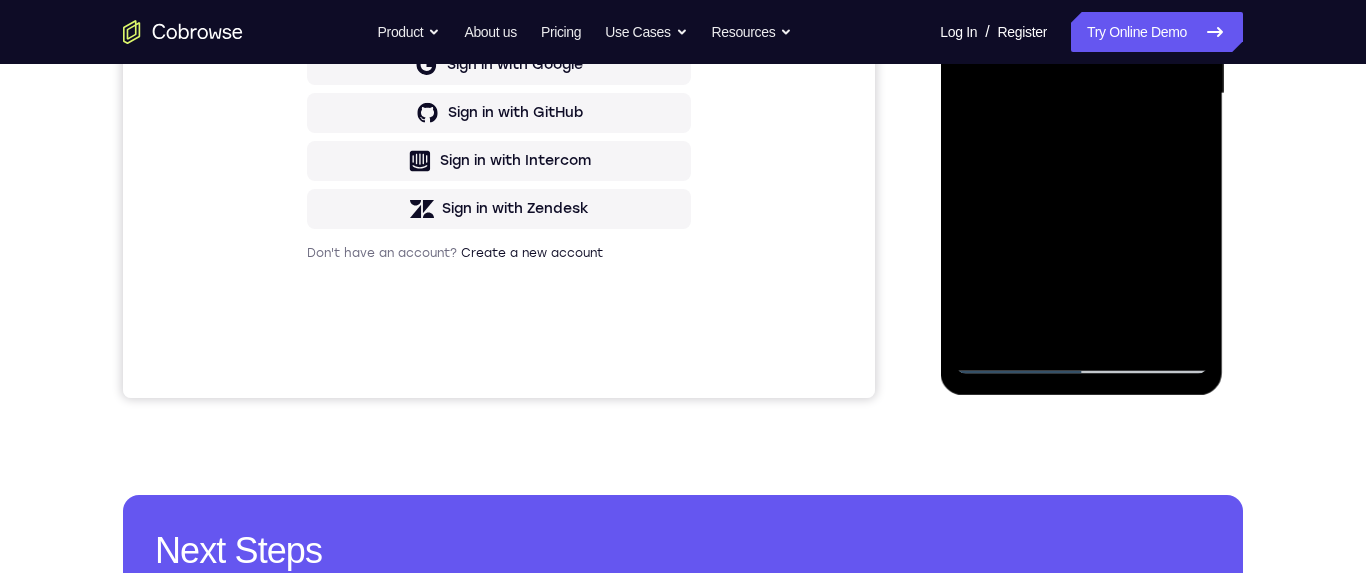 click at bounding box center [1081, 94] 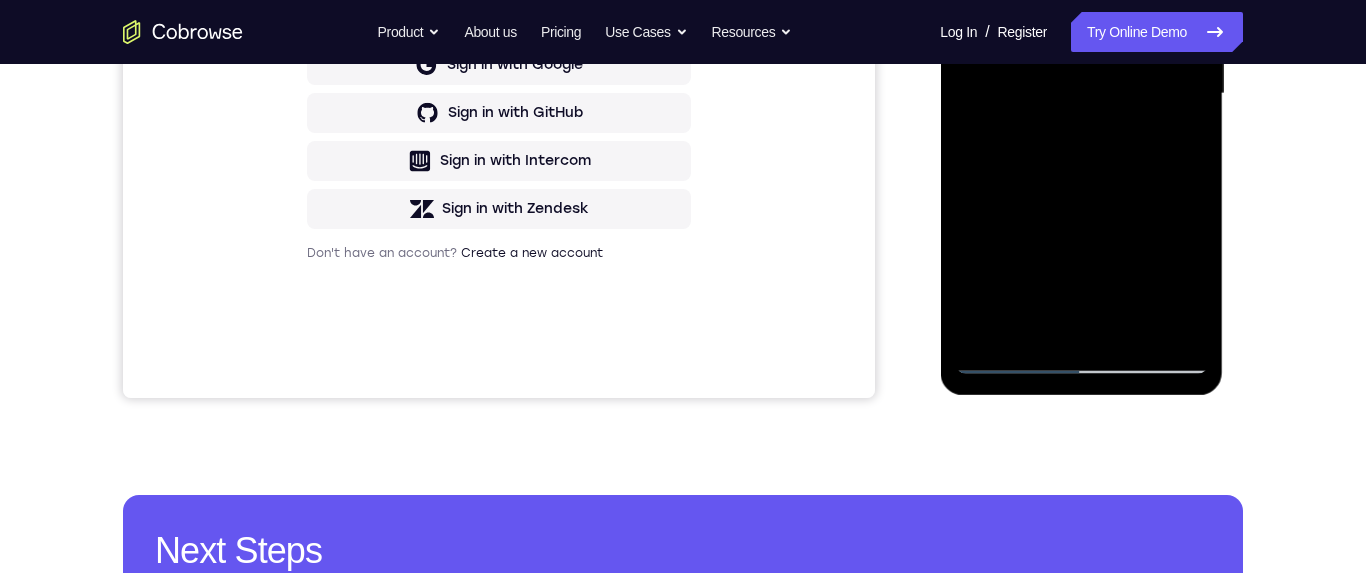 click at bounding box center [1081, 94] 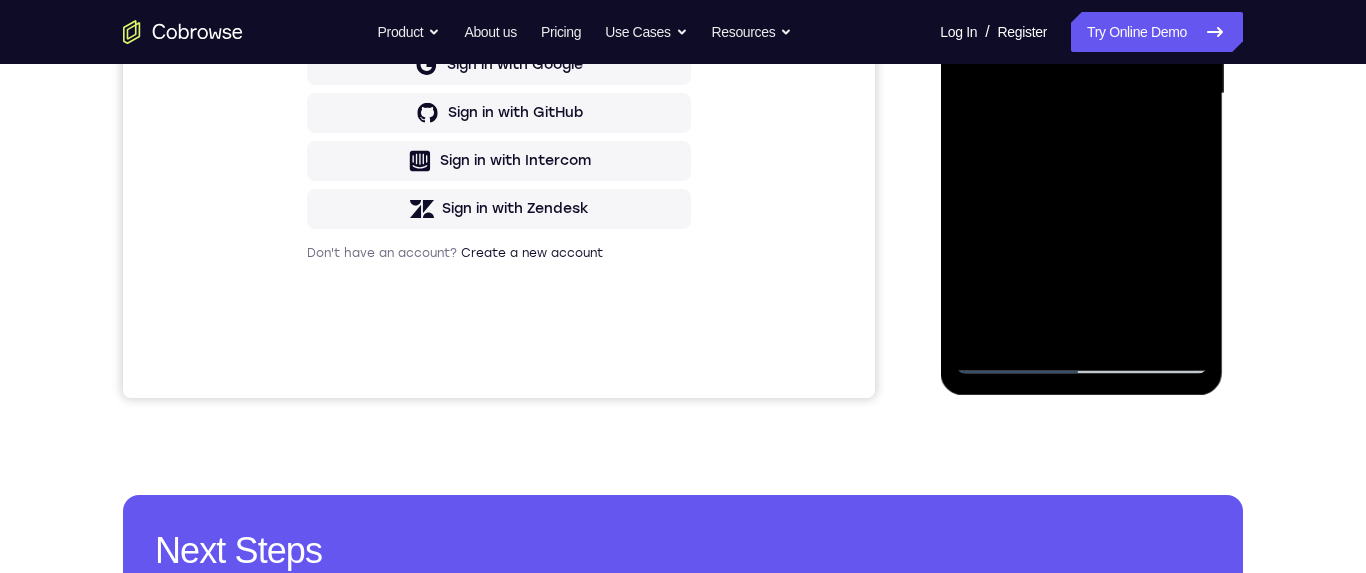 click at bounding box center [1081, 94] 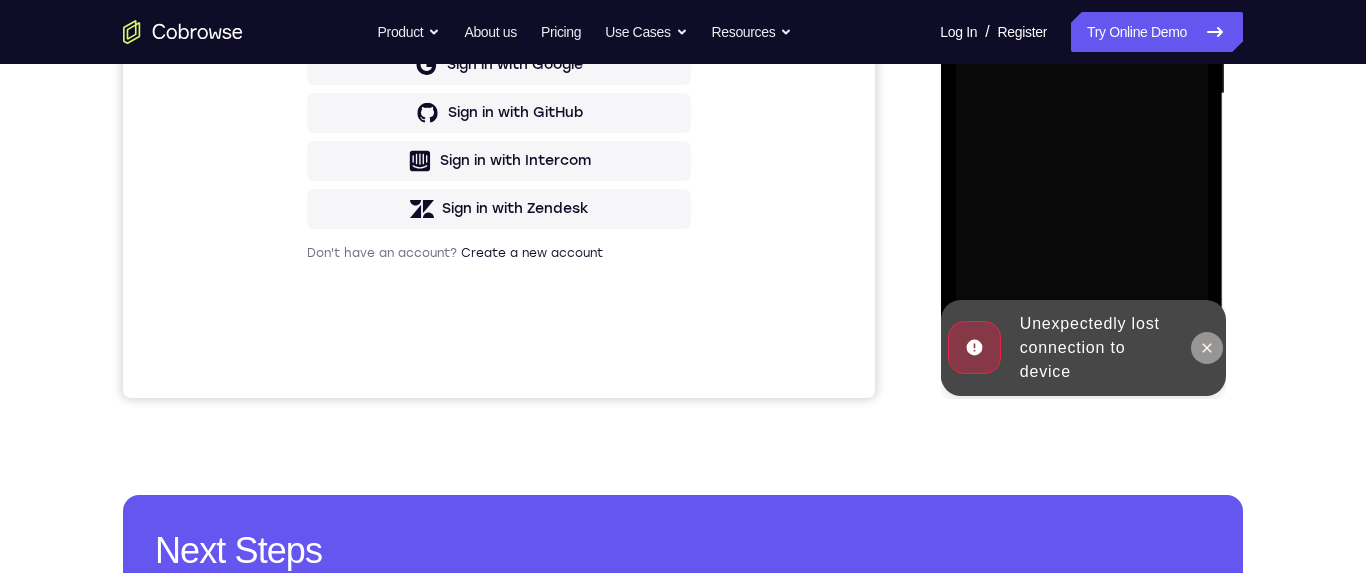 click 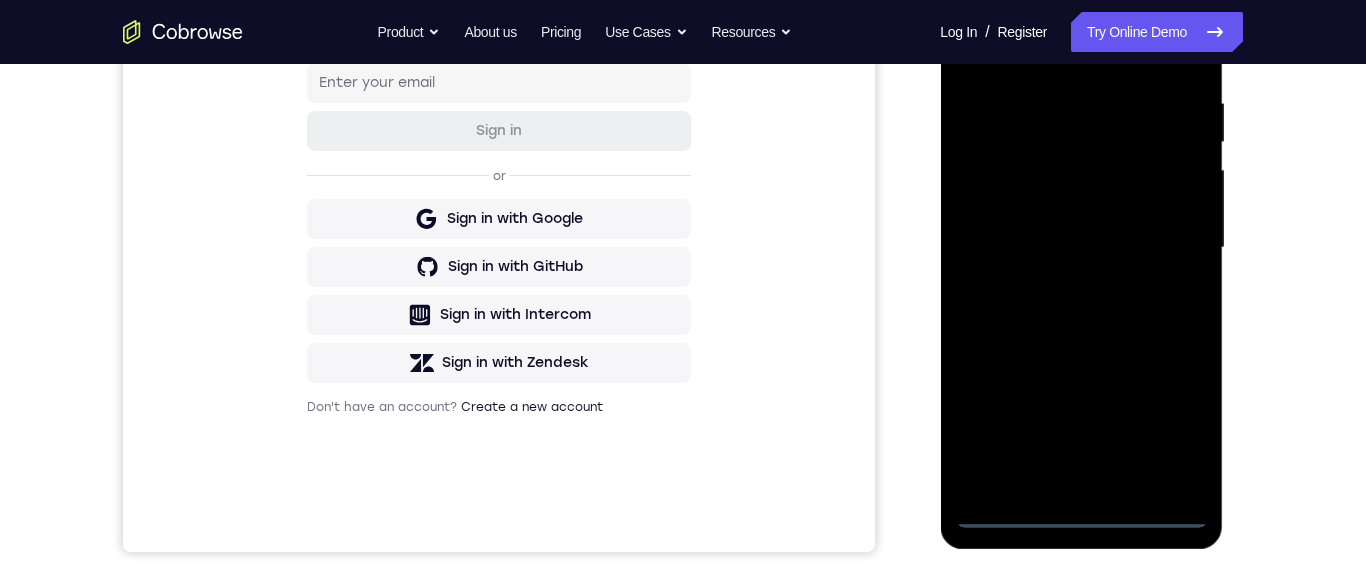scroll, scrollTop: 557, scrollLeft: 0, axis: vertical 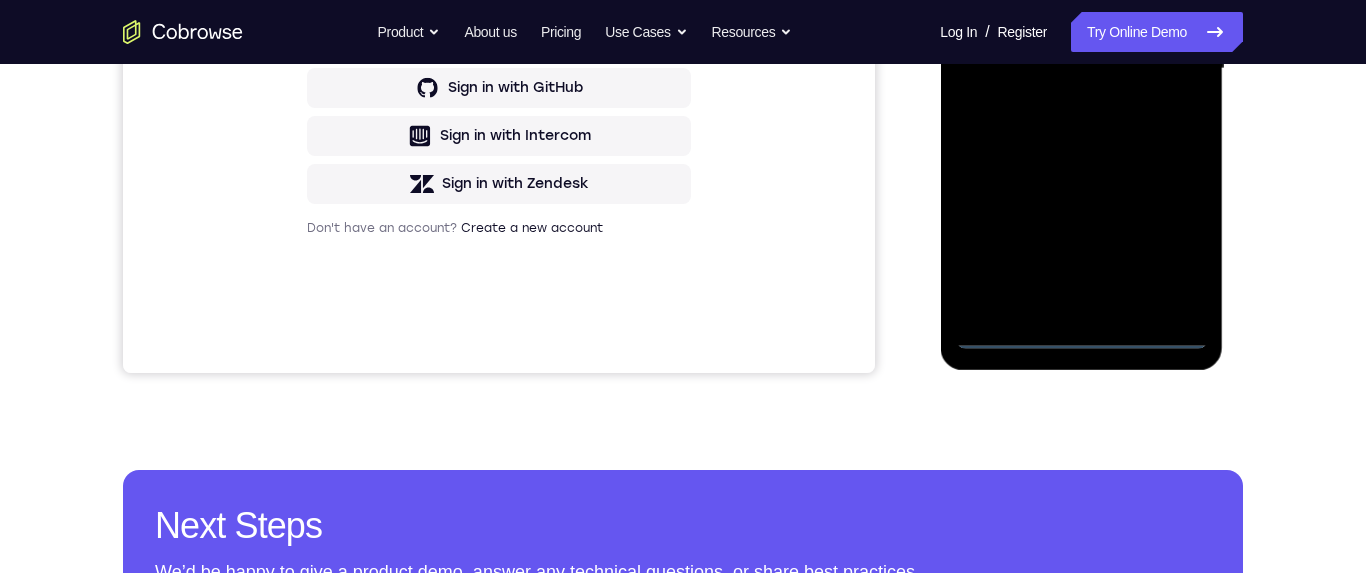 click at bounding box center (1081, 69) 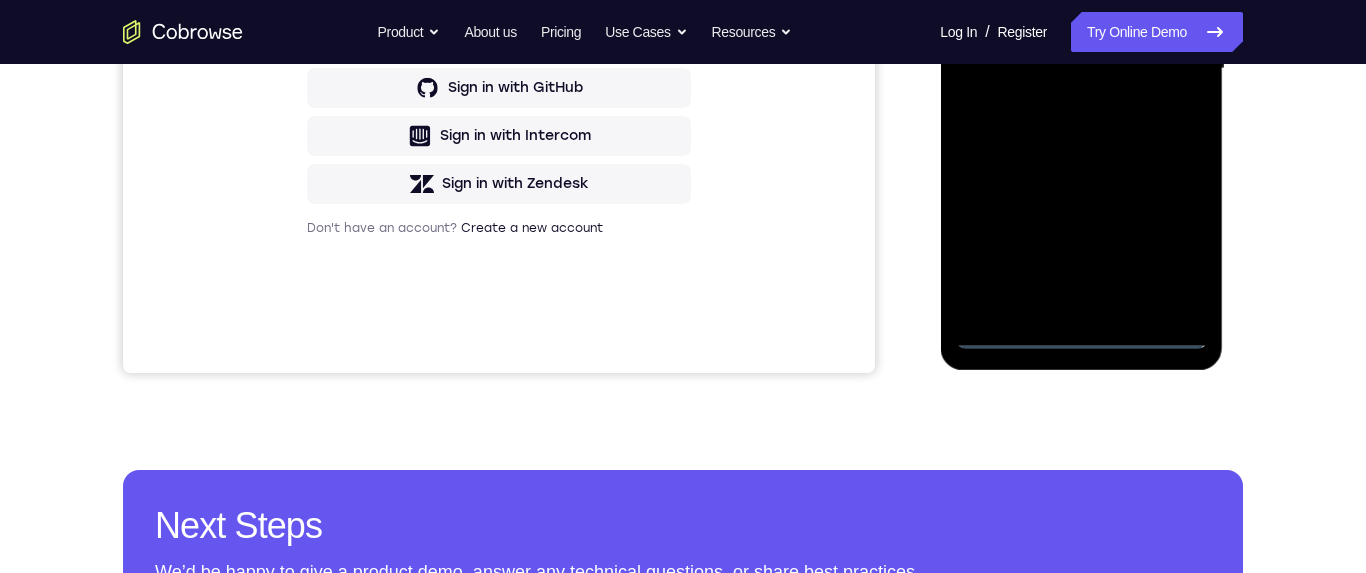 click at bounding box center (1081, 69) 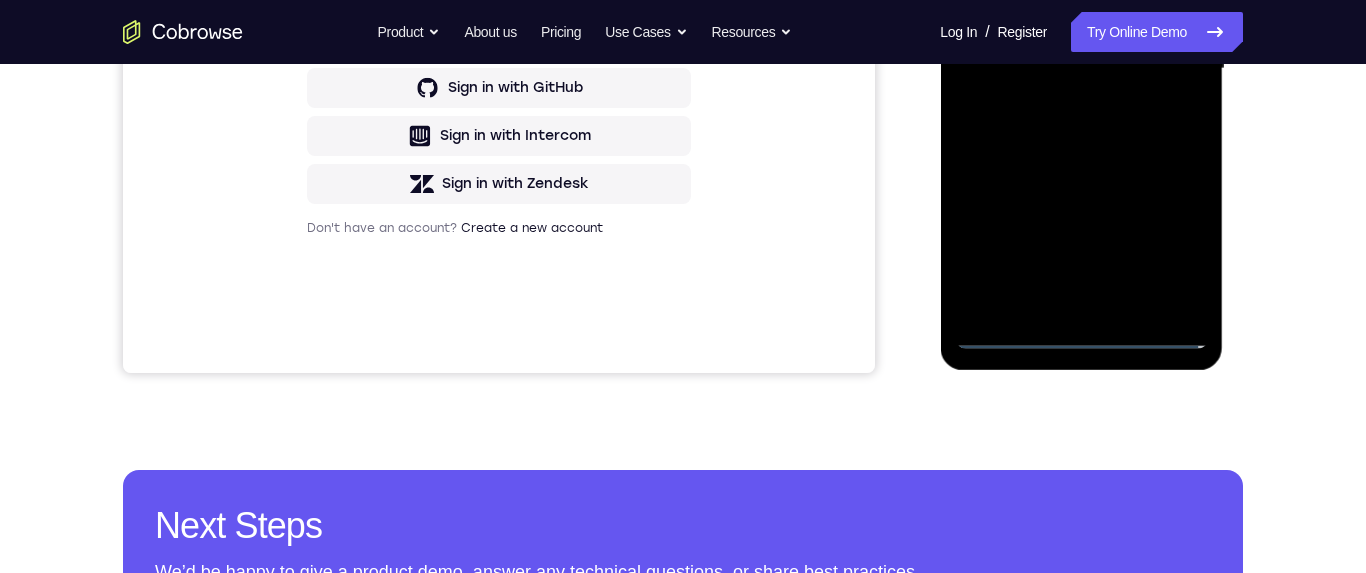click at bounding box center (1081, 69) 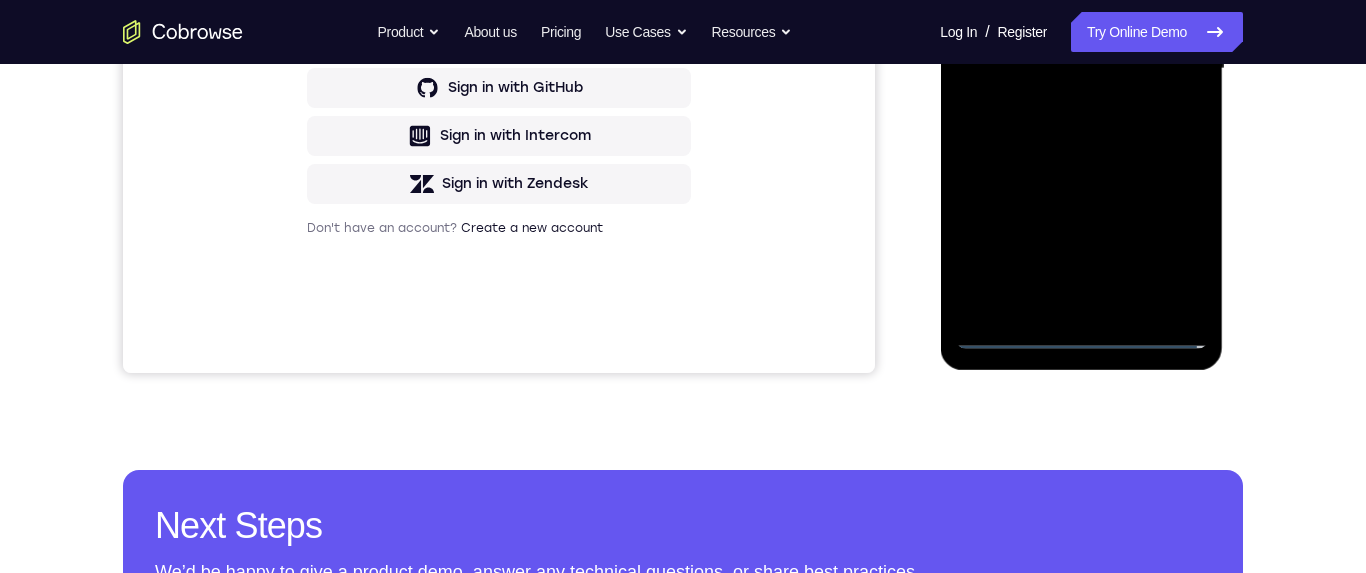 scroll, scrollTop: 248, scrollLeft: 0, axis: vertical 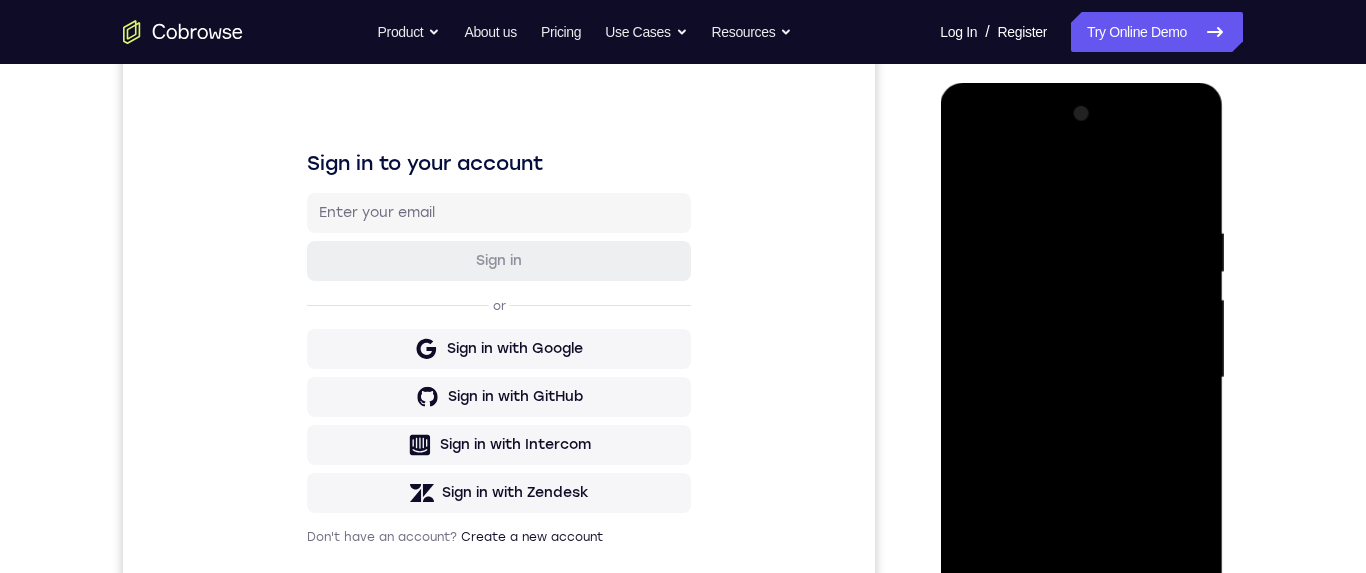 drag, startPoint x: 1163, startPoint y: 374, endPoint x: 2175, endPoint y: 418, distance: 1012.95605 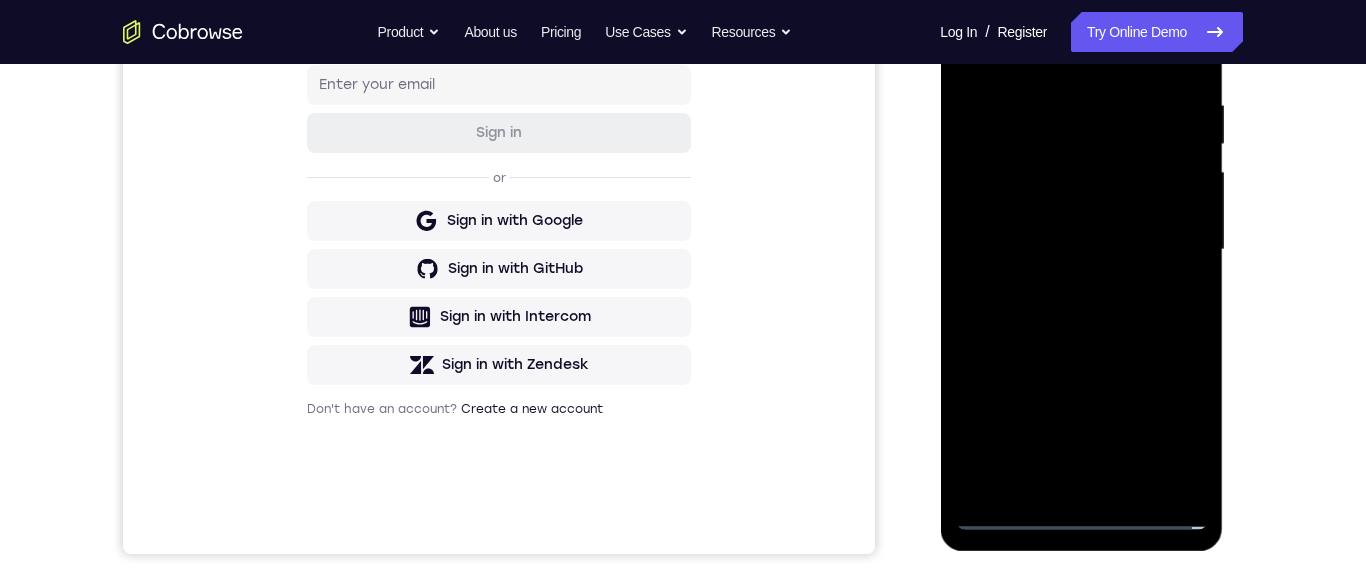 click at bounding box center (1081, 250) 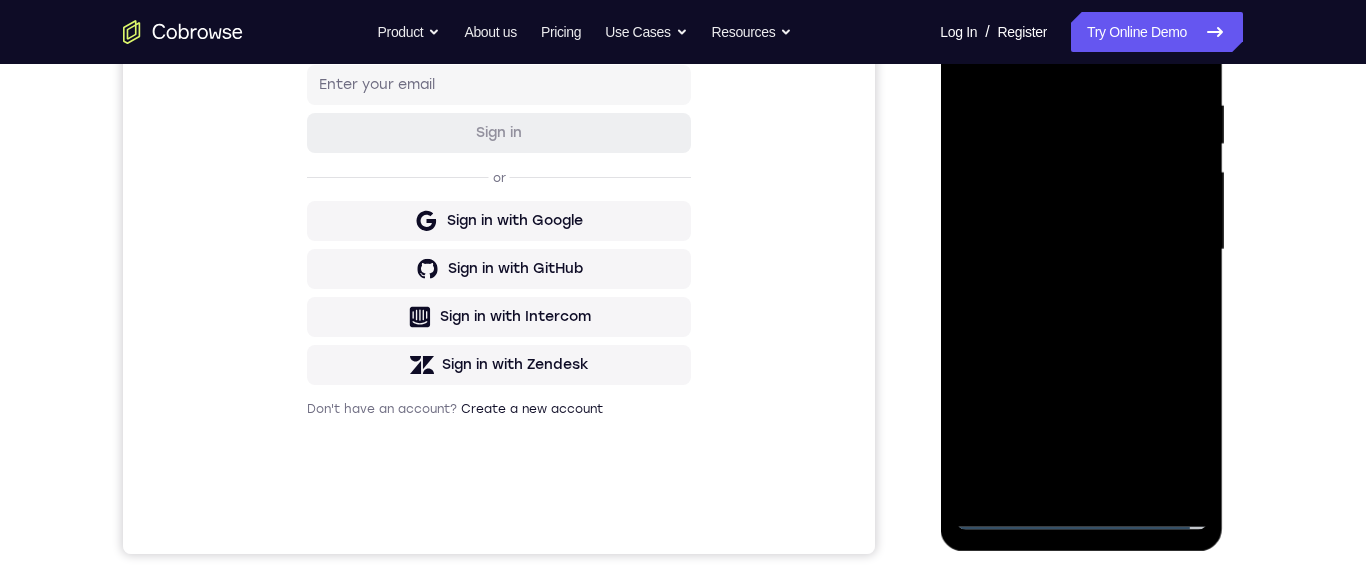 click at bounding box center [1081, 250] 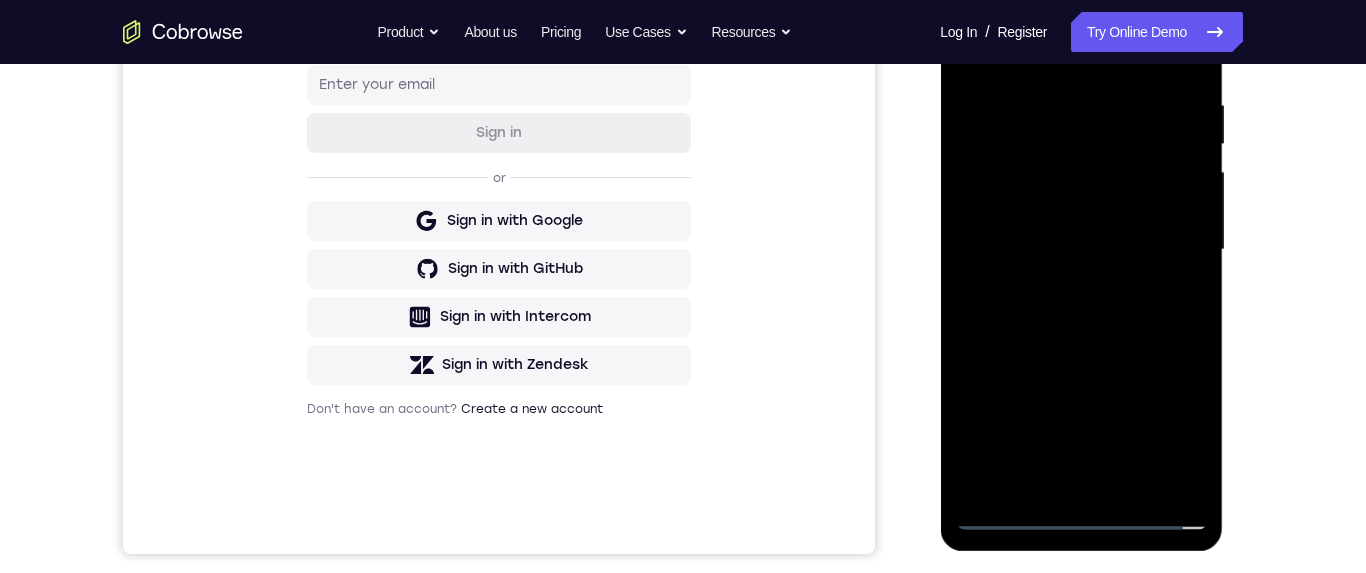 click at bounding box center (1081, 250) 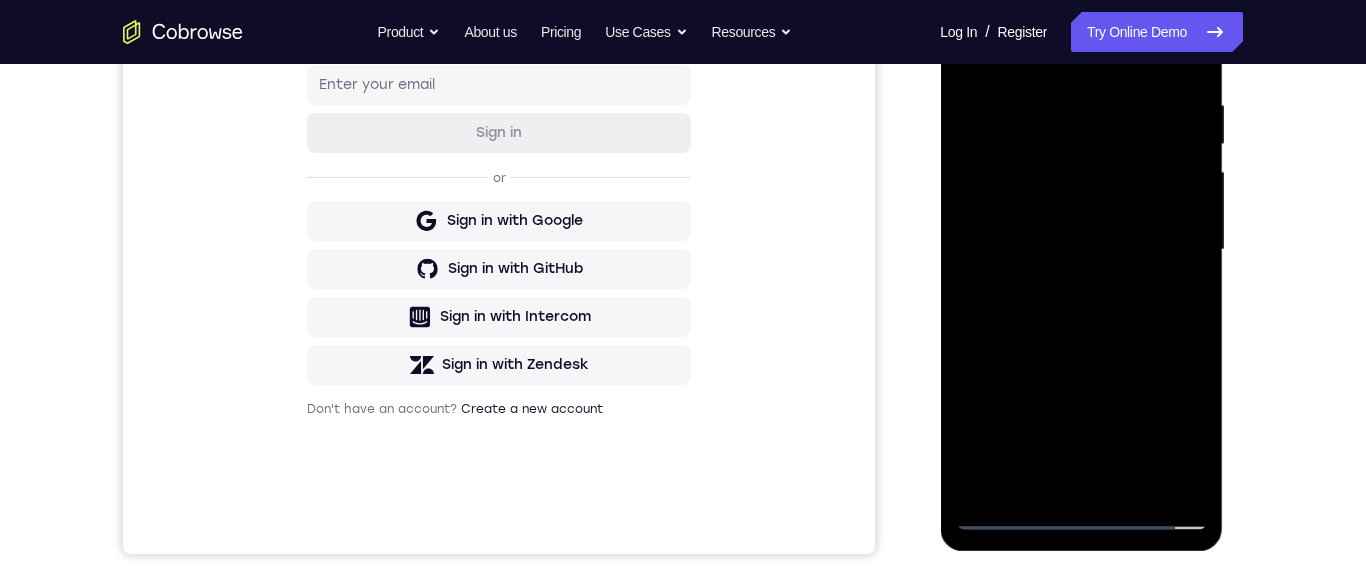 click at bounding box center [1081, 250] 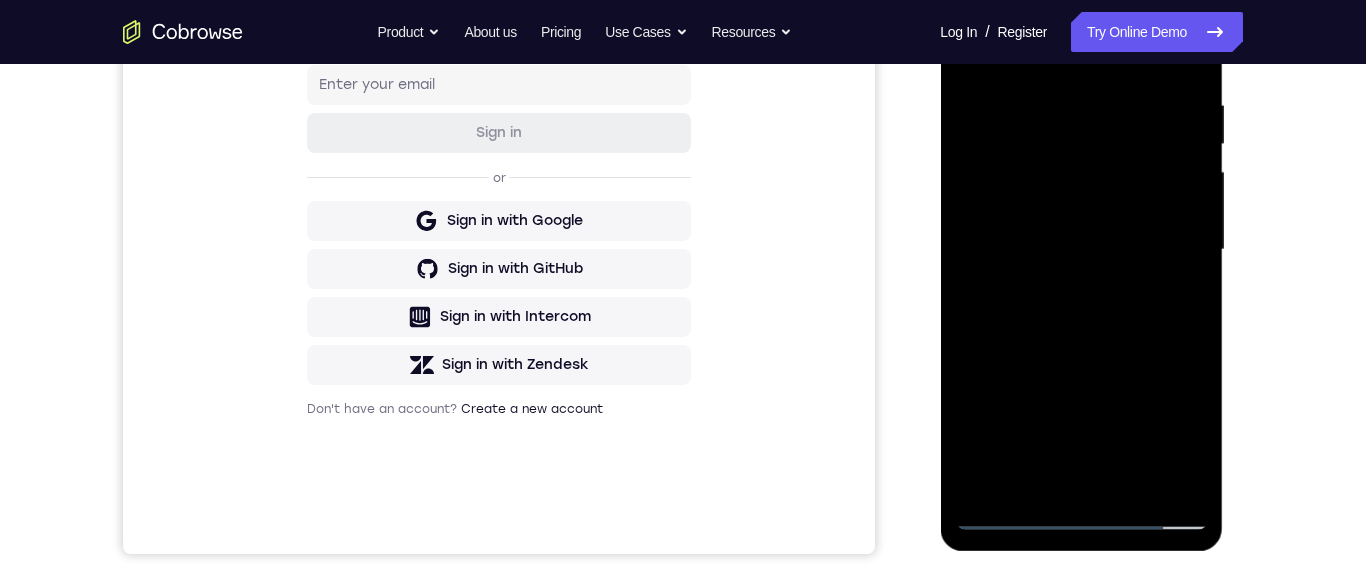 click at bounding box center [1081, 250] 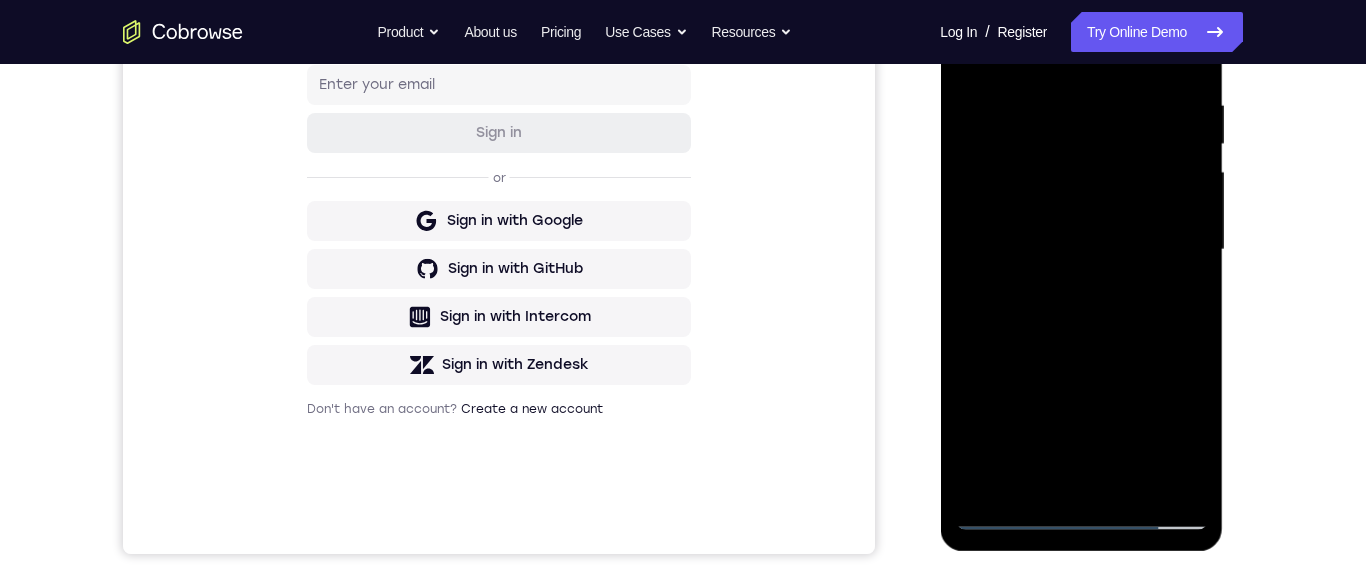 click at bounding box center [1081, 250] 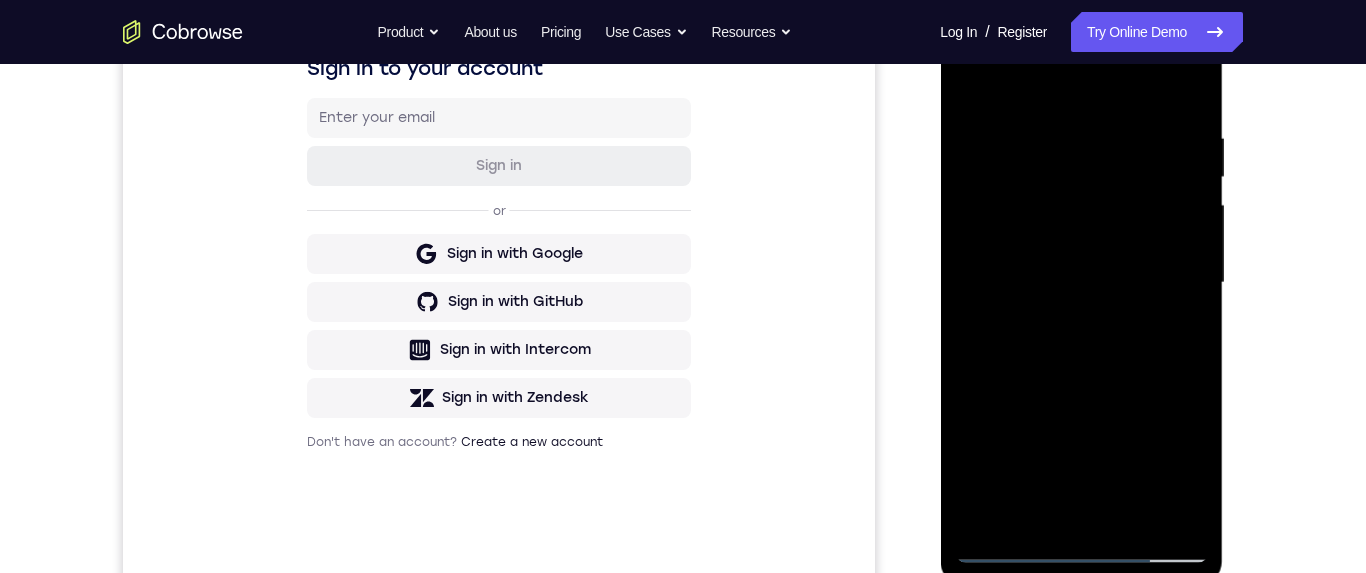 scroll, scrollTop: 342, scrollLeft: 0, axis: vertical 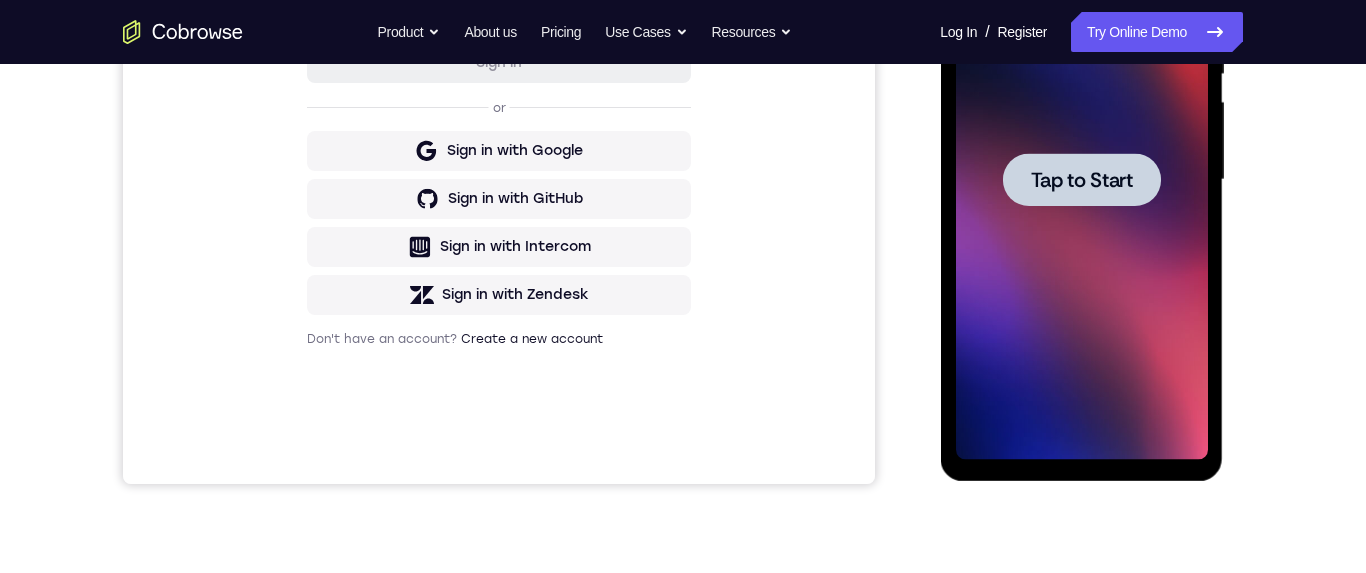 click on "Tap to Start" at bounding box center [1081, 180] 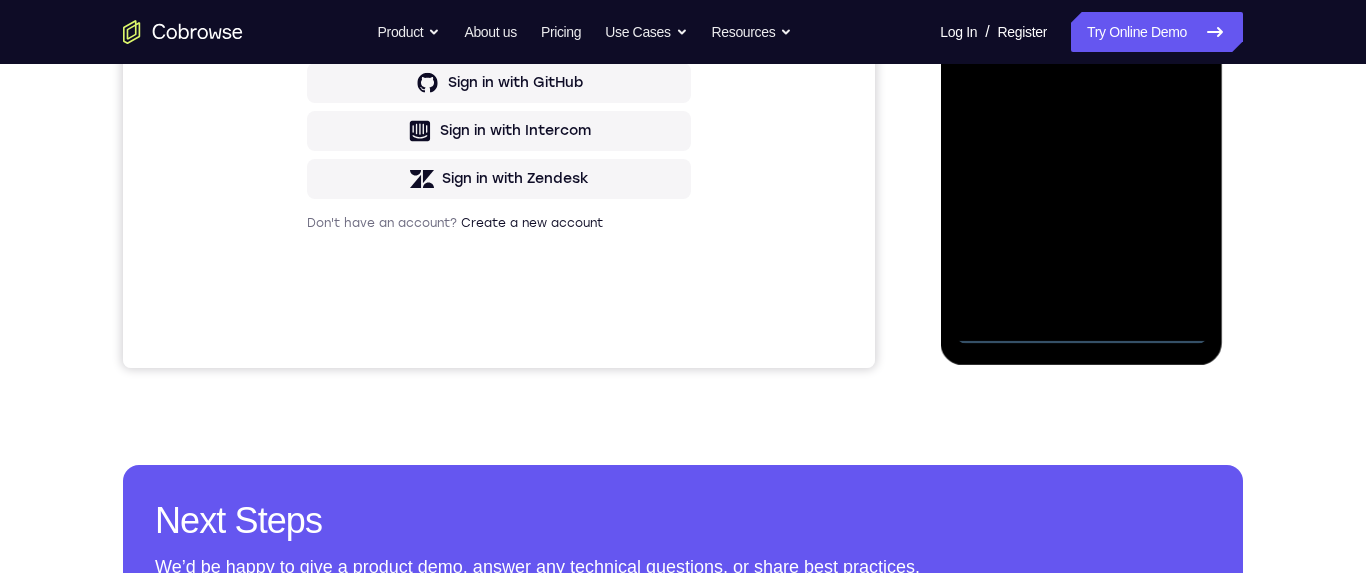 scroll, scrollTop: 564, scrollLeft: 0, axis: vertical 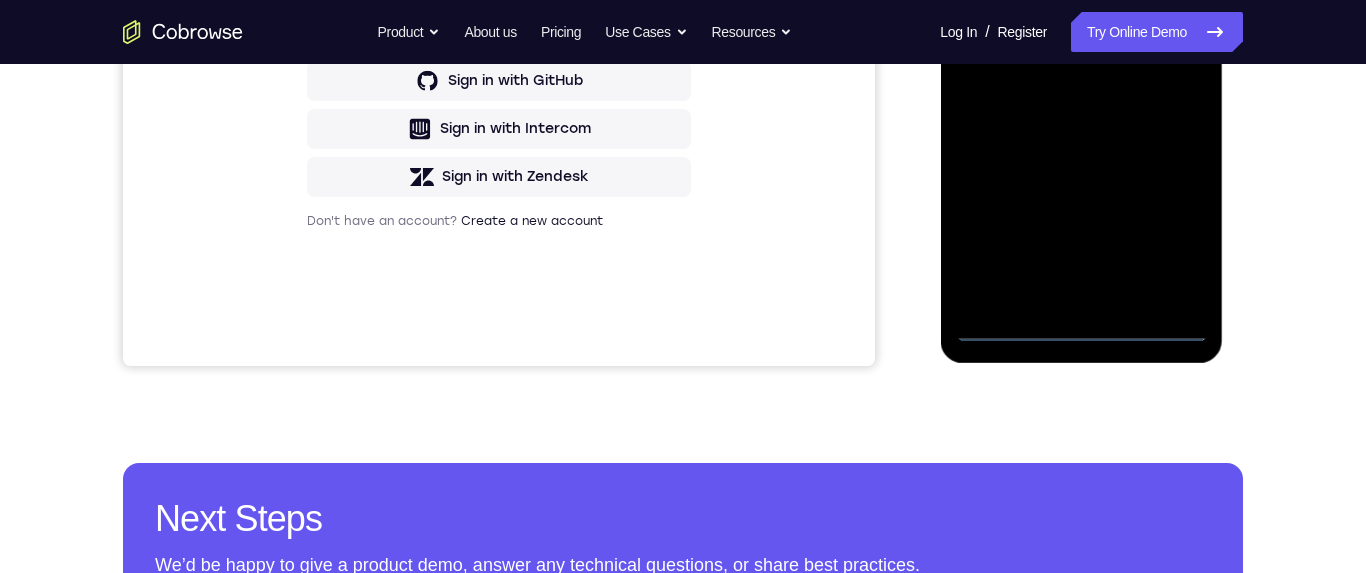 click at bounding box center (1081, 62) 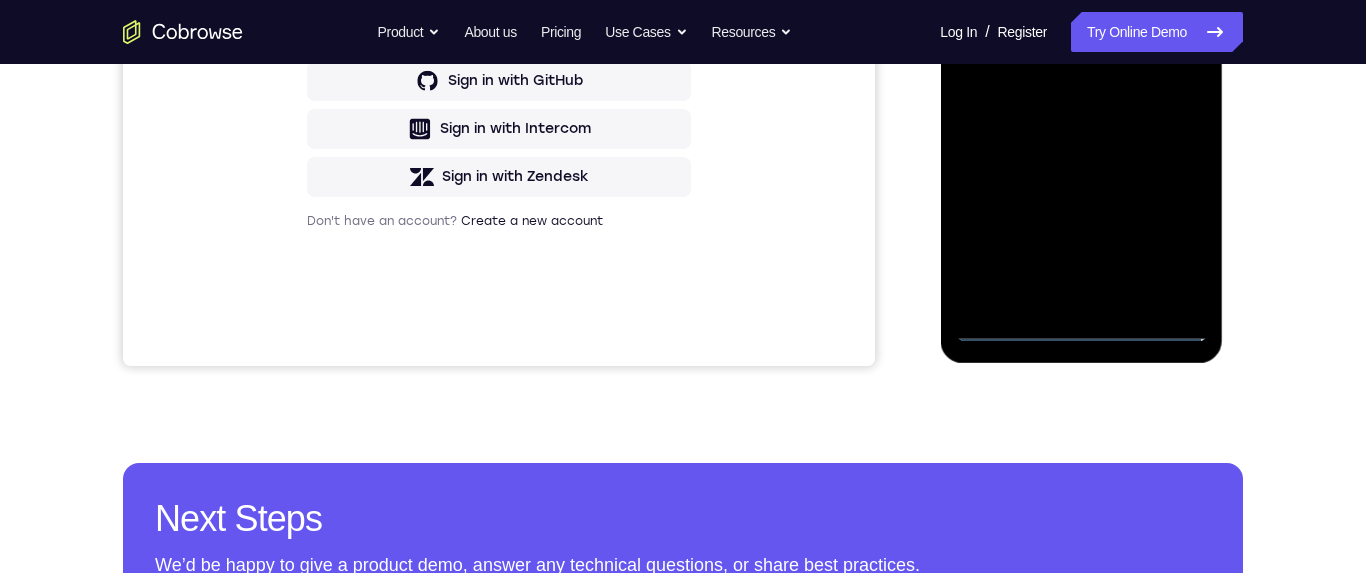click at bounding box center (1081, 62) 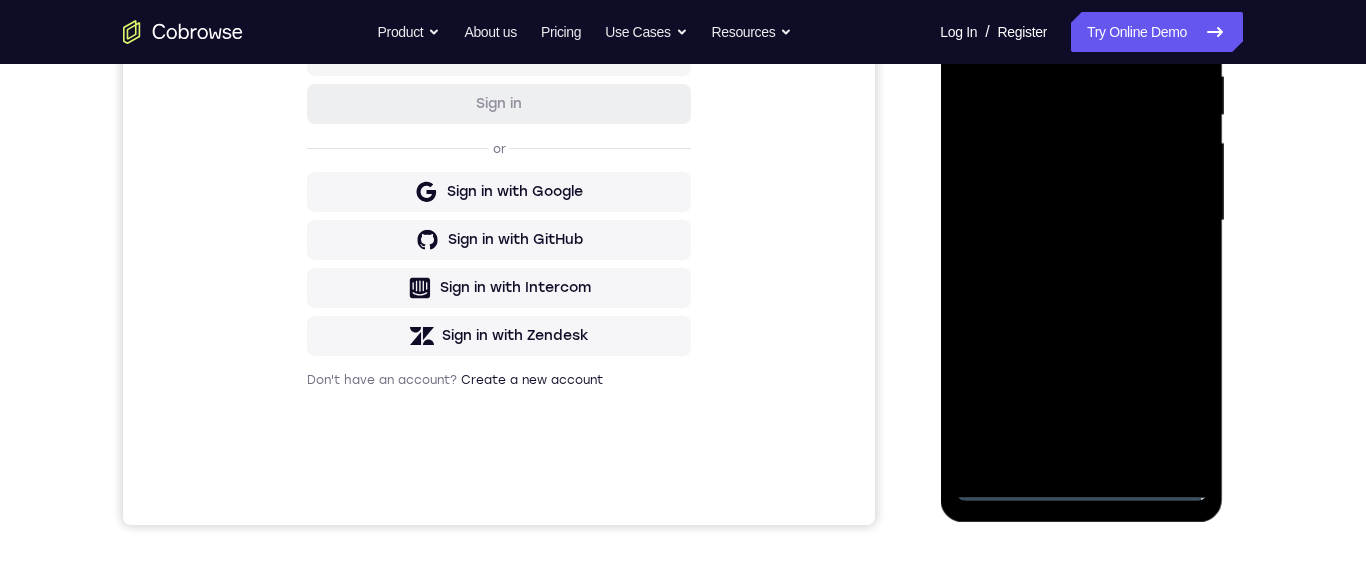 scroll, scrollTop: 314, scrollLeft: 0, axis: vertical 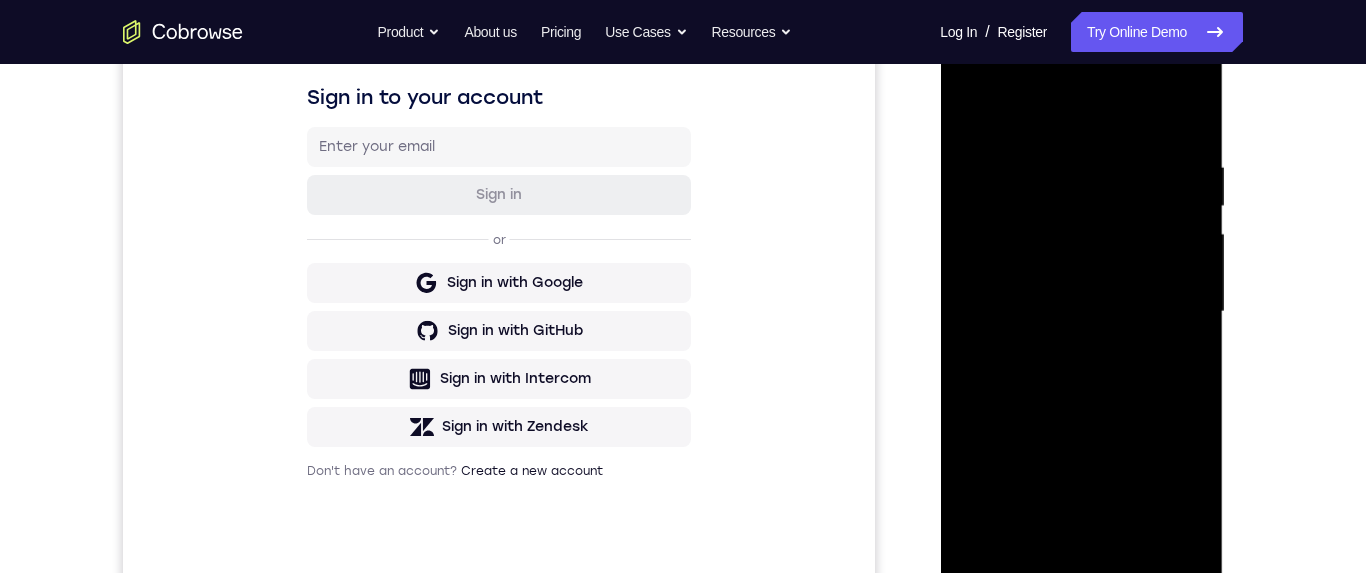 click at bounding box center (1081, 312) 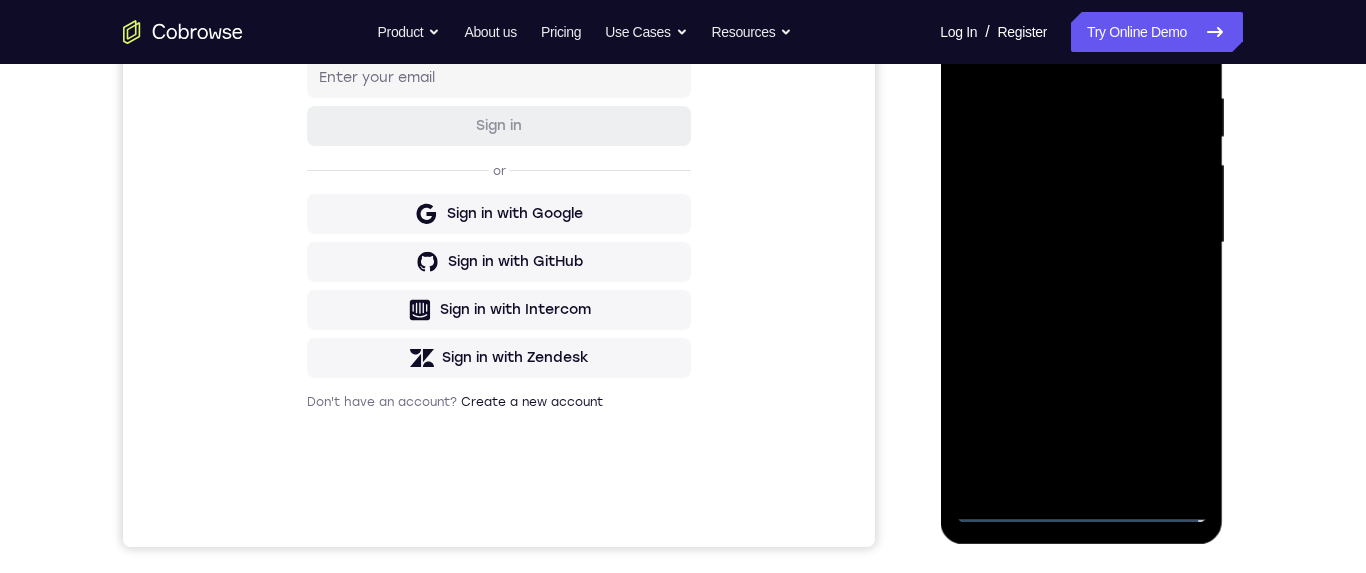 click at bounding box center (1081, 243) 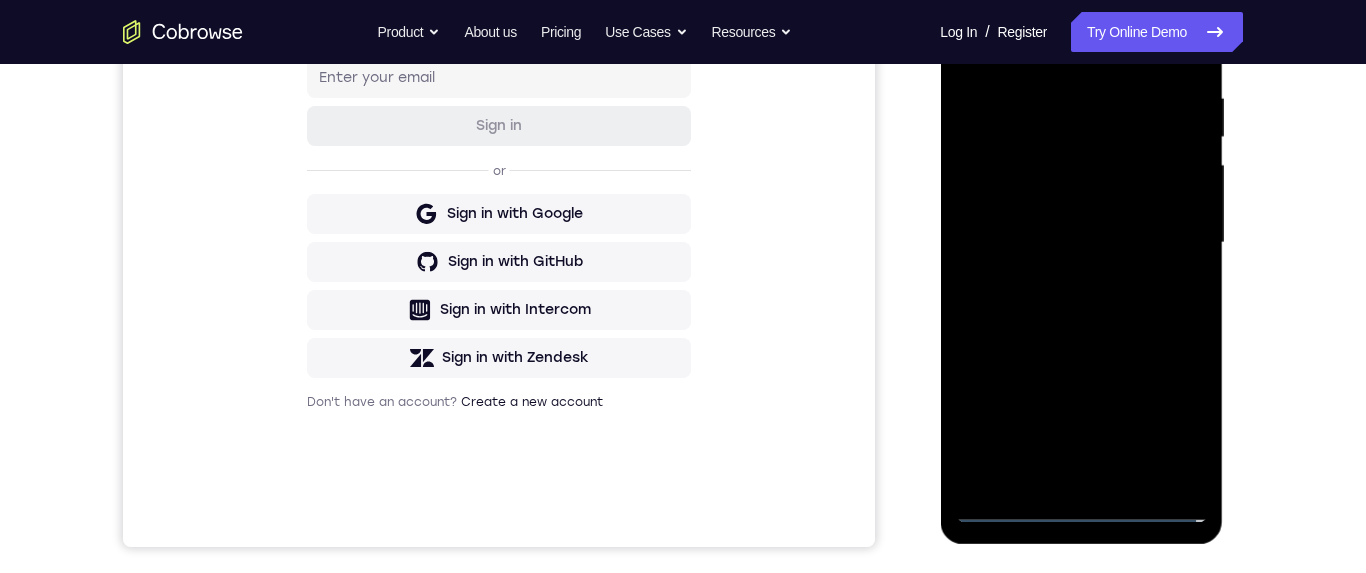 scroll, scrollTop: 447, scrollLeft: 0, axis: vertical 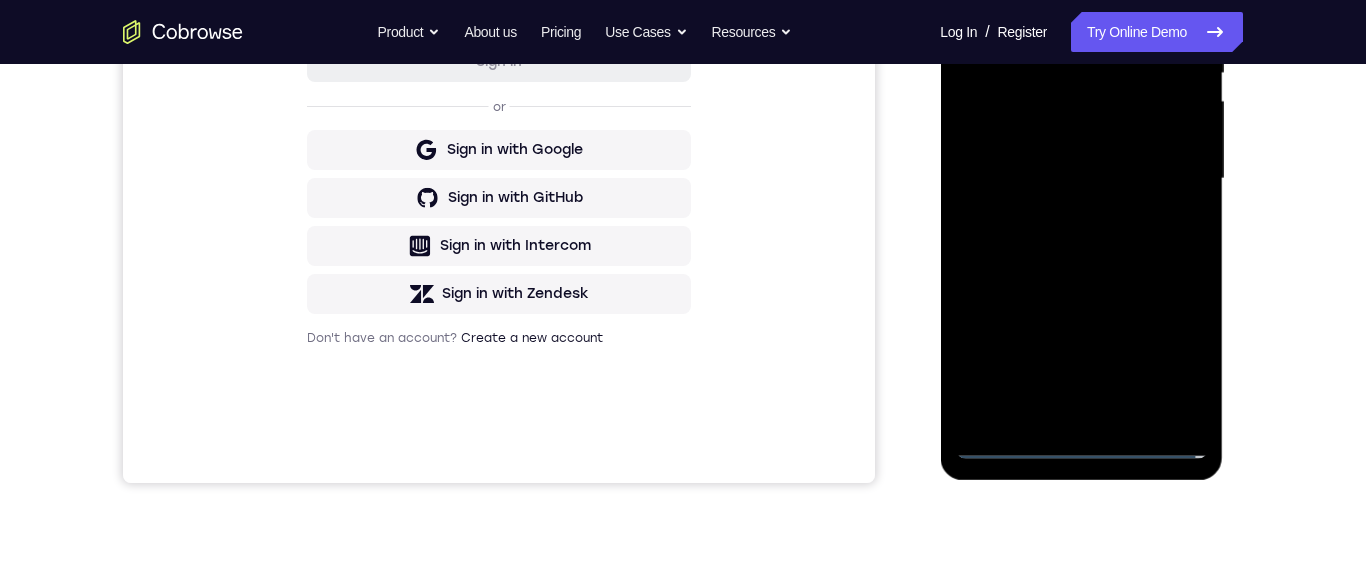 click at bounding box center [1081, 179] 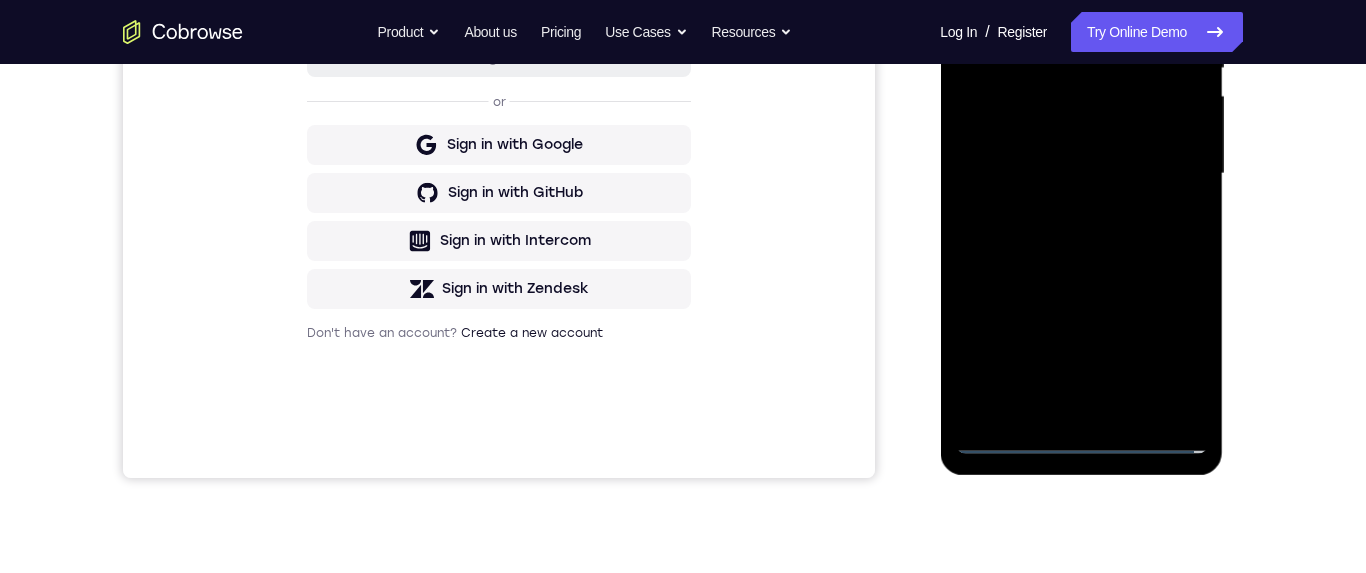click at bounding box center [1081, 174] 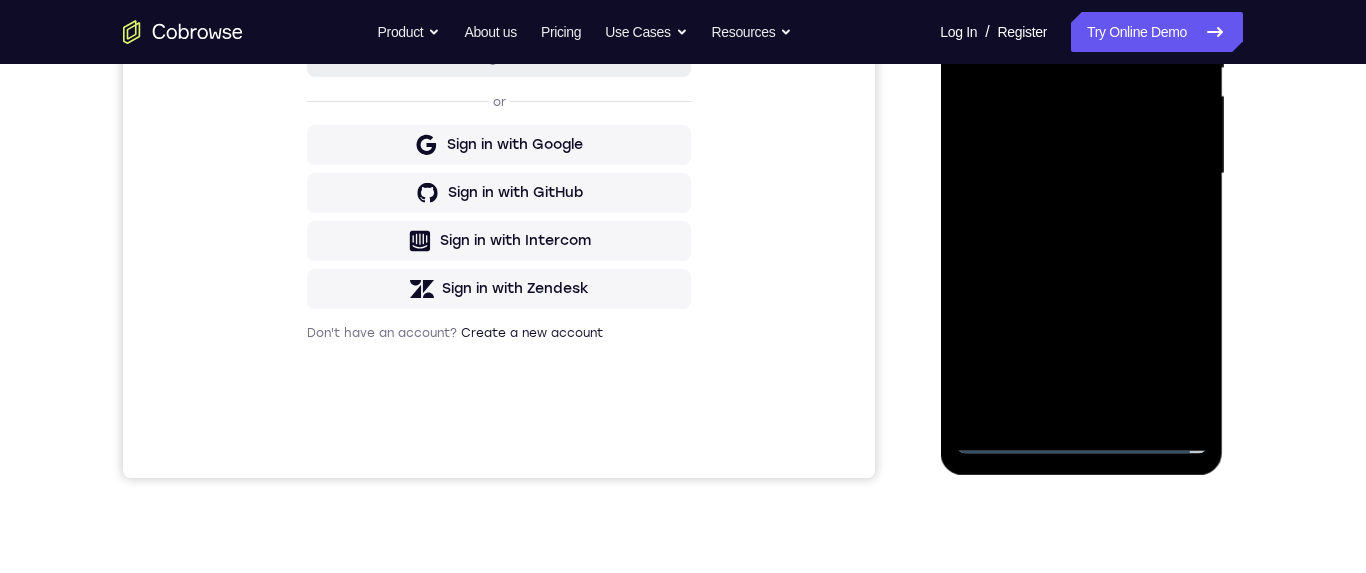 click at bounding box center (1081, 174) 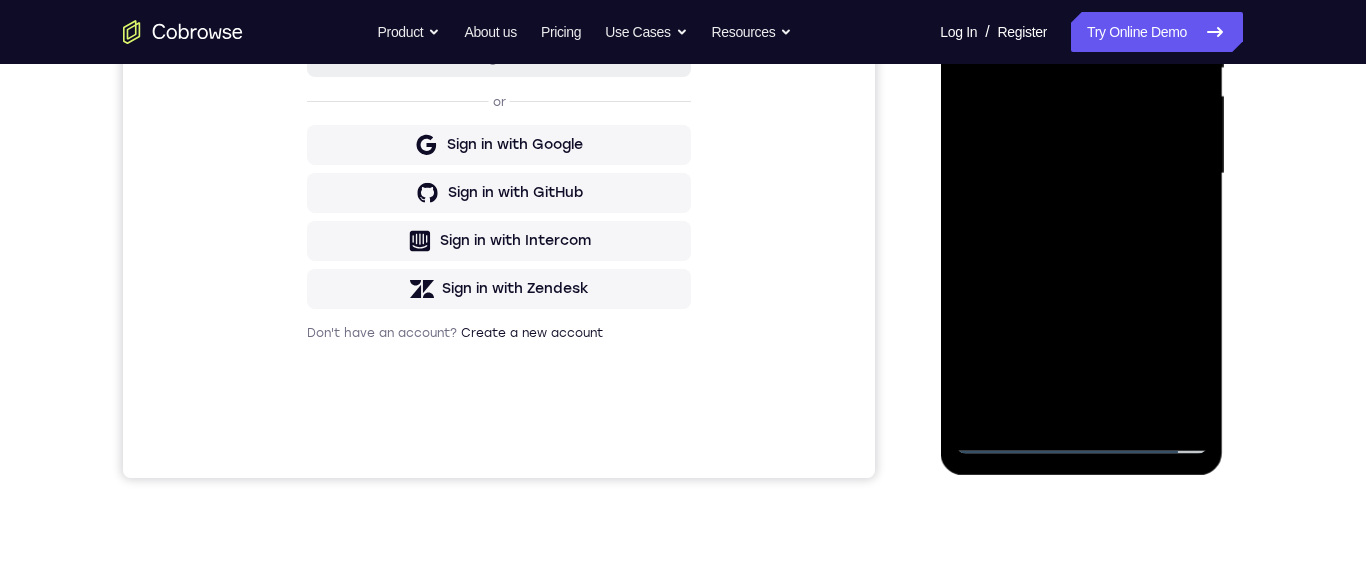 click at bounding box center (1081, 174) 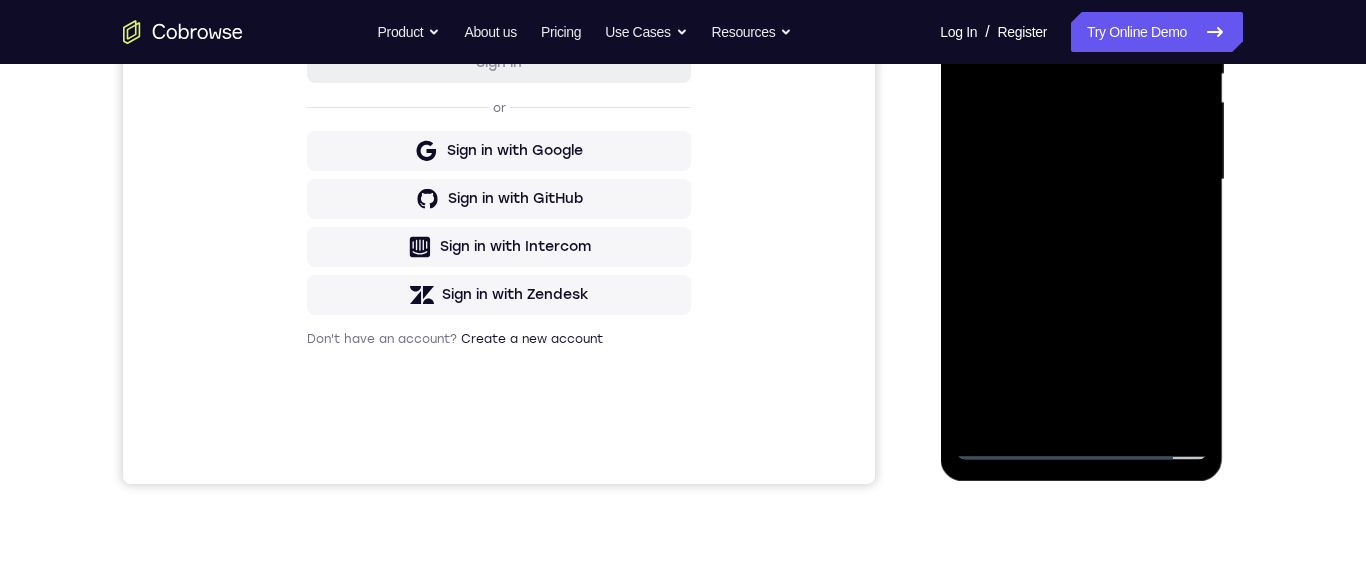 scroll, scrollTop: 445, scrollLeft: 0, axis: vertical 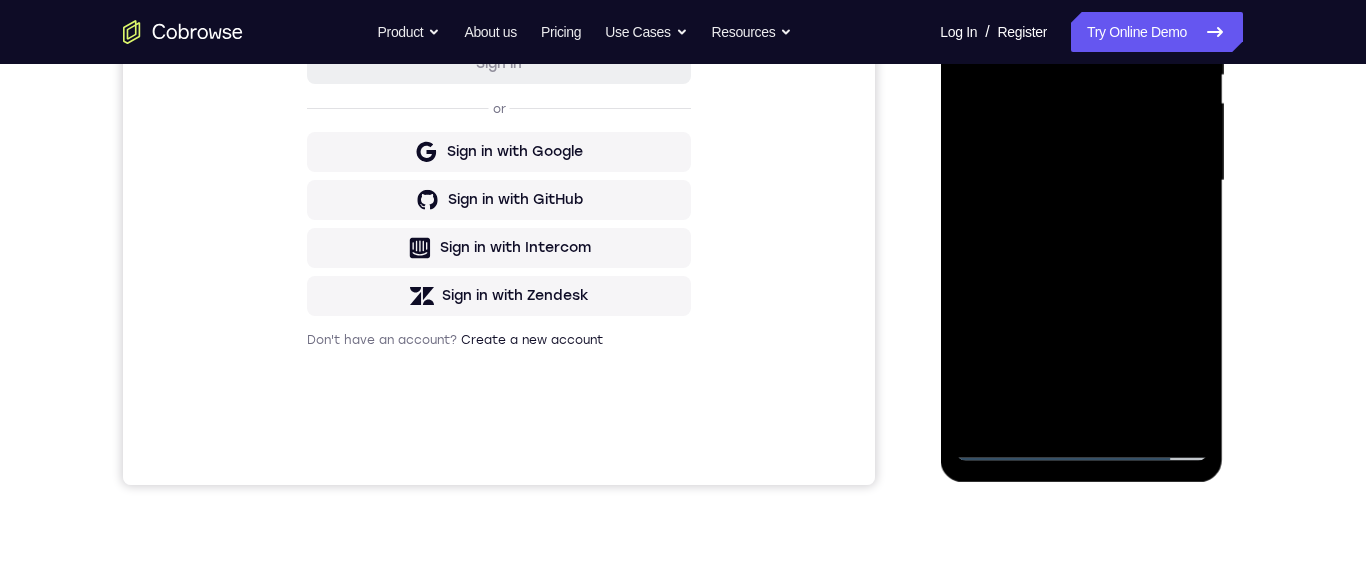 click at bounding box center (1081, 181) 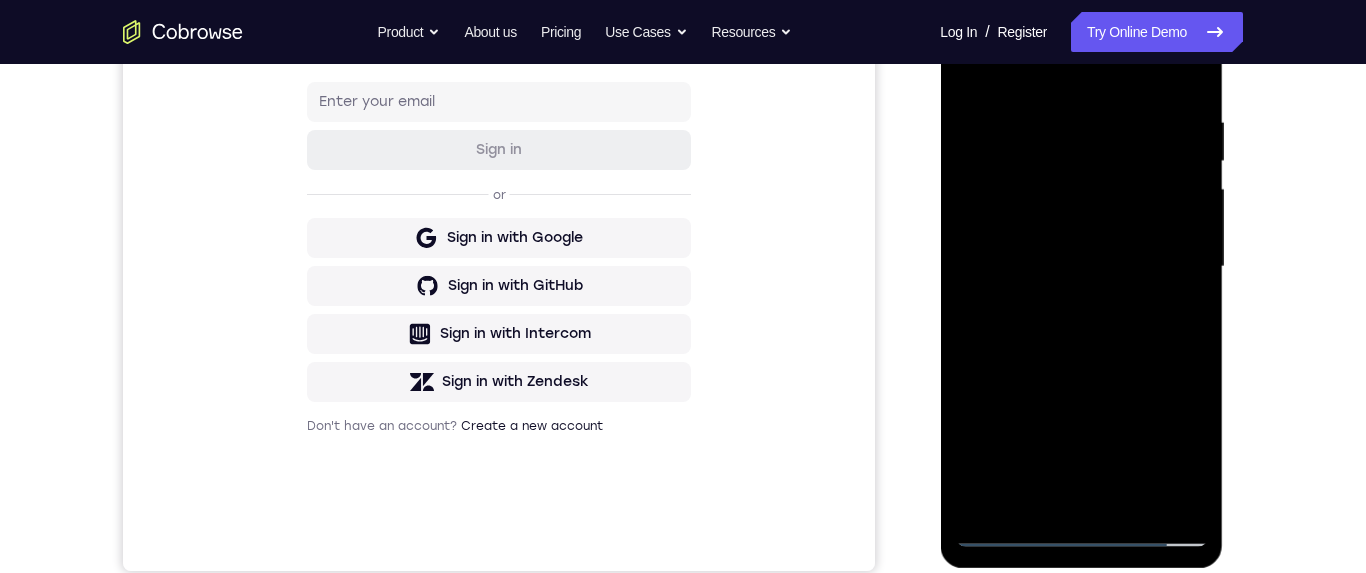 click at bounding box center (1081, 267) 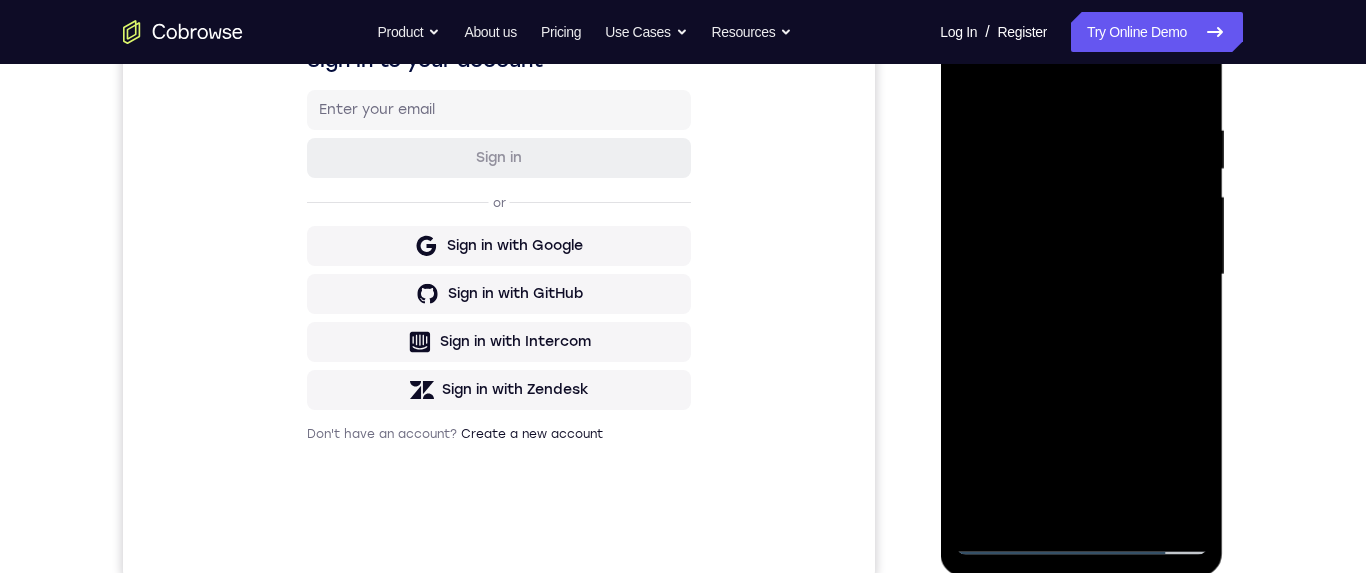 scroll, scrollTop: 372, scrollLeft: 0, axis: vertical 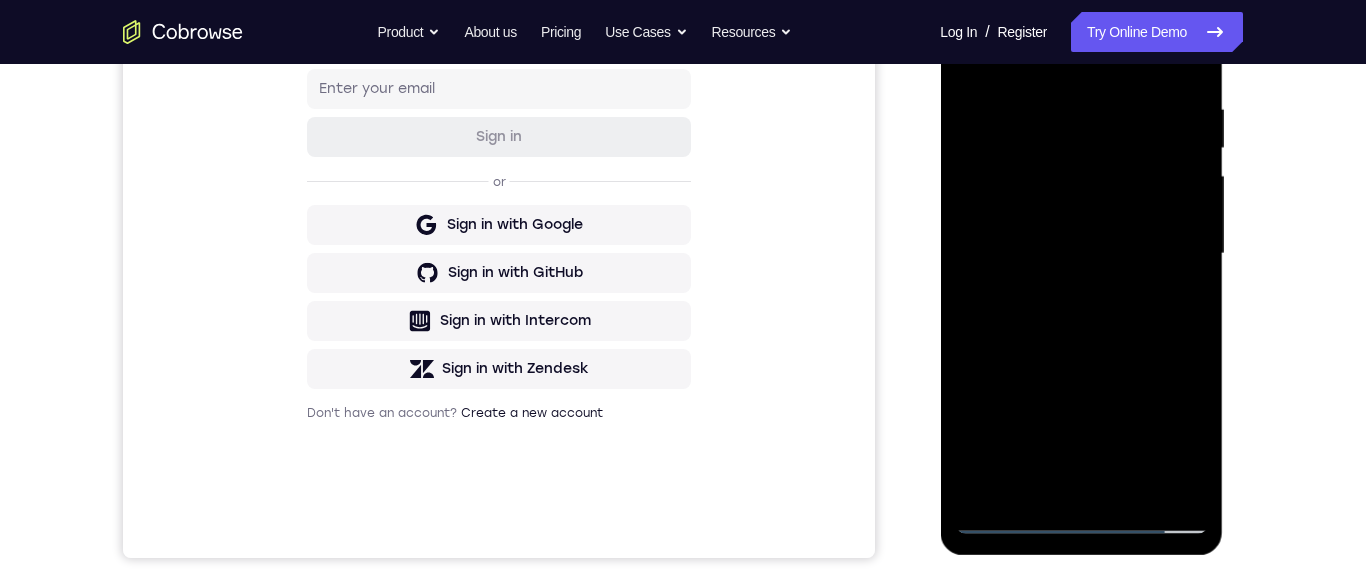 click at bounding box center (1081, 254) 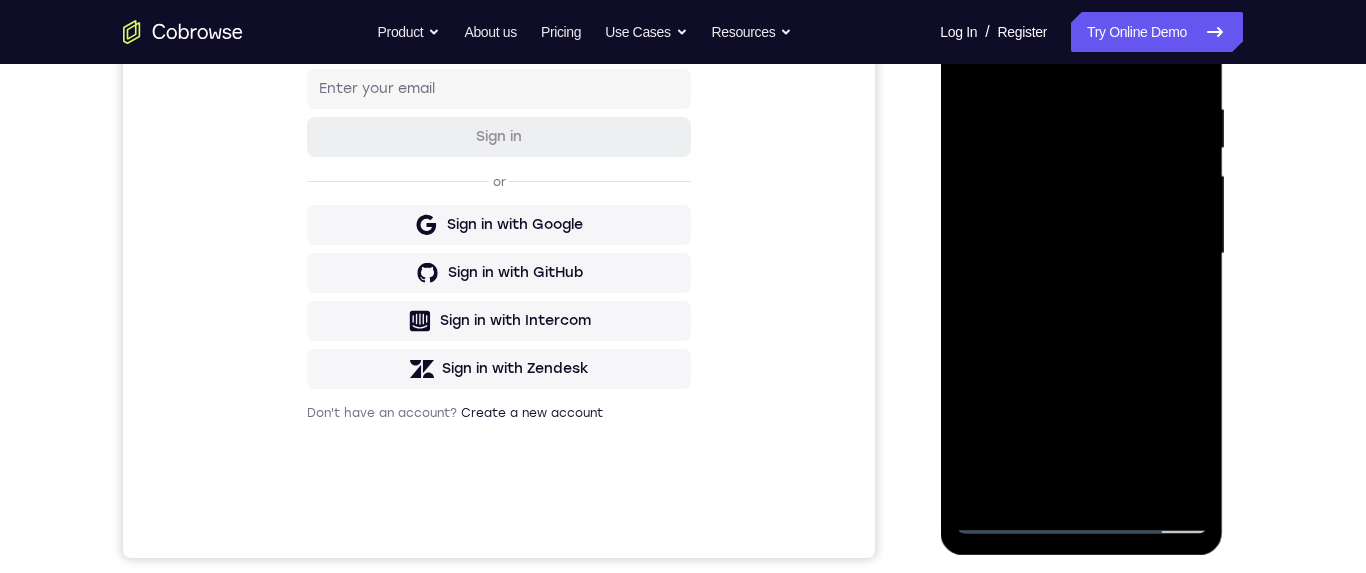 scroll, scrollTop: 340, scrollLeft: 0, axis: vertical 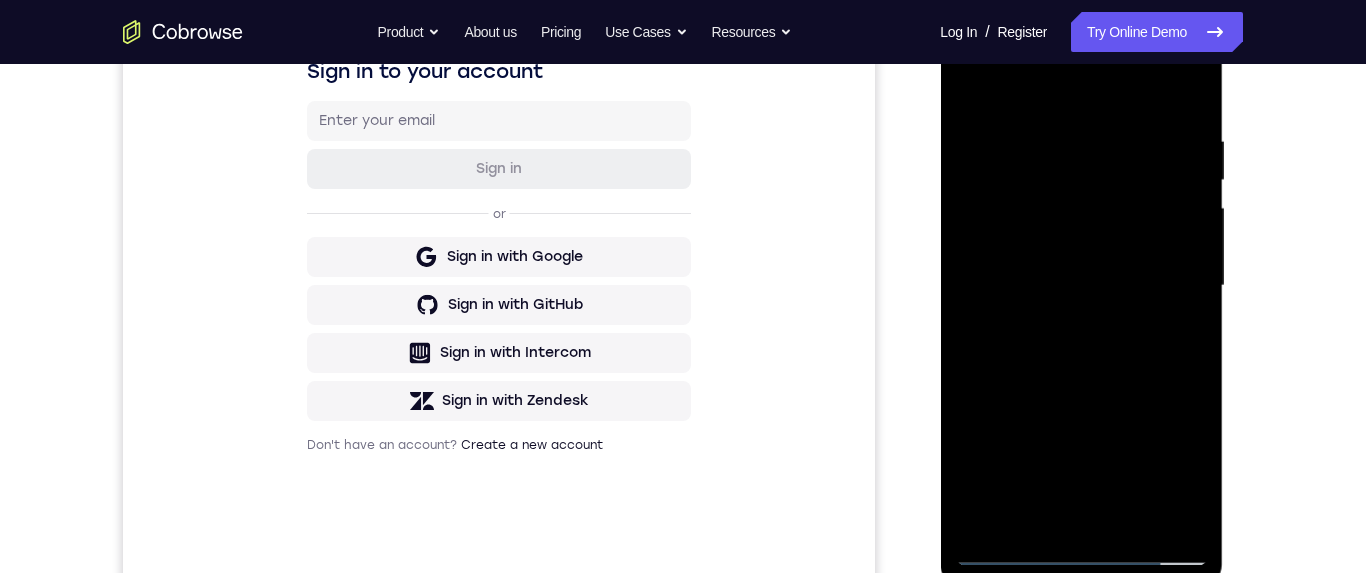 click at bounding box center [1081, 286] 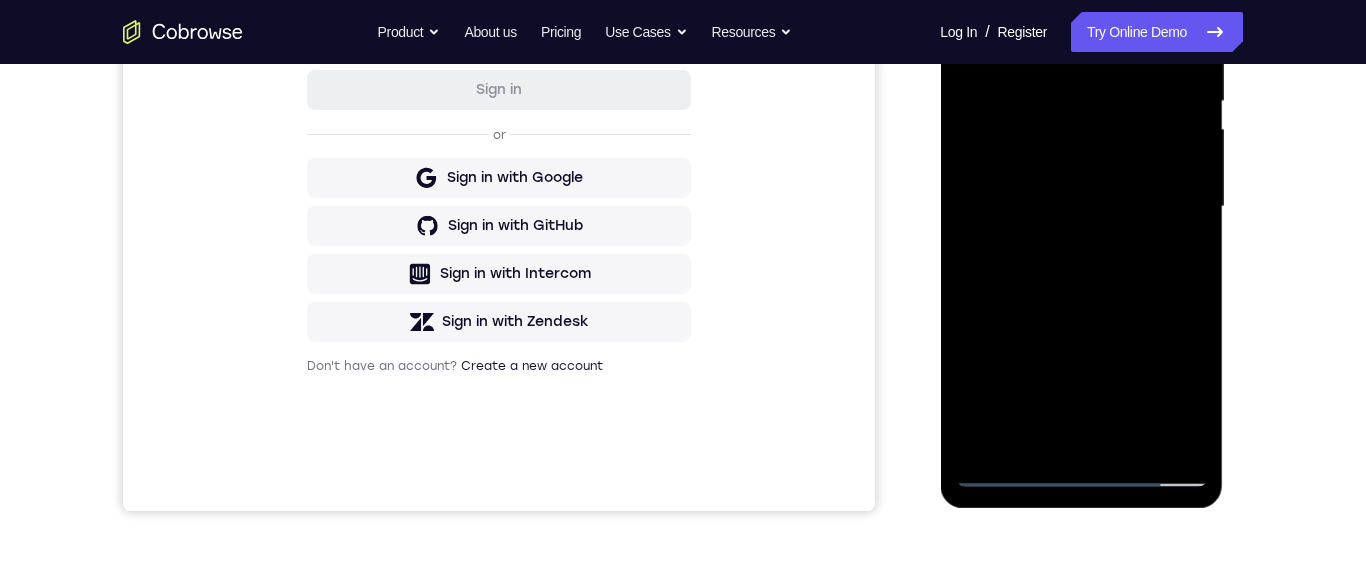 scroll, scrollTop: 308, scrollLeft: 0, axis: vertical 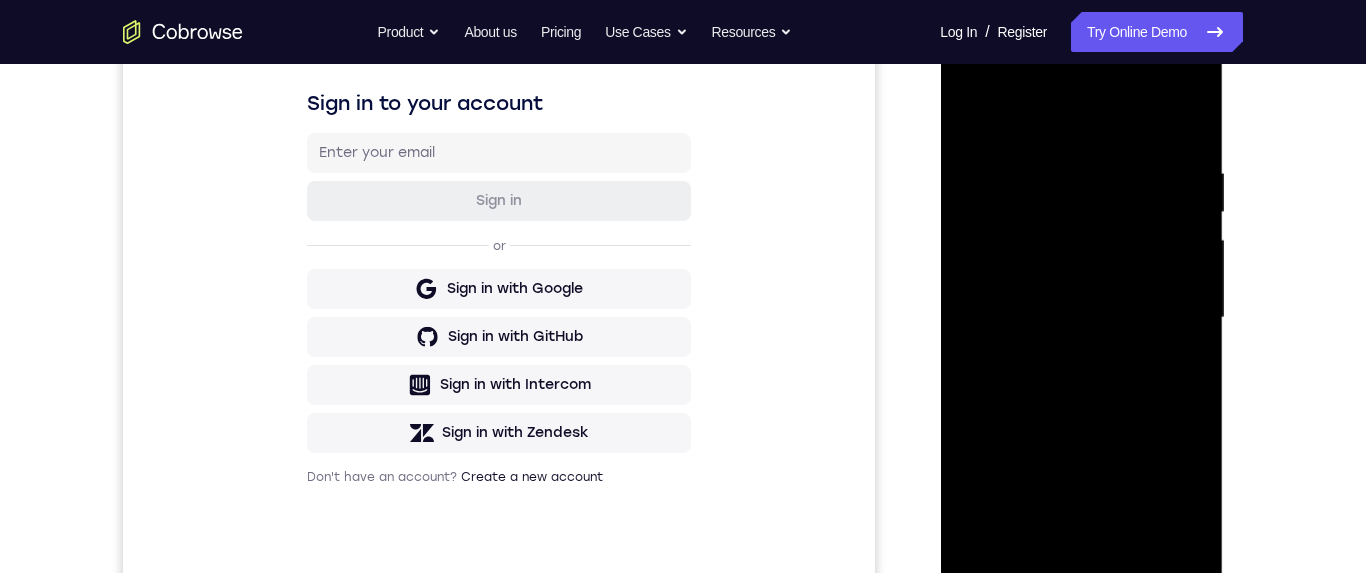 click at bounding box center [1081, 318] 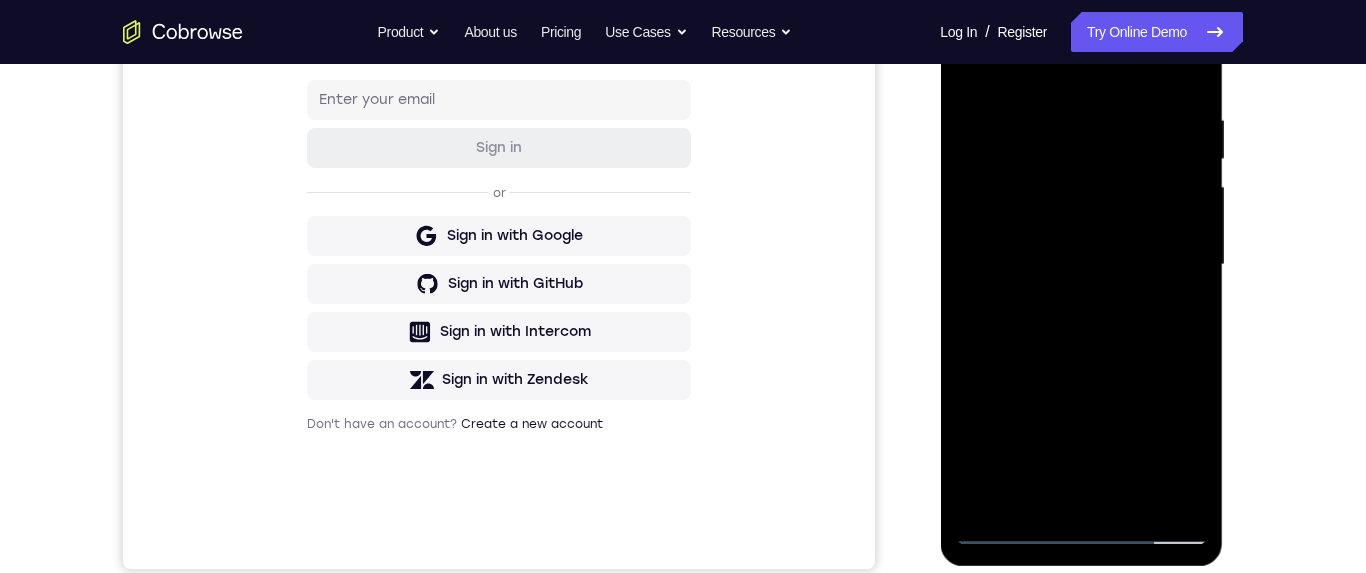 scroll, scrollTop: 318, scrollLeft: 0, axis: vertical 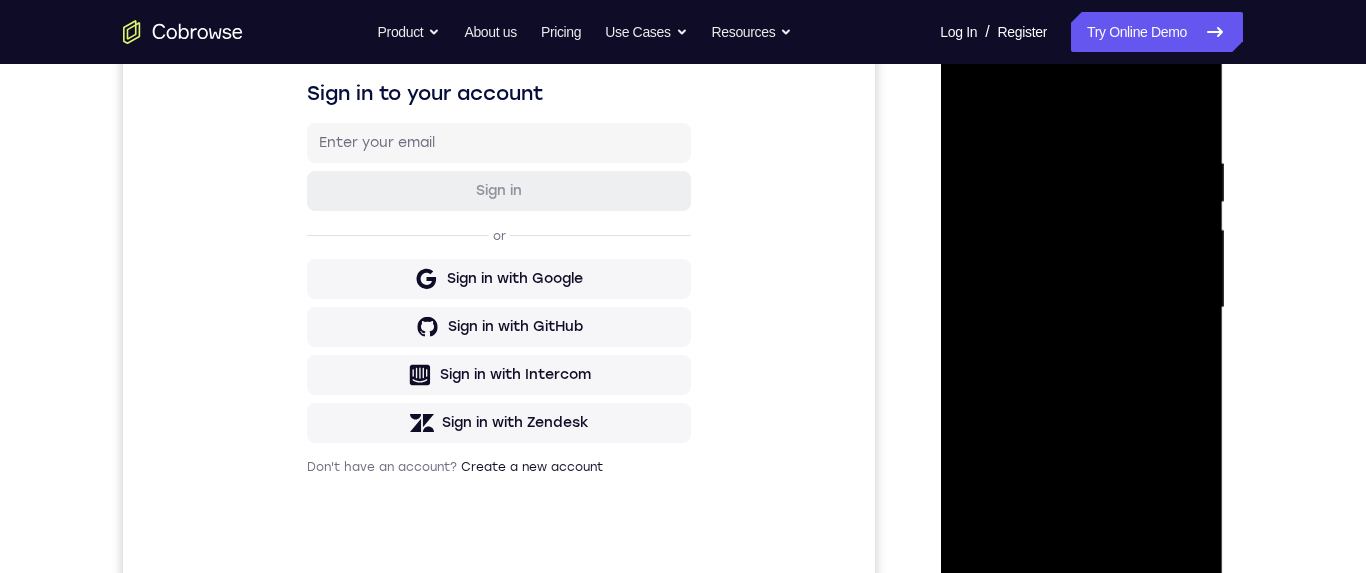 click at bounding box center (1081, 308) 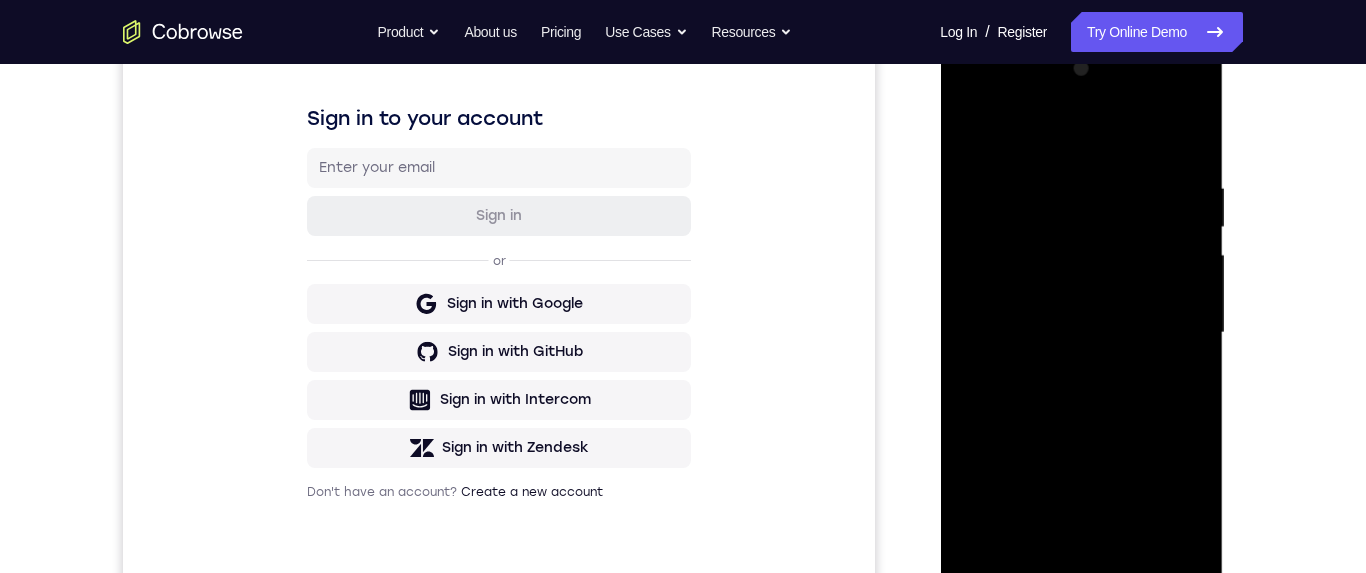 scroll, scrollTop: 358, scrollLeft: 0, axis: vertical 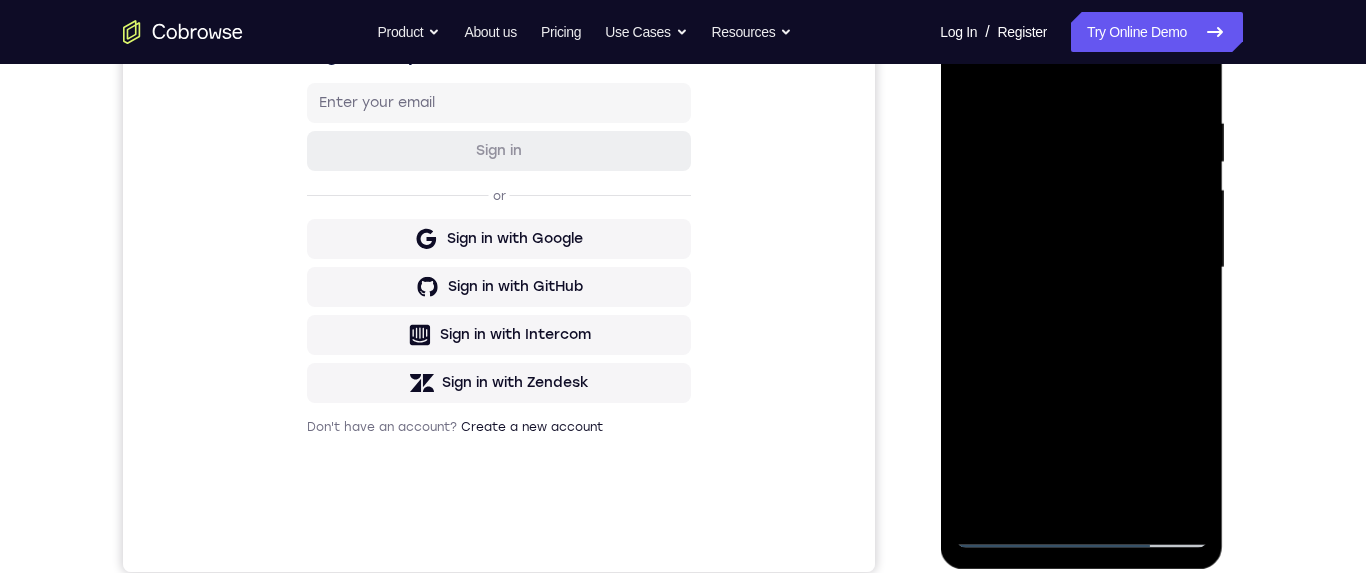 click at bounding box center [1081, 268] 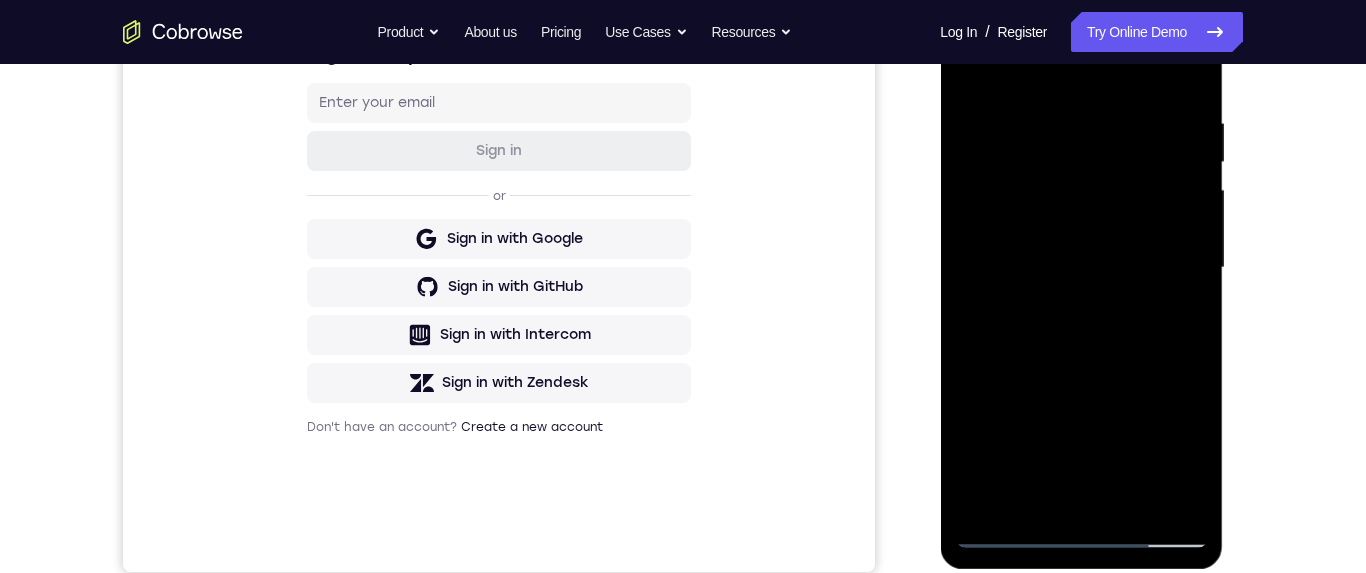 click at bounding box center (1081, 268) 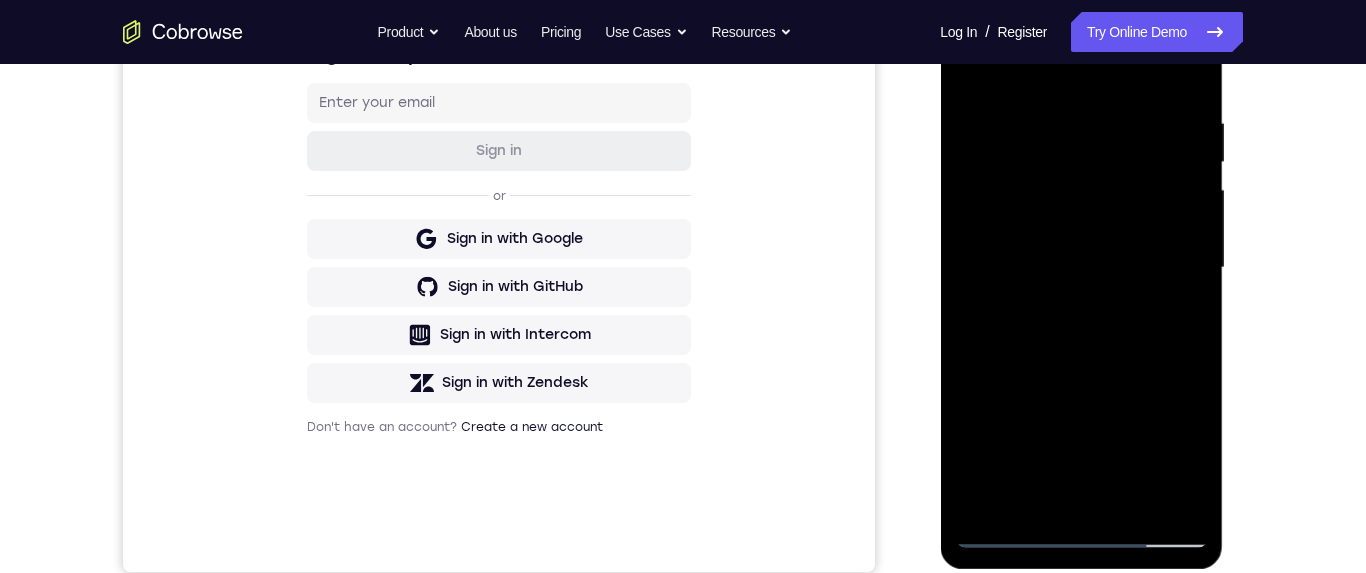 click at bounding box center [1081, 268] 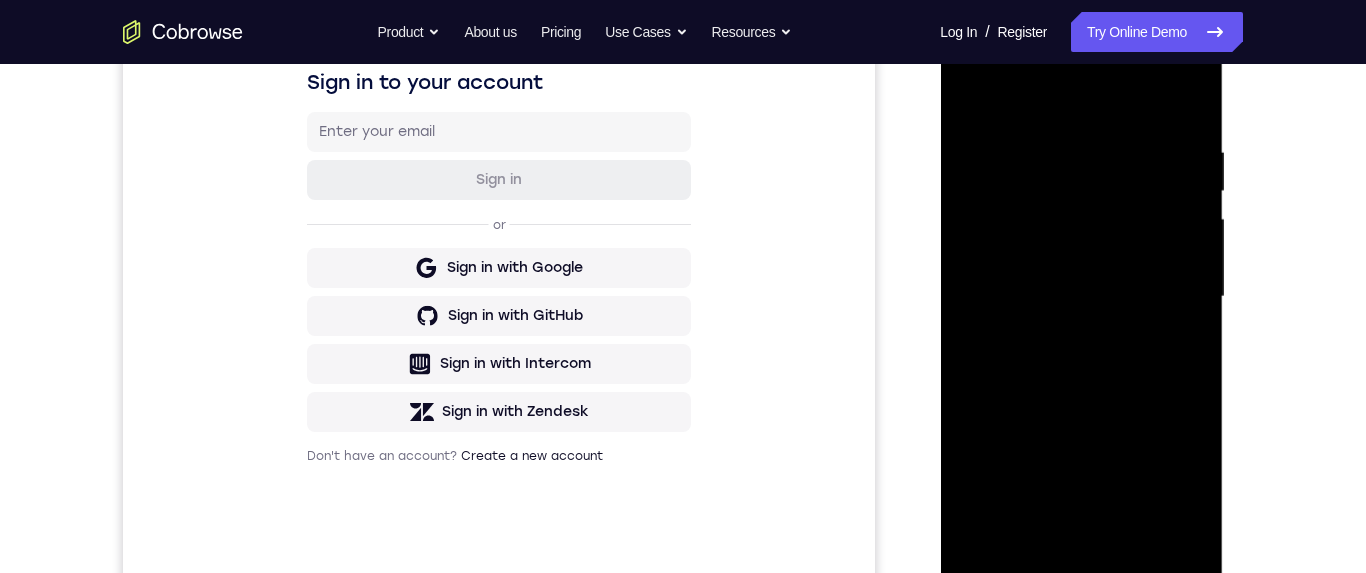 click at bounding box center (1081, 297) 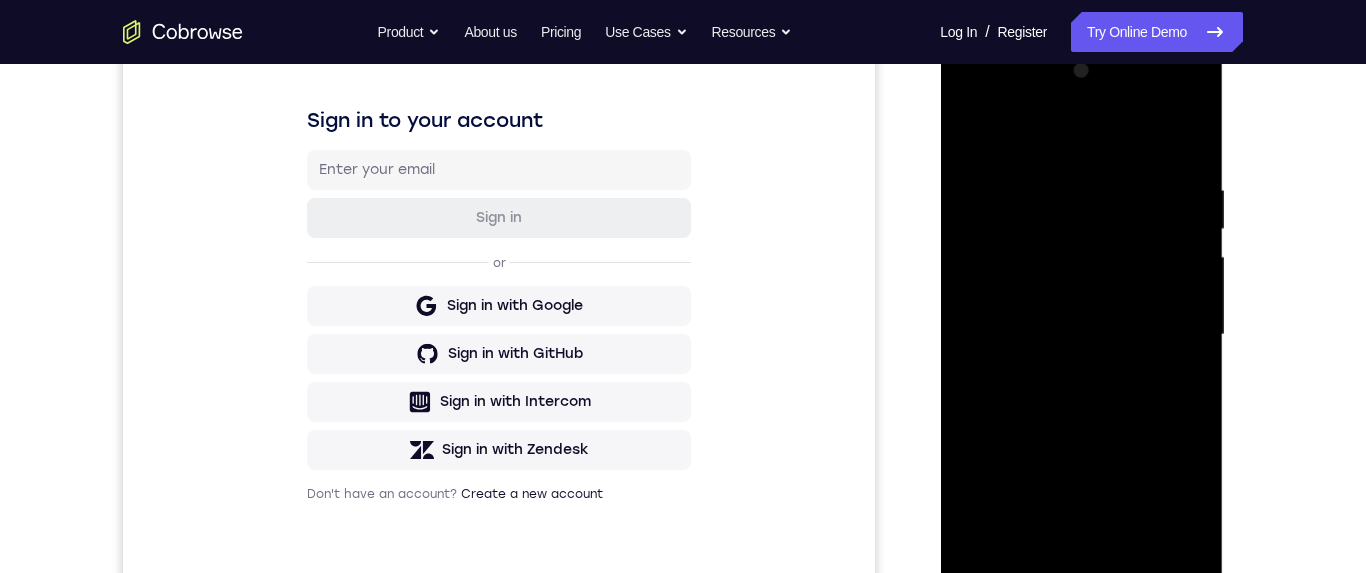 scroll, scrollTop: 376, scrollLeft: 0, axis: vertical 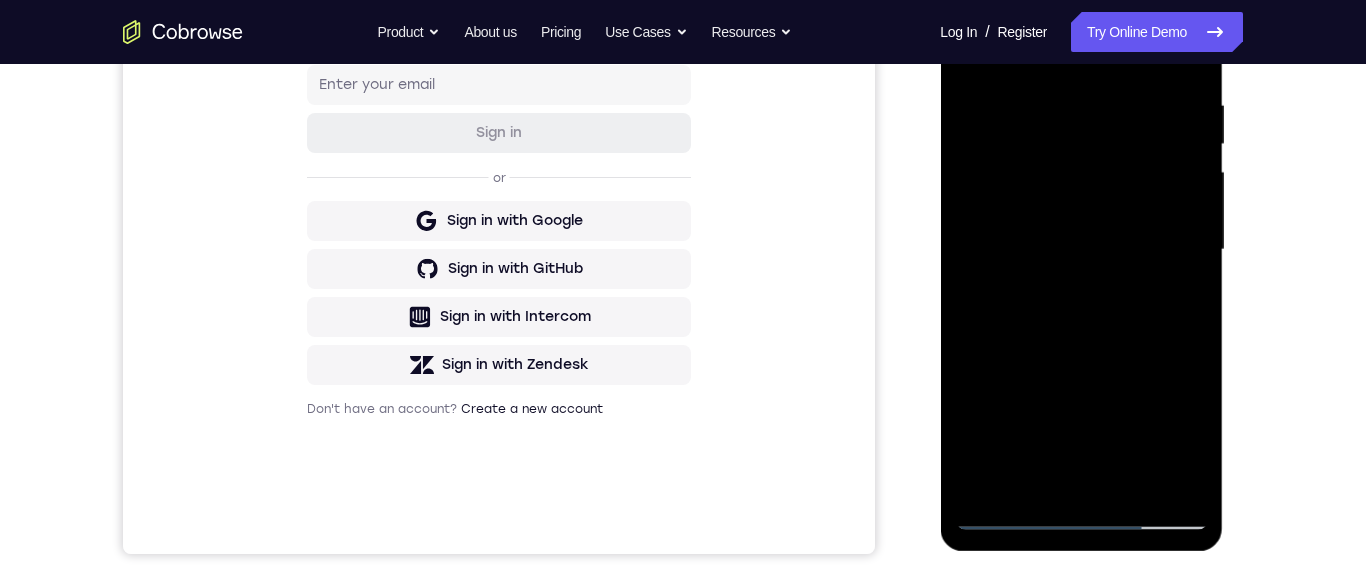 click at bounding box center [1081, 250] 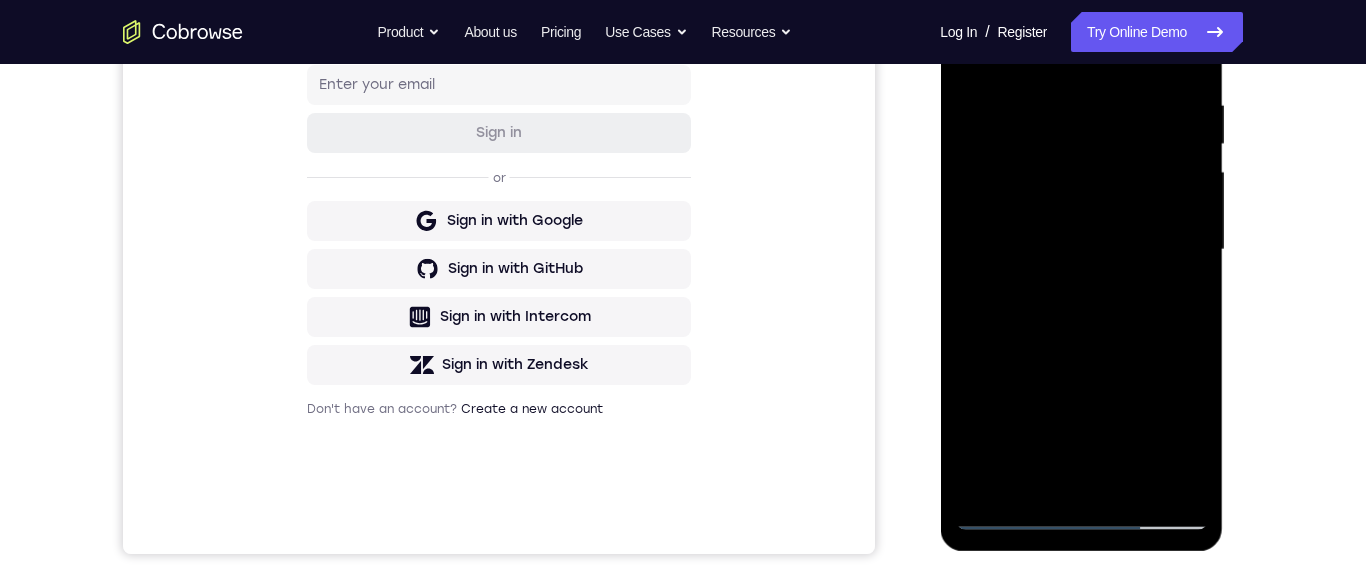 scroll, scrollTop: 391, scrollLeft: 0, axis: vertical 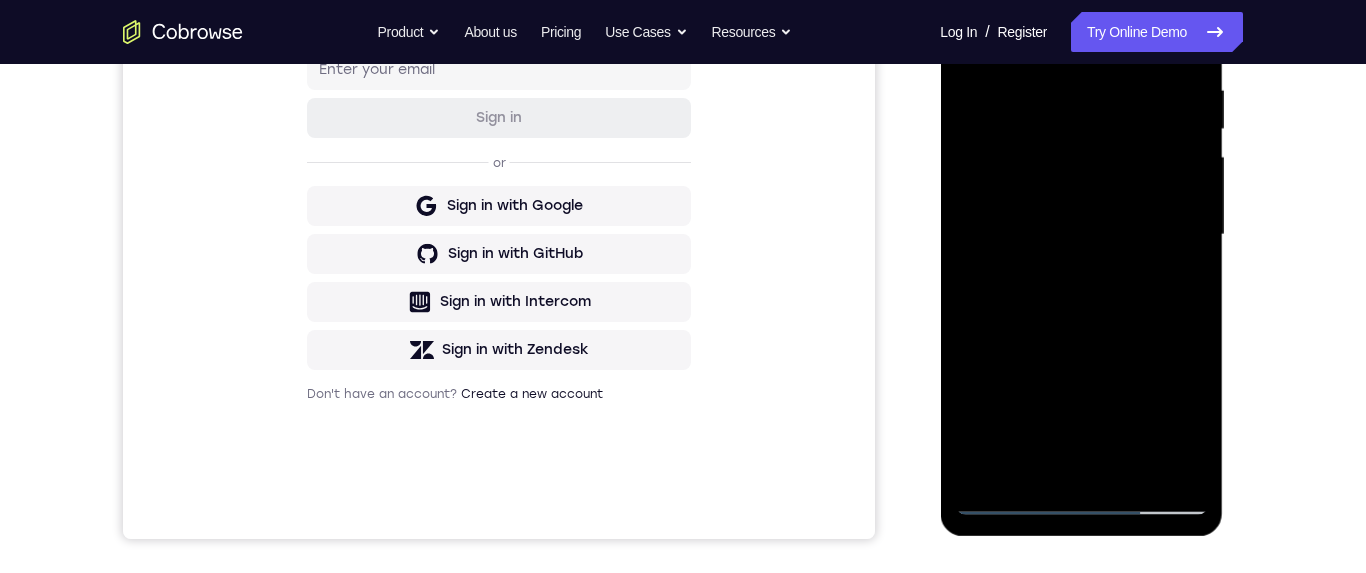 click at bounding box center (1081, 235) 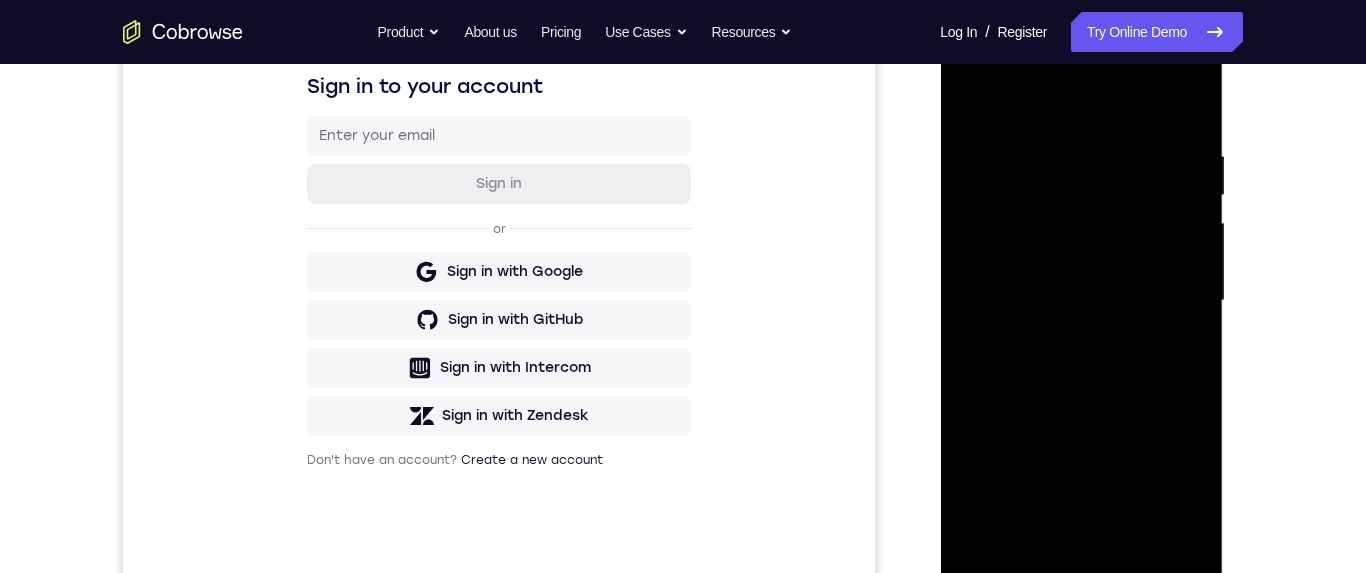 scroll, scrollTop: 320, scrollLeft: 0, axis: vertical 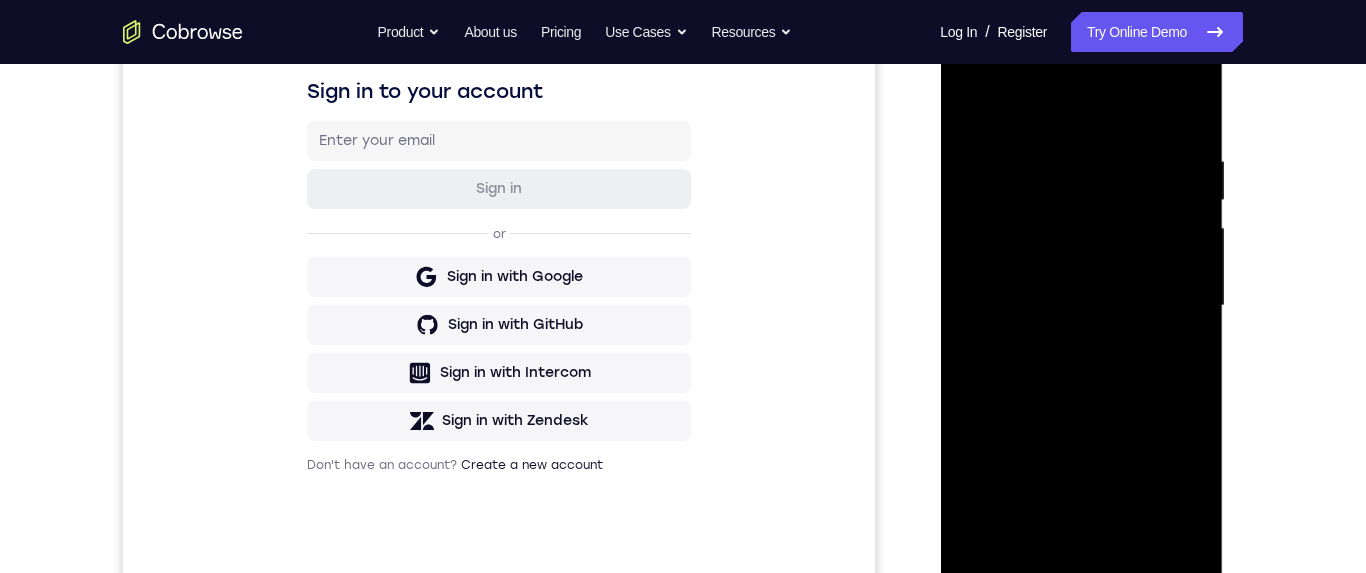 click at bounding box center [1081, 306] 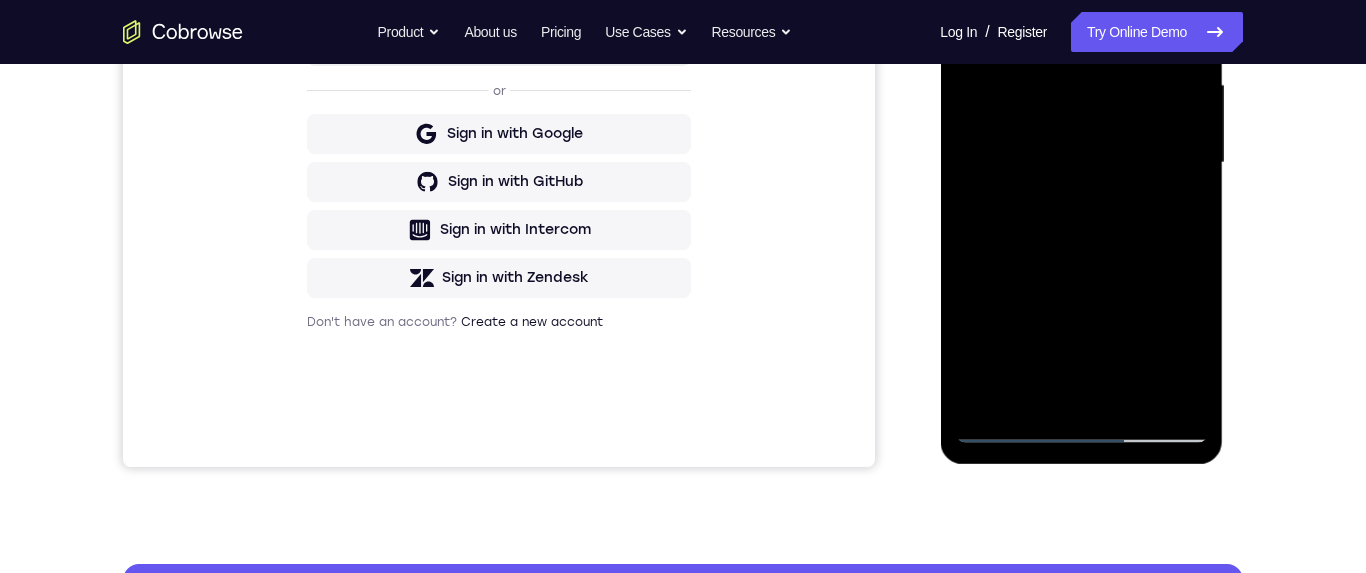 click at bounding box center (1081, 163) 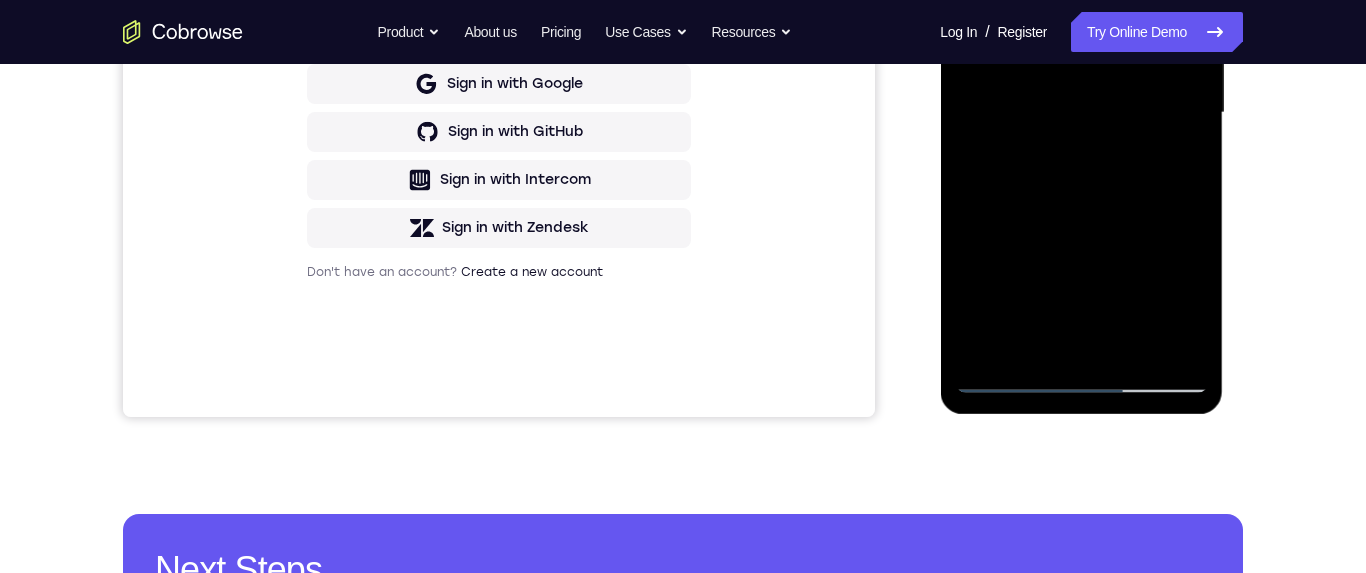 click at bounding box center (1081, 113) 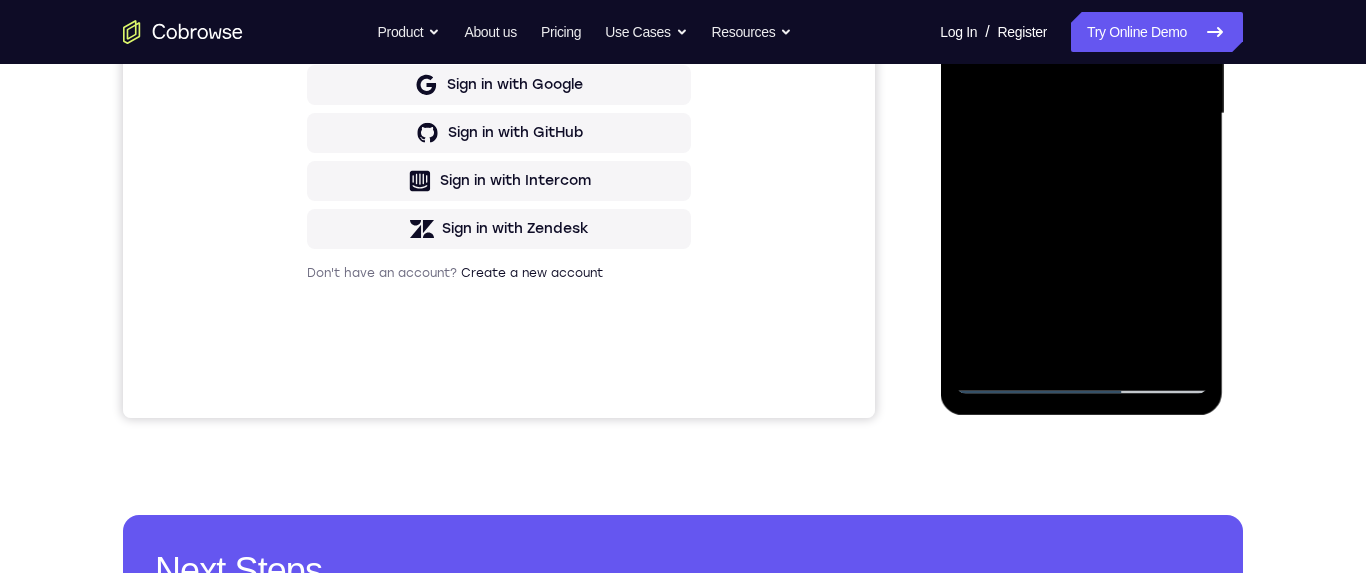 click at bounding box center (1081, 114) 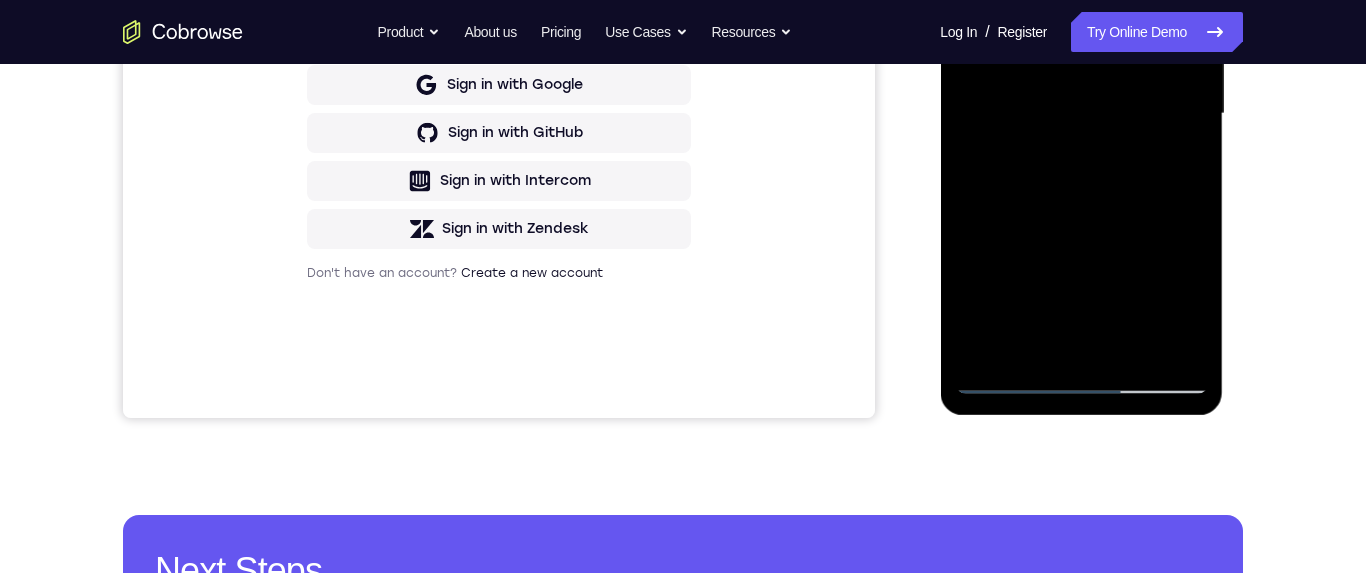 scroll, scrollTop: 556, scrollLeft: 0, axis: vertical 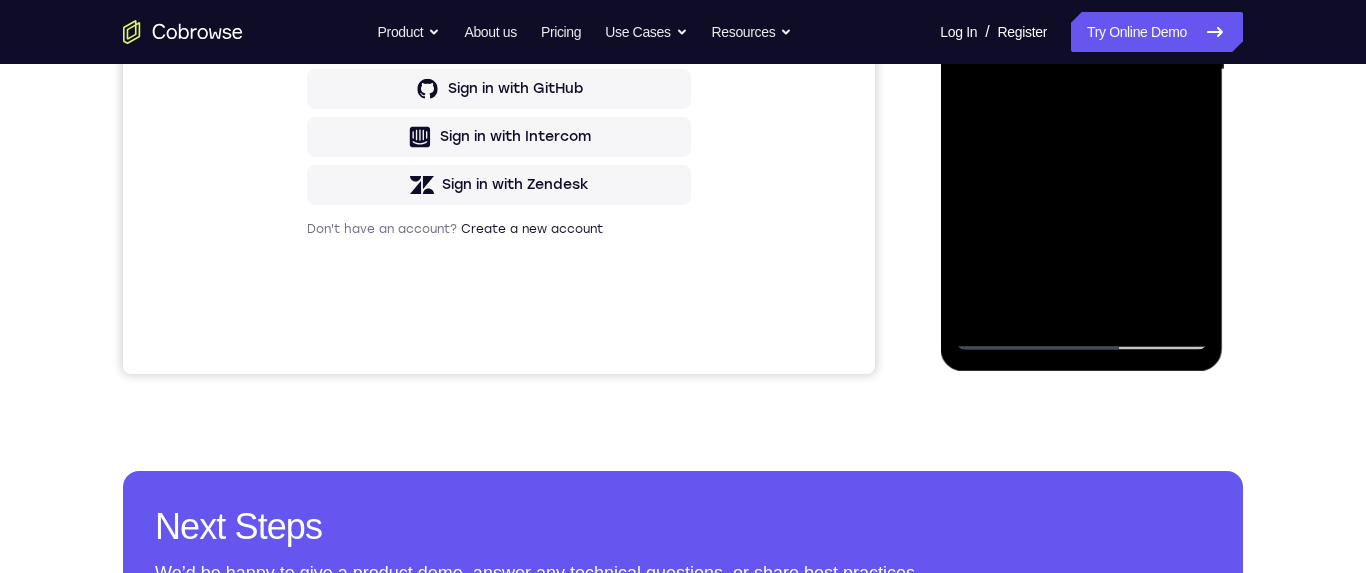 click at bounding box center [1081, 70] 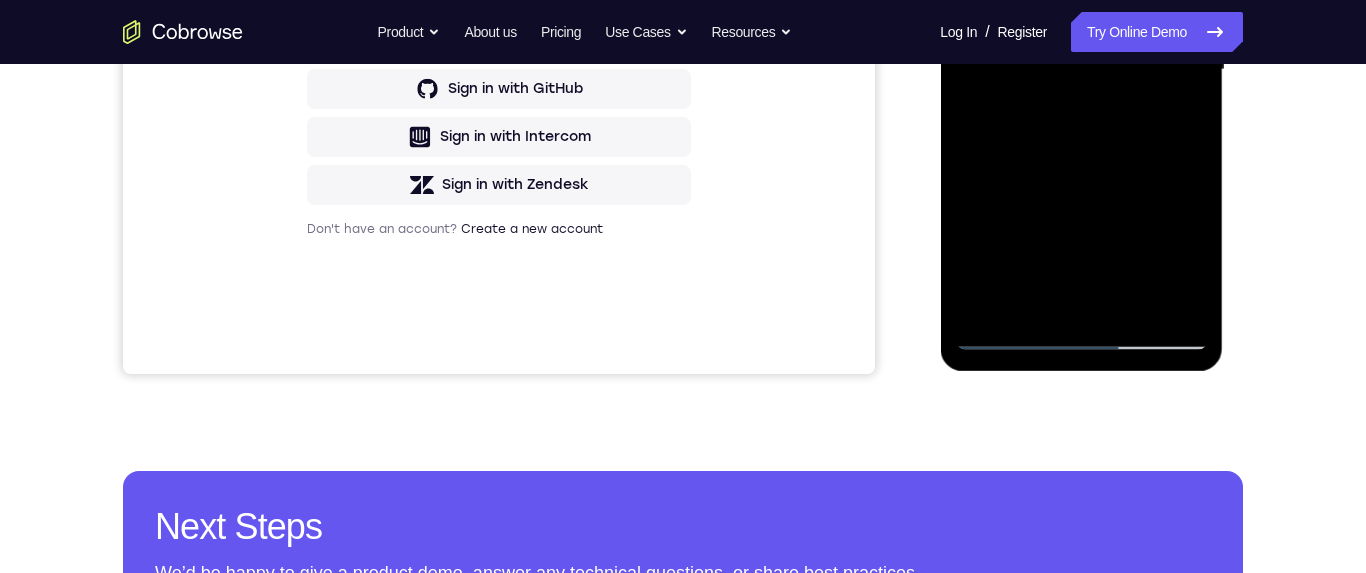 click at bounding box center (1081, 70) 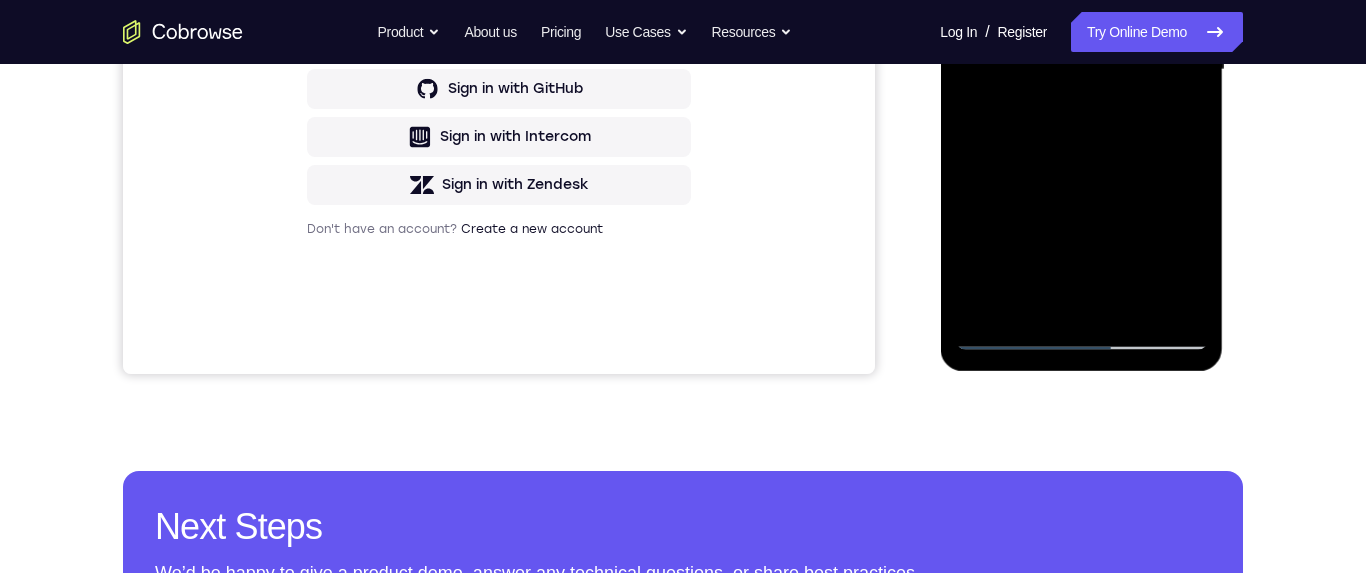 click at bounding box center (1081, 70) 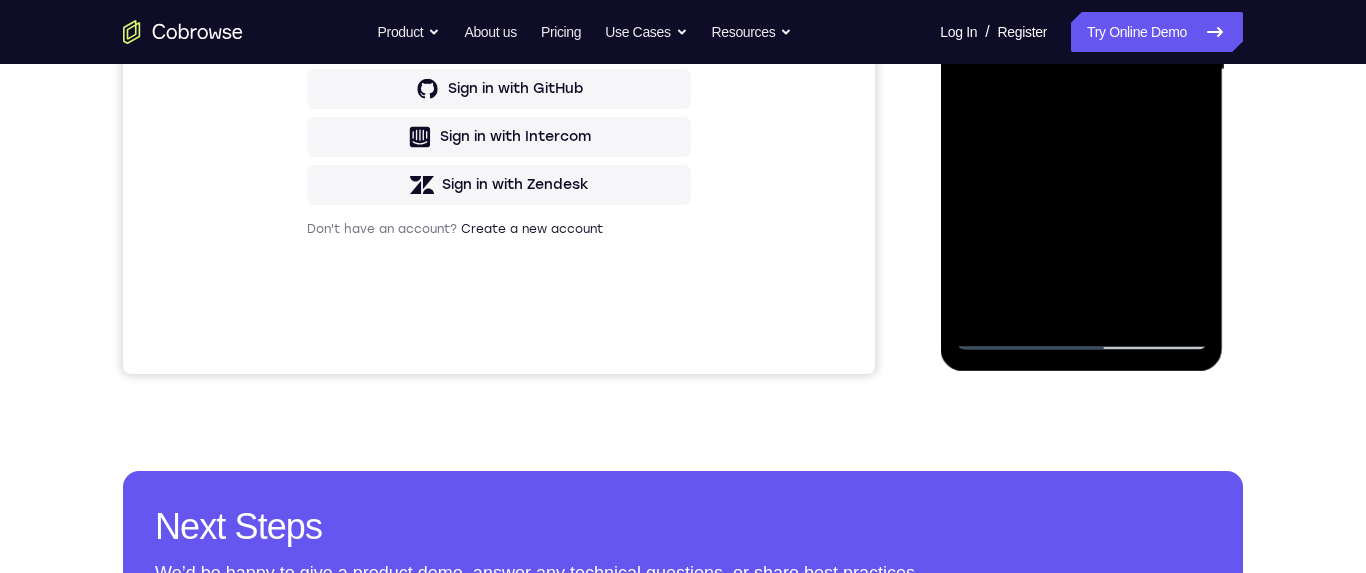 click at bounding box center (1081, 70) 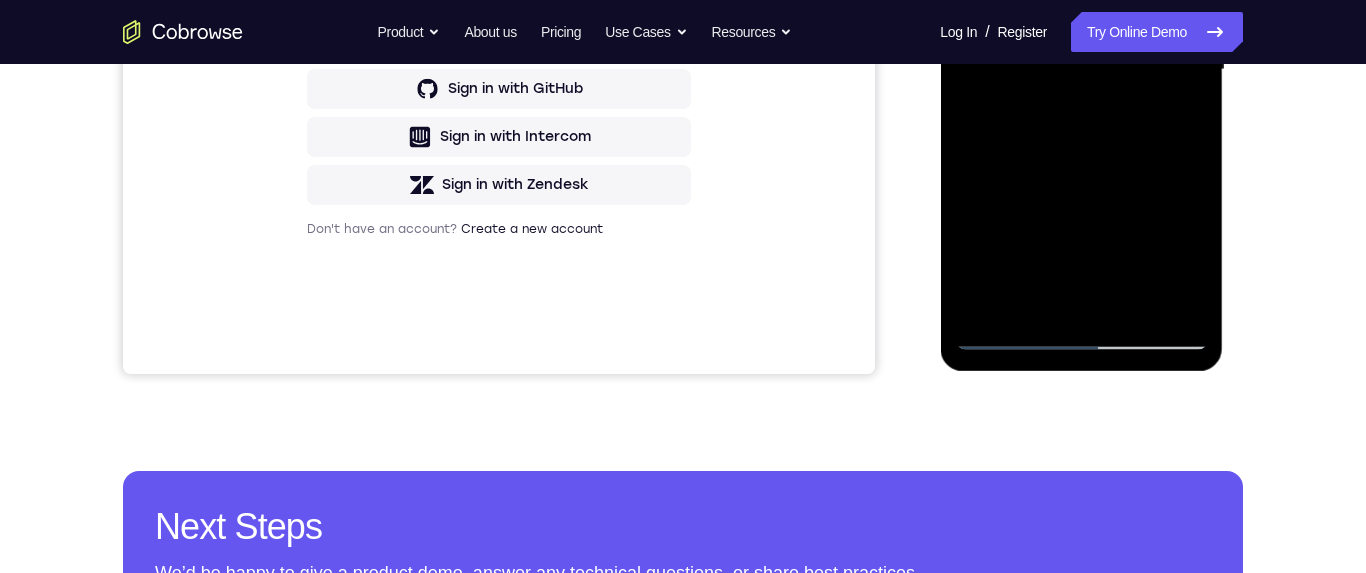 click at bounding box center [1081, 70] 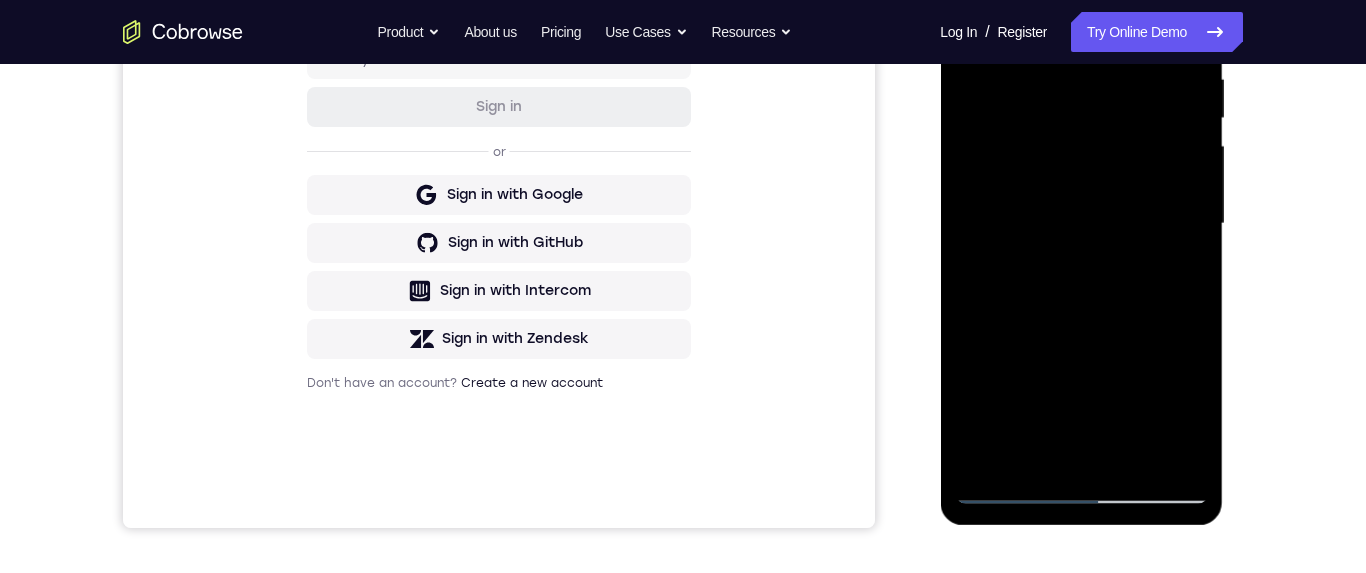 scroll, scrollTop: 299, scrollLeft: 0, axis: vertical 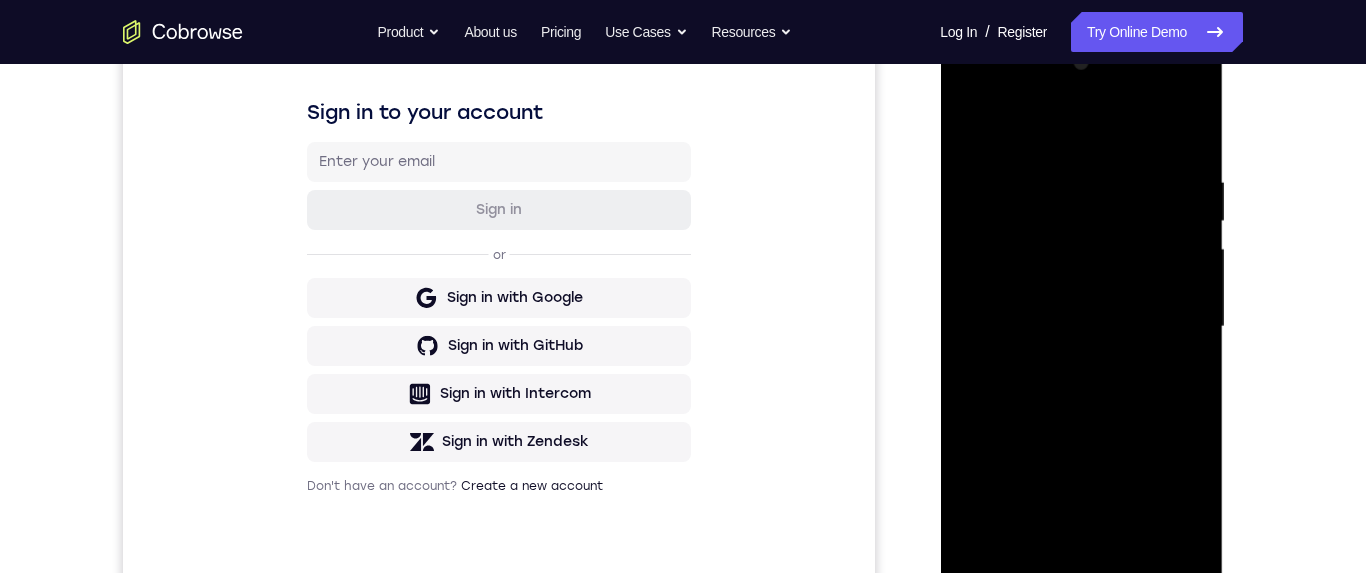click at bounding box center (1081, 327) 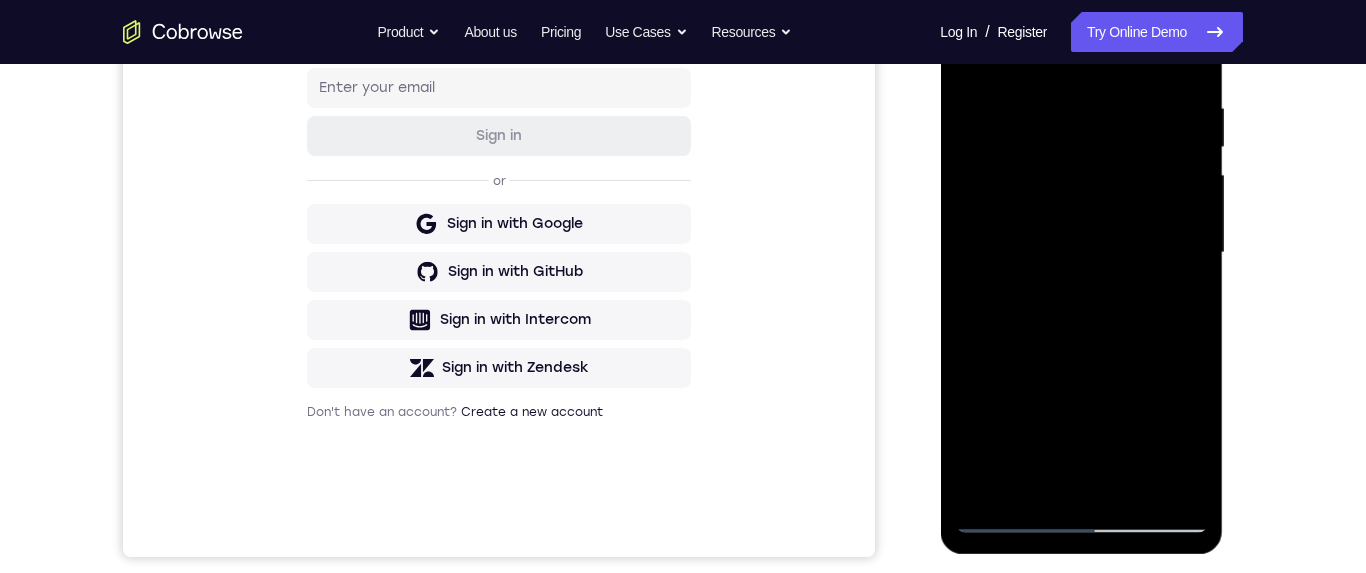 click at bounding box center [1081, 253] 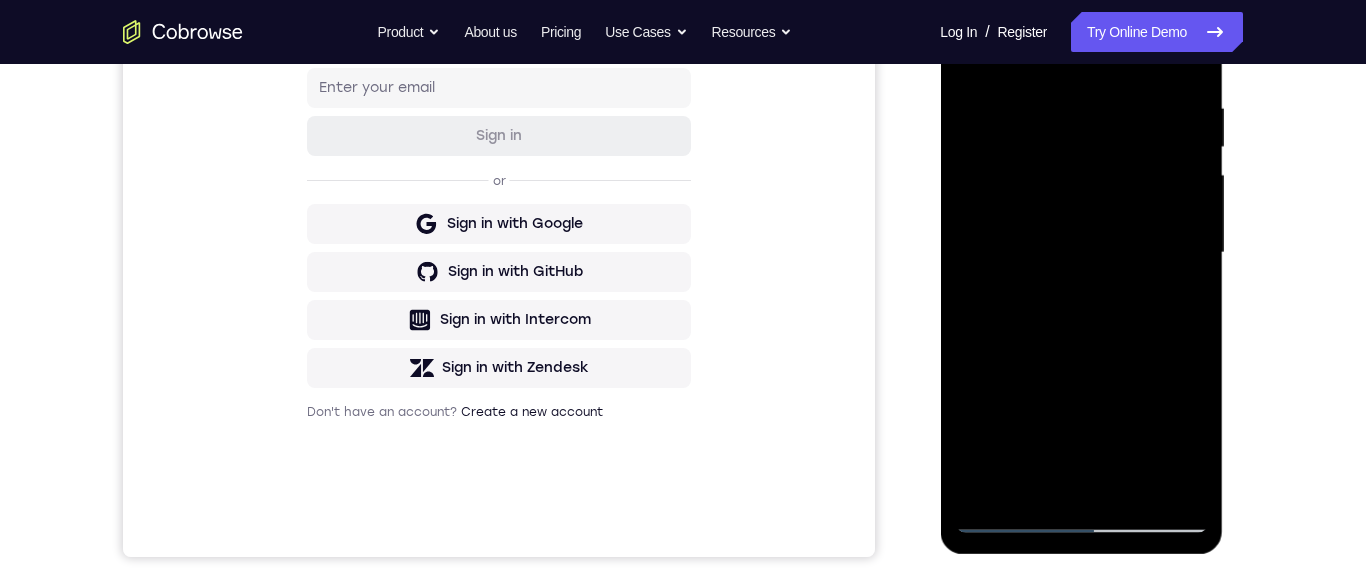 scroll, scrollTop: 511, scrollLeft: 0, axis: vertical 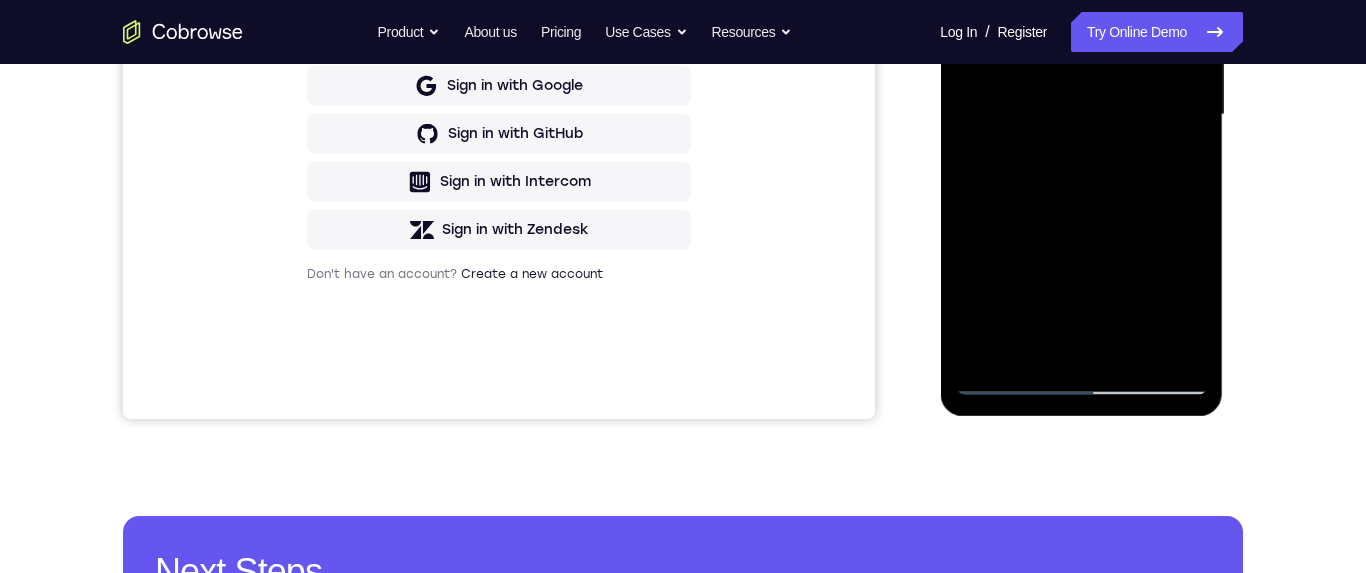 click at bounding box center (1081, 115) 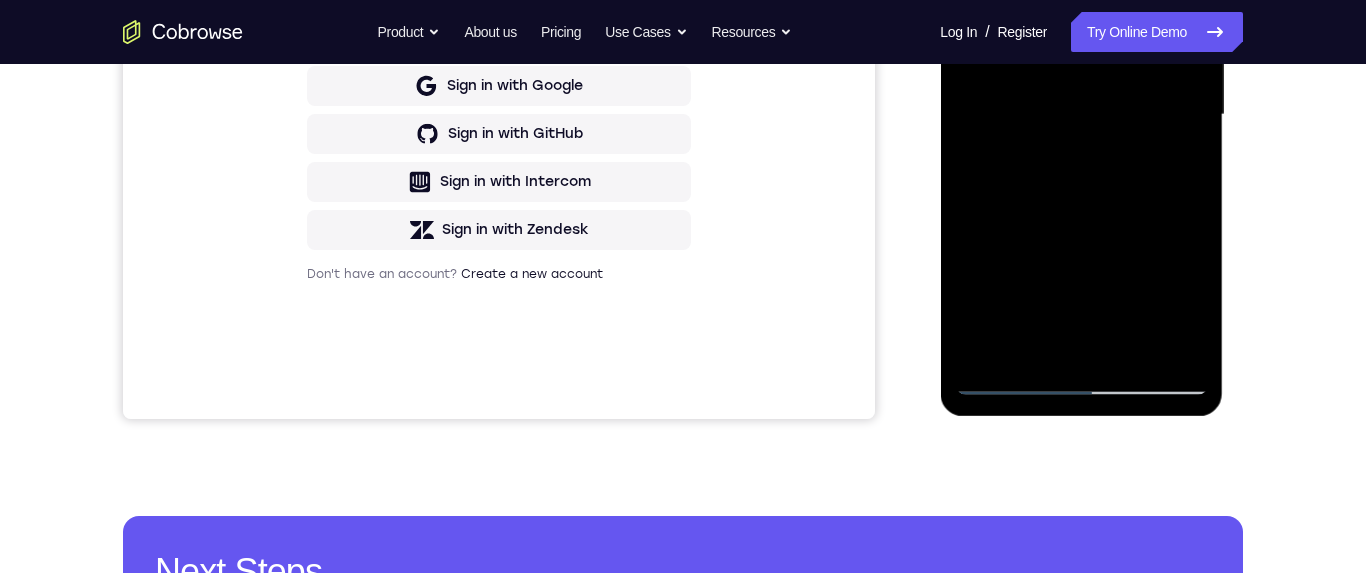 click at bounding box center [1081, 115] 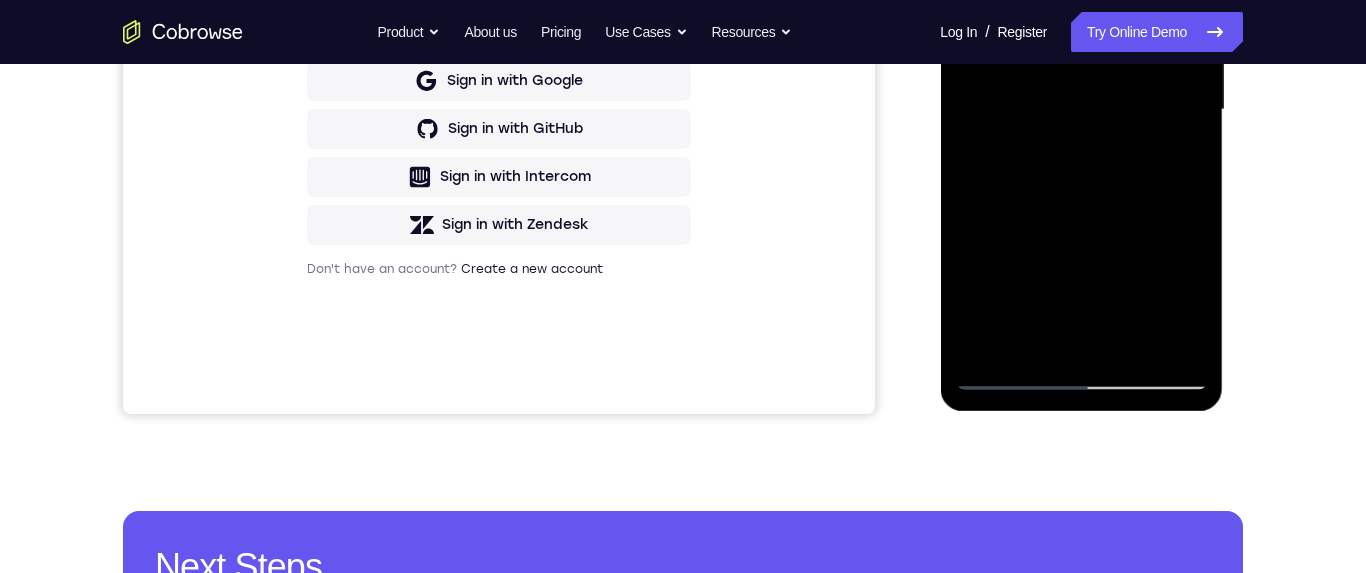 click at bounding box center (1081, 110) 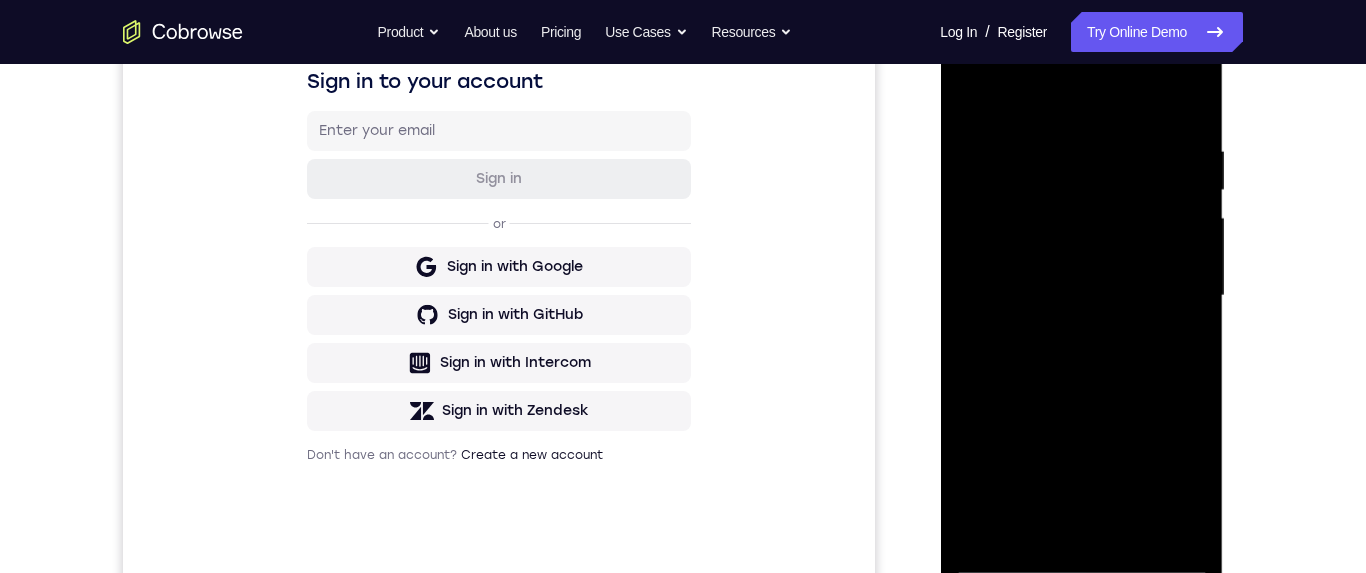 click at bounding box center (1081, 296) 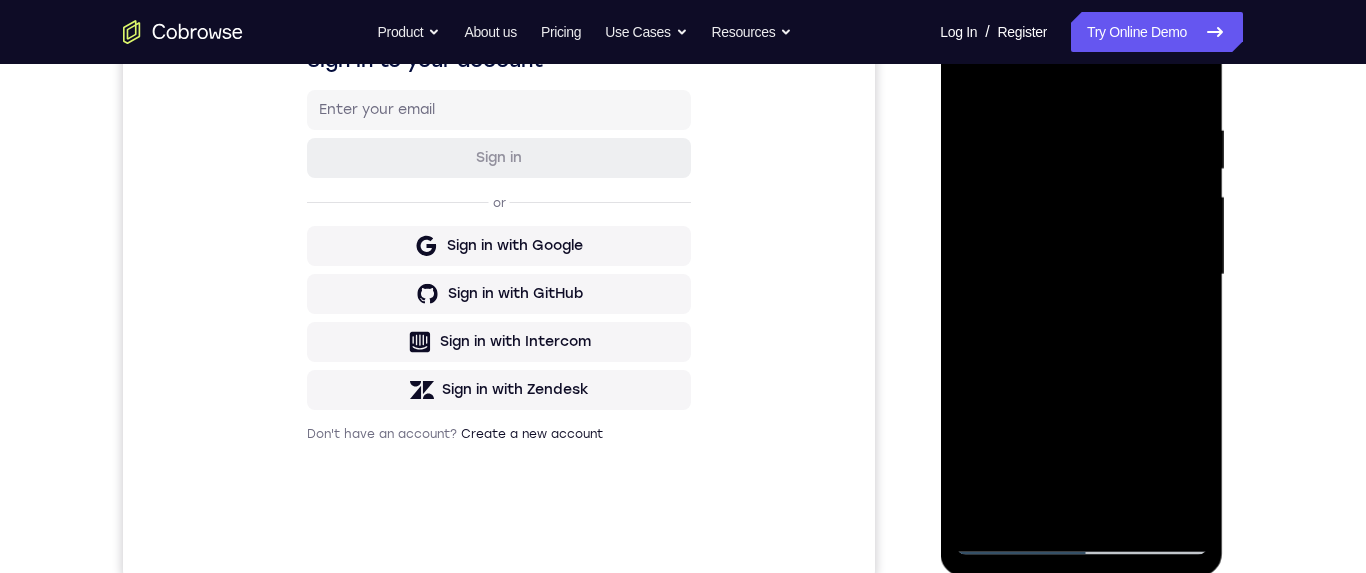 scroll, scrollTop: 343, scrollLeft: 0, axis: vertical 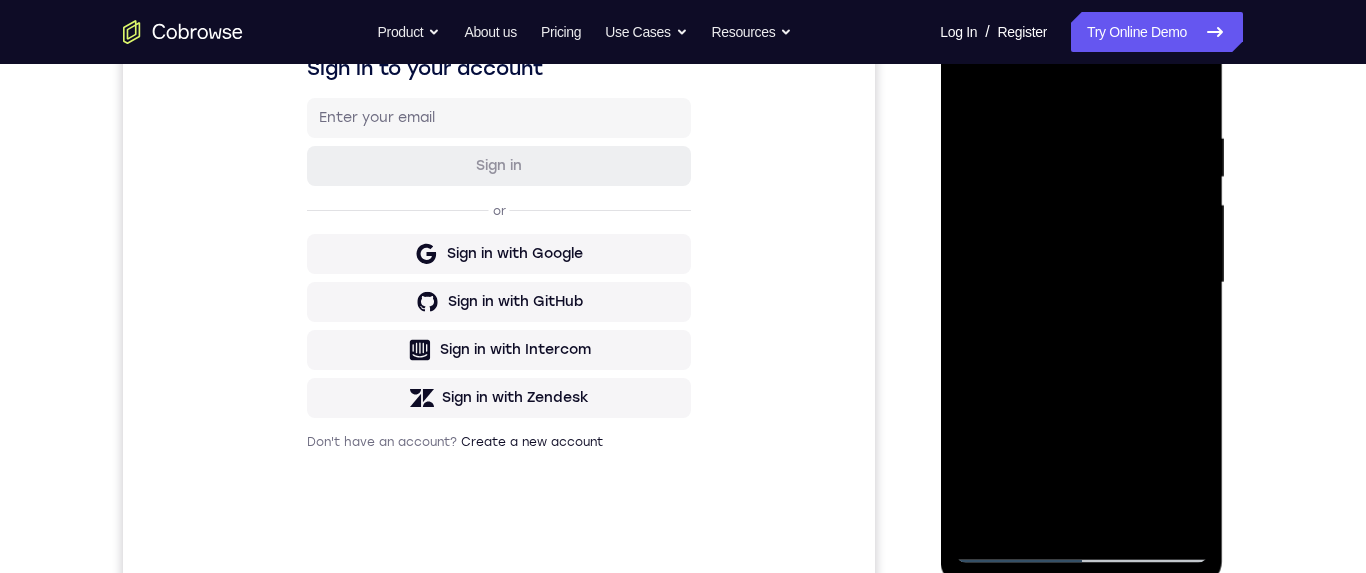 click at bounding box center (1081, 283) 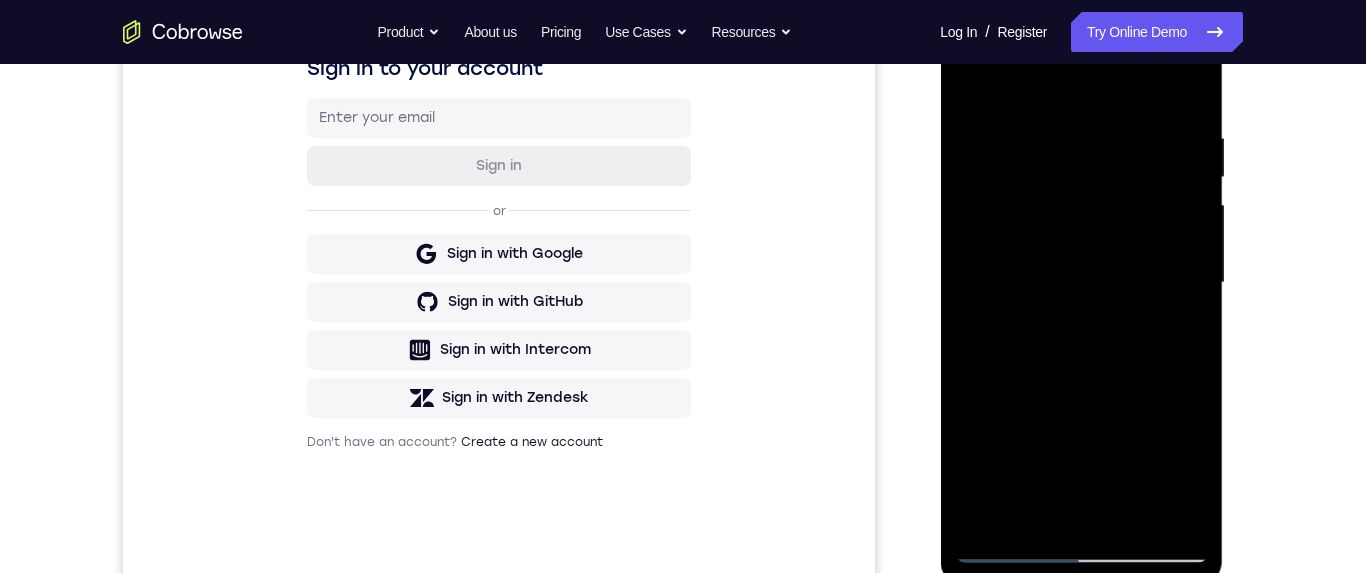 click at bounding box center (1081, 283) 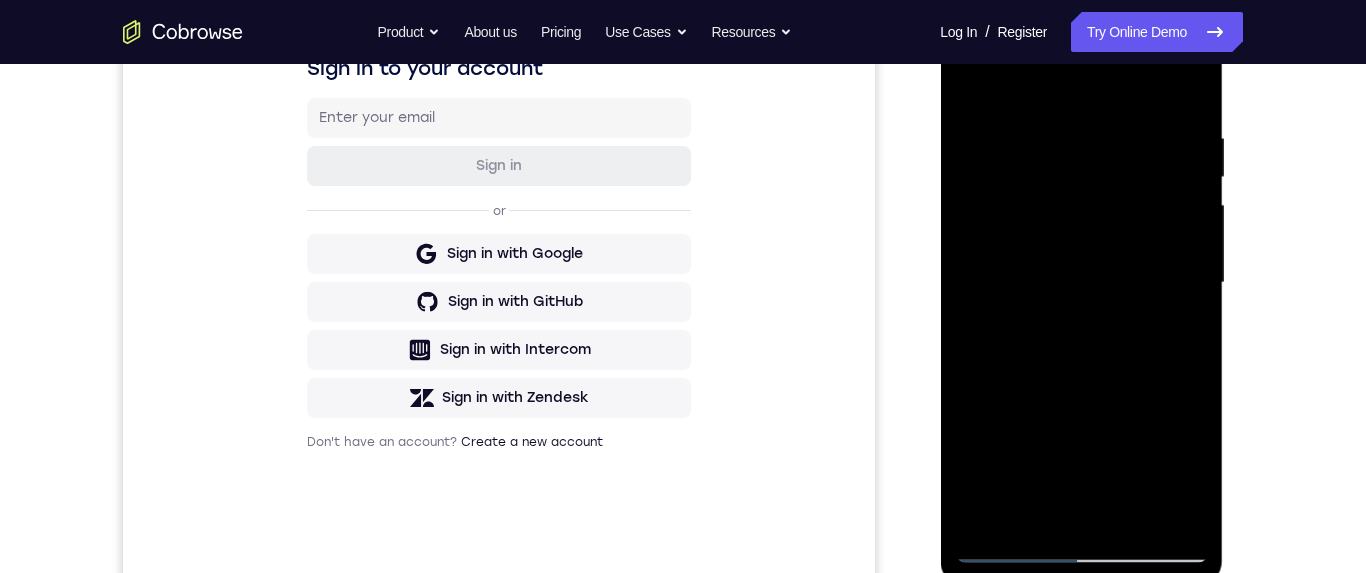 click at bounding box center [1081, 283] 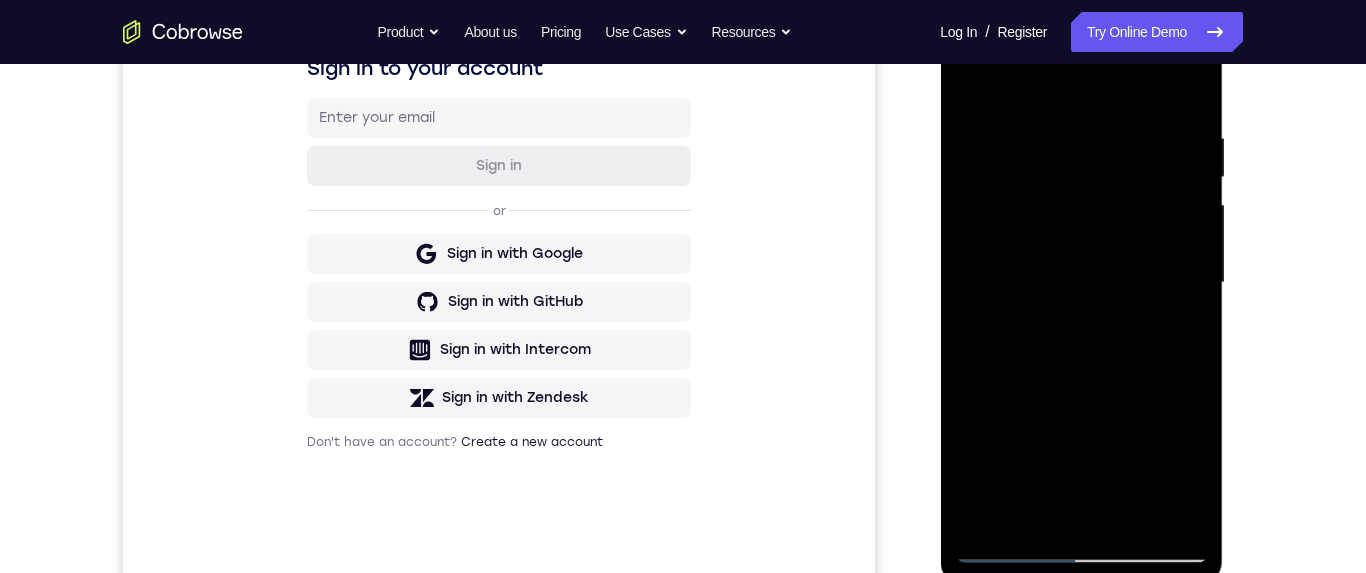 click at bounding box center [1081, 283] 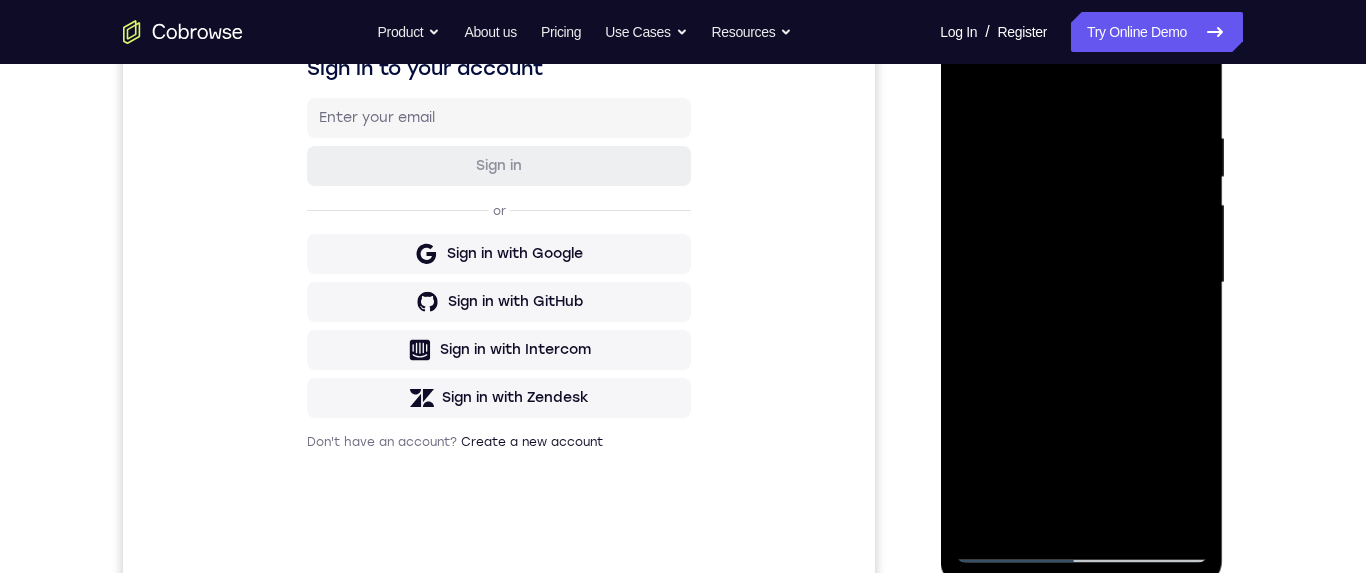click at bounding box center (1081, 283) 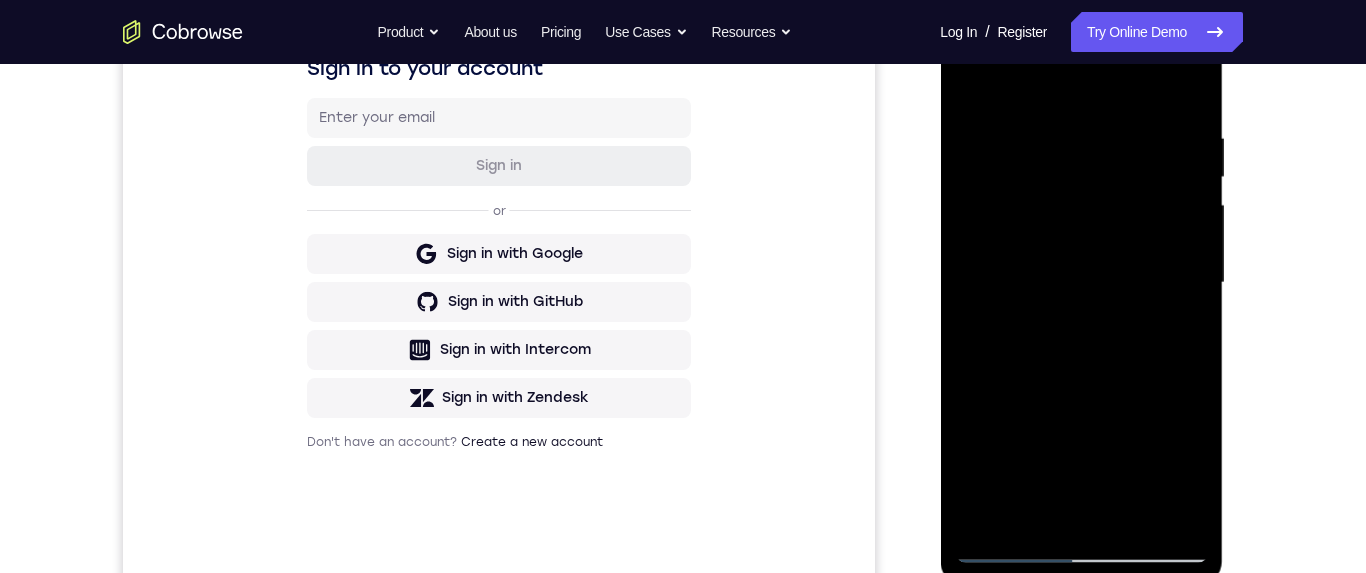 click at bounding box center (1081, 283) 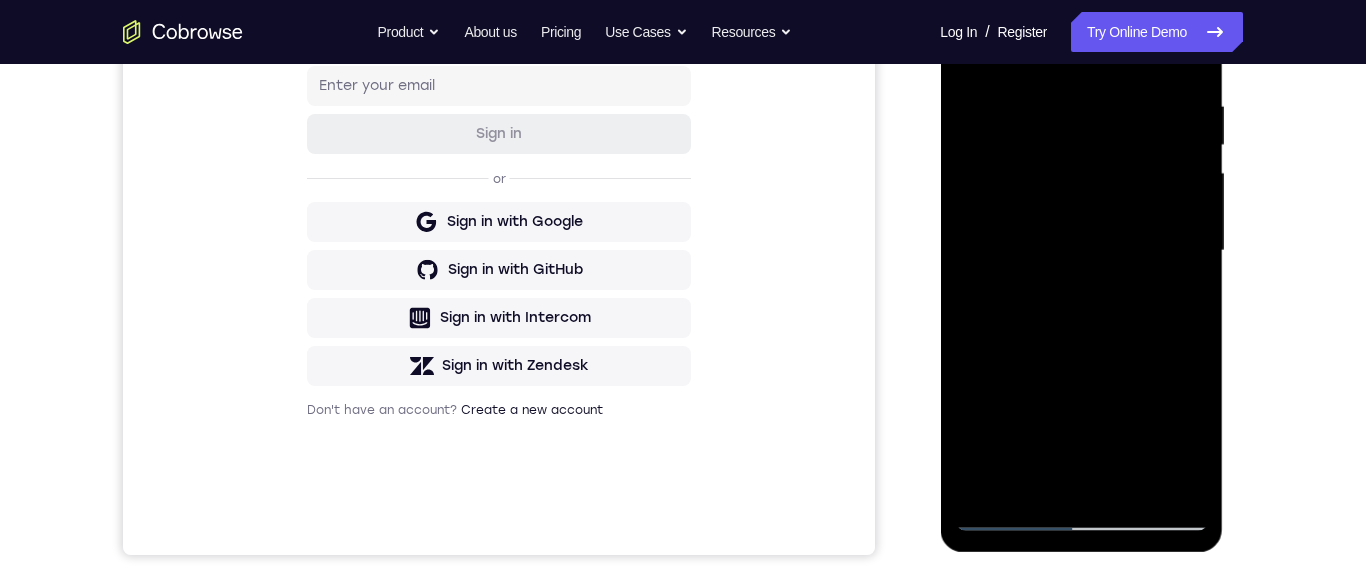 scroll, scrollTop: 376, scrollLeft: 0, axis: vertical 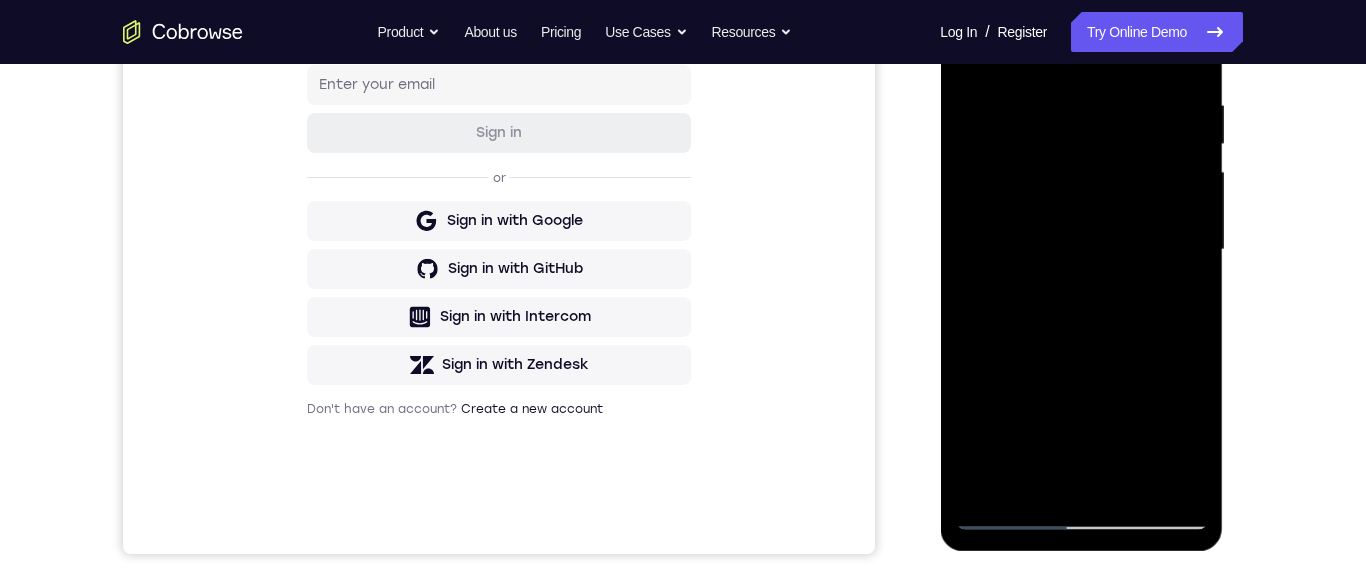 click at bounding box center (1081, 250) 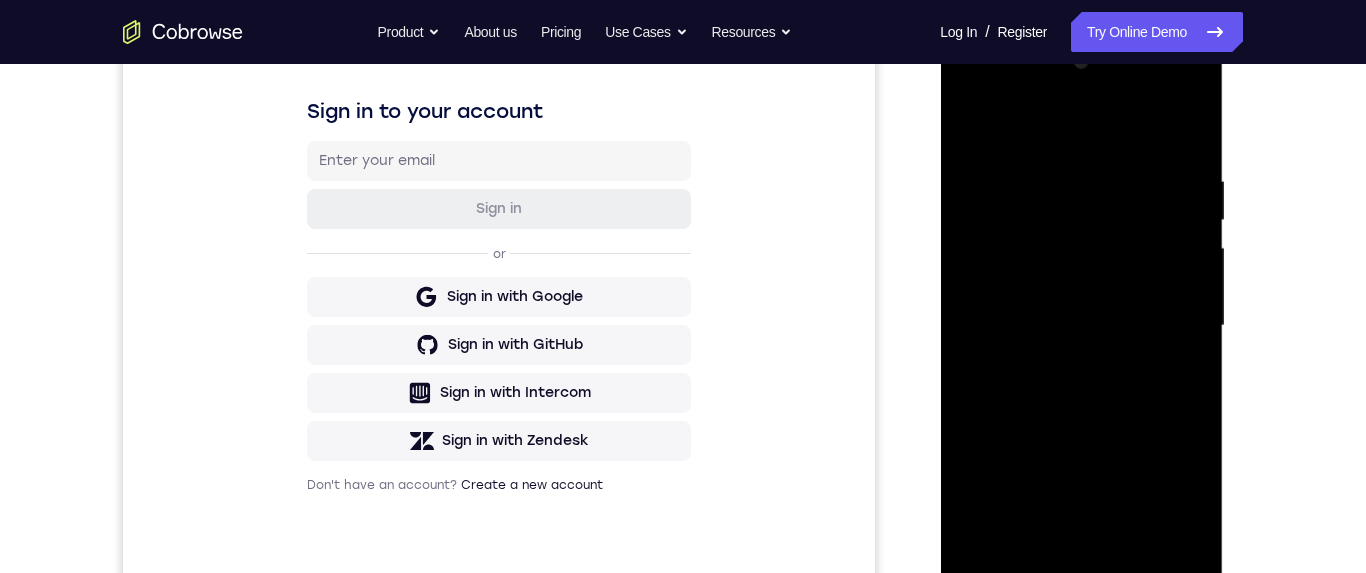 scroll, scrollTop: 347, scrollLeft: 0, axis: vertical 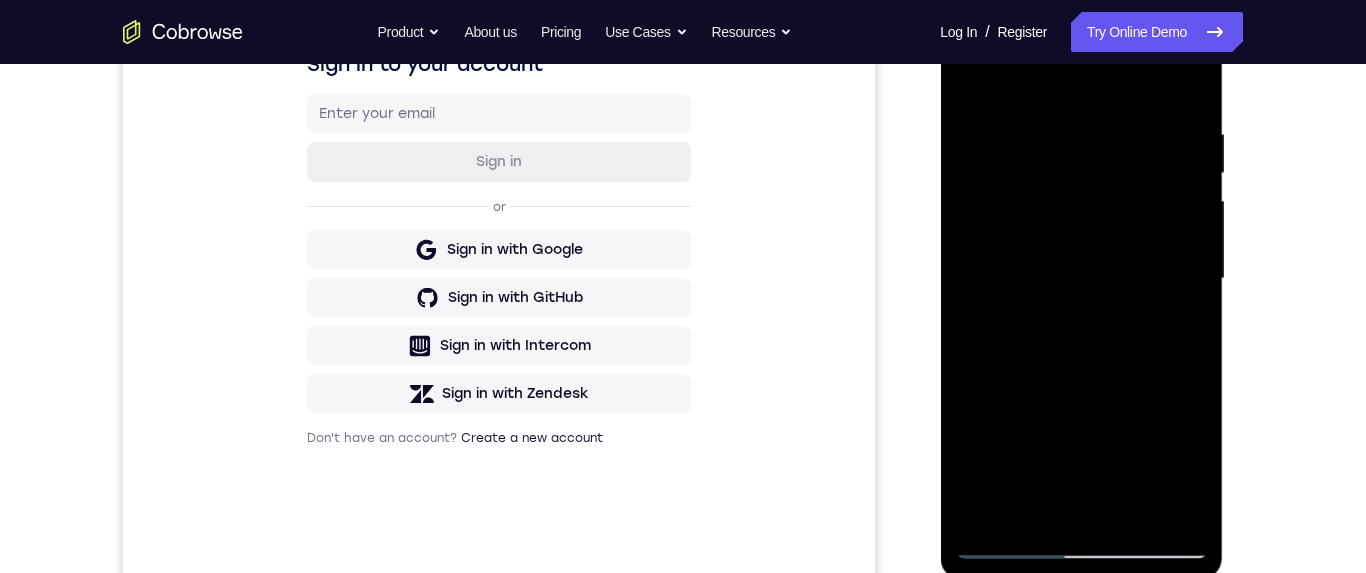click at bounding box center [1081, 279] 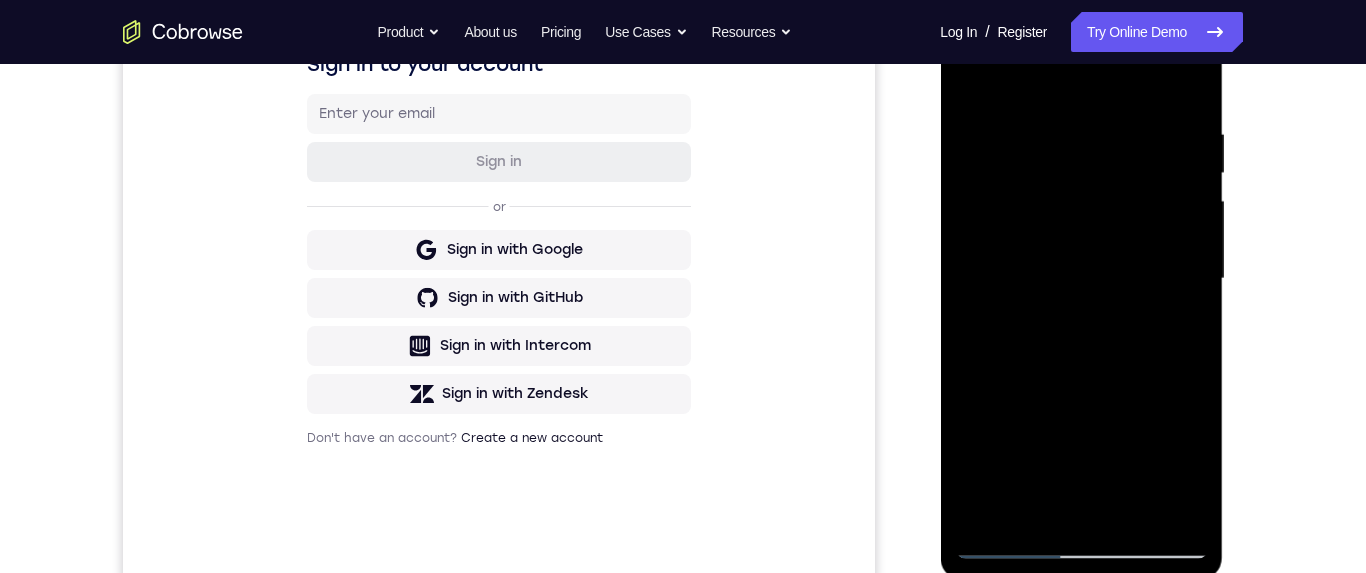 click at bounding box center [1081, 279] 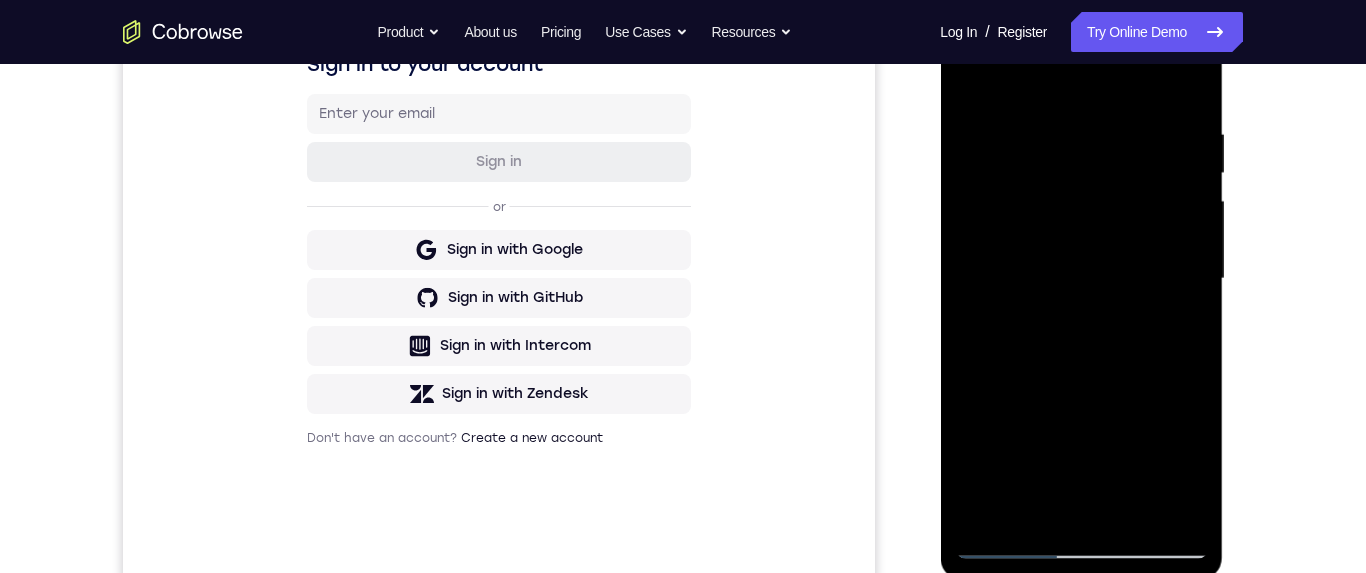 click at bounding box center (1081, 279) 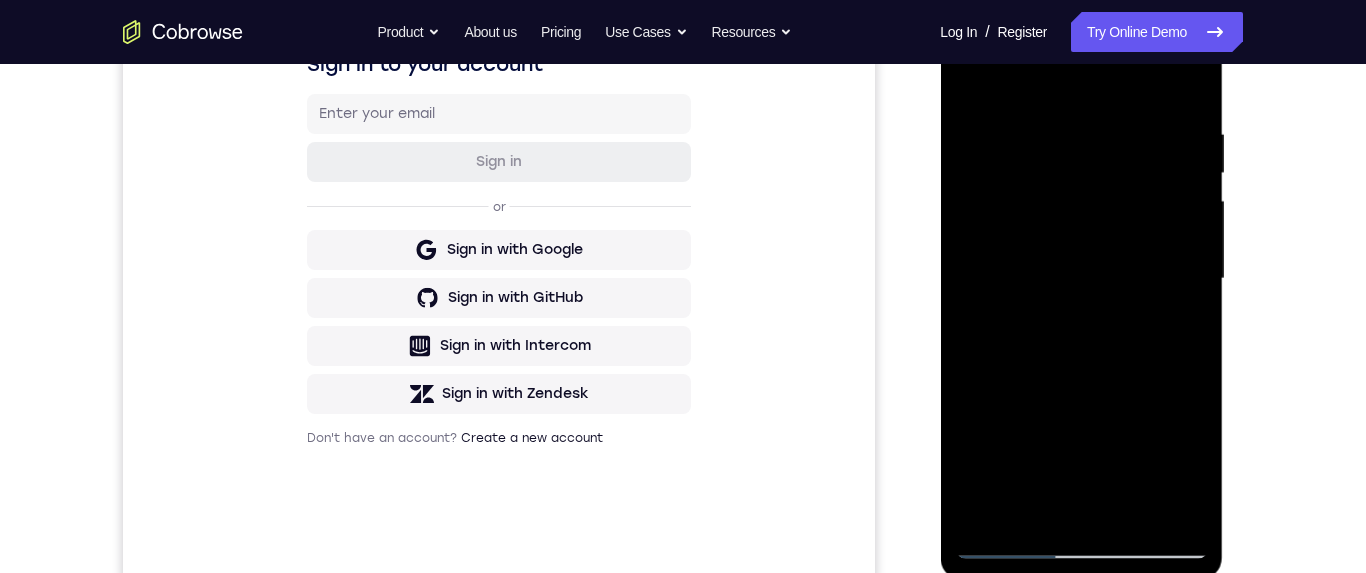 click at bounding box center (1081, 279) 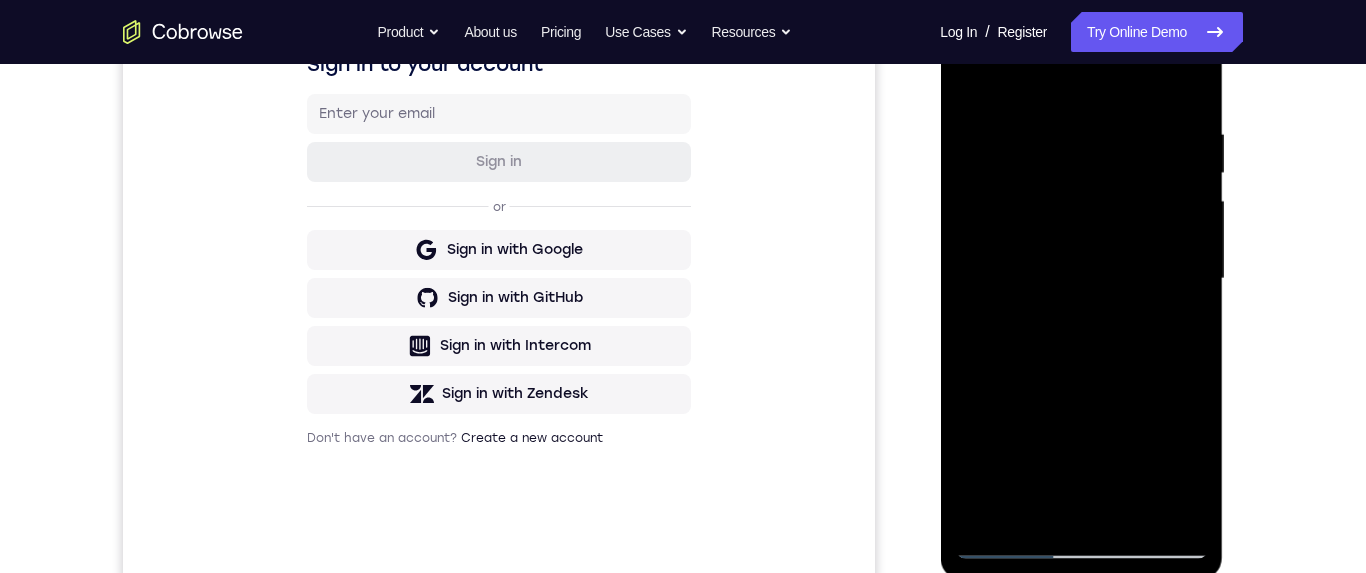 click at bounding box center (1081, 279) 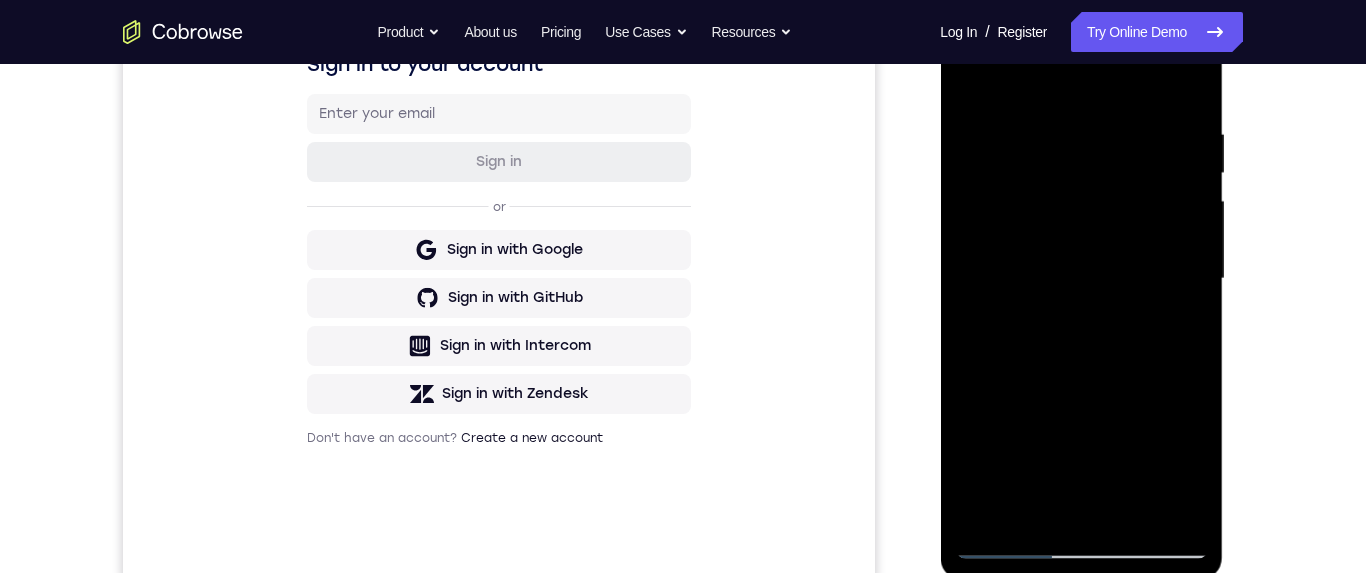 click at bounding box center [1081, 279] 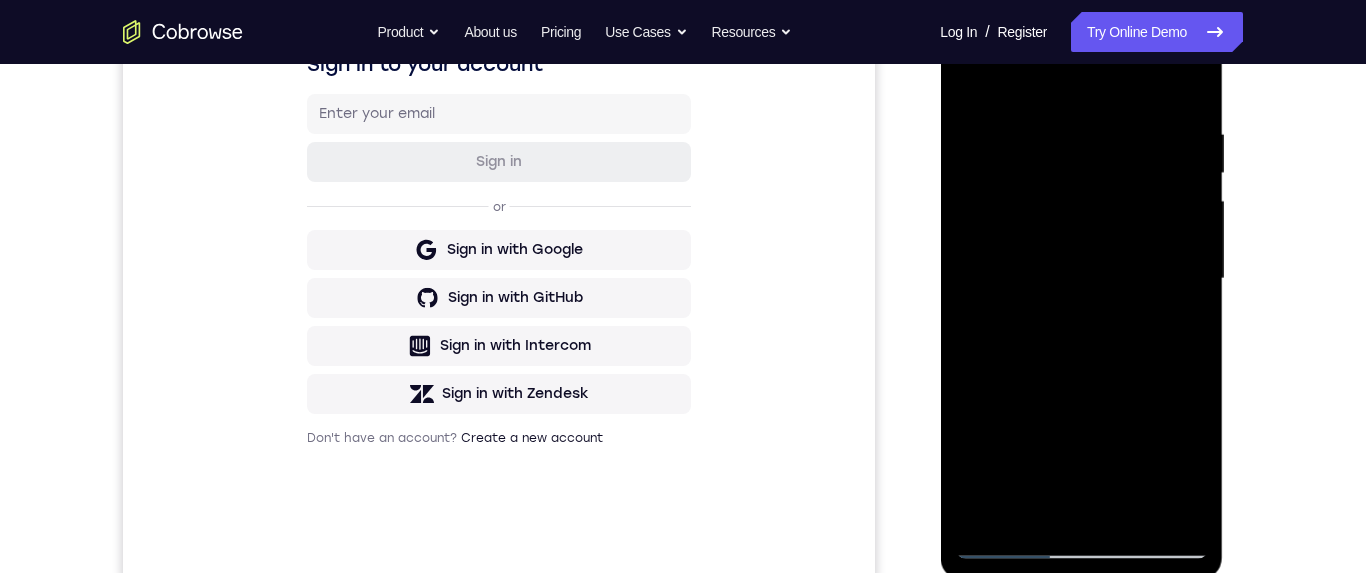 click at bounding box center (1081, 279) 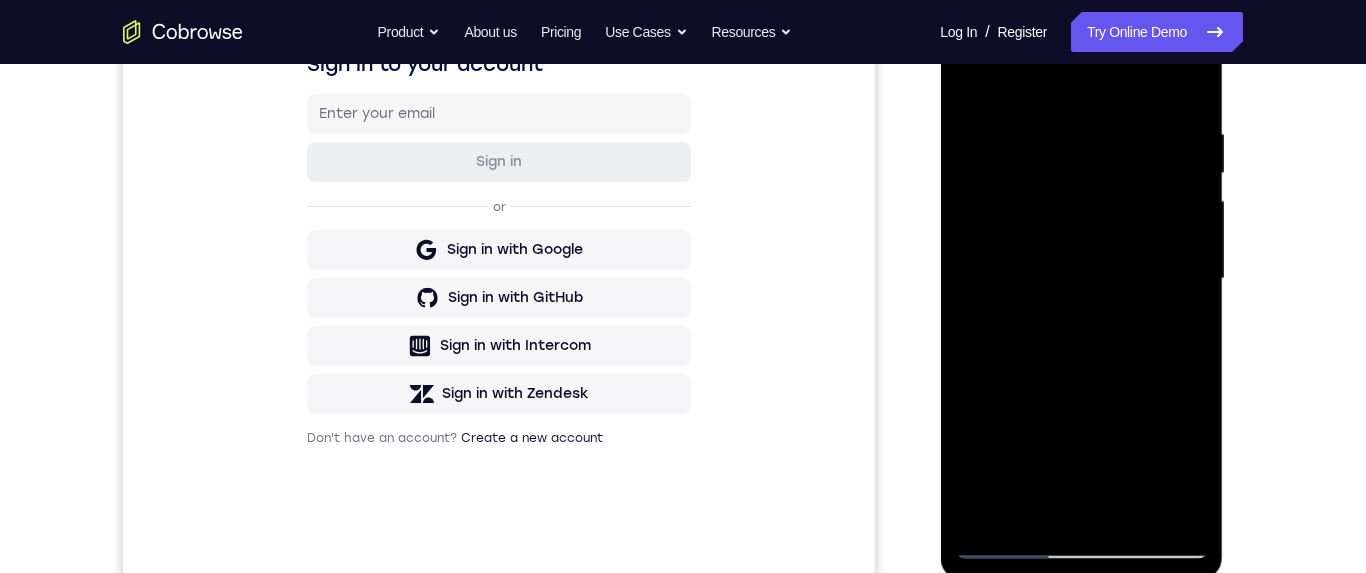 click at bounding box center [1081, 279] 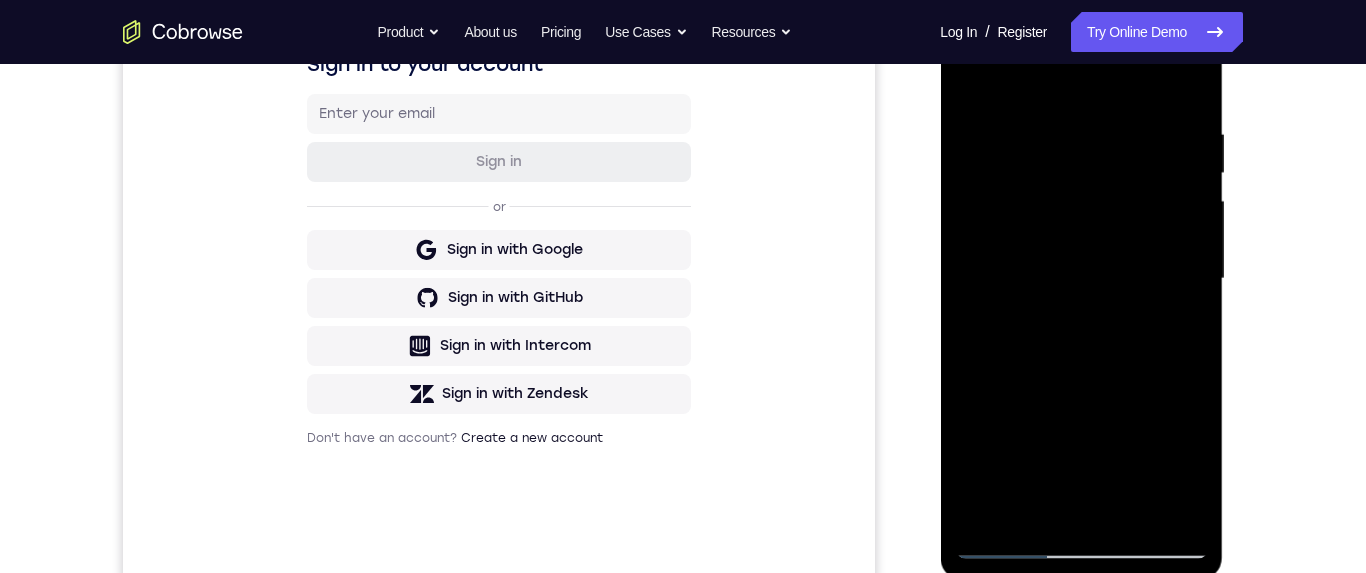 click at bounding box center [1081, 279] 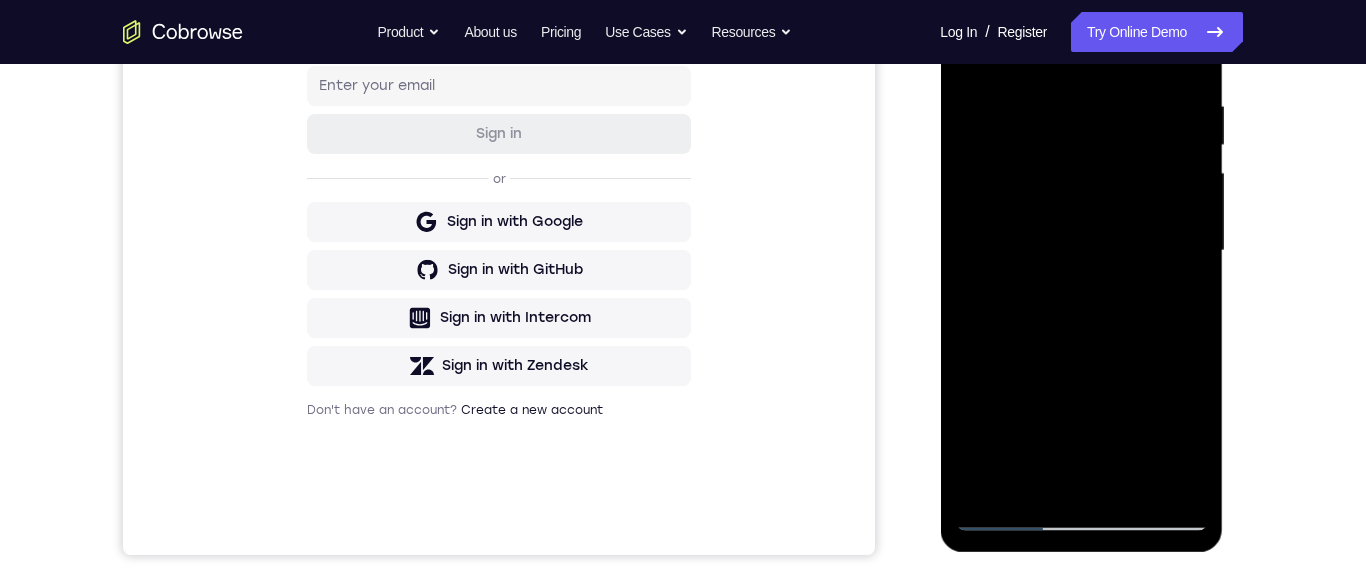scroll, scrollTop: 376, scrollLeft: 0, axis: vertical 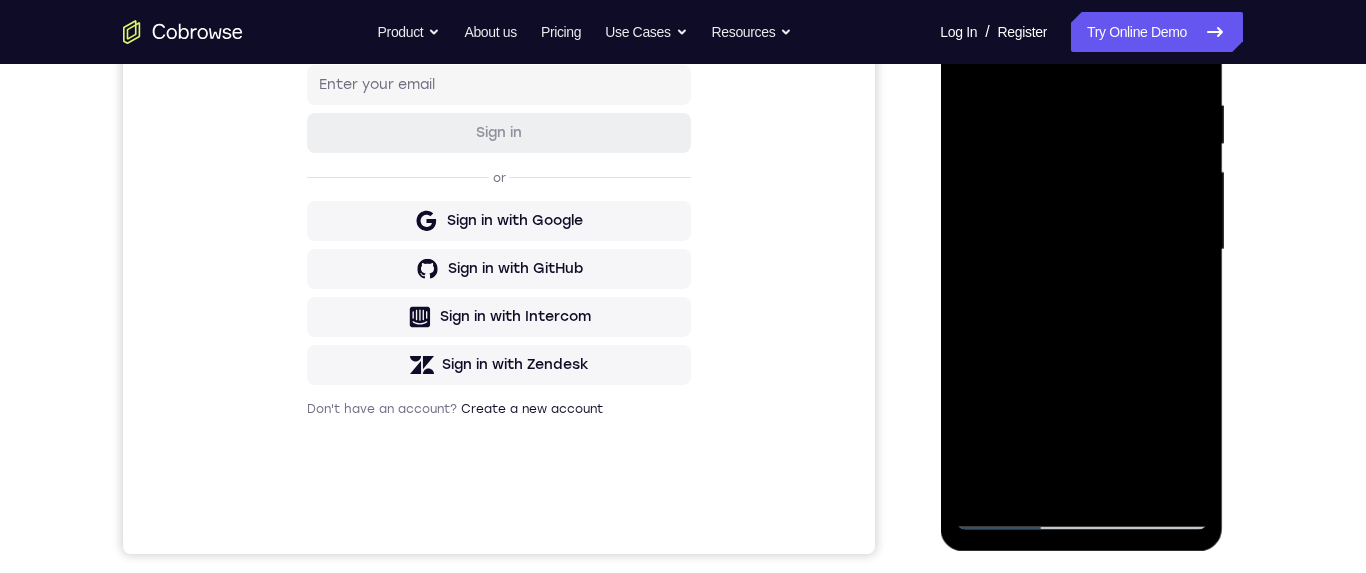 click at bounding box center (1081, 250) 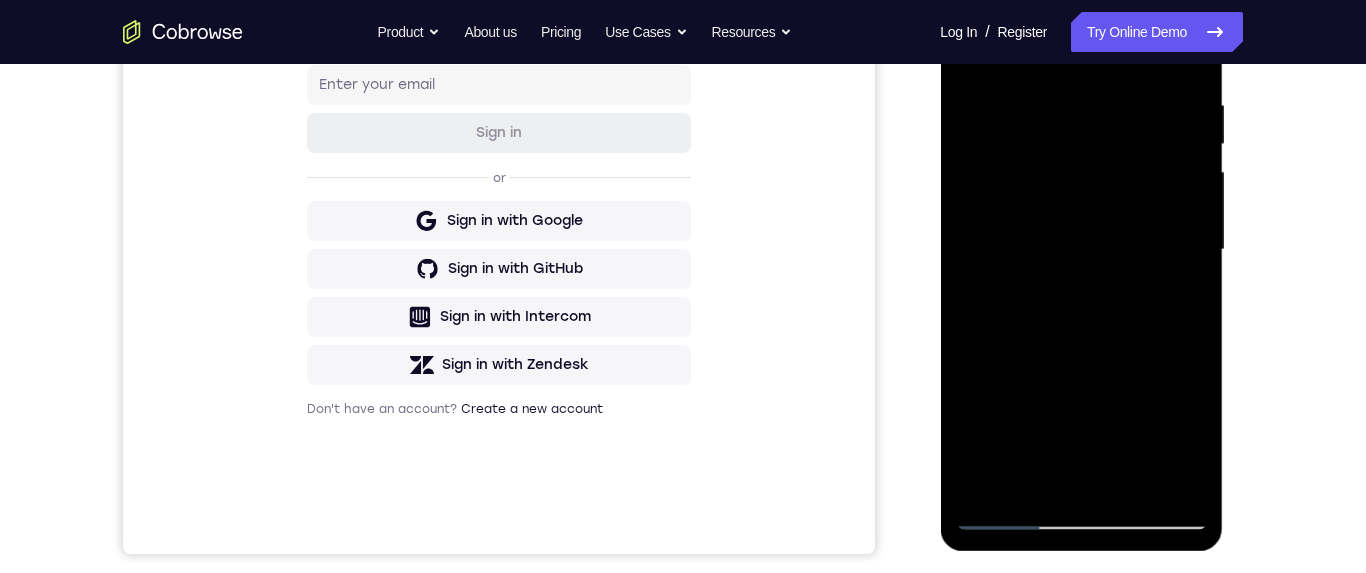 click at bounding box center (1081, 250) 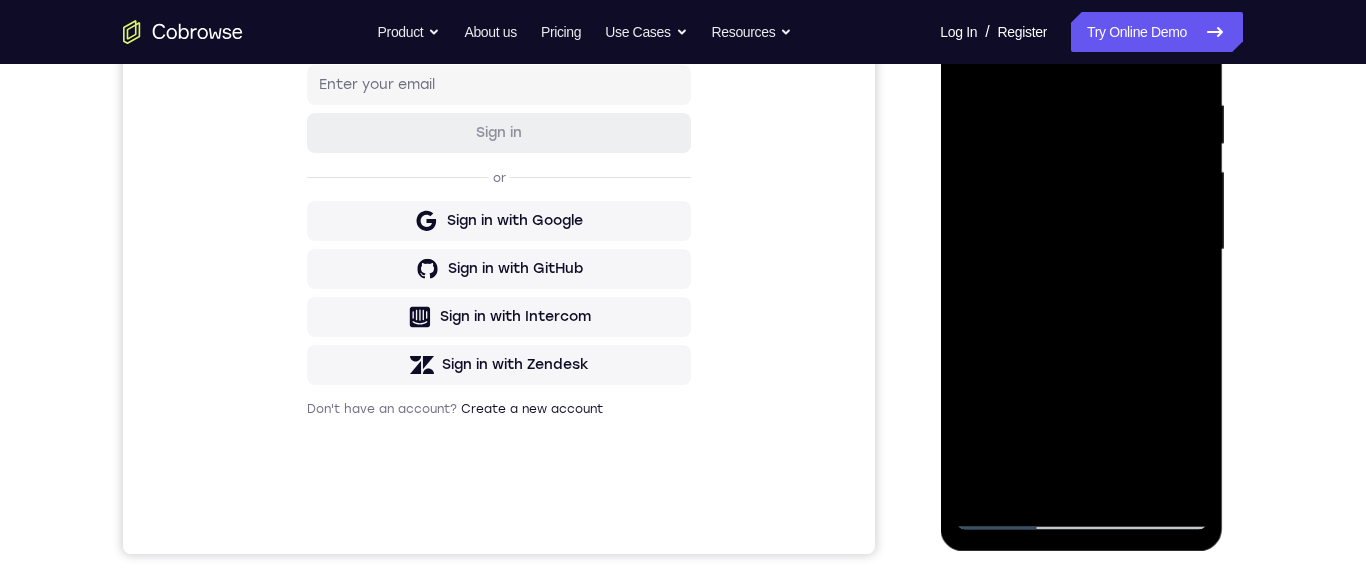 click at bounding box center [1081, 250] 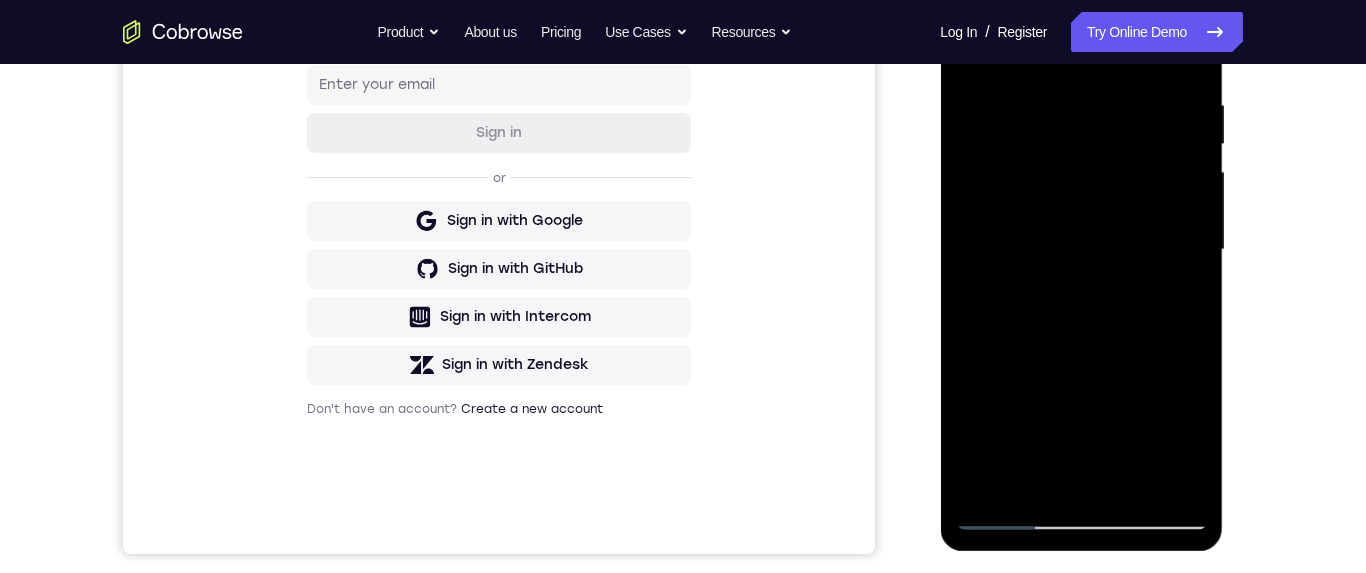 click at bounding box center (1081, 250) 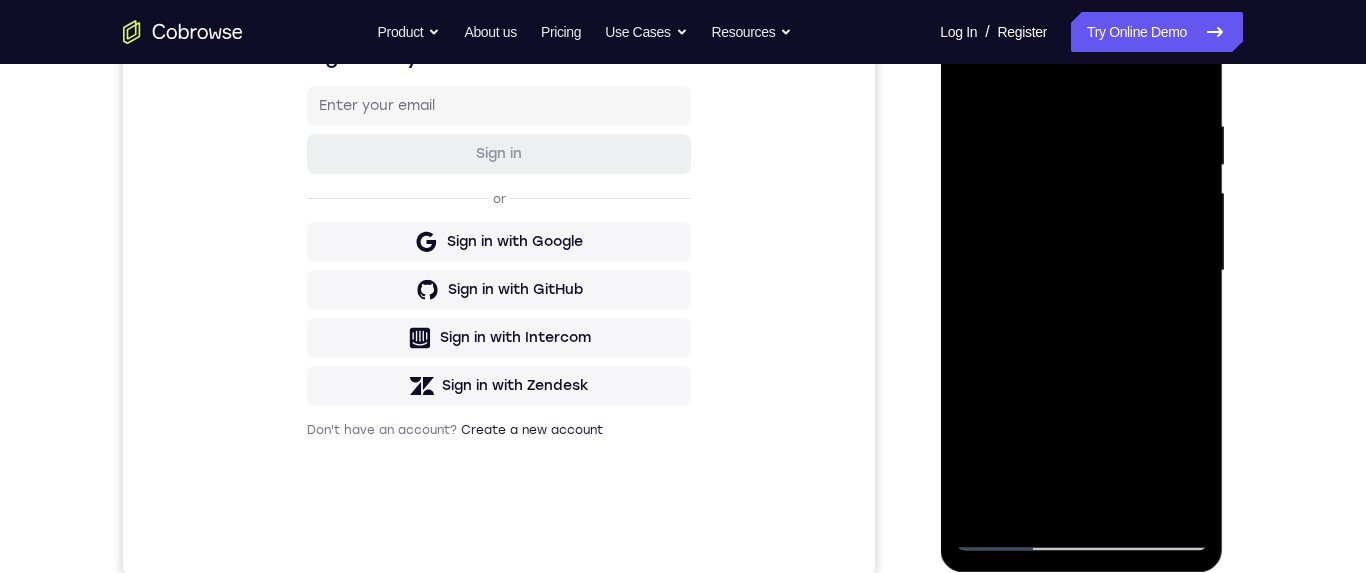 click at bounding box center (1081, 271) 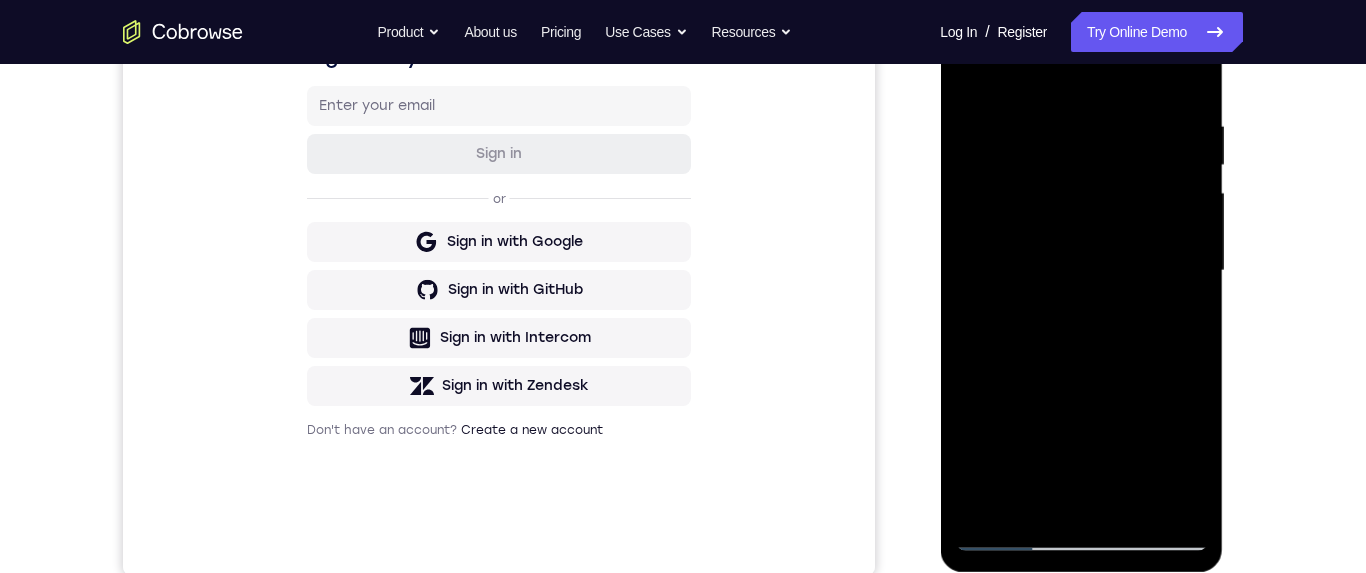 click at bounding box center [1081, 271] 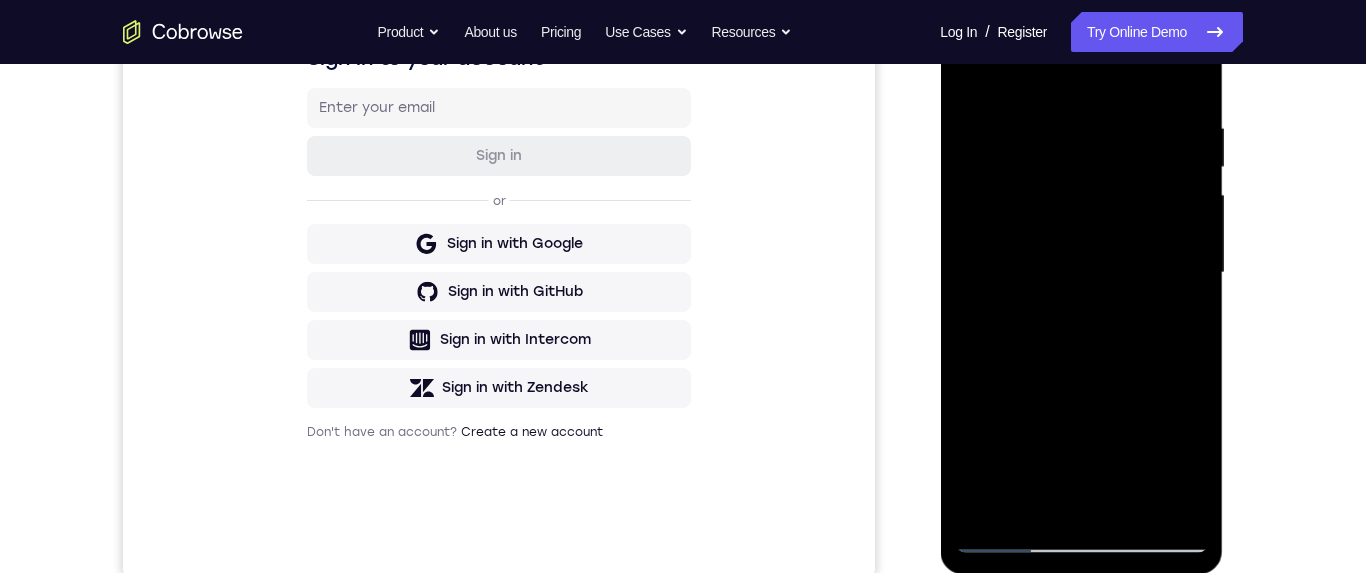 click at bounding box center [1081, 273] 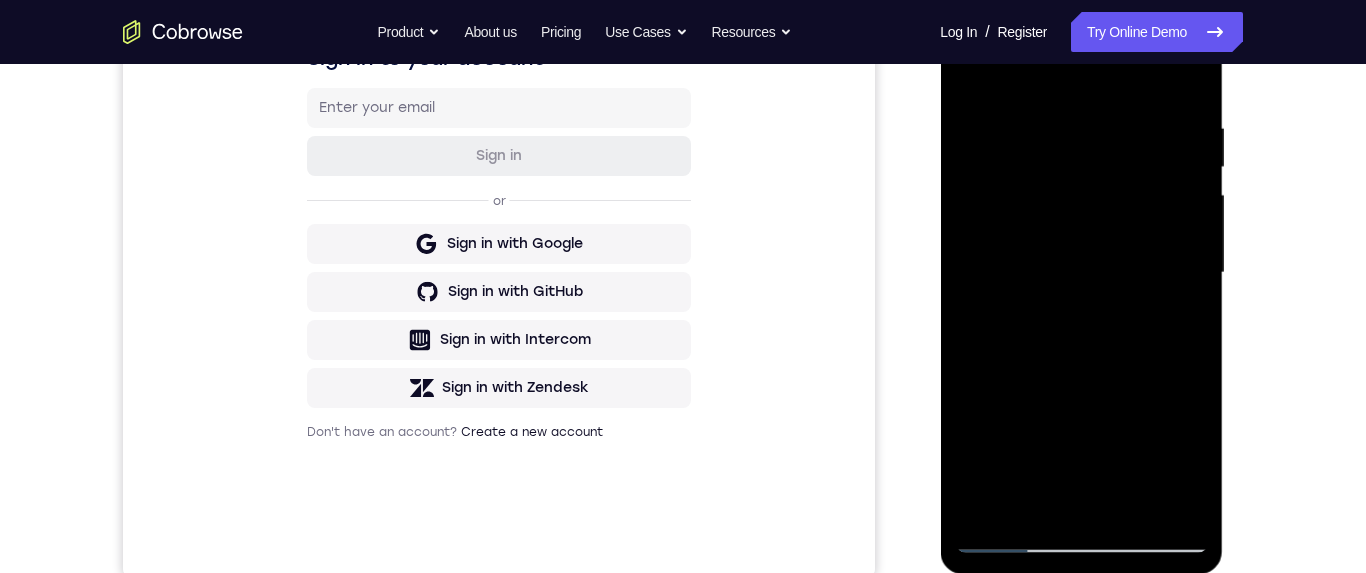click at bounding box center (1081, 273) 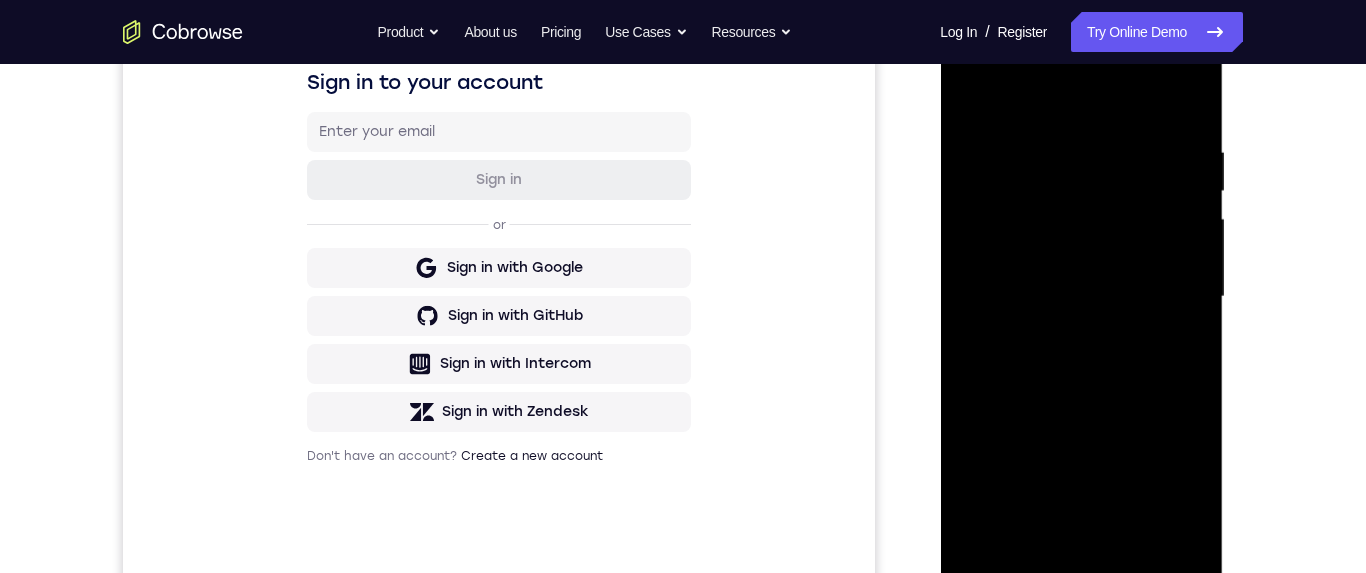 scroll, scrollTop: 377, scrollLeft: 0, axis: vertical 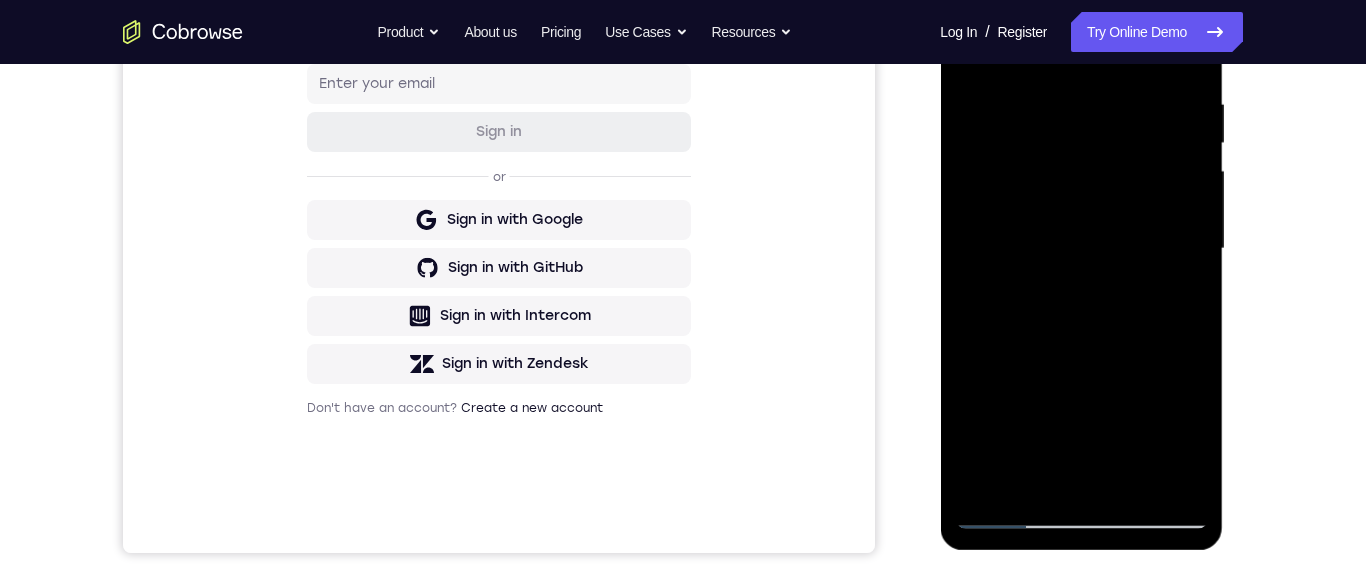 click at bounding box center (1081, 249) 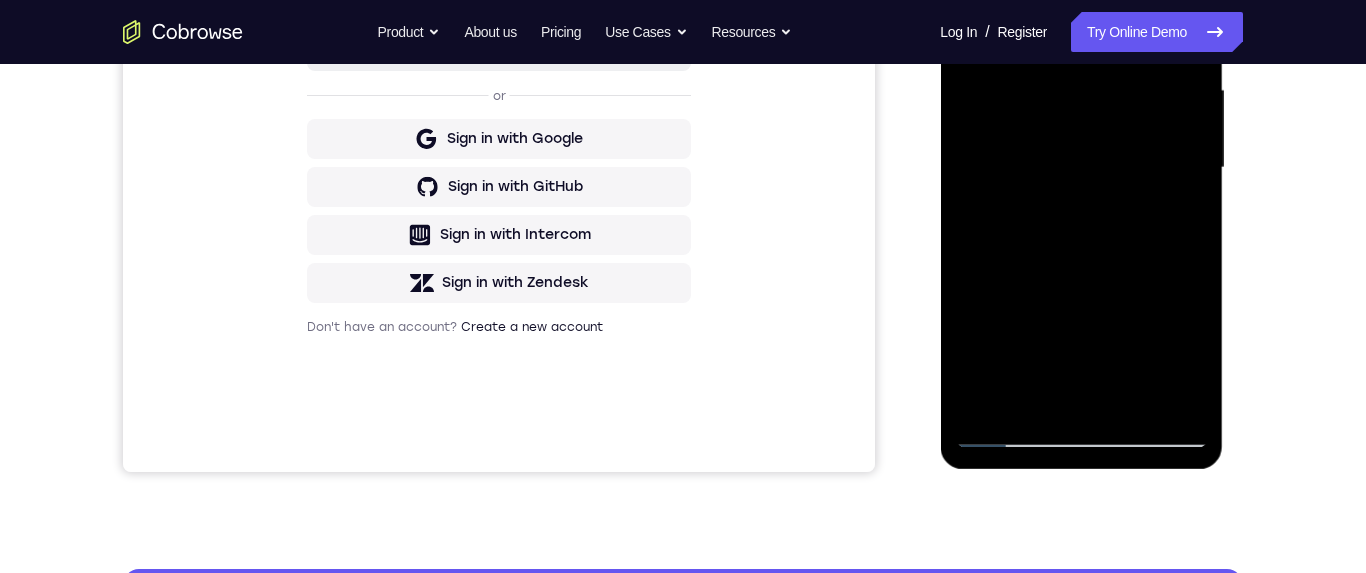 scroll, scrollTop: 468, scrollLeft: 0, axis: vertical 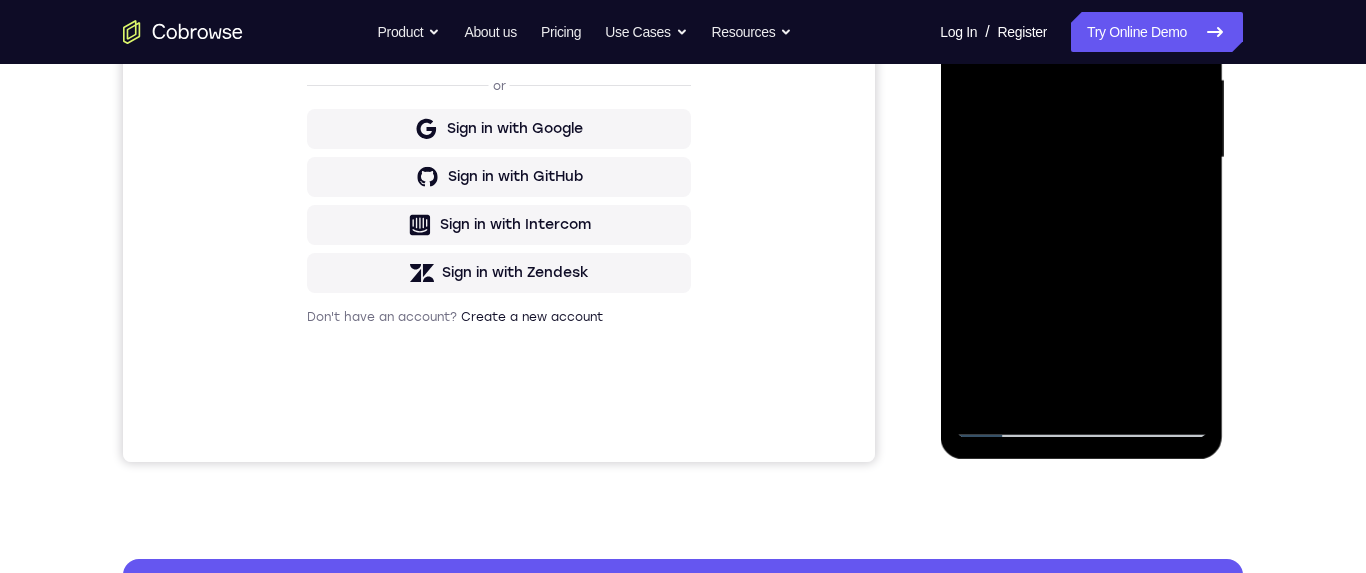 click at bounding box center (1081, 158) 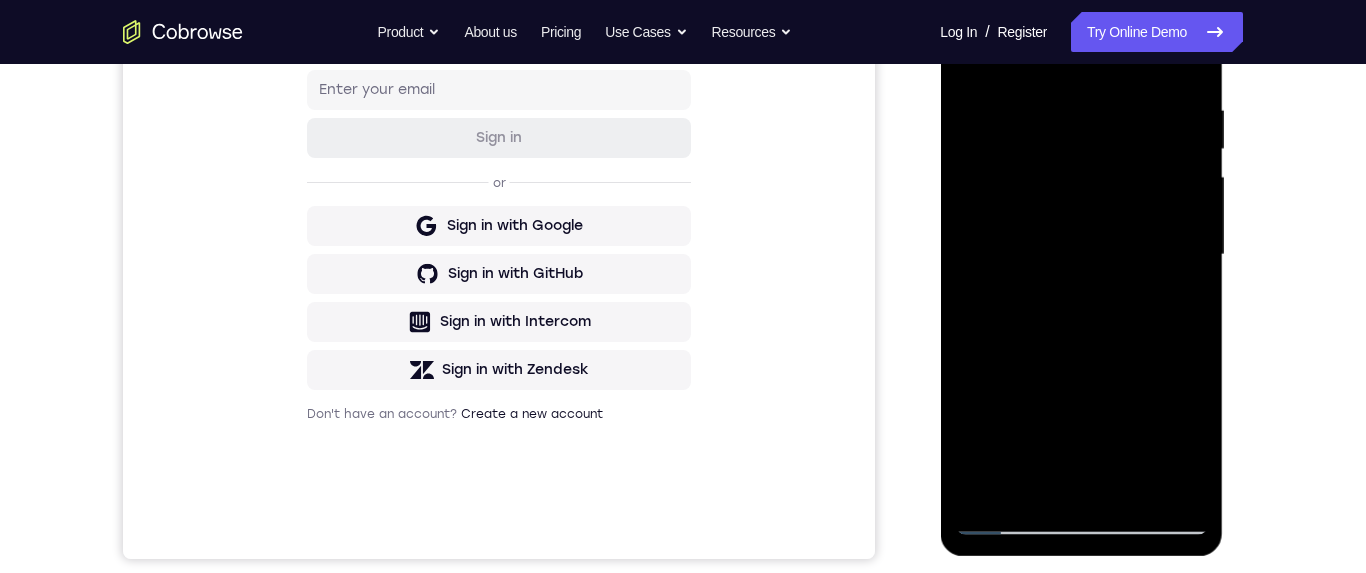 scroll, scrollTop: 378, scrollLeft: 0, axis: vertical 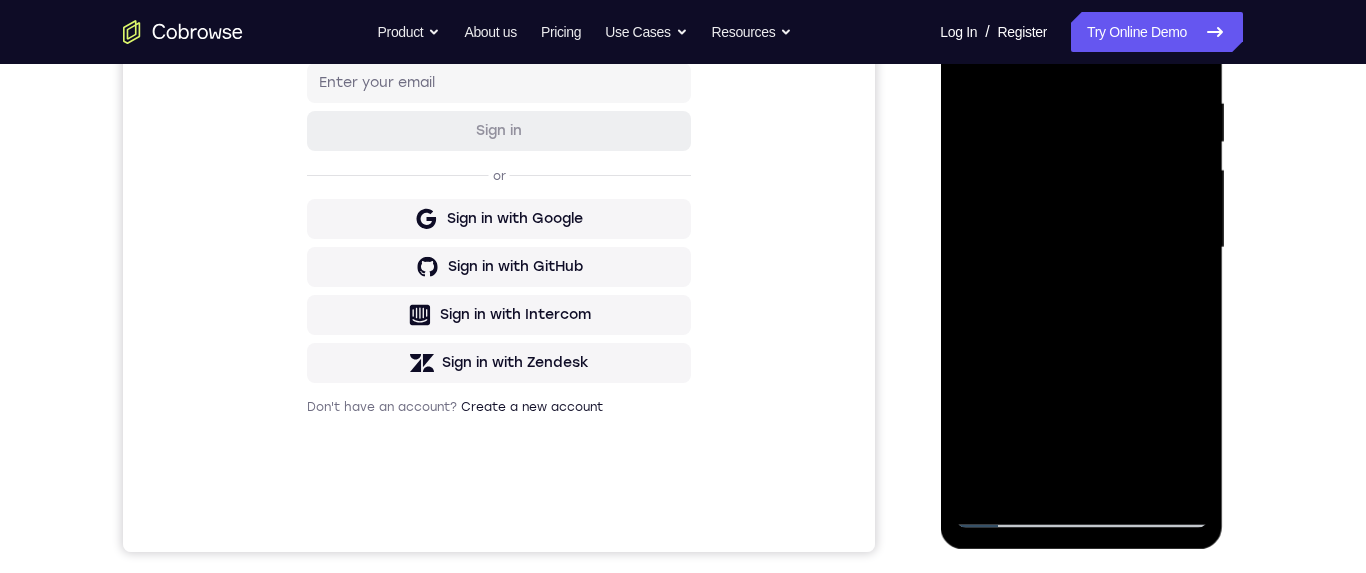 click at bounding box center [1081, 248] 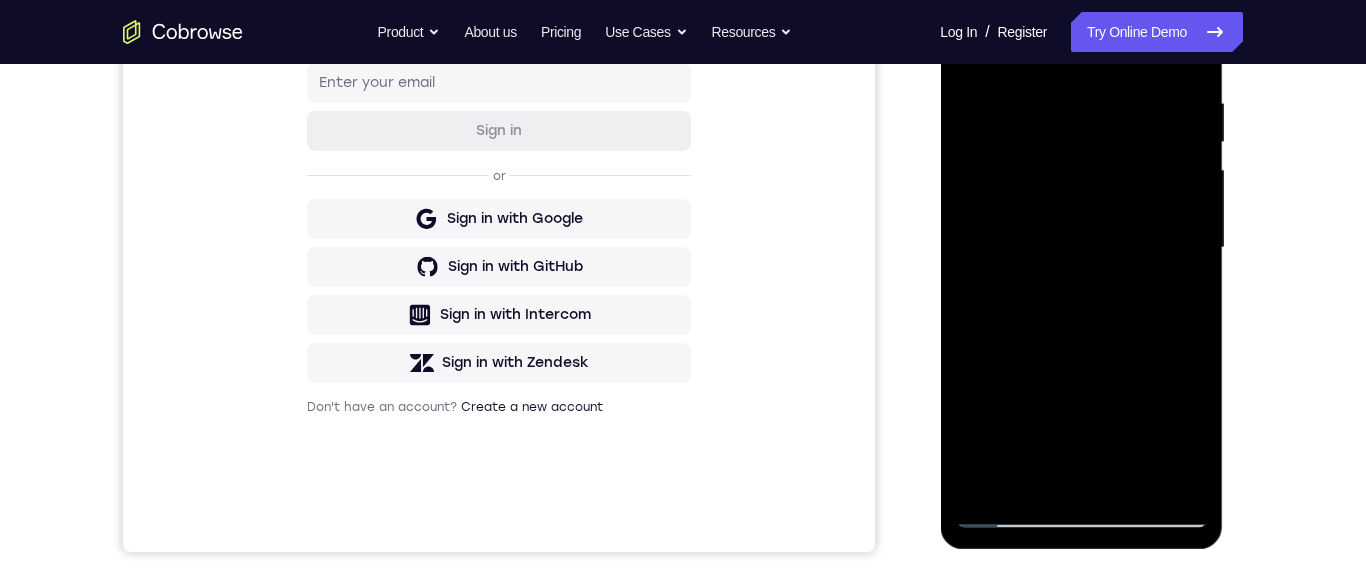 click at bounding box center [1081, 248] 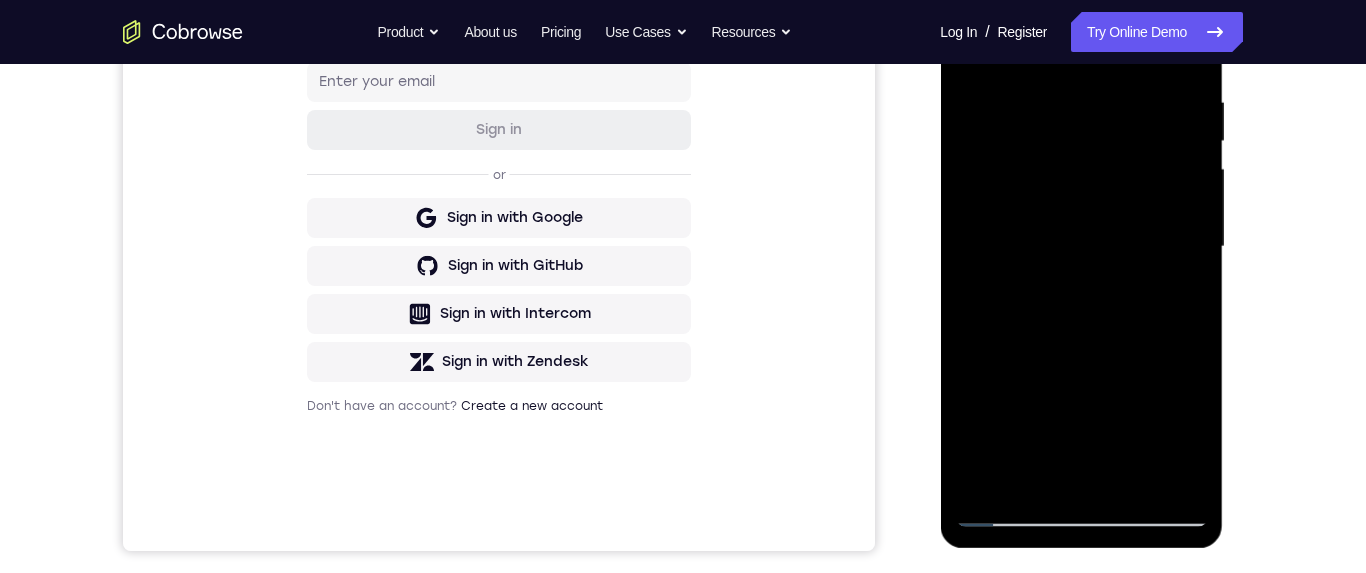 scroll, scrollTop: 387, scrollLeft: 0, axis: vertical 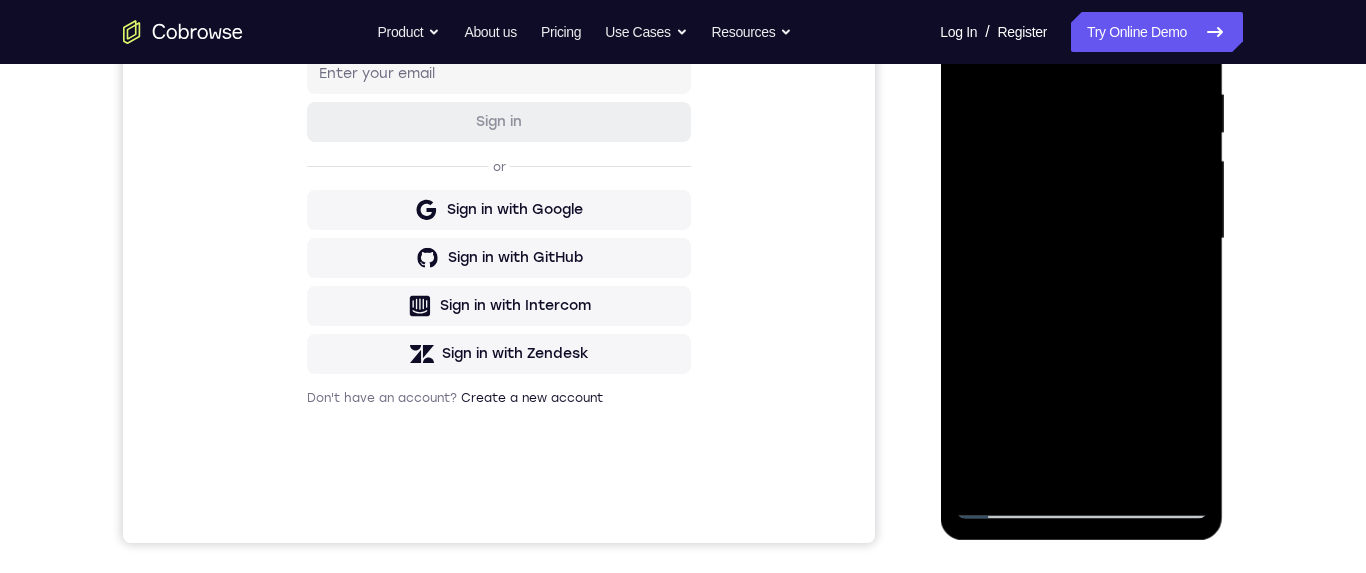 click at bounding box center (1081, 239) 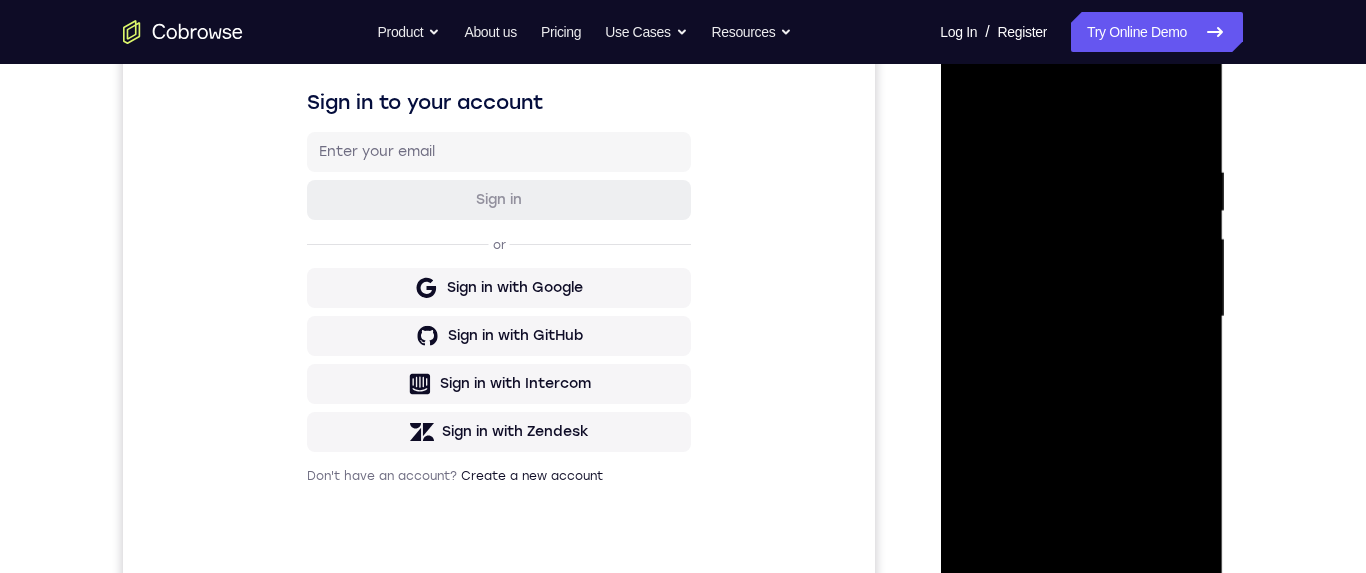 scroll, scrollTop: 369, scrollLeft: 0, axis: vertical 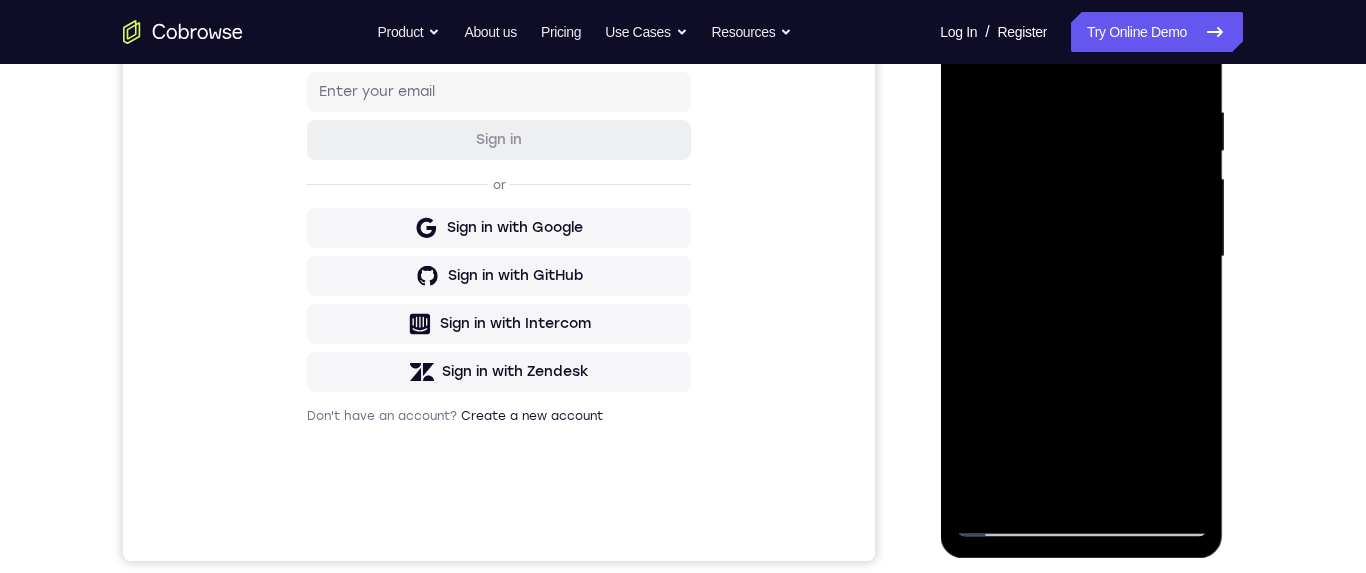 click at bounding box center (1081, 257) 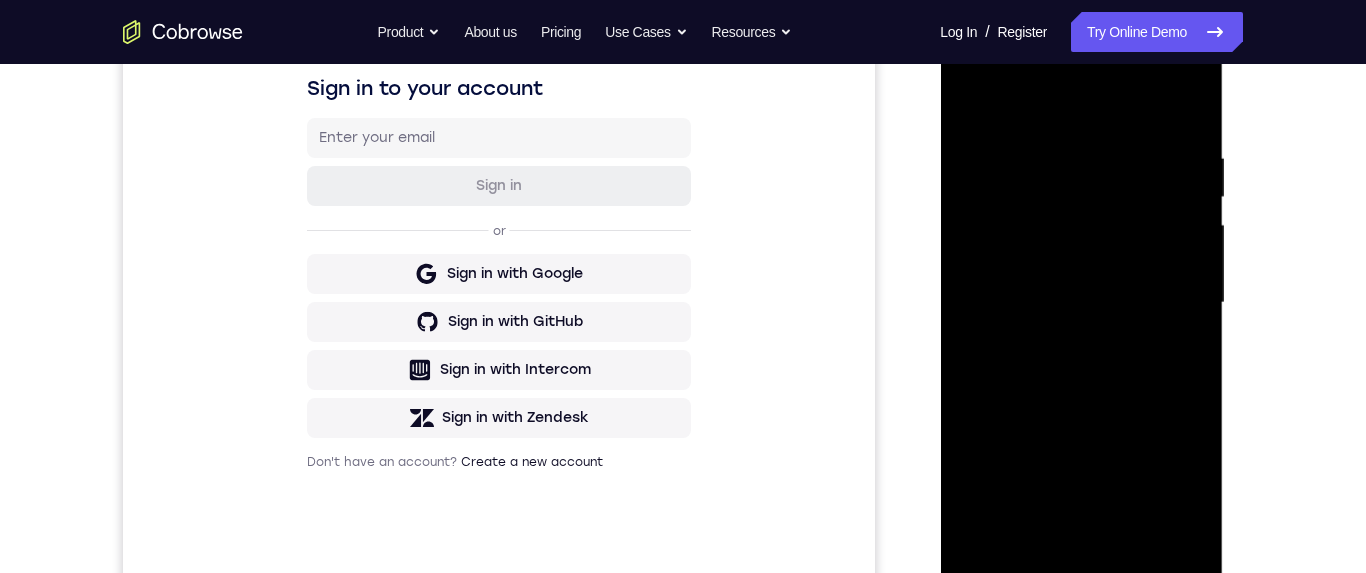 scroll, scrollTop: 332, scrollLeft: 0, axis: vertical 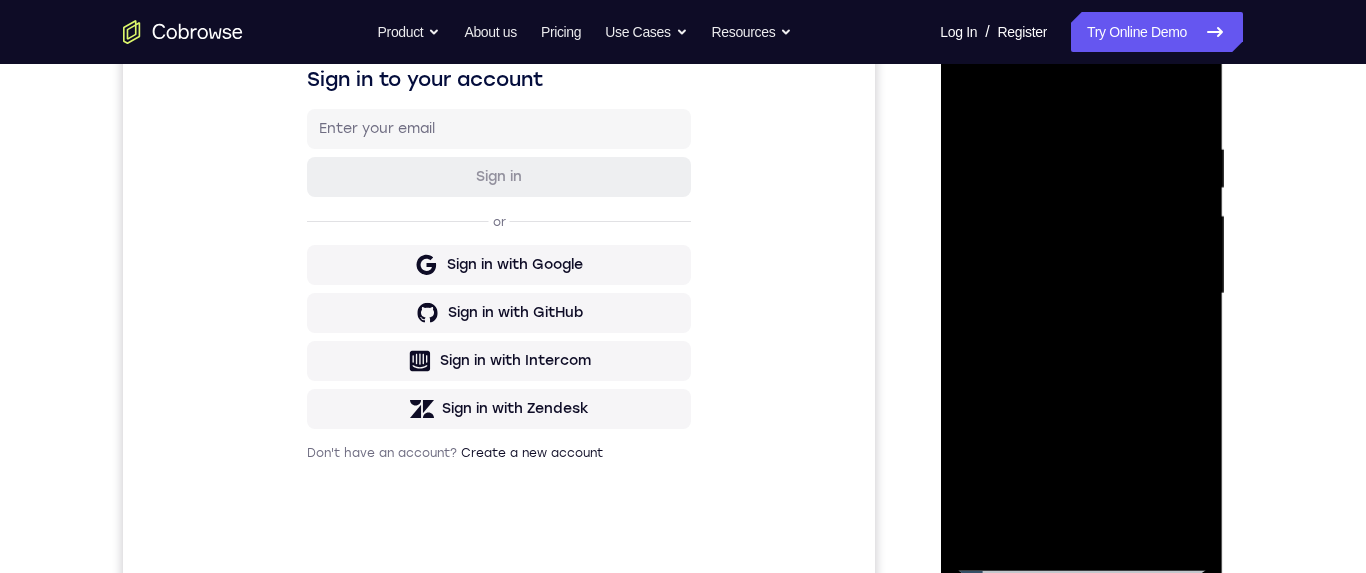click at bounding box center (1081, 294) 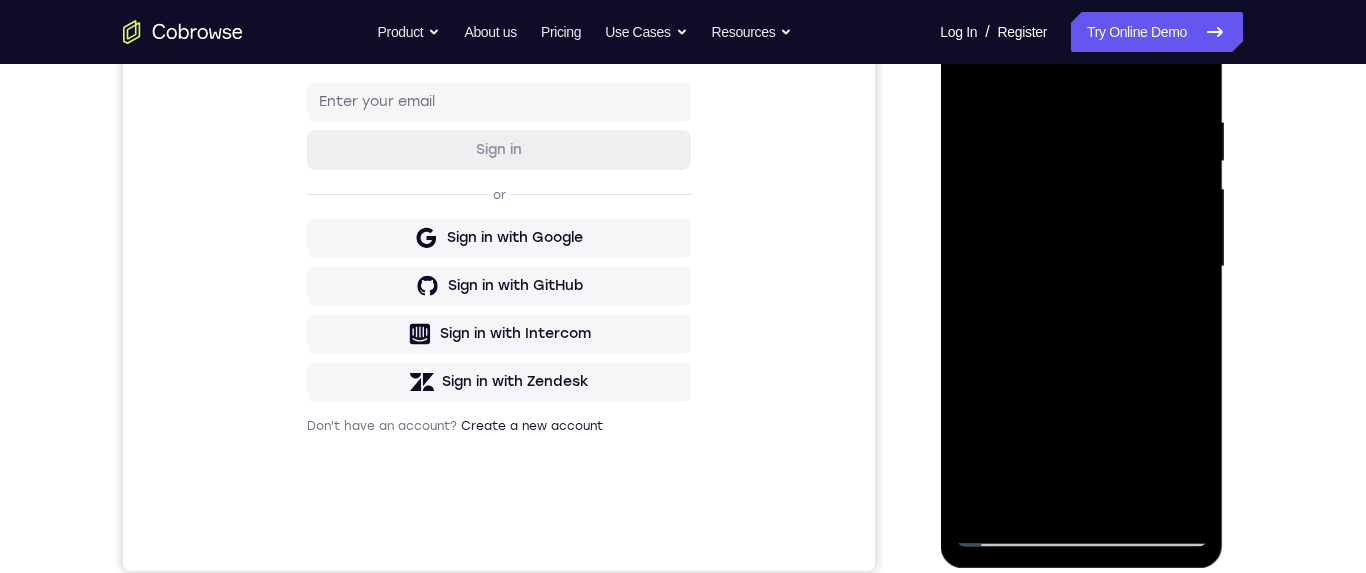 click at bounding box center (1081, 267) 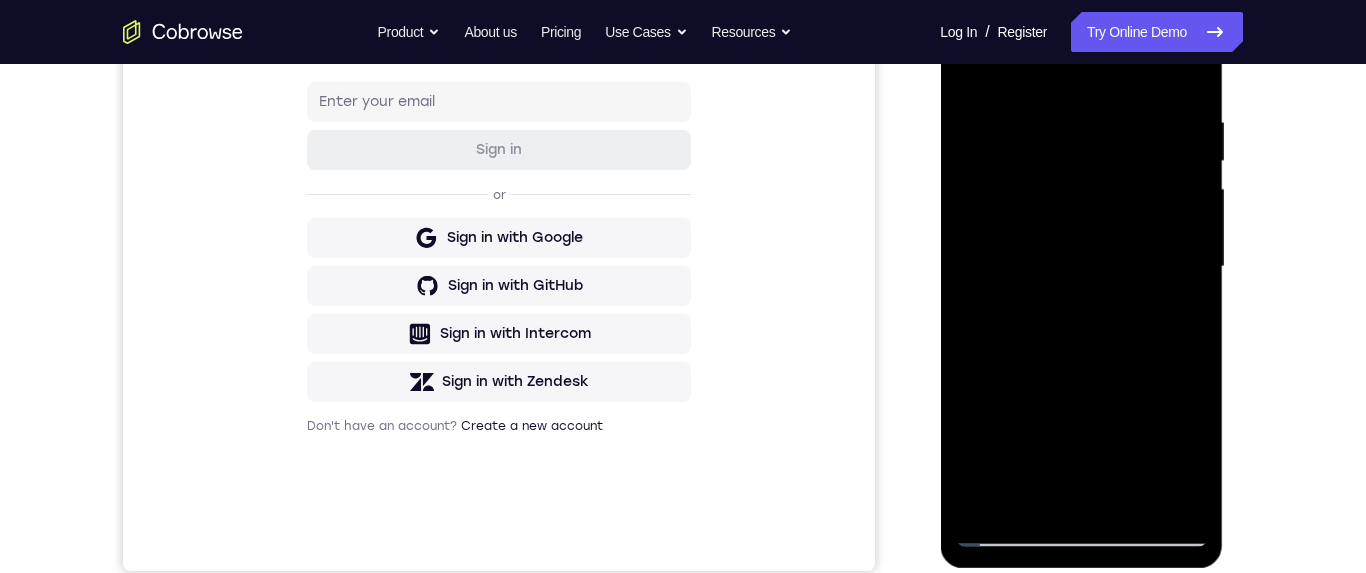 click at bounding box center [1081, 267] 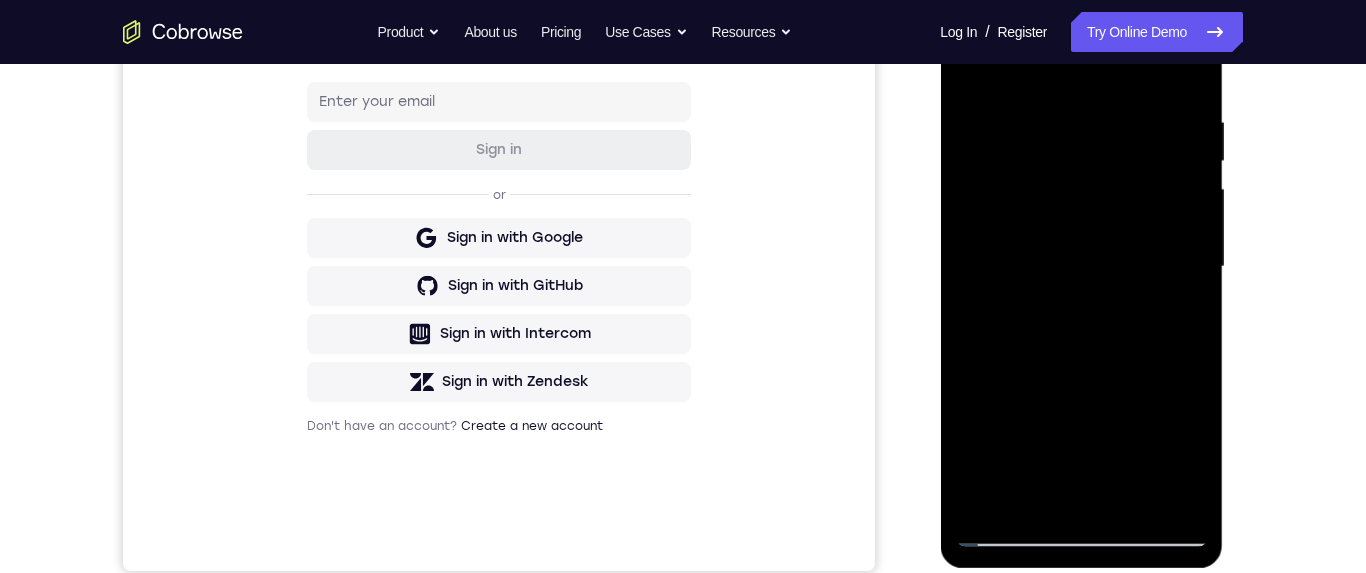 click at bounding box center [1081, 267] 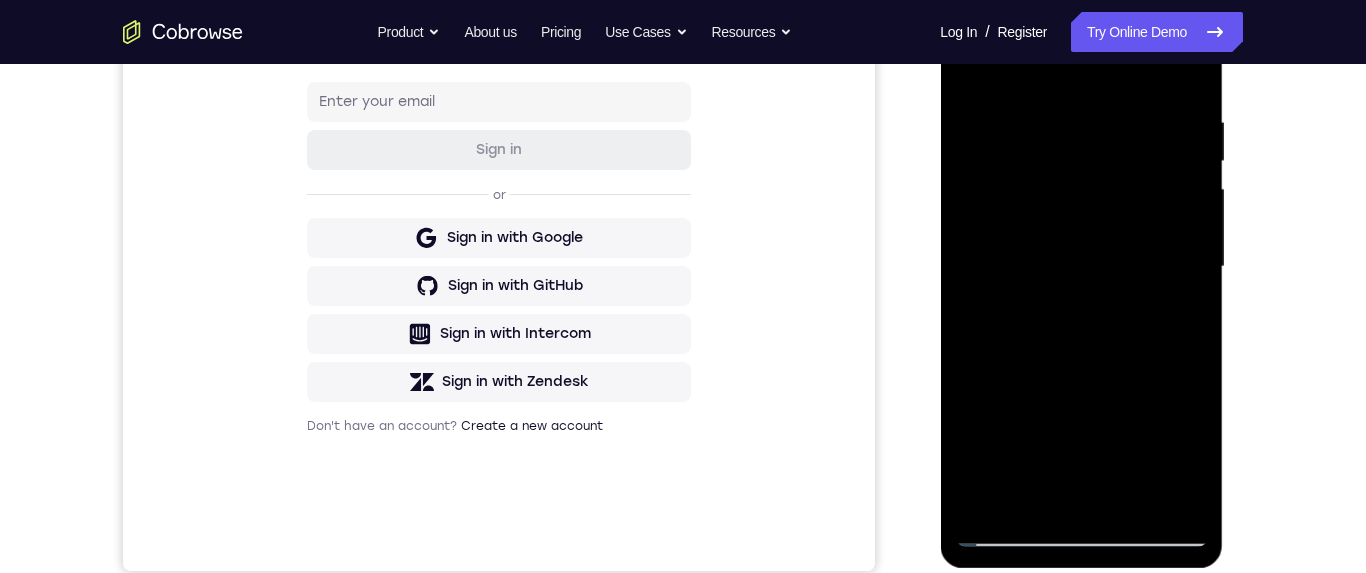 click at bounding box center [1081, 267] 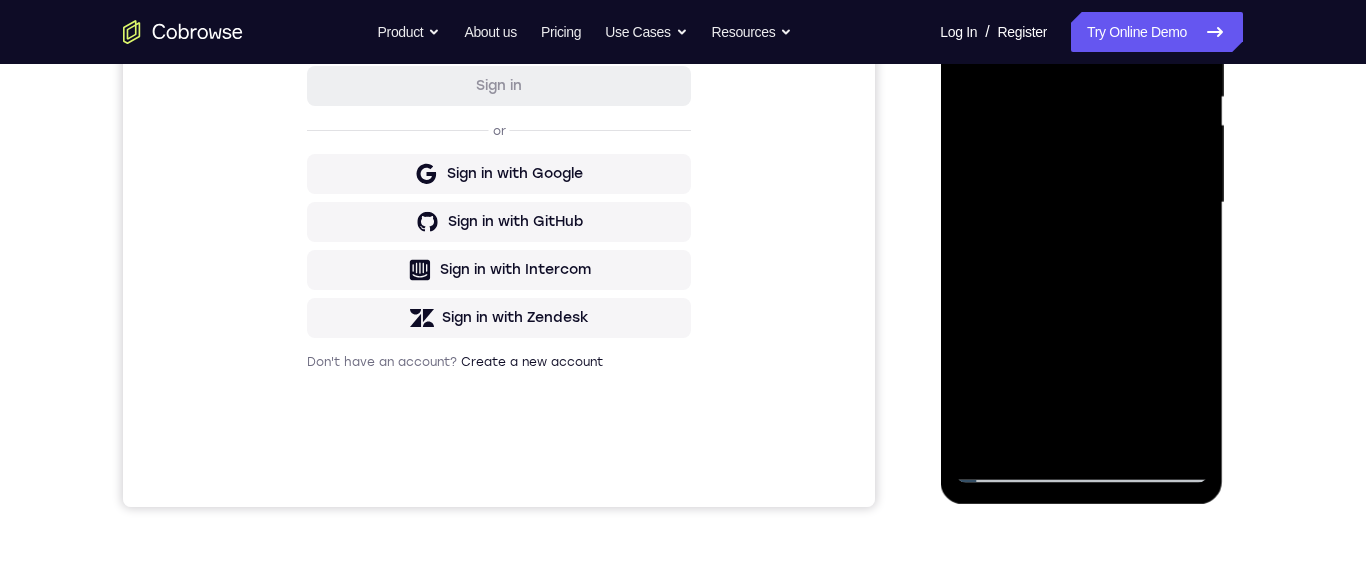 scroll, scrollTop: 427, scrollLeft: 0, axis: vertical 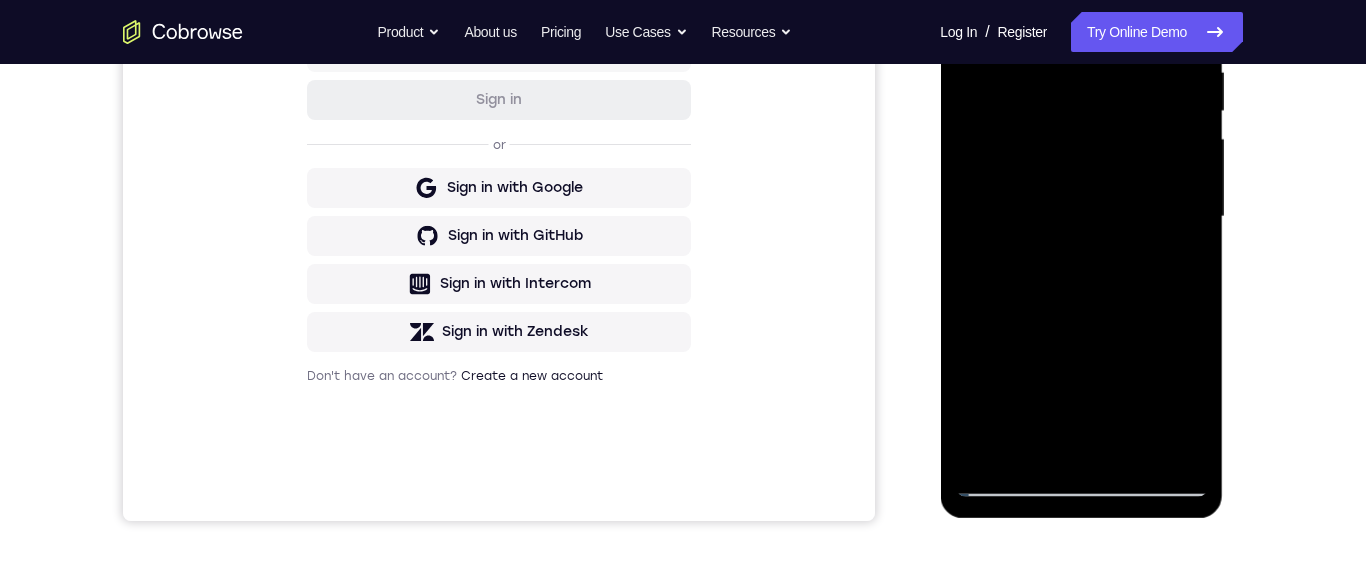 click at bounding box center [1081, 217] 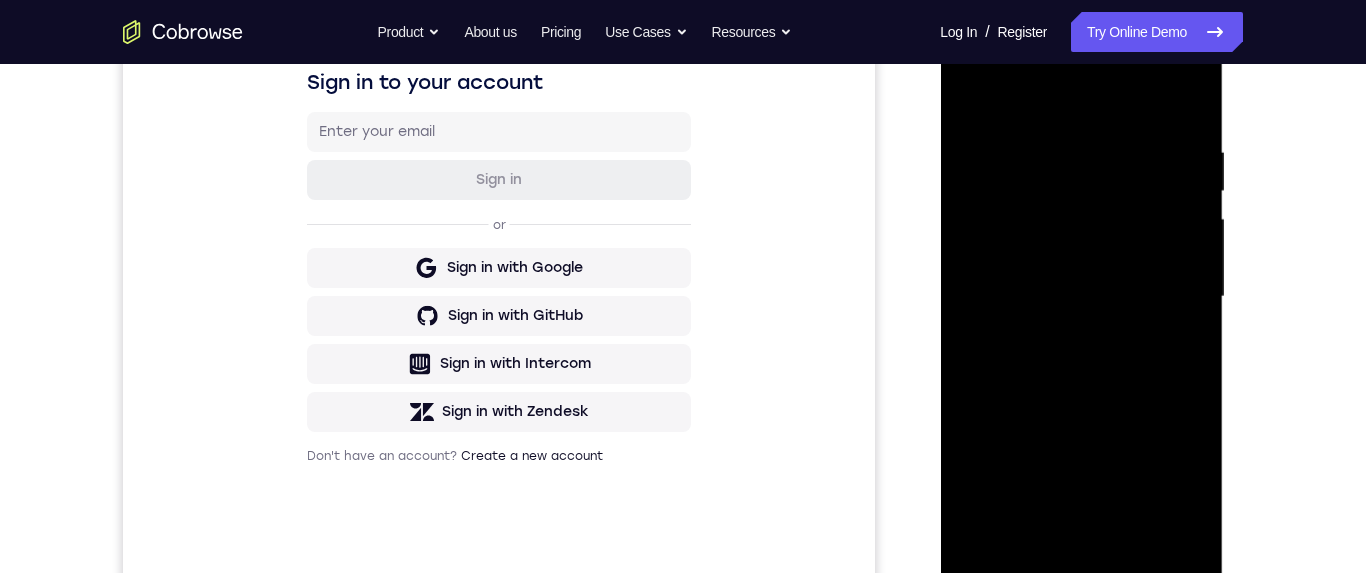 scroll, scrollTop: 367, scrollLeft: 0, axis: vertical 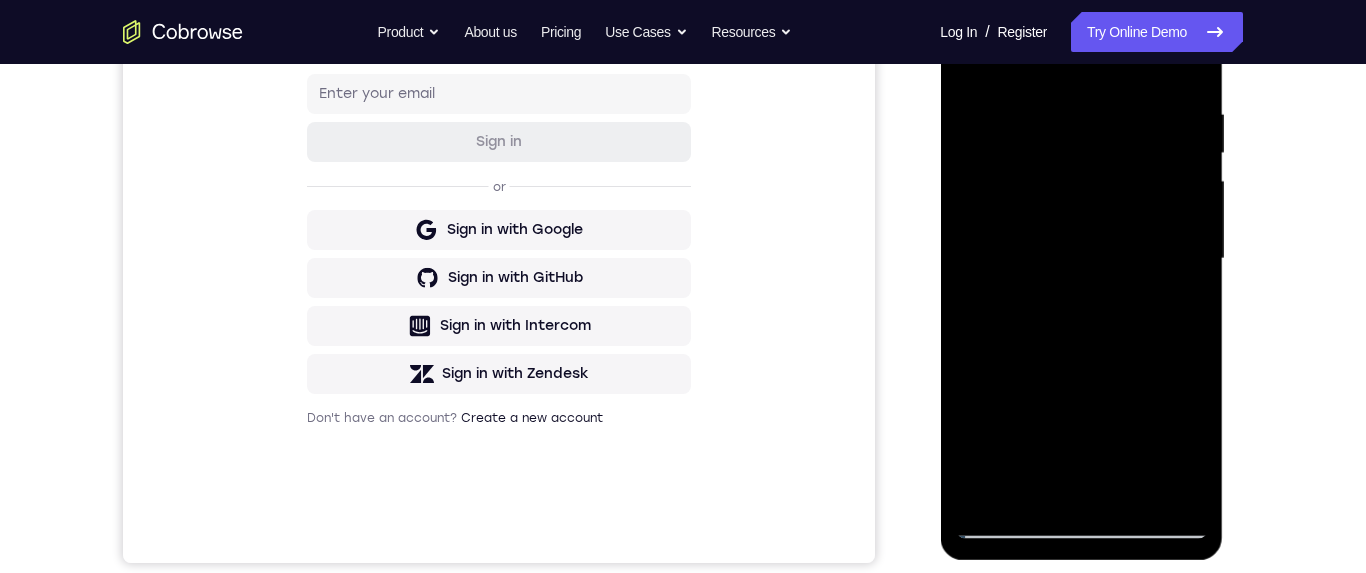 click at bounding box center (1081, 259) 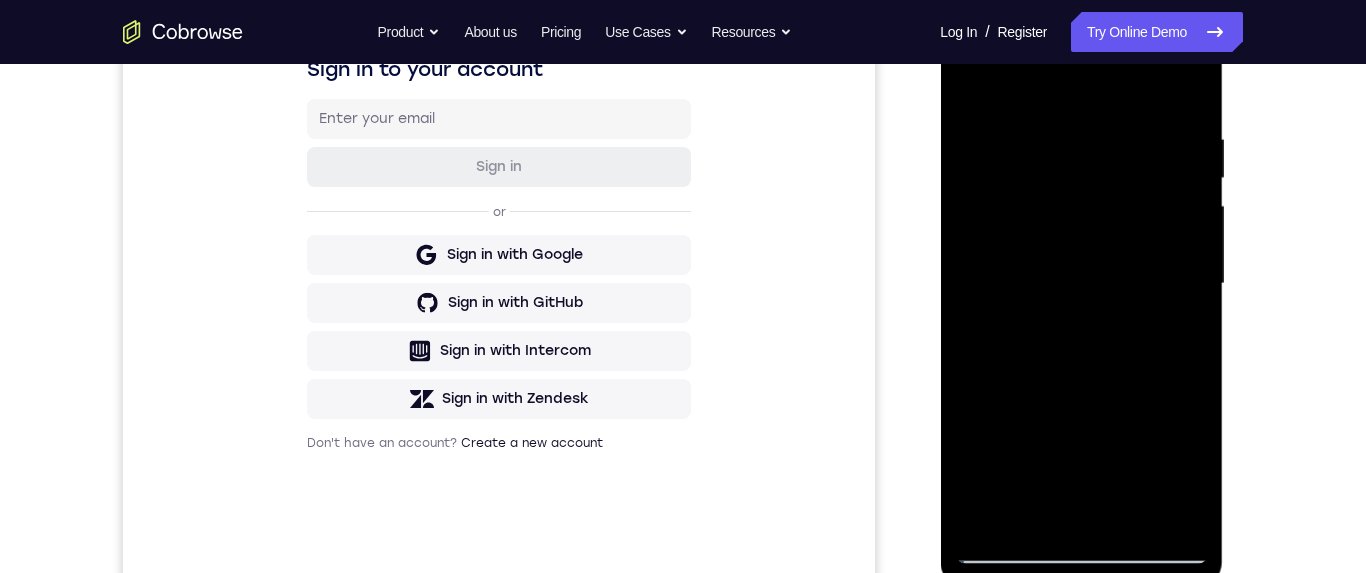 scroll, scrollTop: 331, scrollLeft: 0, axis: vertical 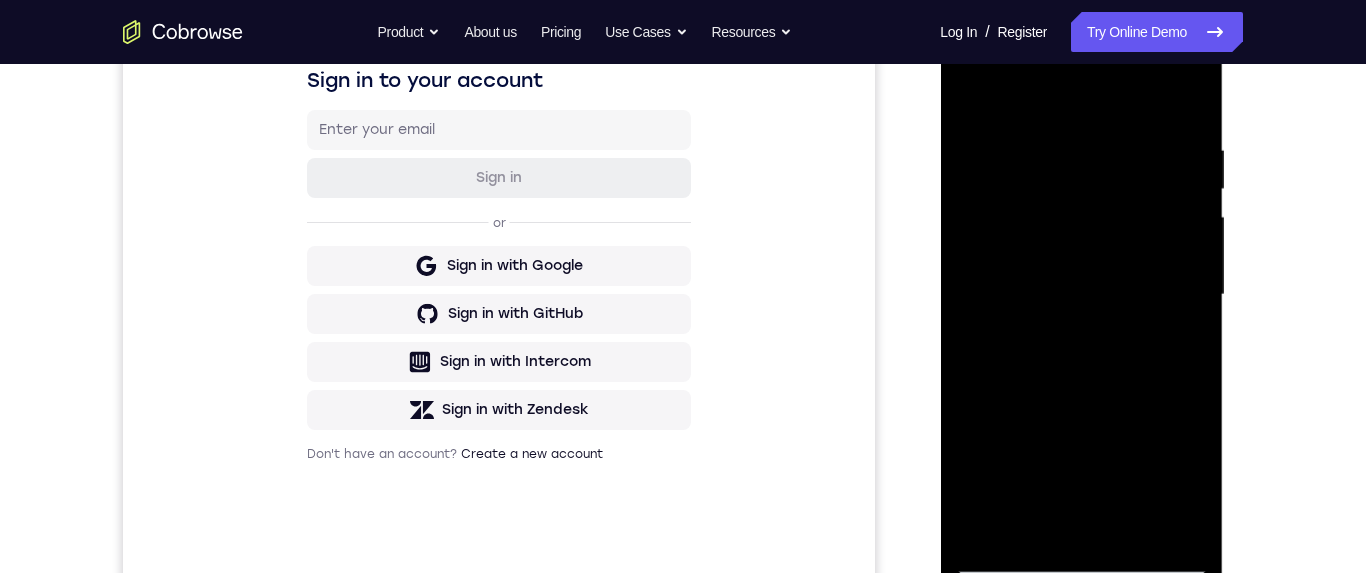click at bounding box center (1081, 295) 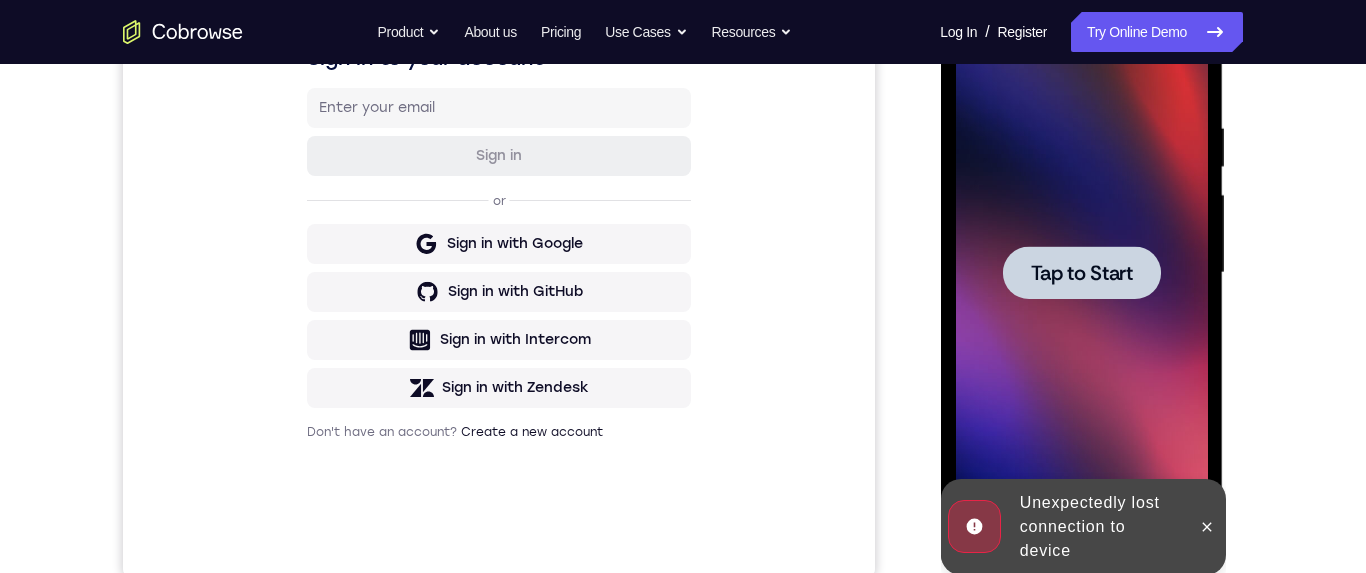 scroll, scrollTop: 381, scrollLeft: 0, axis: vertical 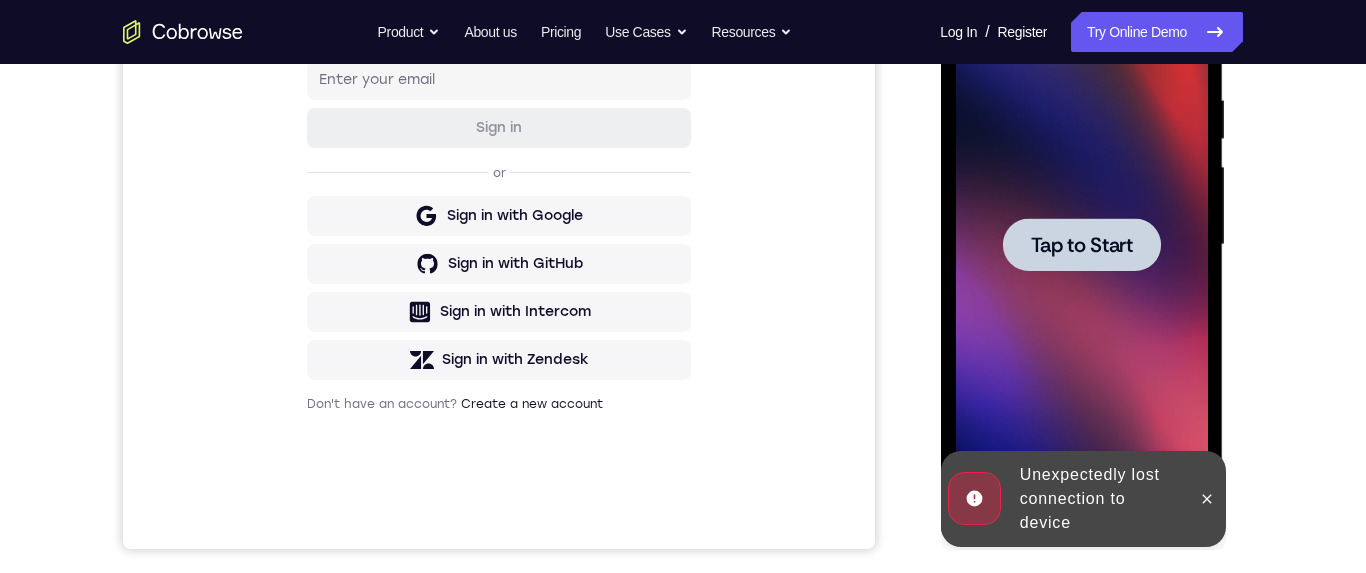 click on "Your Support Agent             Your Customer       Web   iOS   Android                         Next Steps   We’d be happy to give a product demo, answer any technical questions, or share best practices.          Create An Account             Contact Sales" at bounding box center (683, 342) 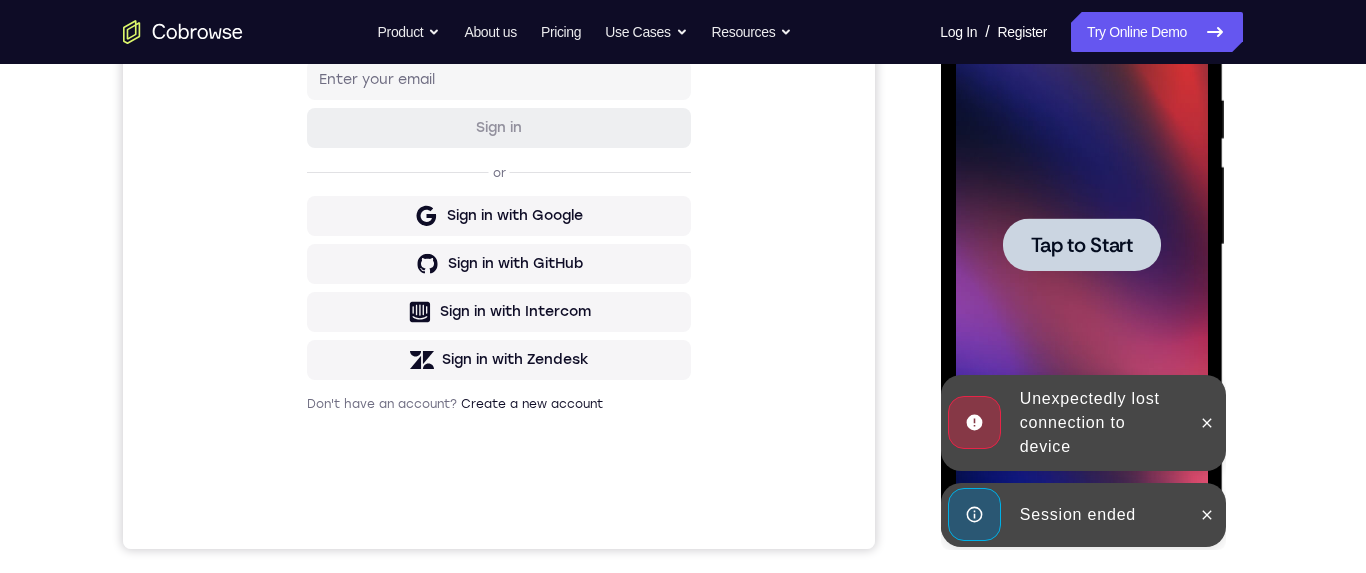 click on "Tap to Start" at bounding box center [1081, 245] 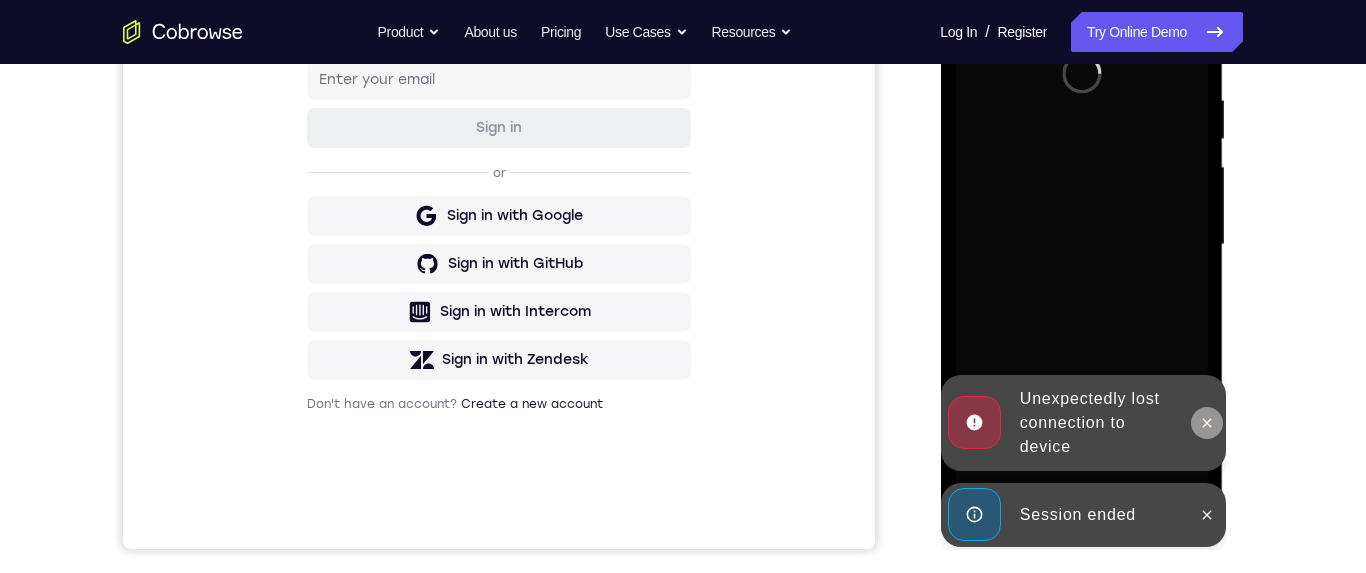 click 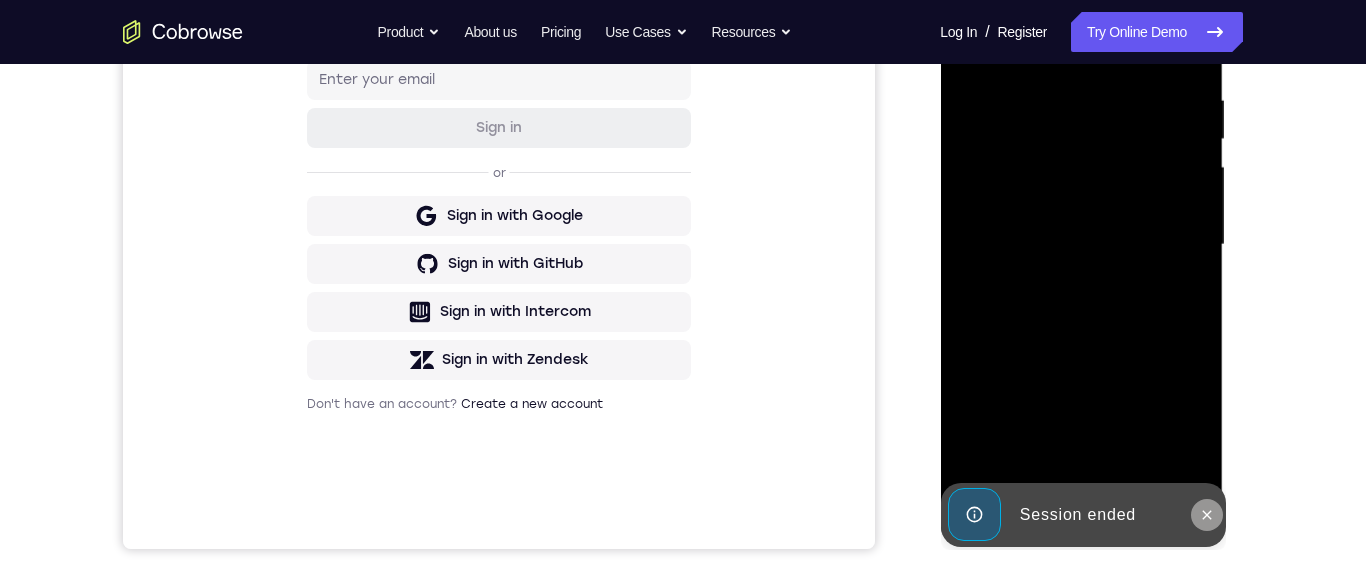 click 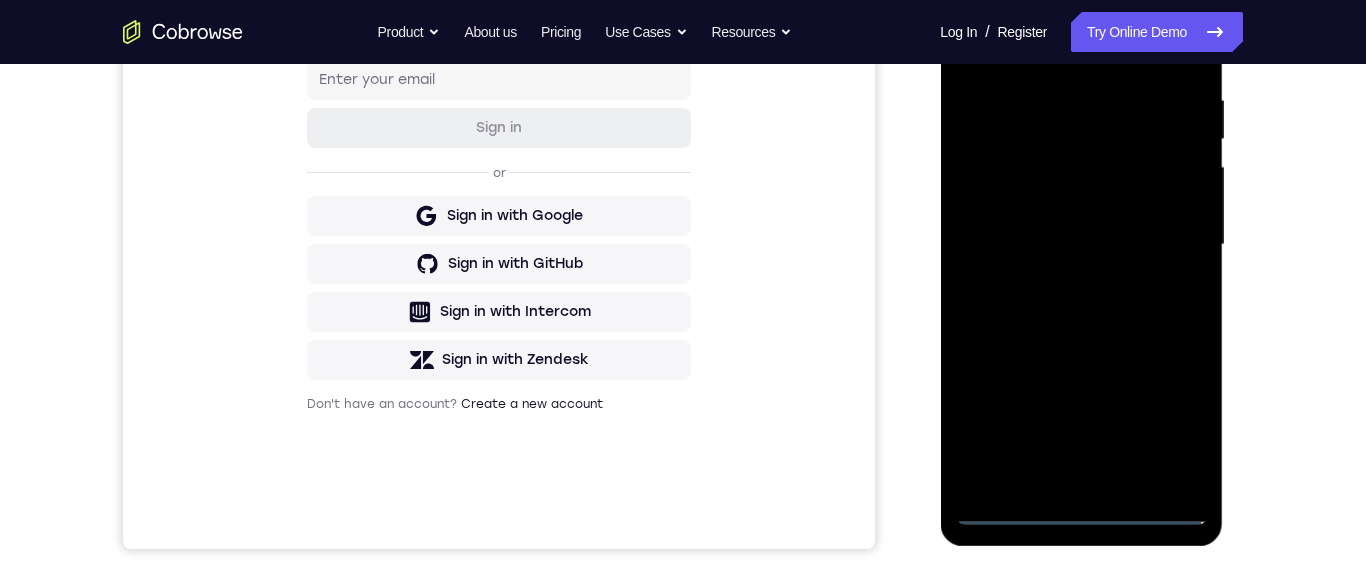 click at bounding box center (1081, 245) 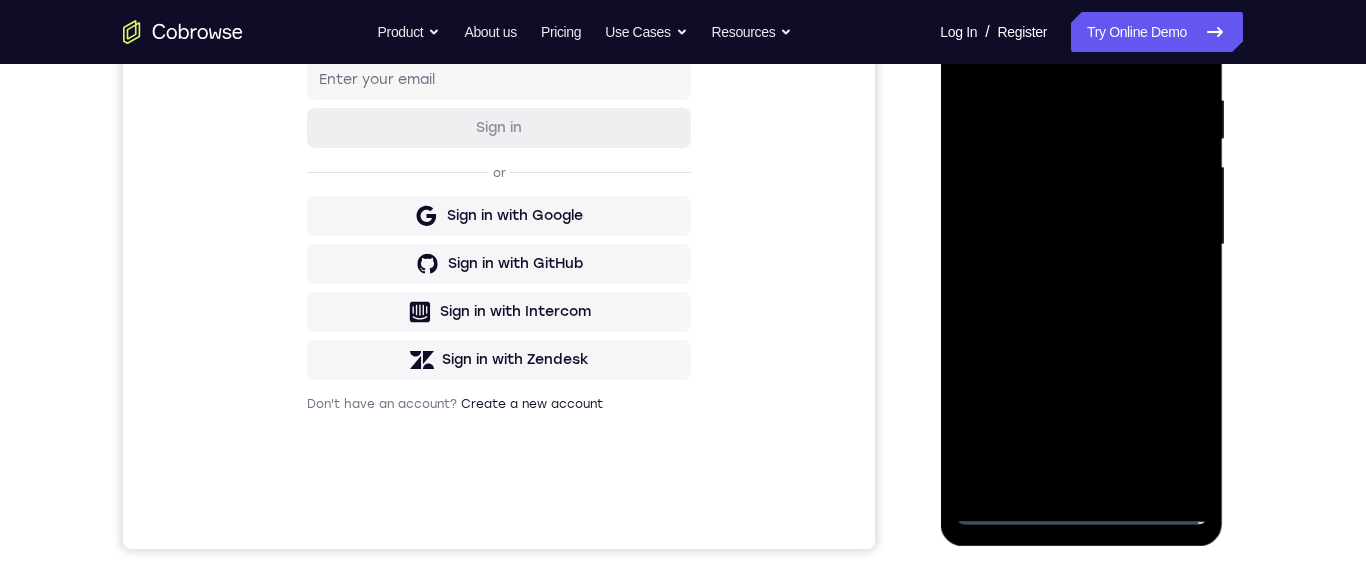 click at bounding box center (1081, 245) 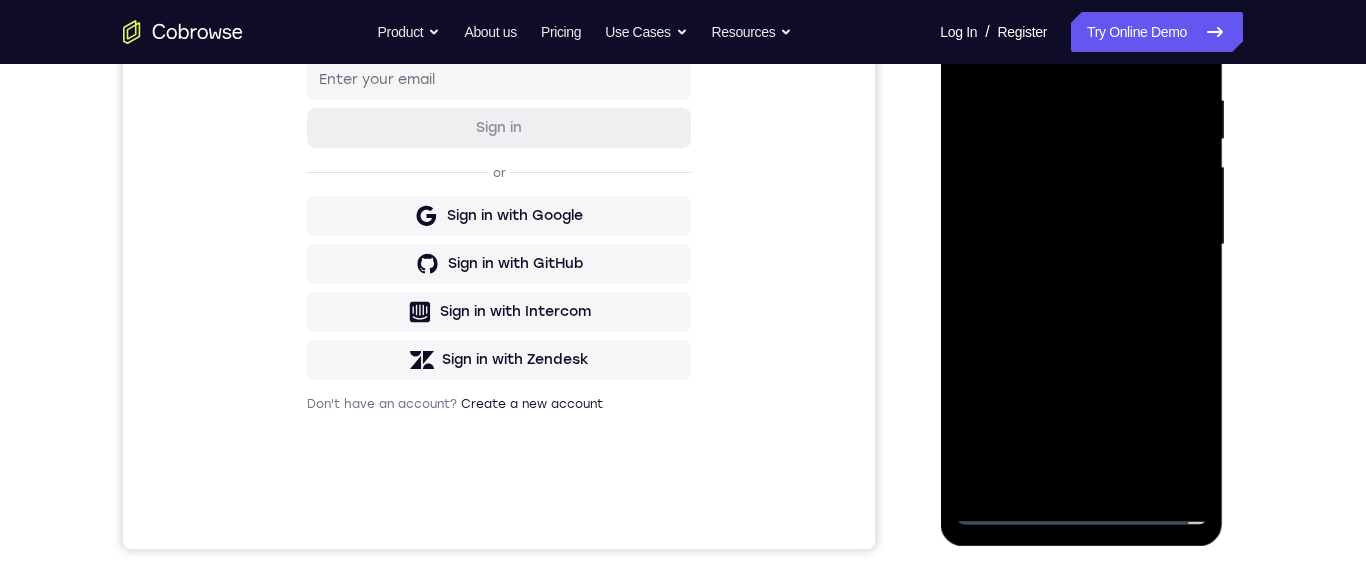 click at bounding box center (1081, 245) 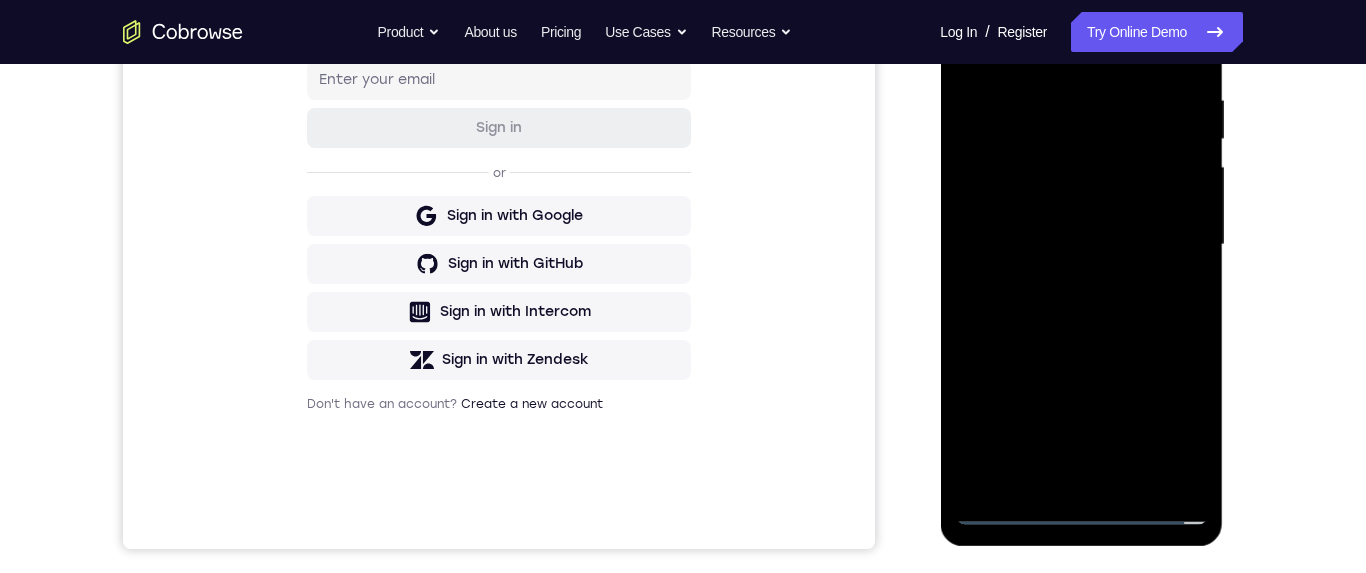 click at bounding box center (1081, 245) 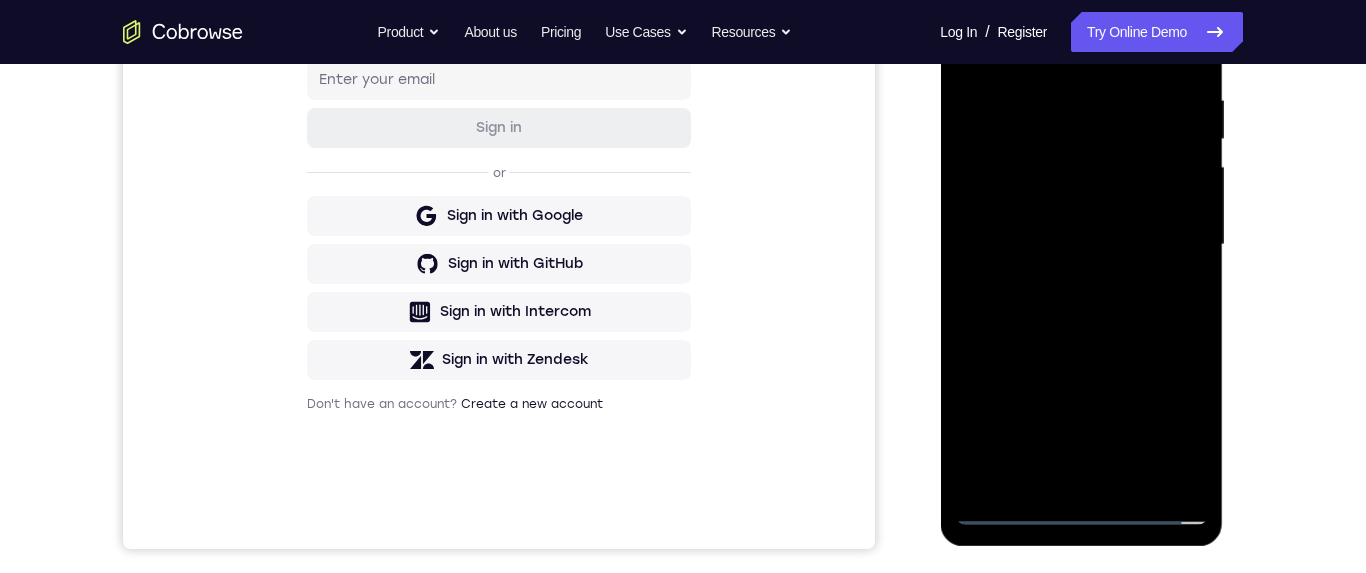 click at bounding box center (1081, 245) 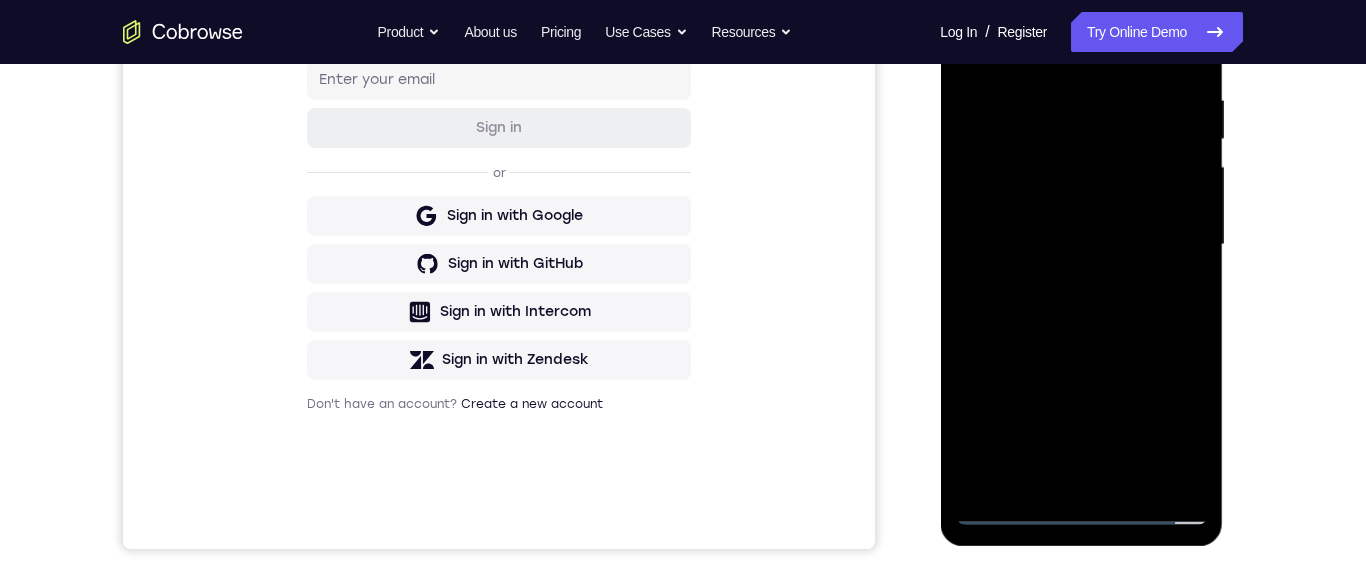 click at bounding box center [1081, 245] 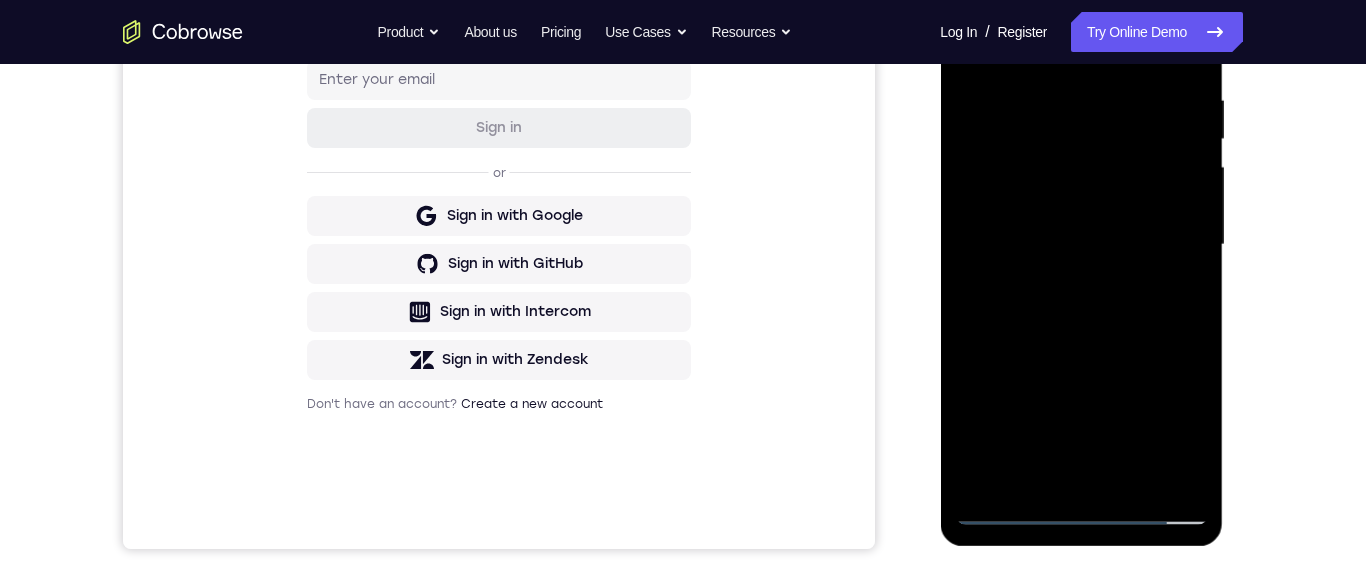 click at bounding box center (1081, 245) 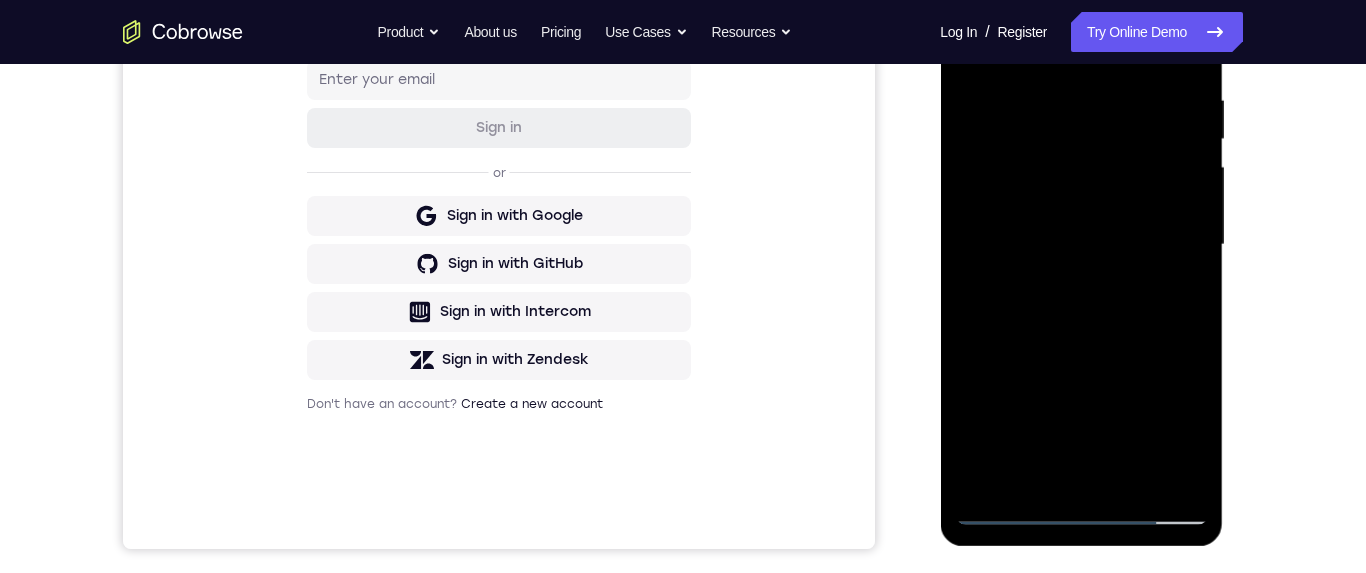 click at bounding box center (1081, 245) 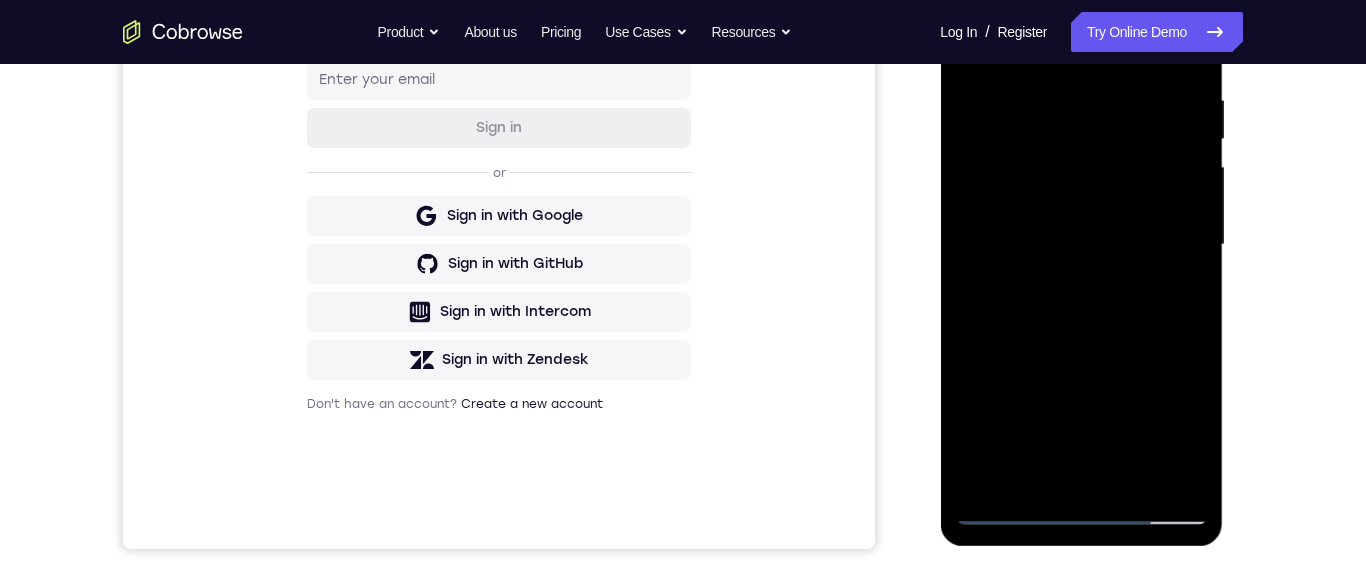click at bounding box center [1081, 245] 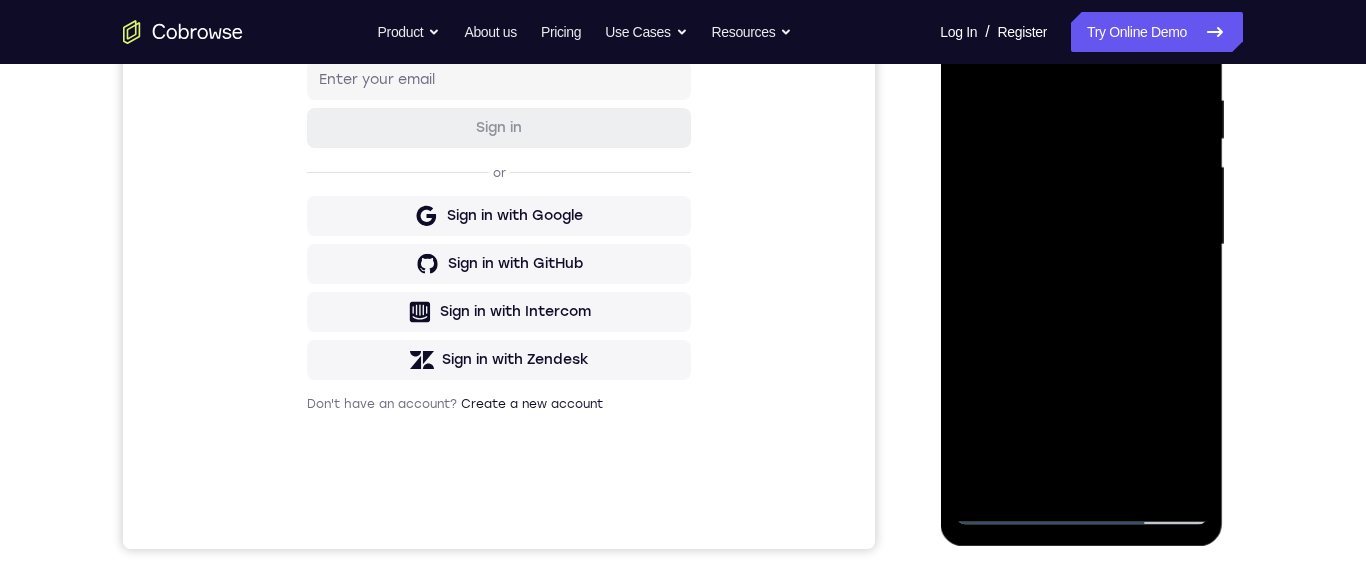 click at bounding box center (1081, 245) 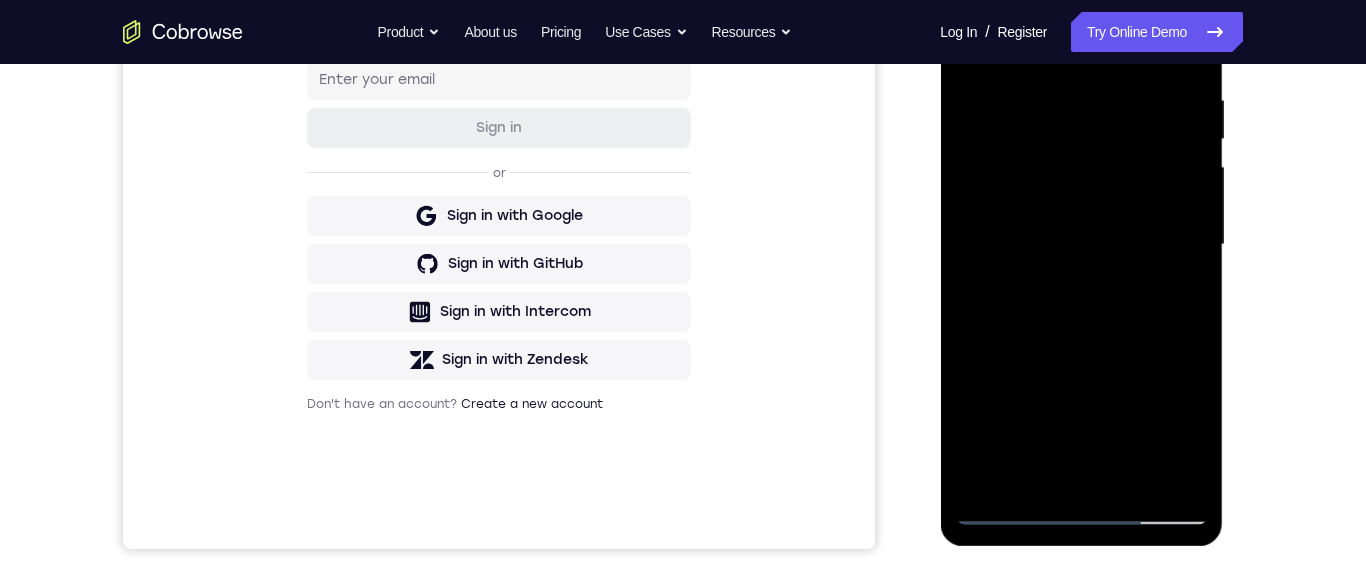 click at bounding box center [1081, 245] 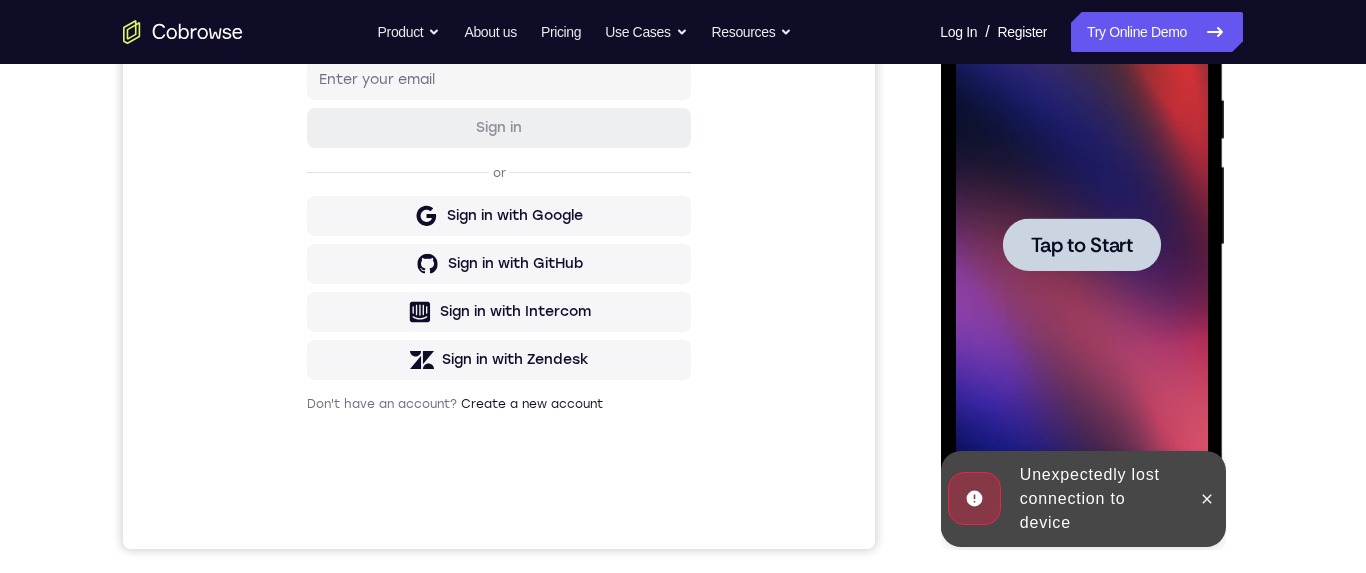 click on "Tap to Start" at bounding box center [1081, 245] 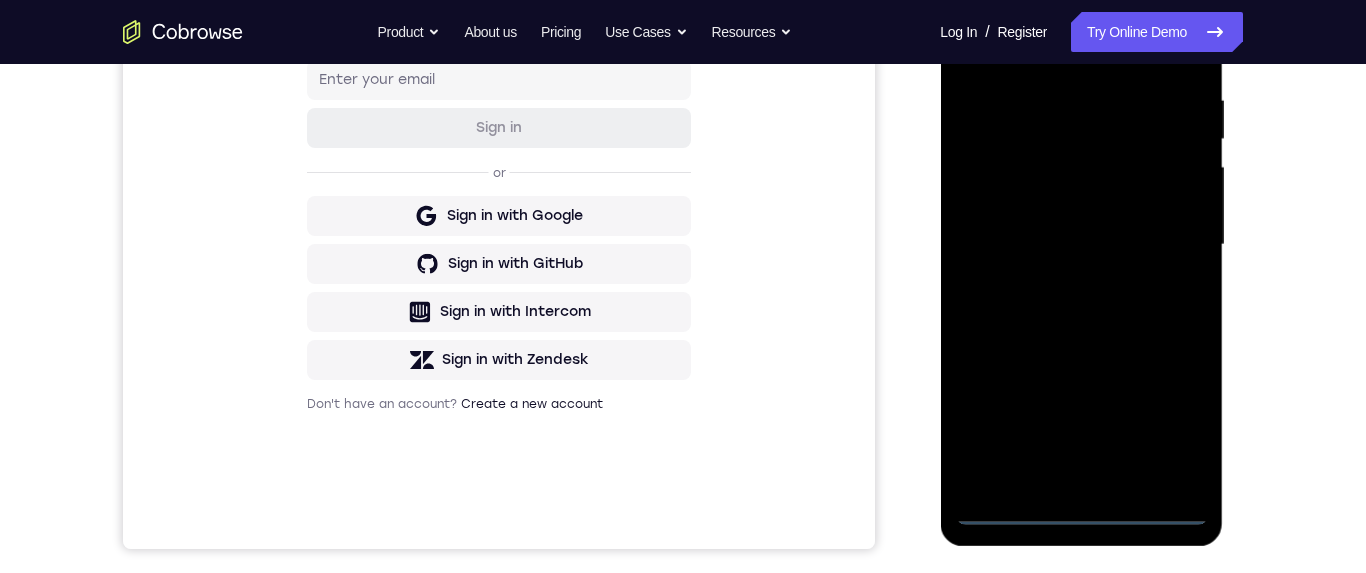 scroll, scrollTop: 532, scrollLeft: 0, axis: vertical 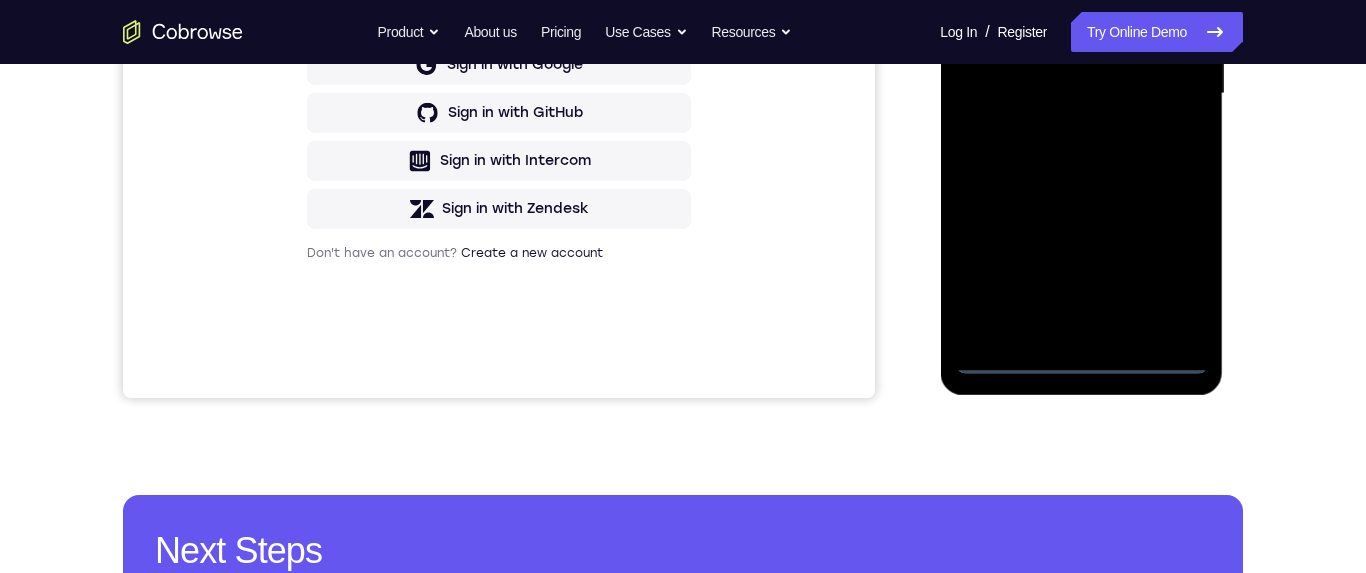 click at bounding box center (1081, 94) 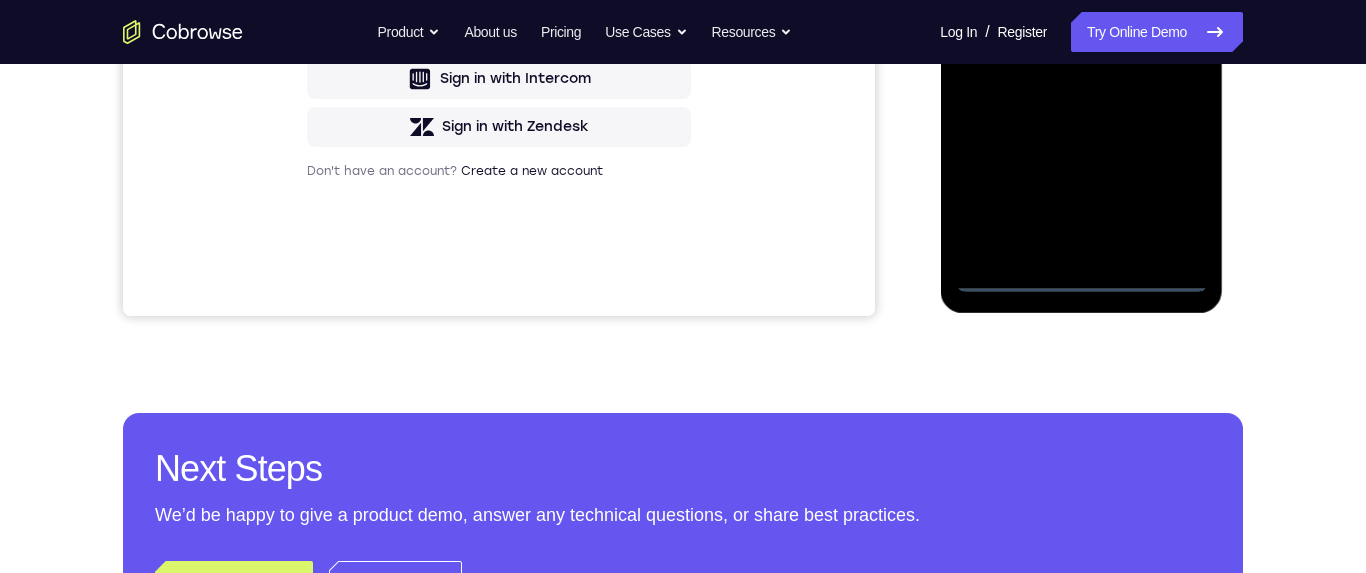 scroll, scrollTop: 388, scrollLeft: 0, axis: vertical 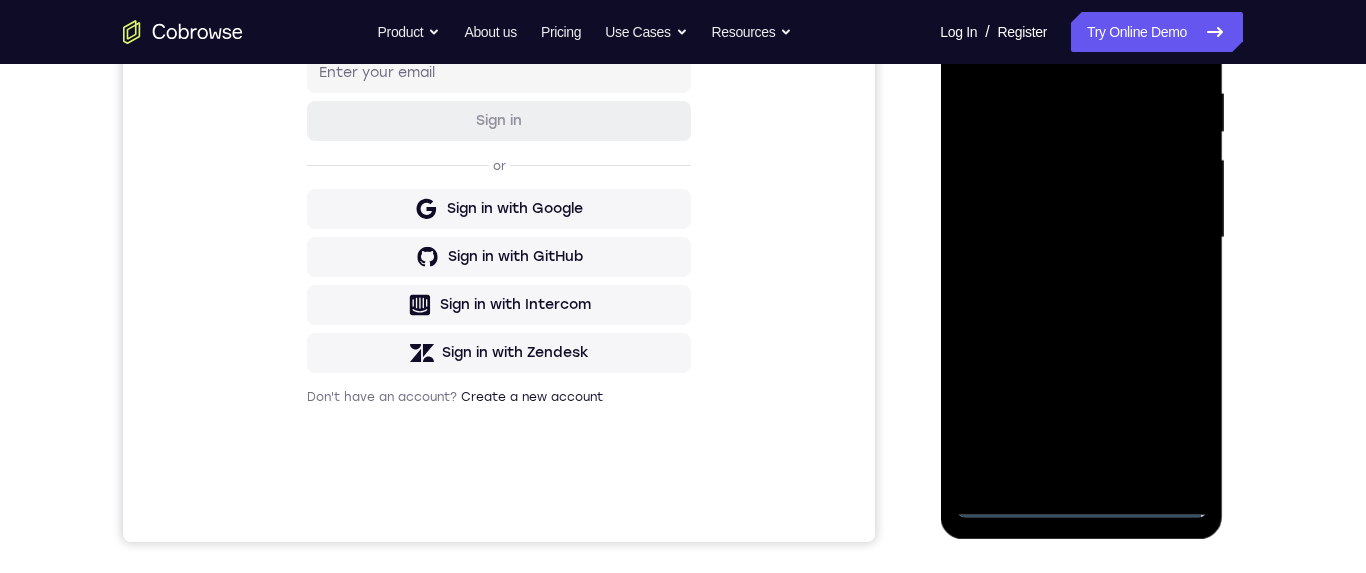 click at bounding box center [1081, 238] 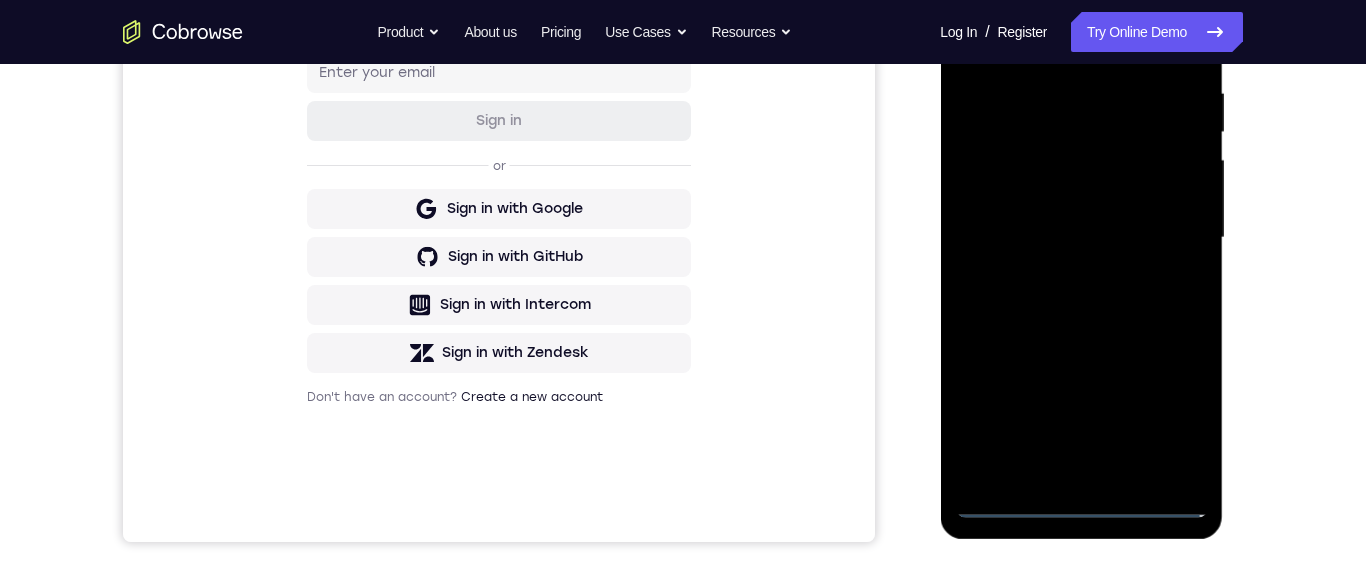 click at bounding box center [1081, 238] 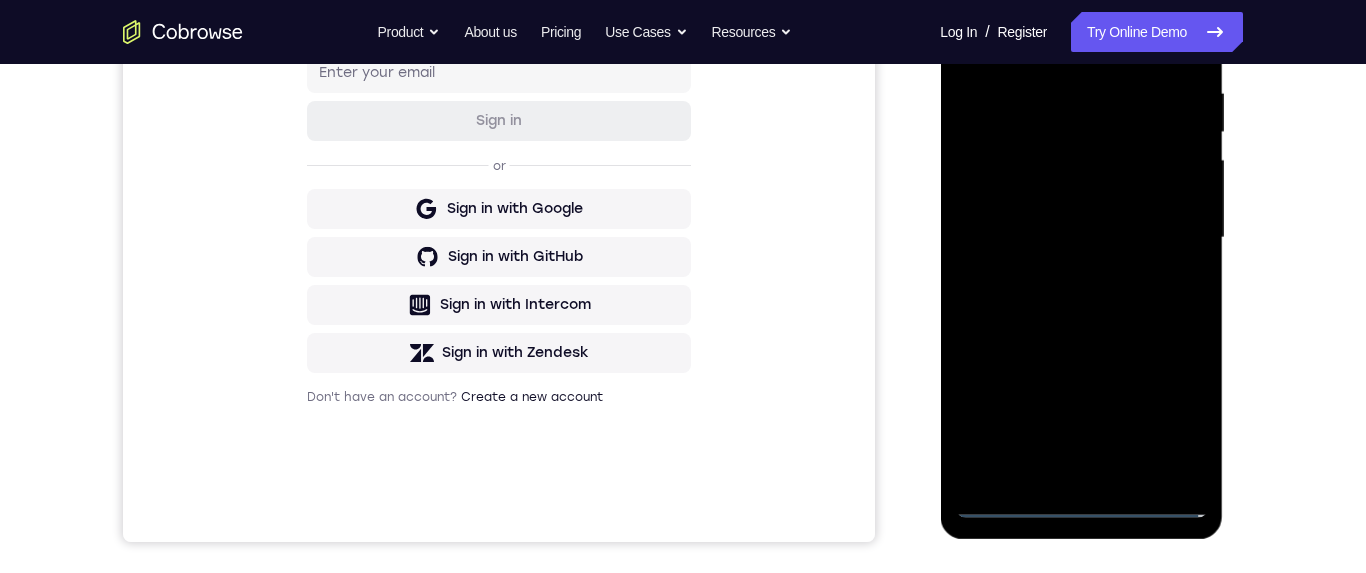 click at bounding box center [1081, 238] 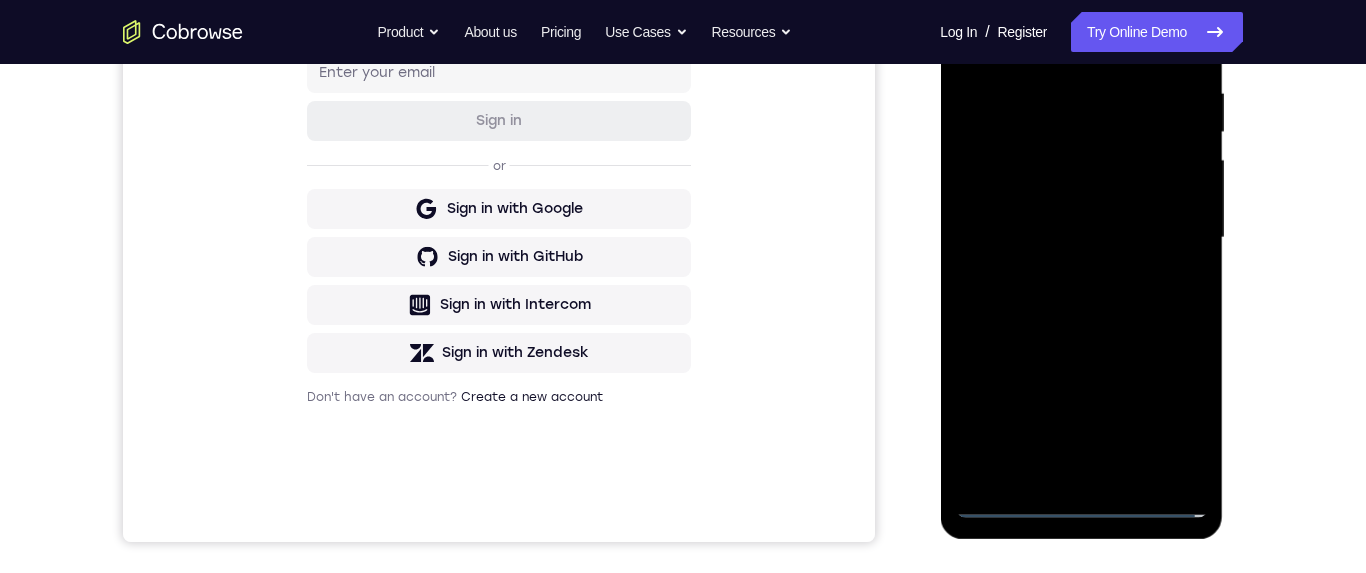 click at bounding box center (1081, 238) 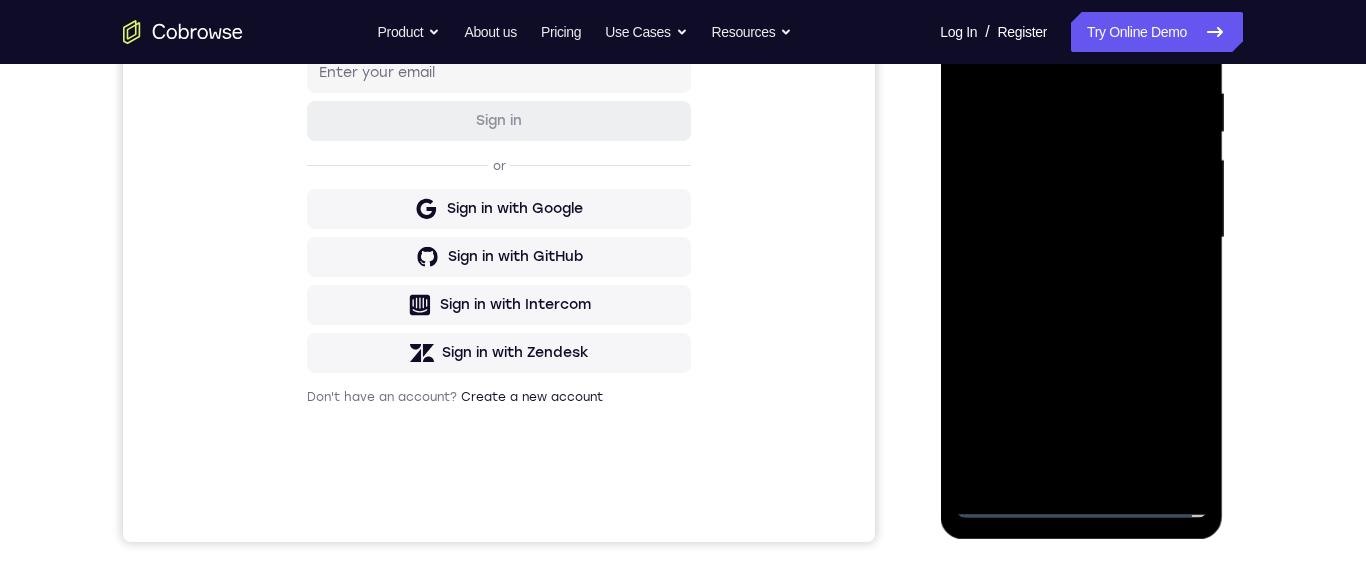 click at bounding box center (1081, 238) 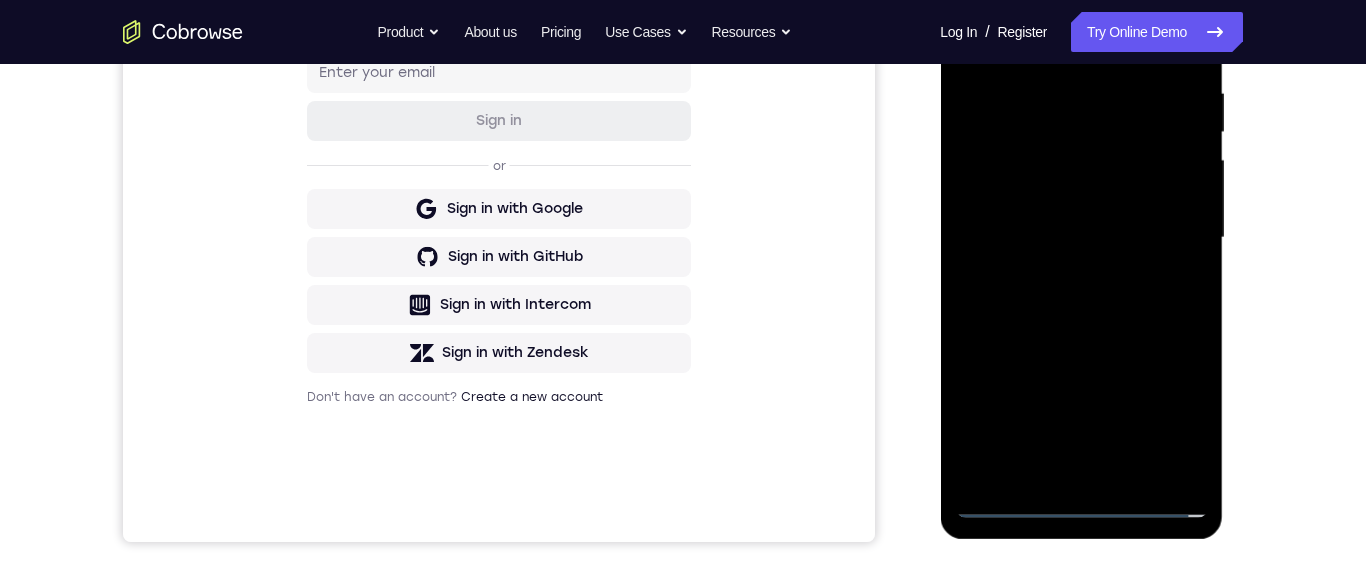 click at bounding box center (1081, 238) 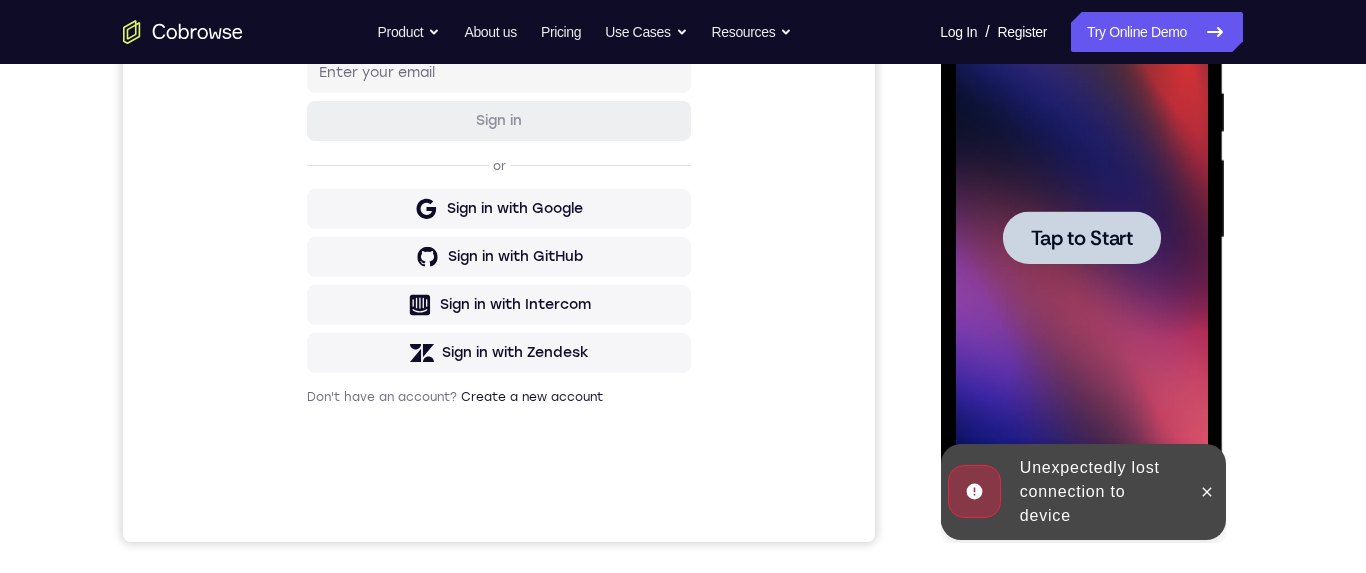 click on "Tap to Start" at bounding box center [1081, 238] 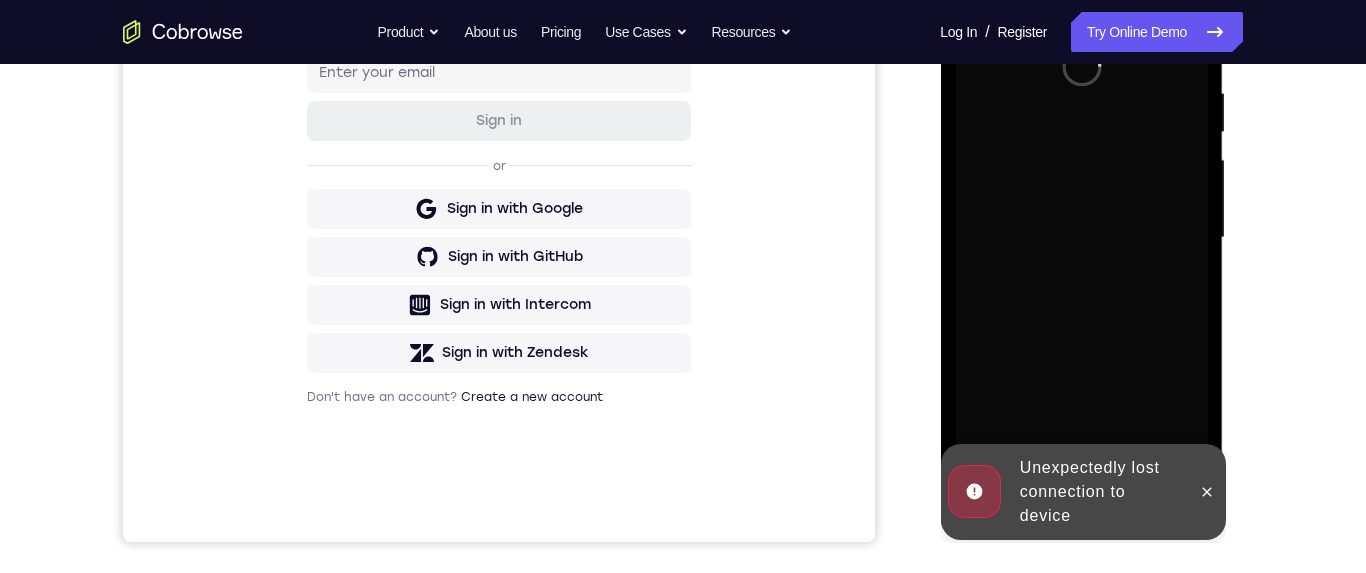 scroll, scrollTop: 173, scrollLeft: 0, axis: vertical 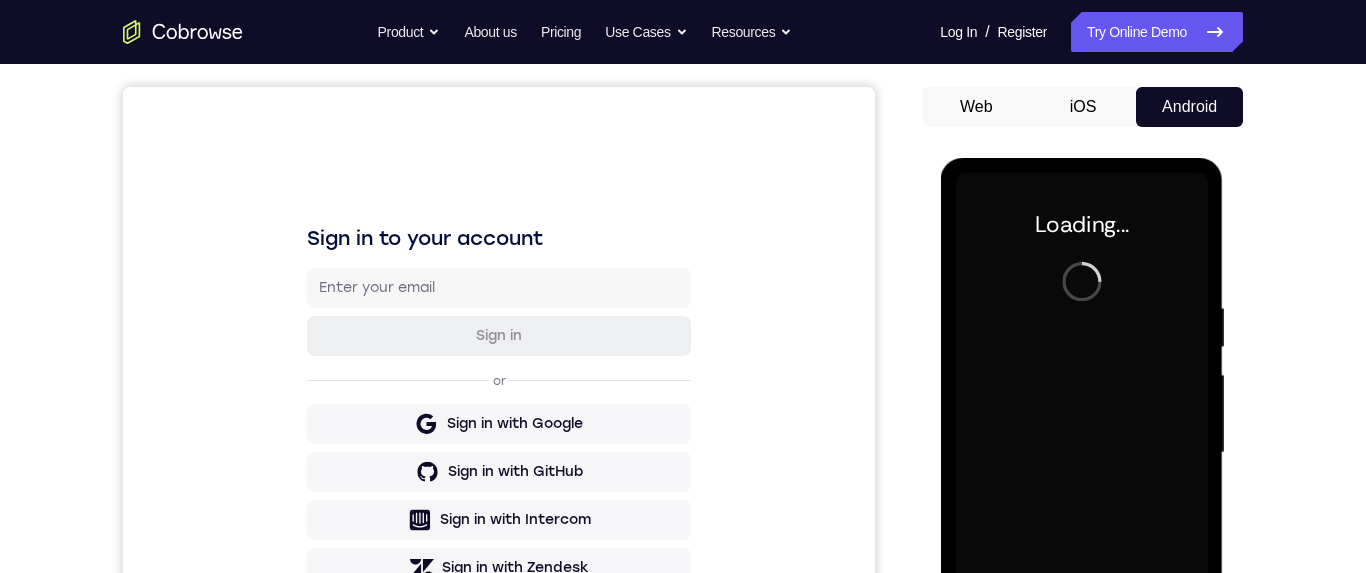click 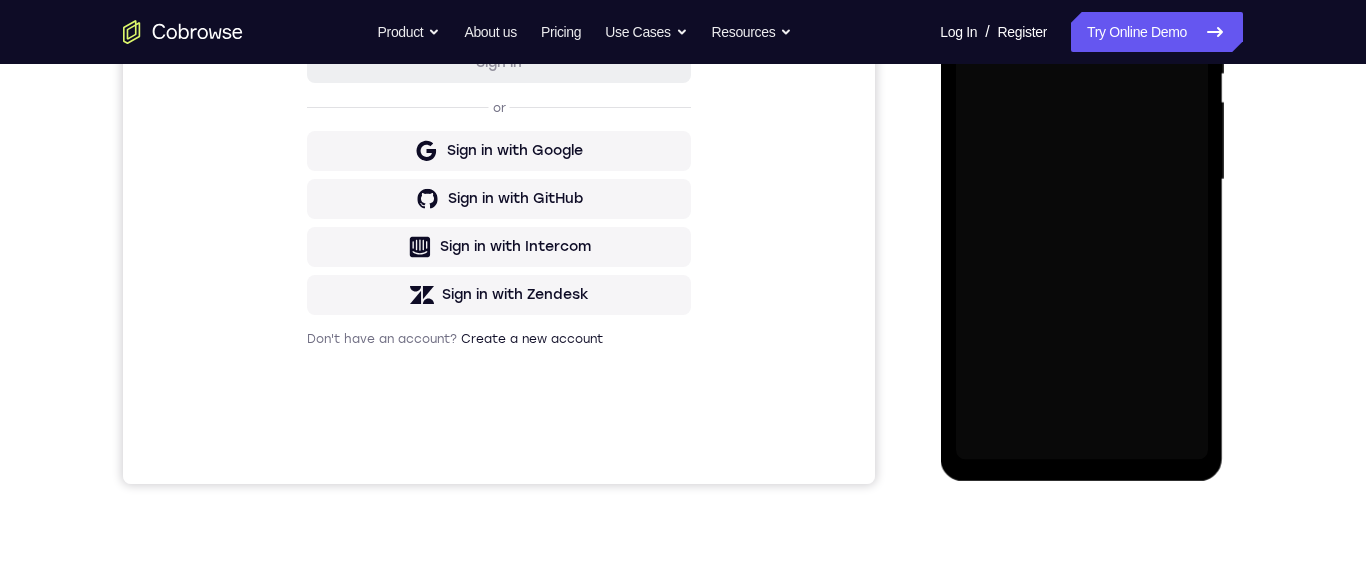 scroll, scrollTop: 363, scrollLeft: 0, axis: vertical 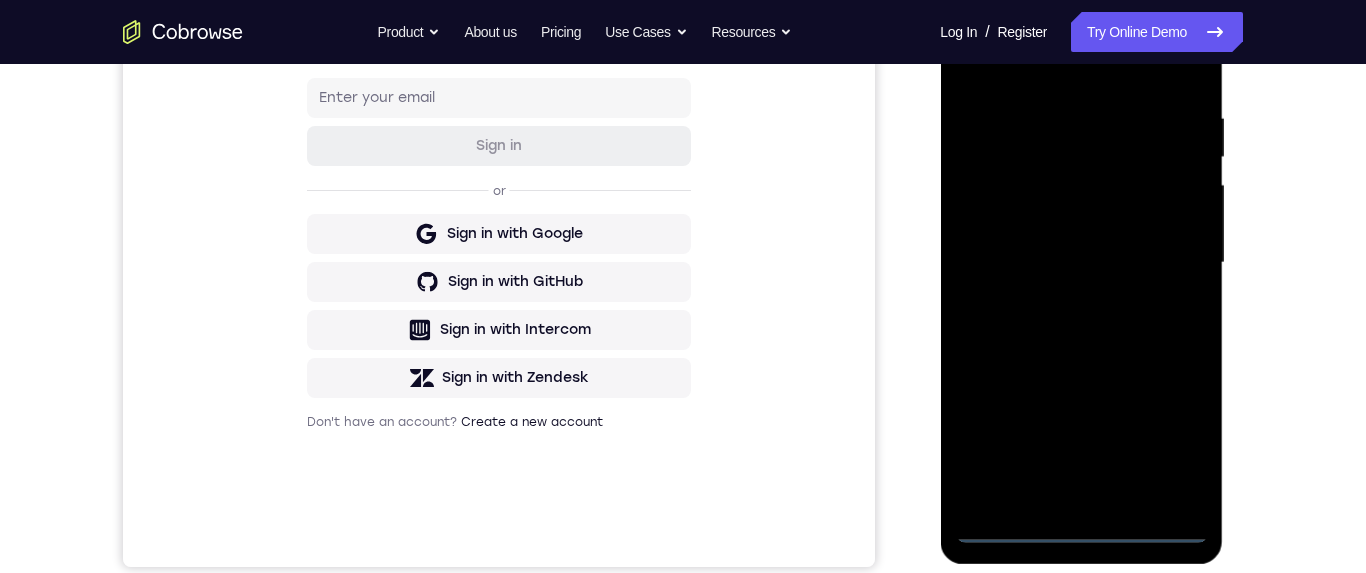 click at bounding box center [1081, 263] 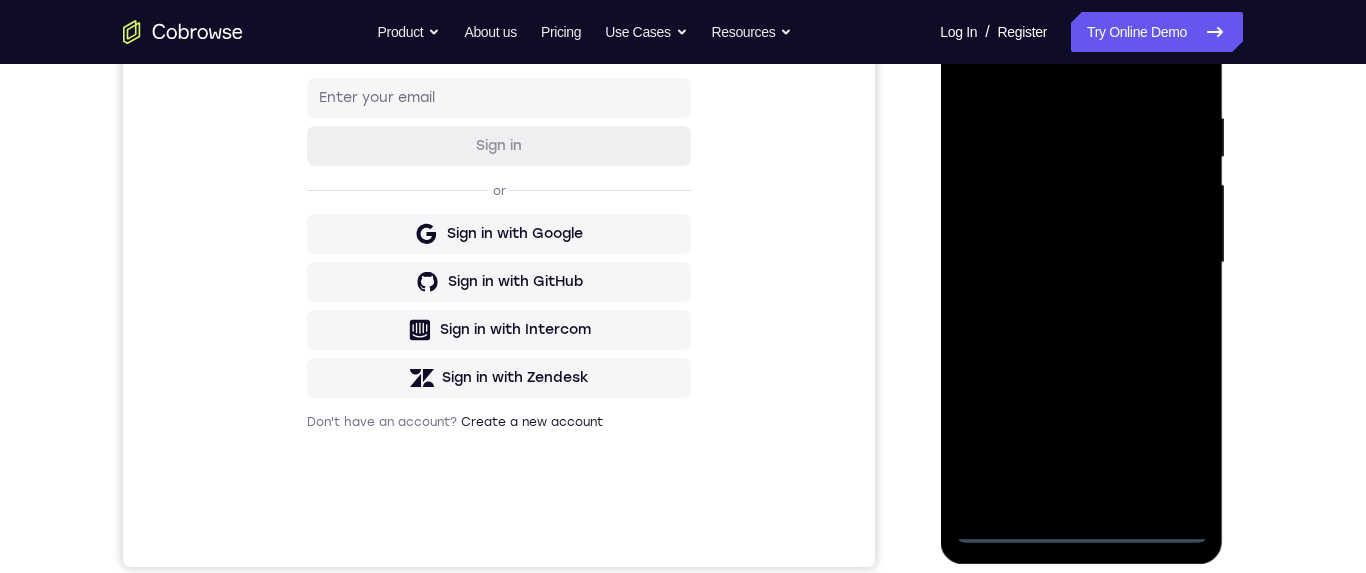 click at bounding box center (1081, 263) 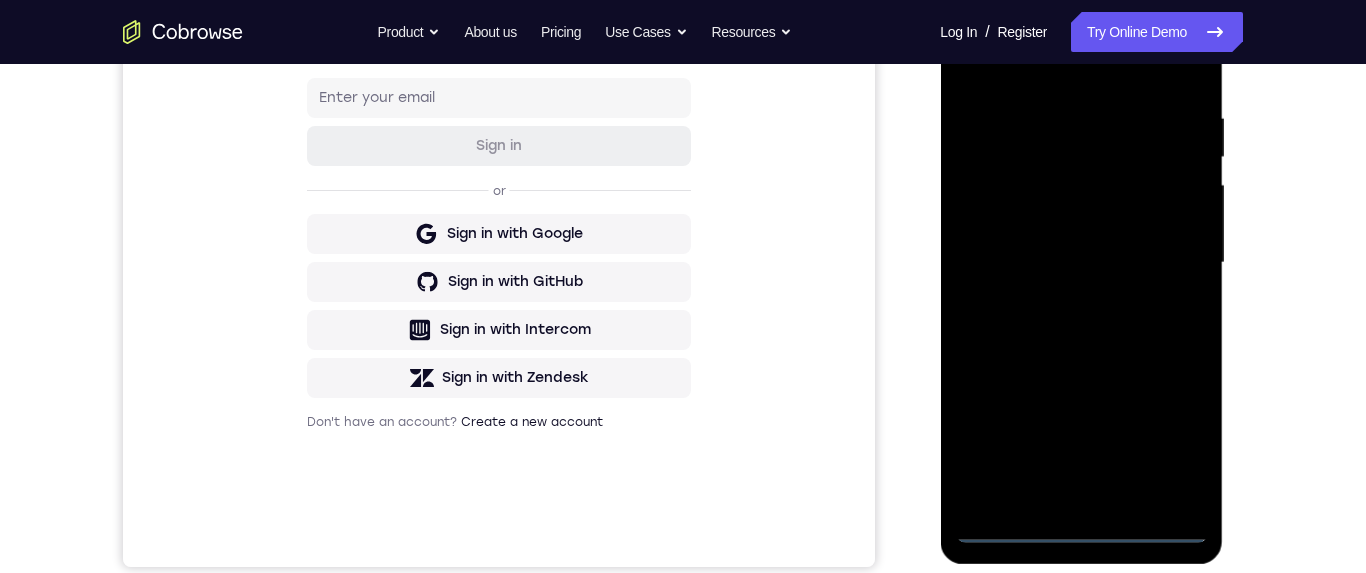 click at bounding box center [1081, 263] 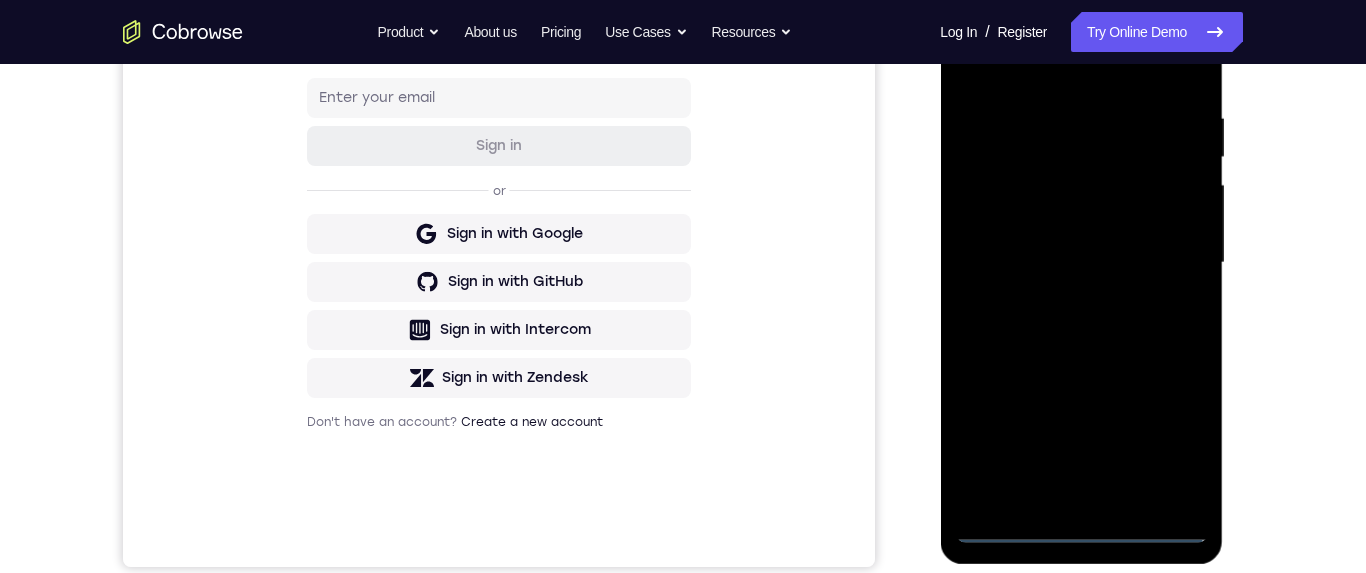 click at bounding box center [1081, 263] 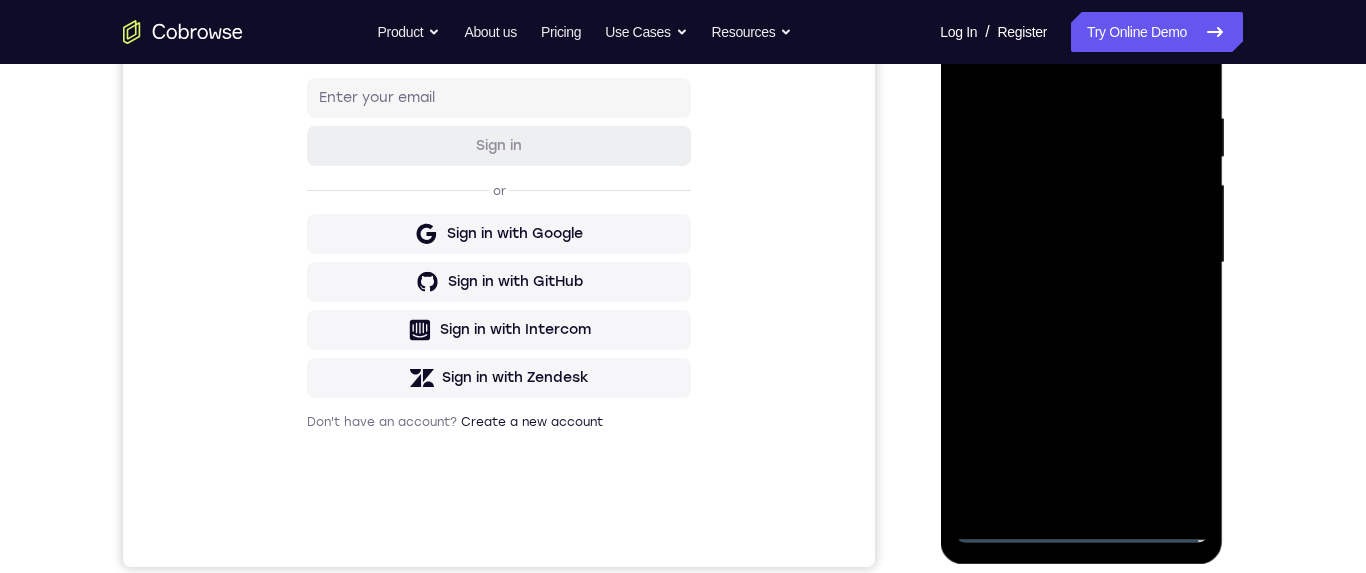 click at bounding box center [1081, 263] 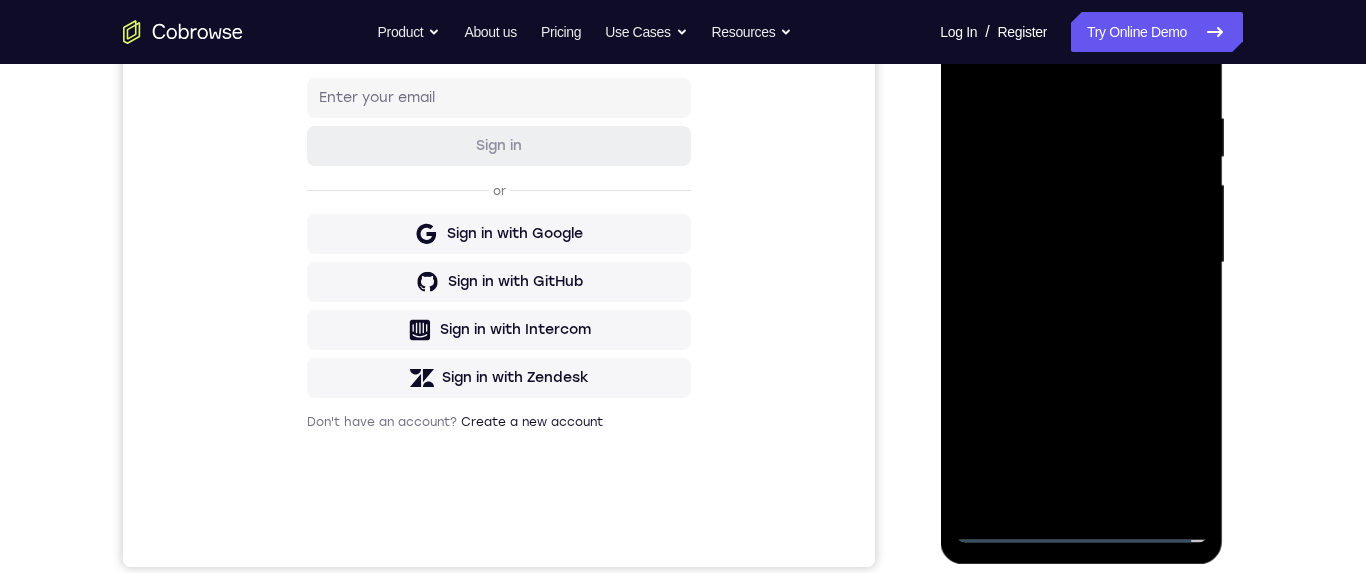 click at bounding box center [1081, 263] 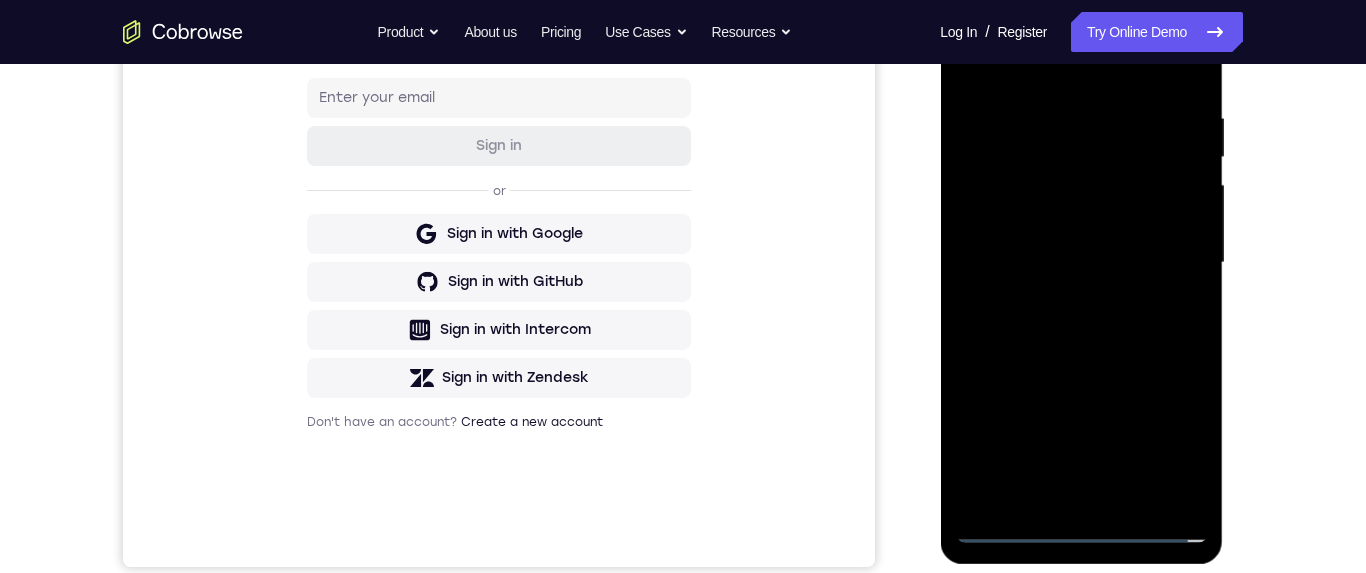 click at bounding box center [1081, 263] 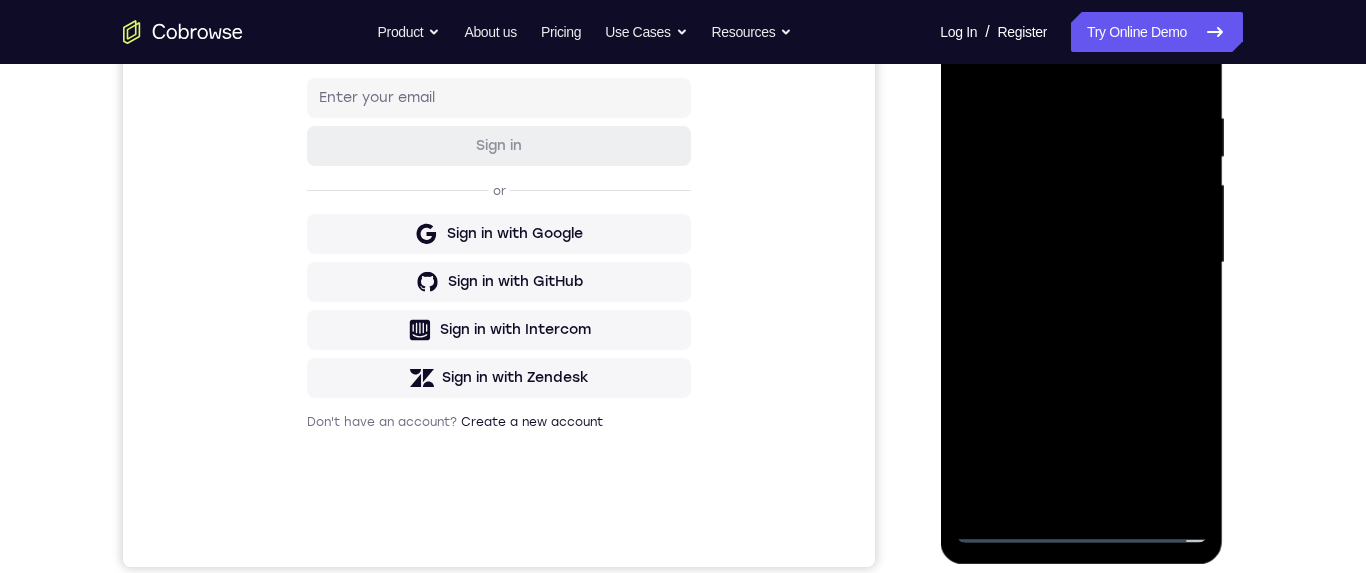 click at bounding box center [1081, 263] 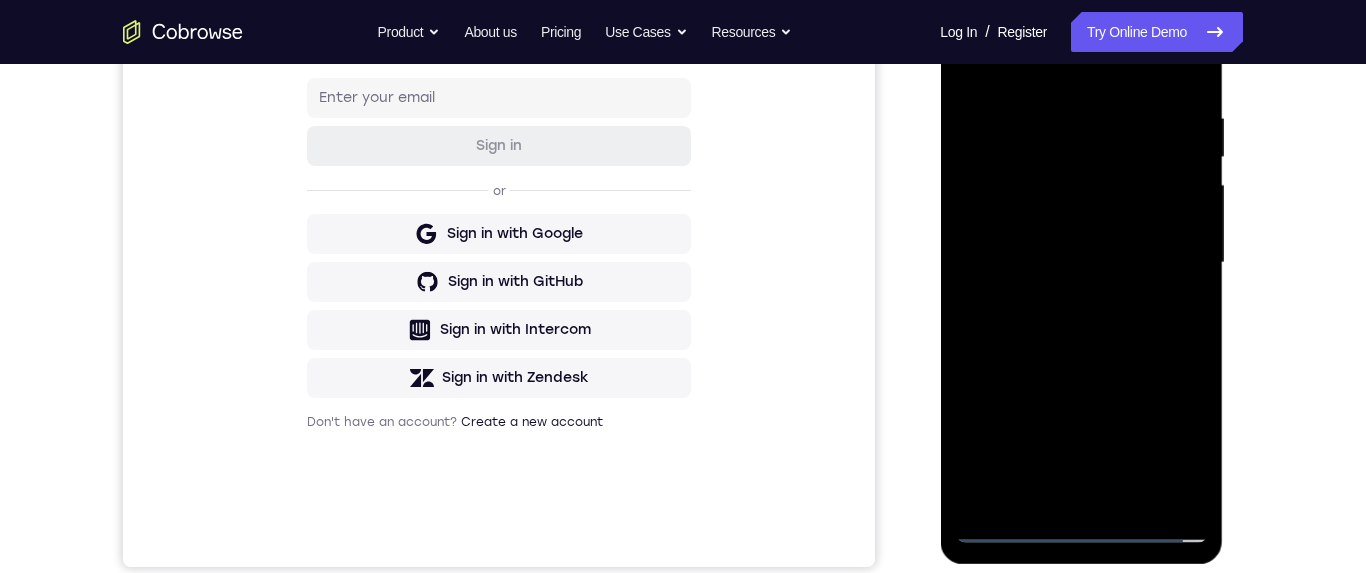 click at bounding box center (1081, 263) 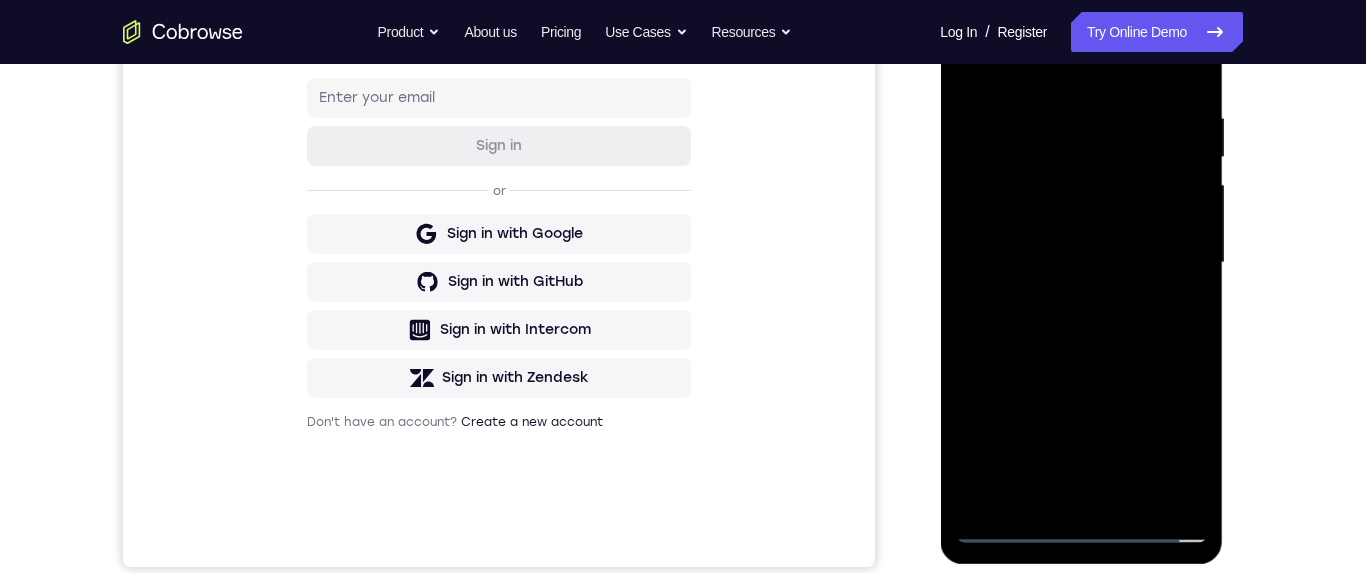 click at bounding box center (1081, 263) 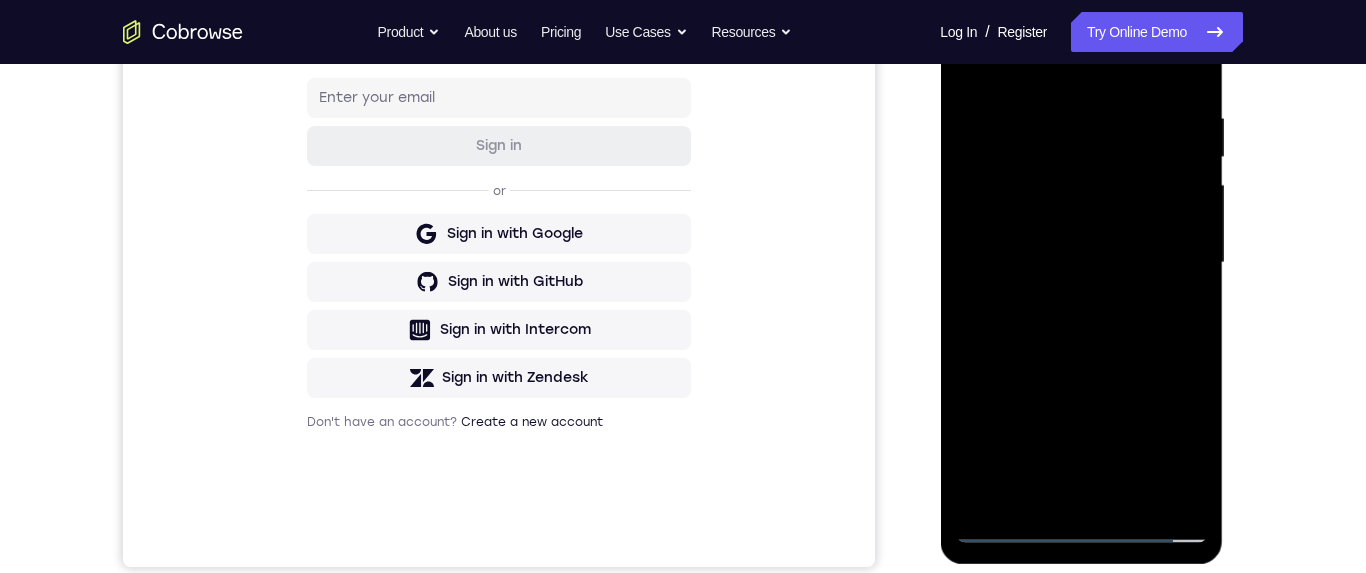 click at bounding box center (1081, 263) 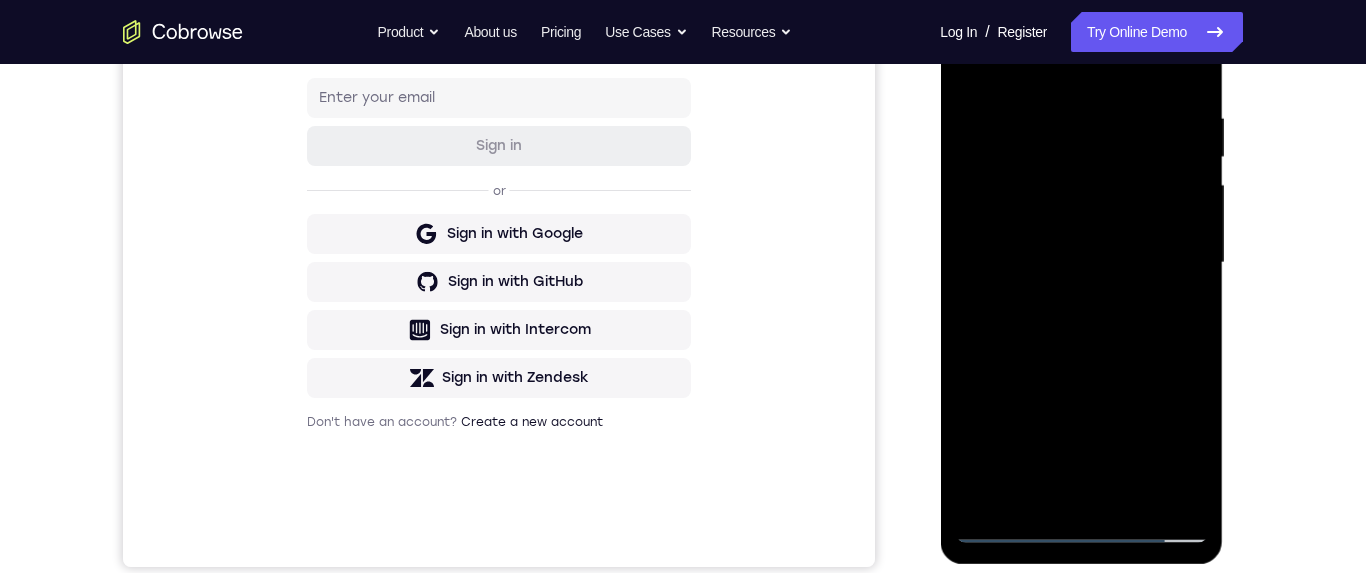 click at bounding box center [1081, 263] 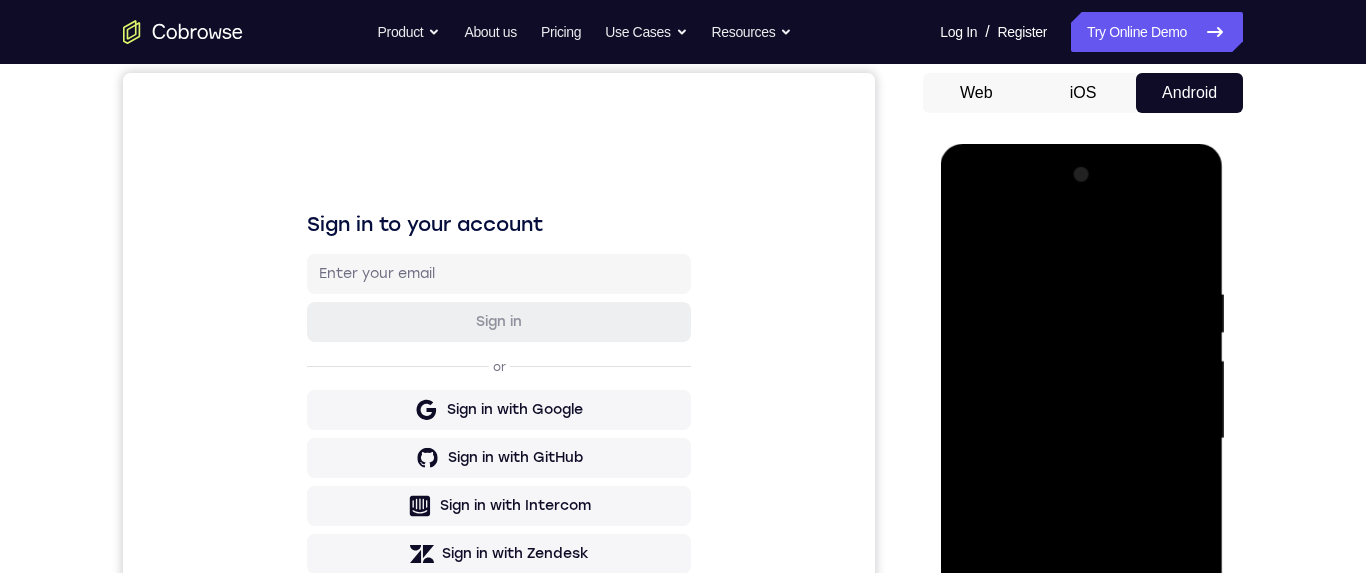 click at bounding box center [1081, 439] 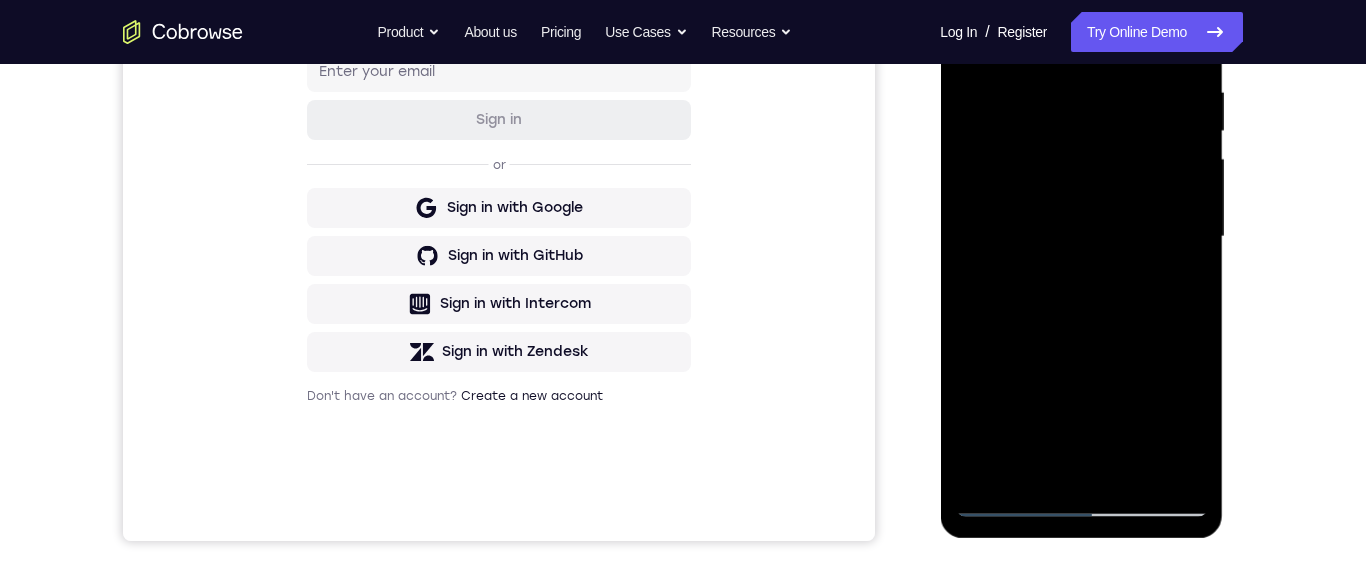 click at bounding box center (1081, 237) 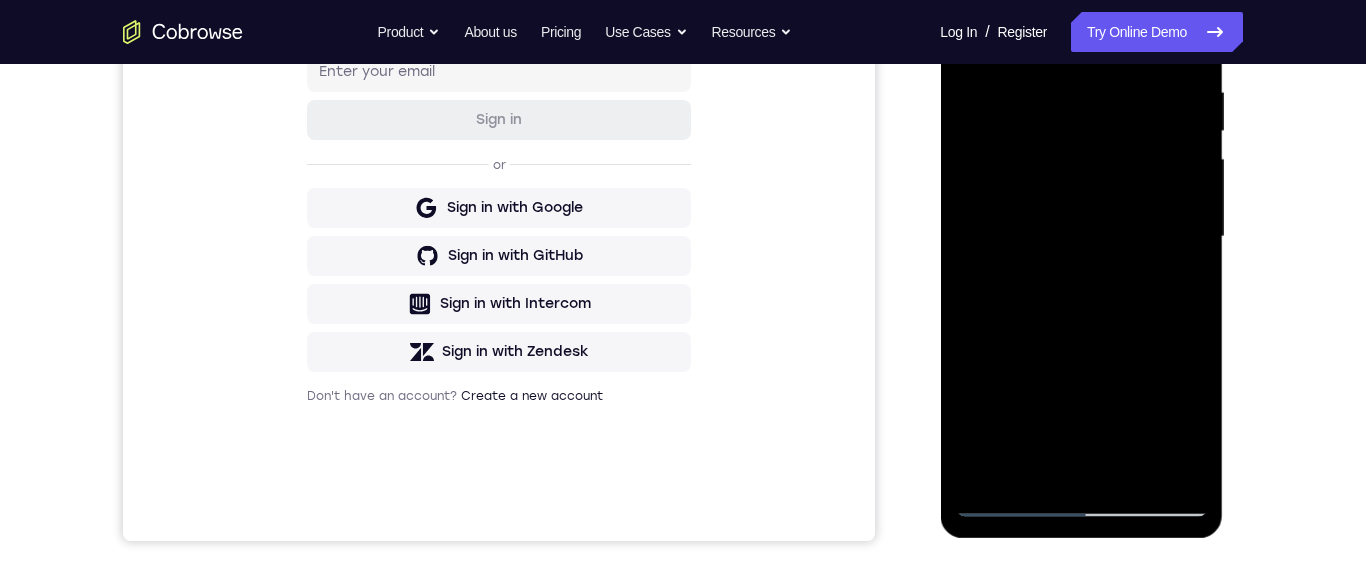 click at bounding box center (1081, 237) 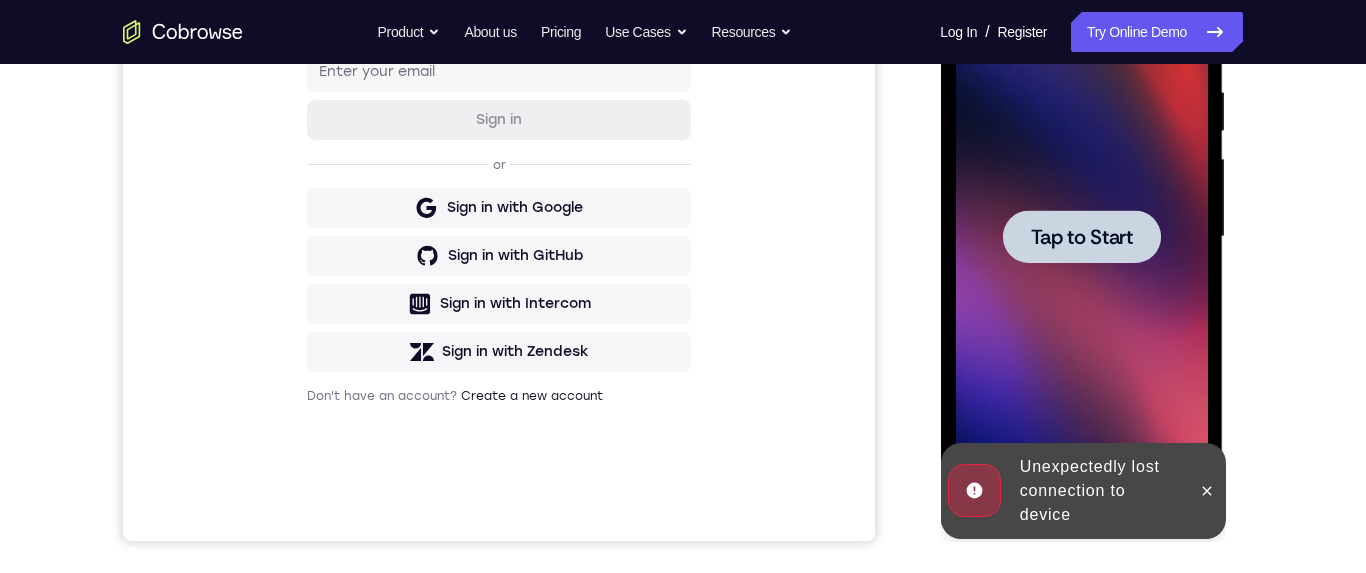 click at bounding box center (1081, 237) 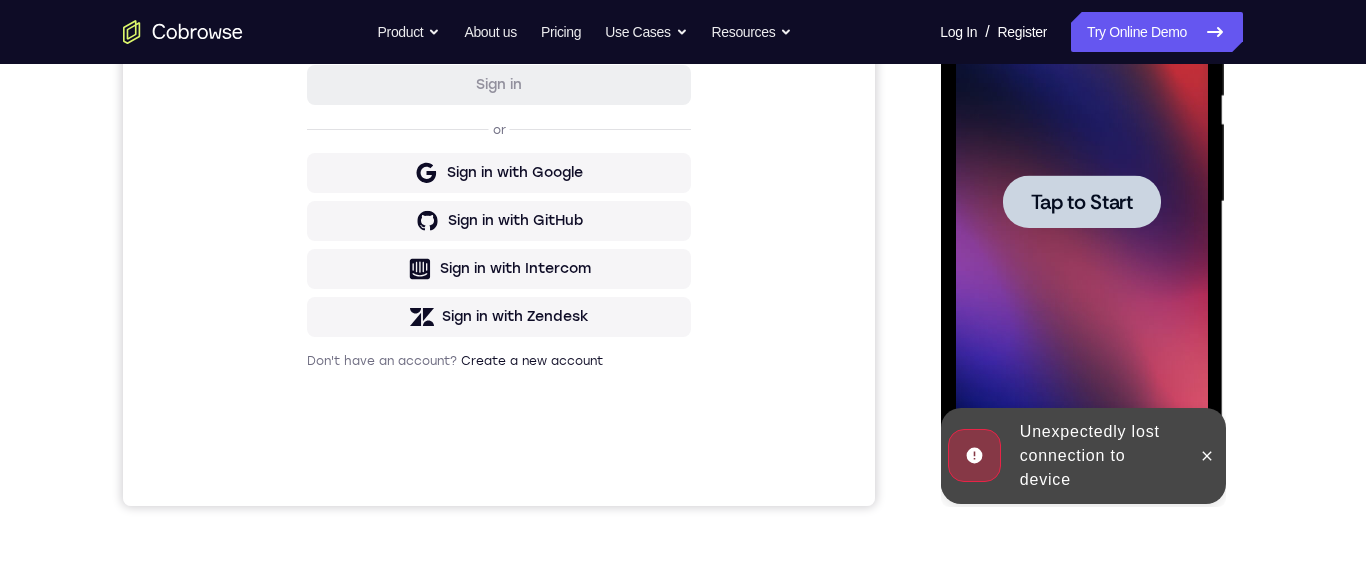scroll, scrollTop: 460, scrollLeft: 0, axis: vertical 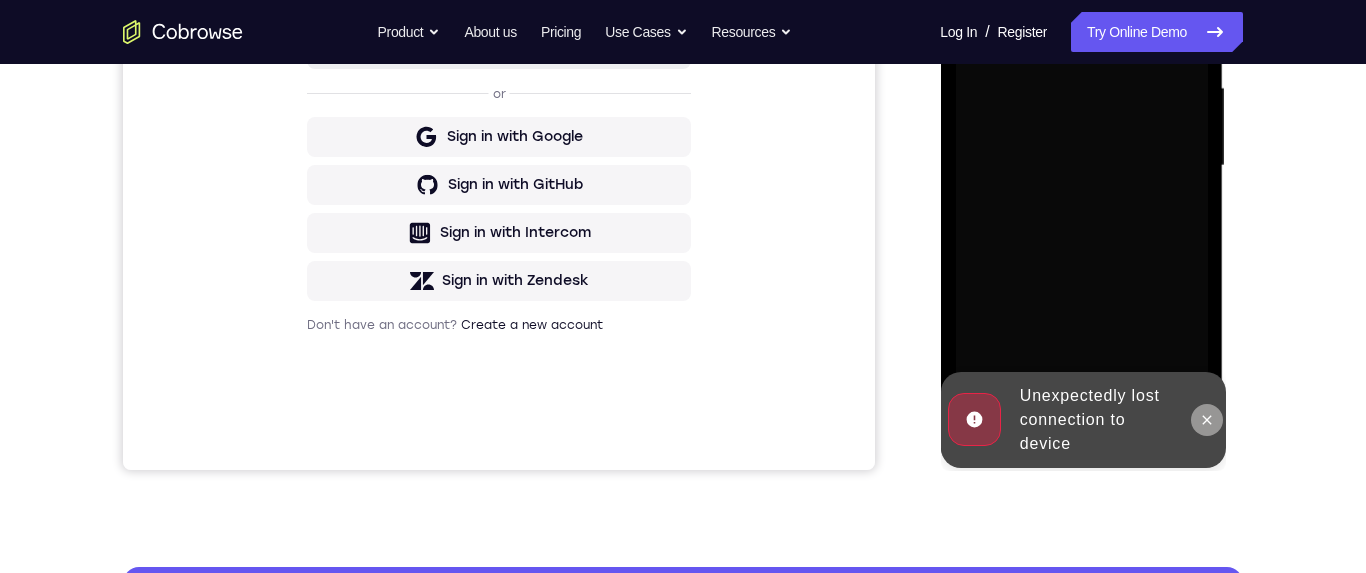 click 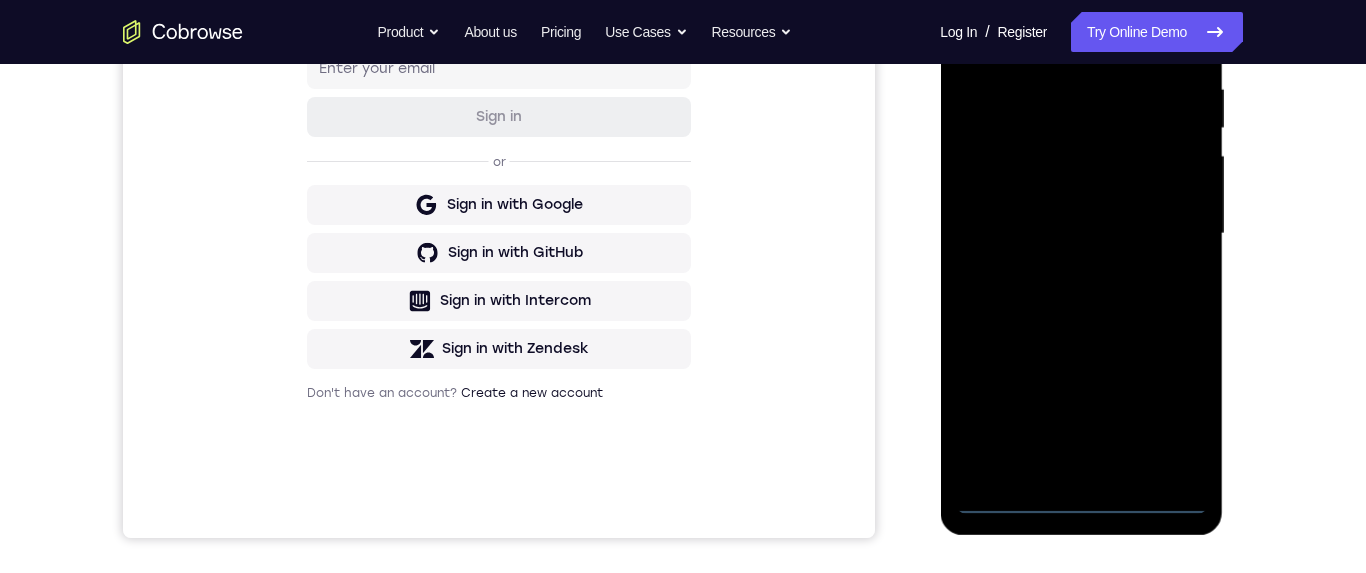 scroll, scrollTop: 416, scrollLeft: 0, axis: vertical 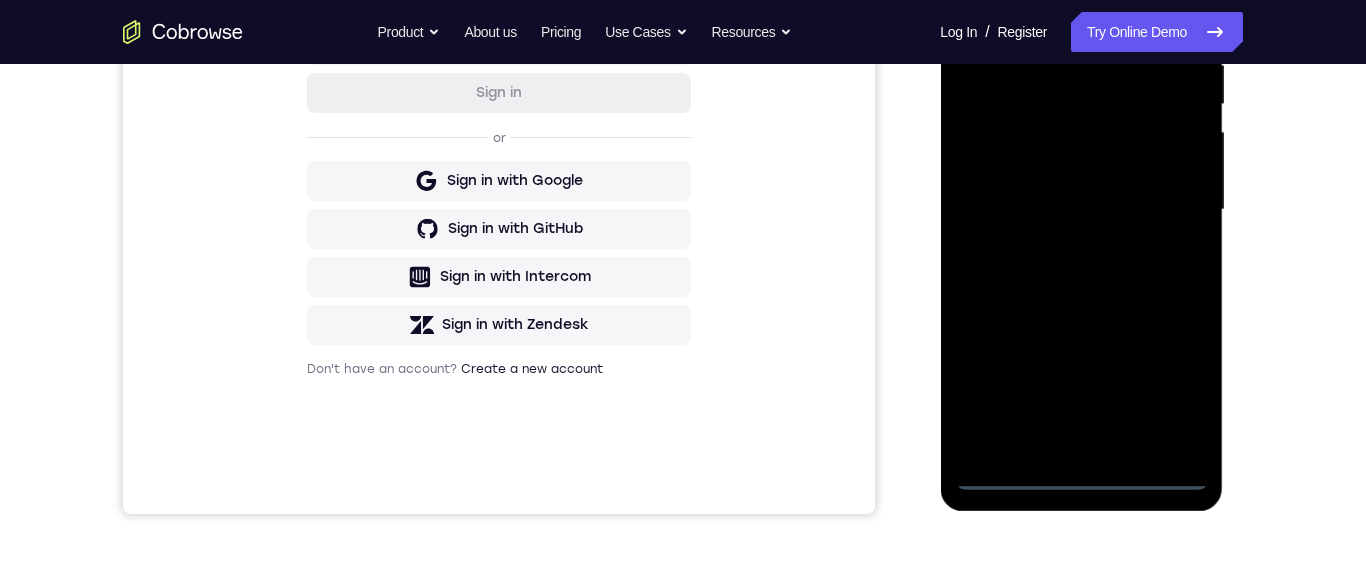 click at bounding box center [1081, 210] 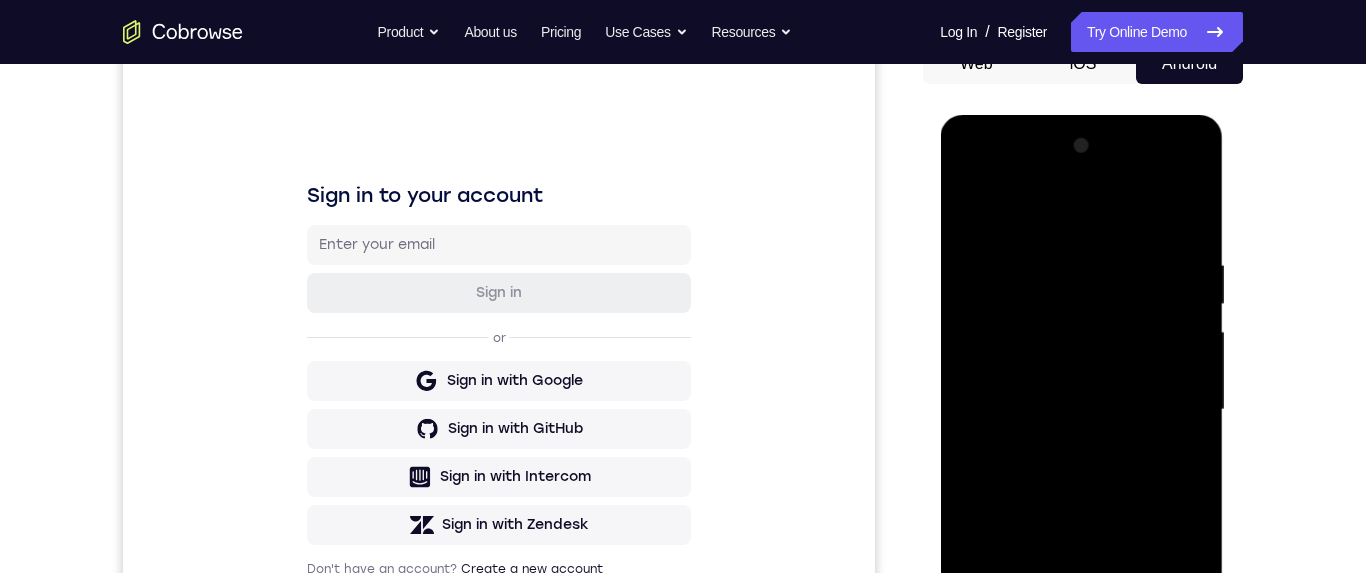 click at bounding box center (1081, 410) 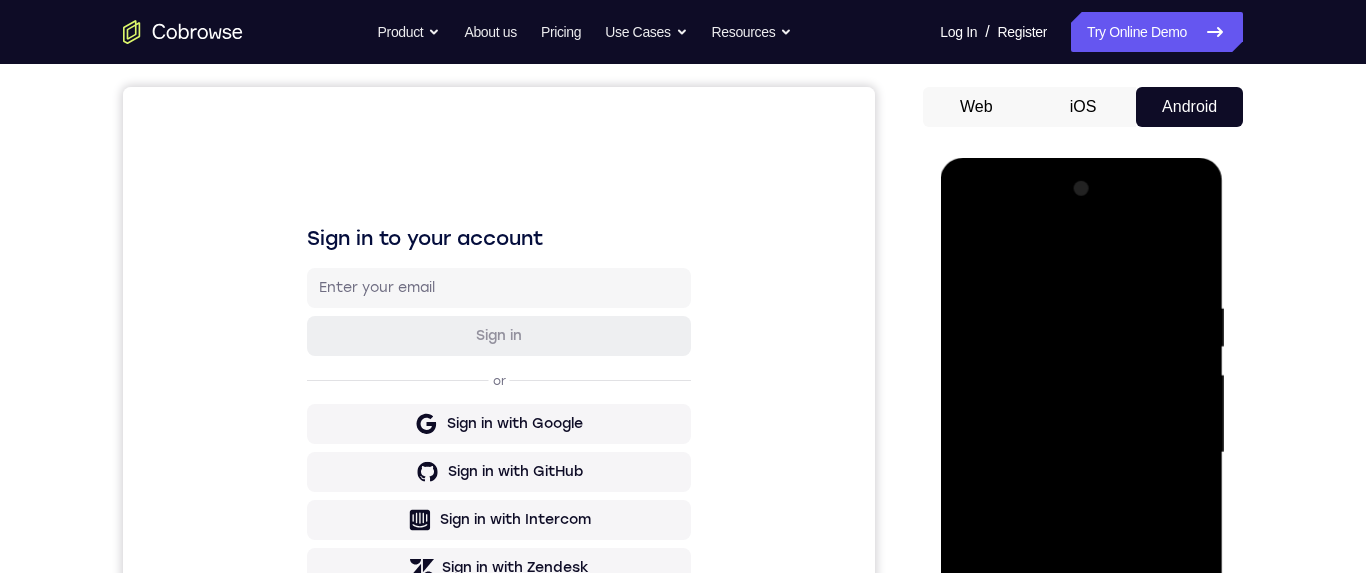 click at bounding box center (1081, 453) 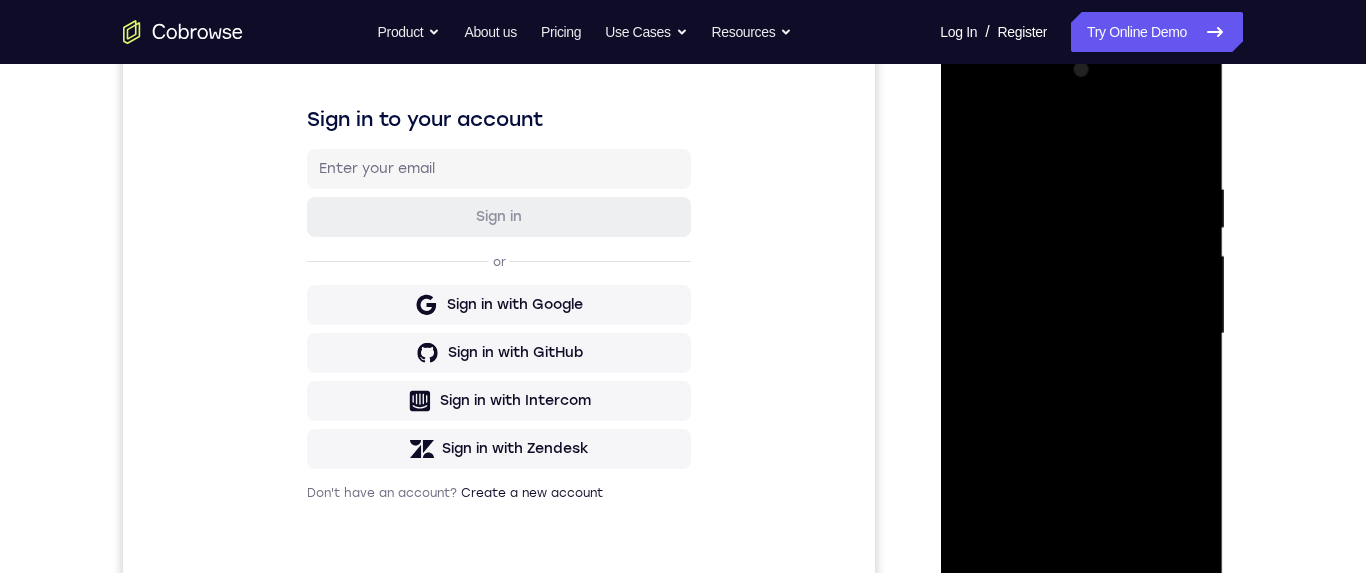 click at bounding box center [1081, 334] 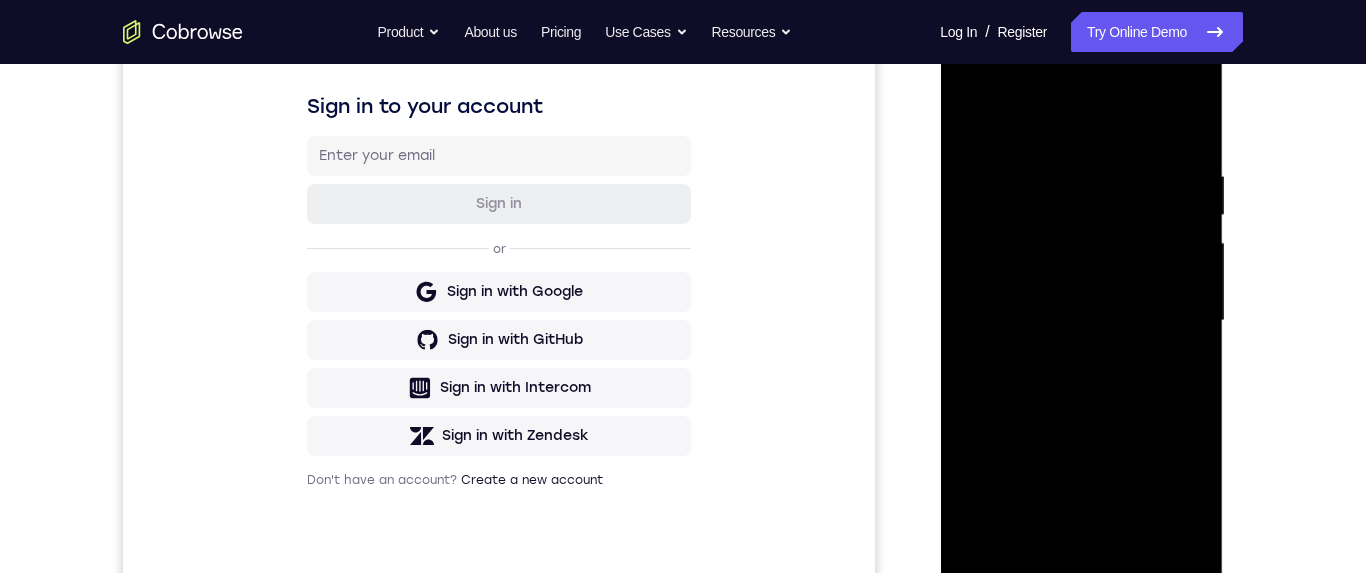 click at bounding box center [1081, 321] 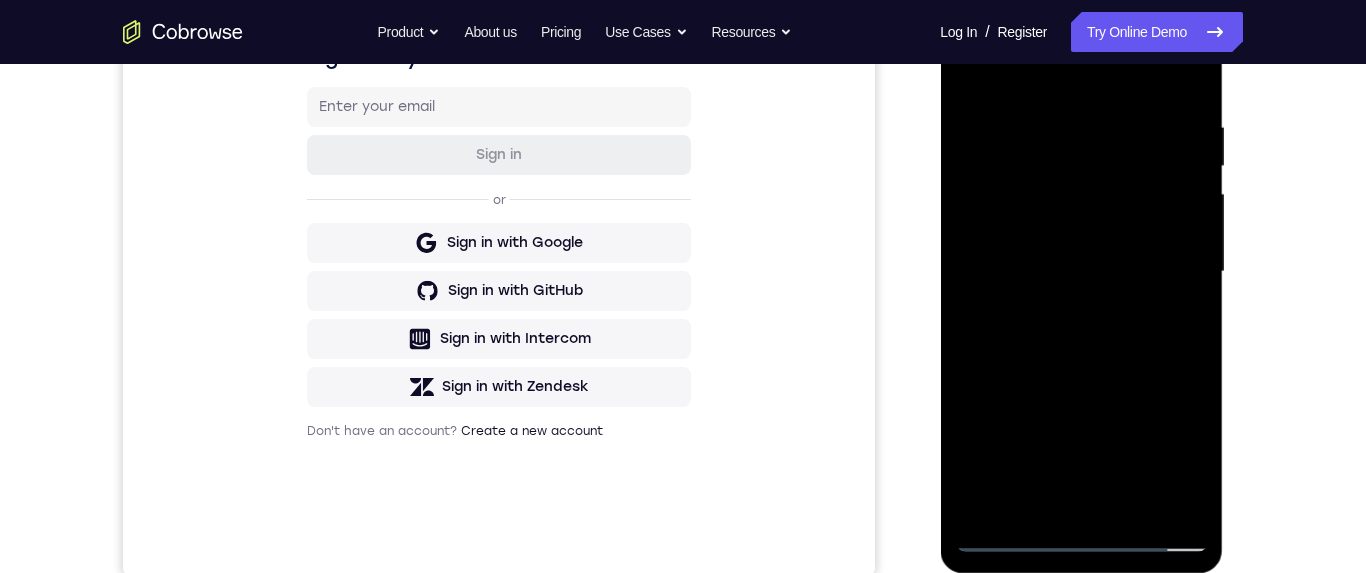 click at bounding box center [1081, 272] 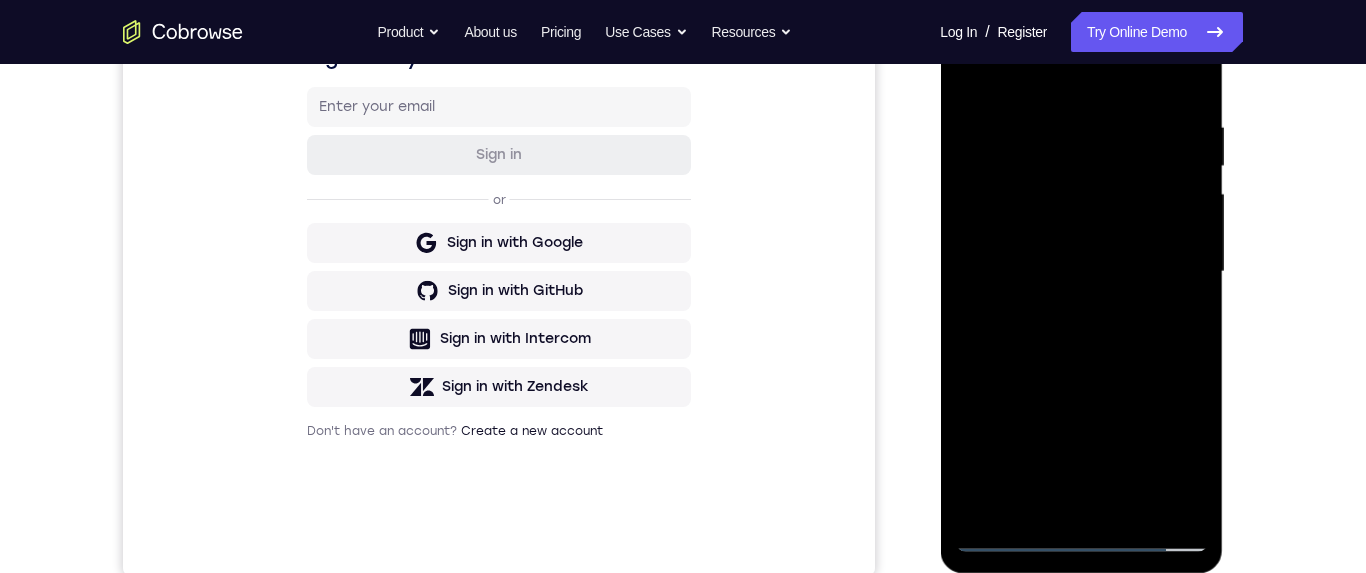 click at bounding box center [1081, 272] 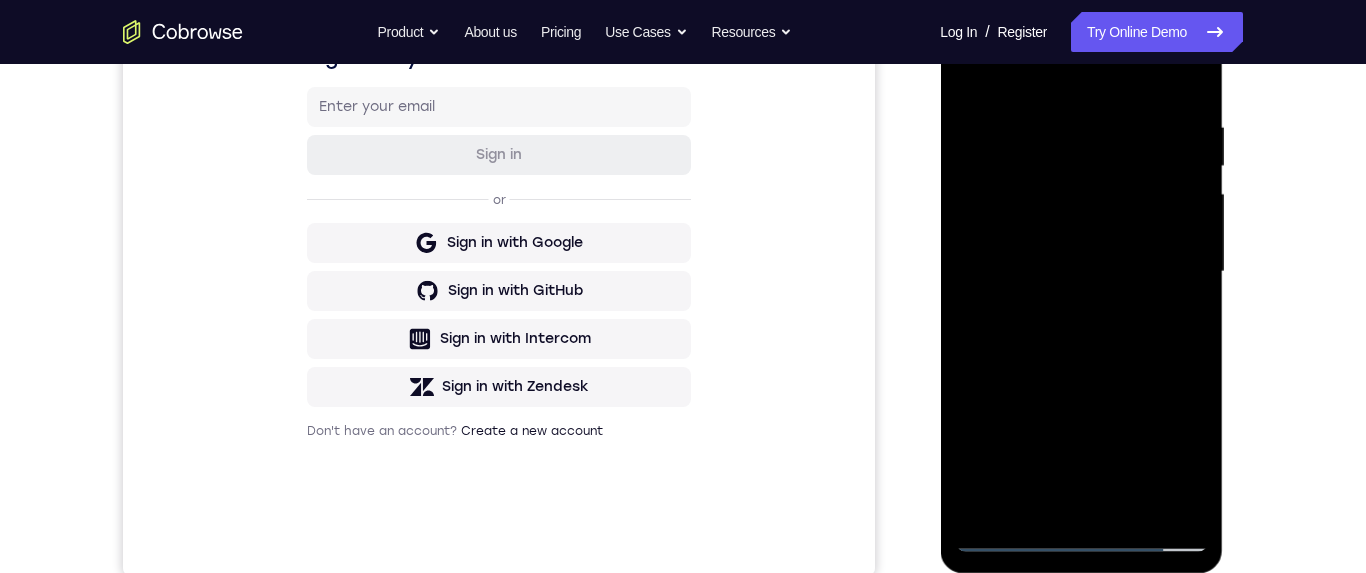 click at bounding box center (1081, 272) 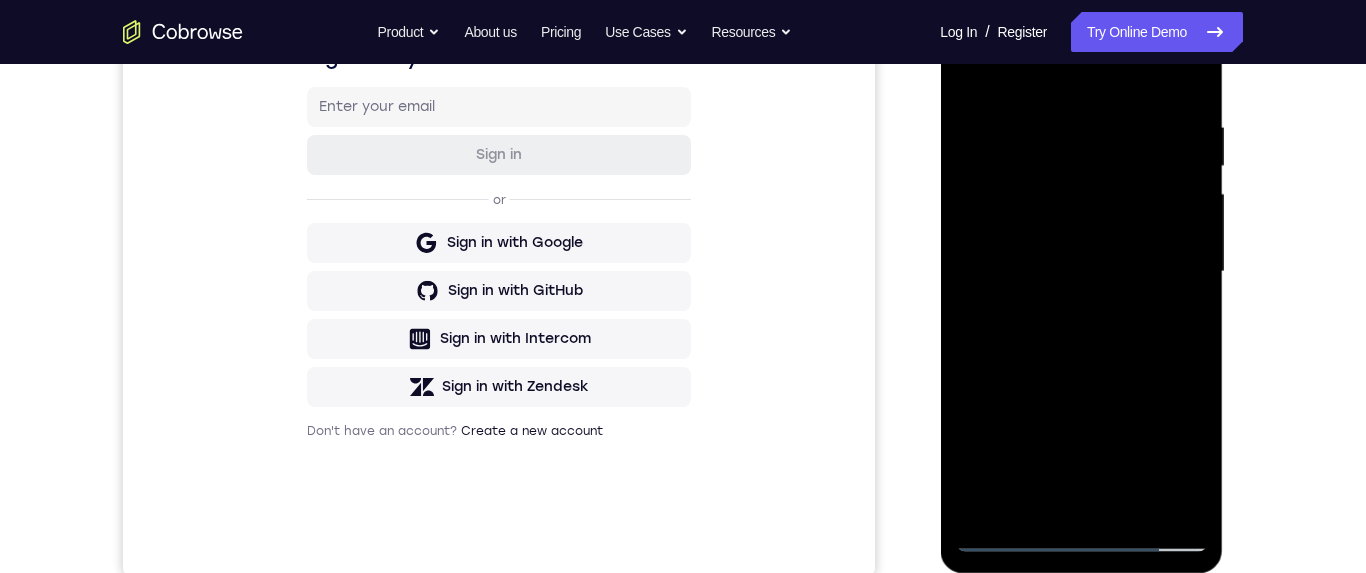 click at bounding box center (1081, 272) 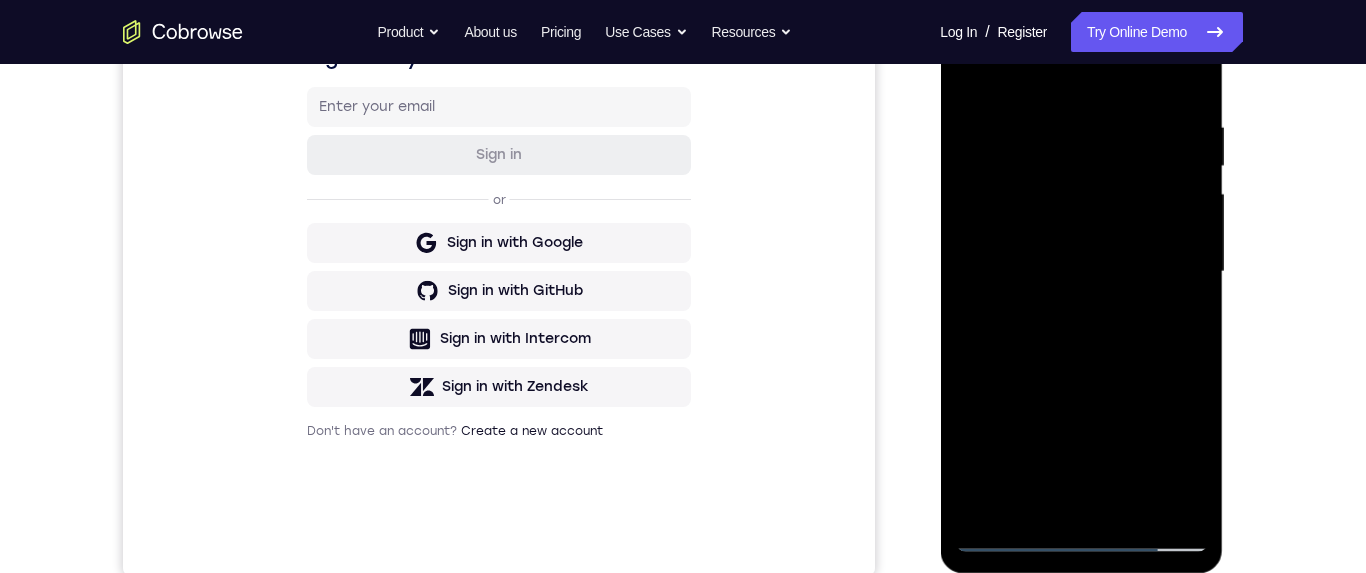 click at bounding box center [1081, 272] 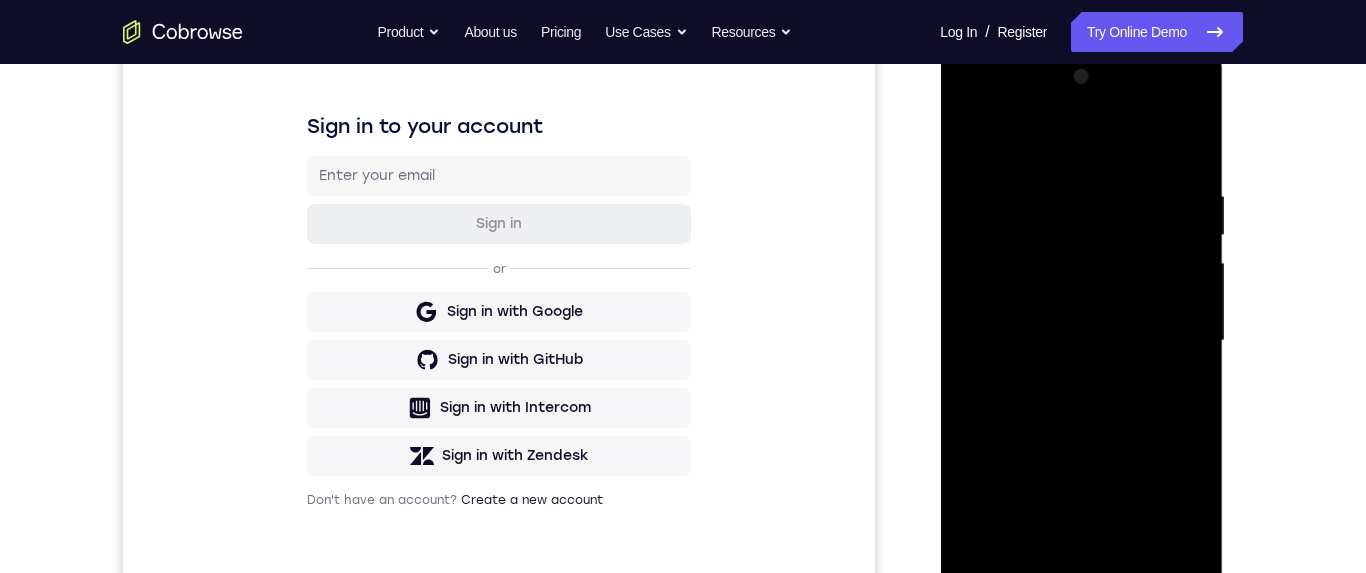 scroll, scrollTop: 189, scrollLeft: 0, axis: vertical 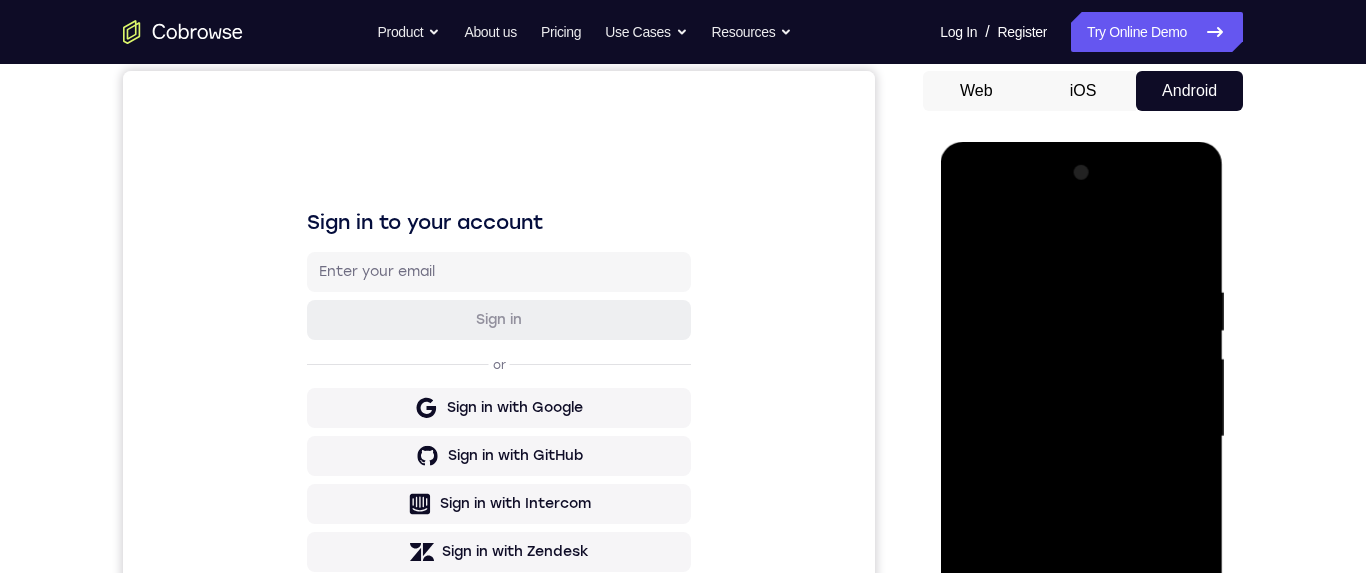 click at bounding box center [1081, 437] 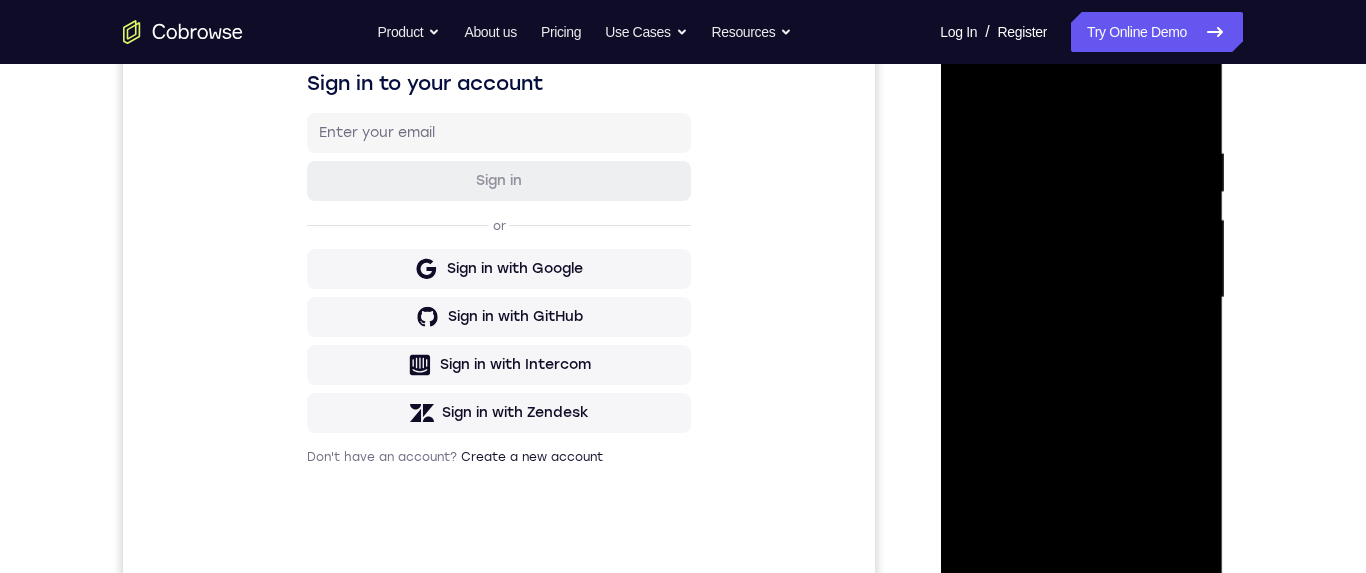scroll, scrollTop: 254, scrollLeft: 0, axis: vertical 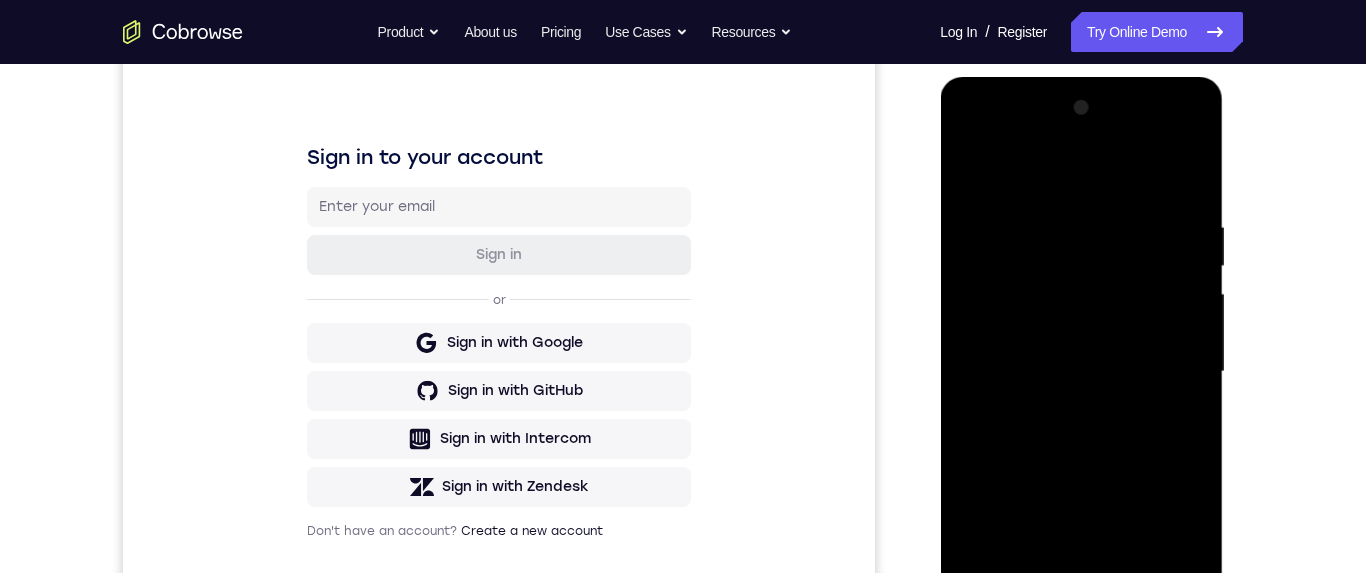 click at bounding box center (1081, 372) 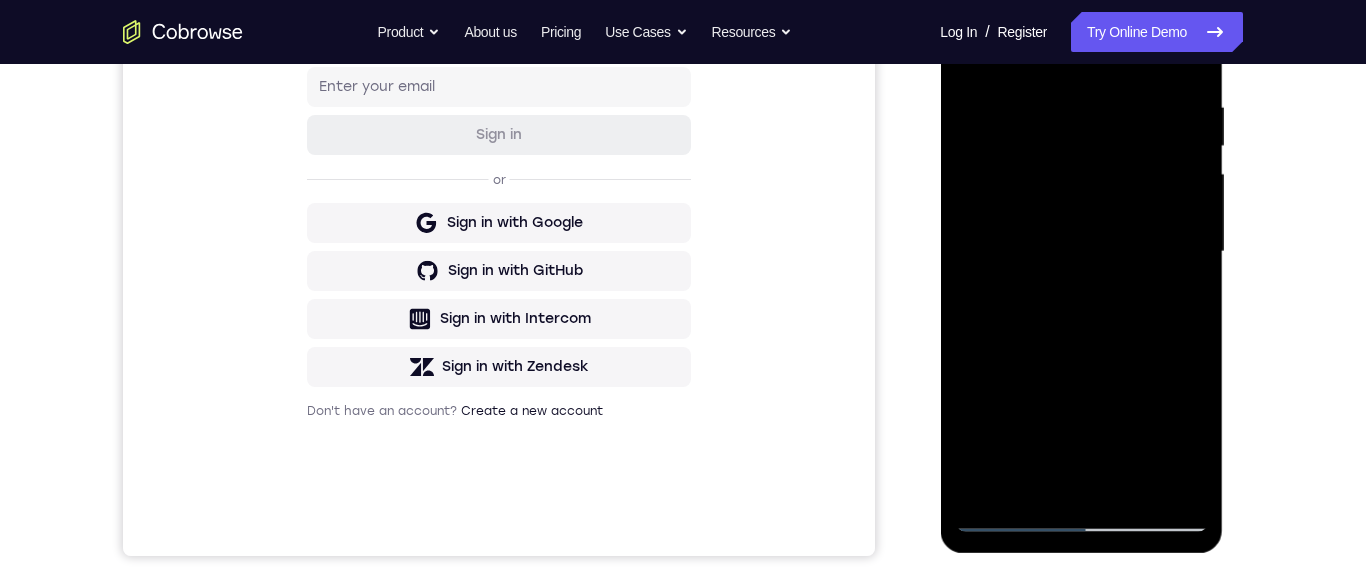 scroll, scrollTop: 376, scrollLeft: 0, axis: vertical 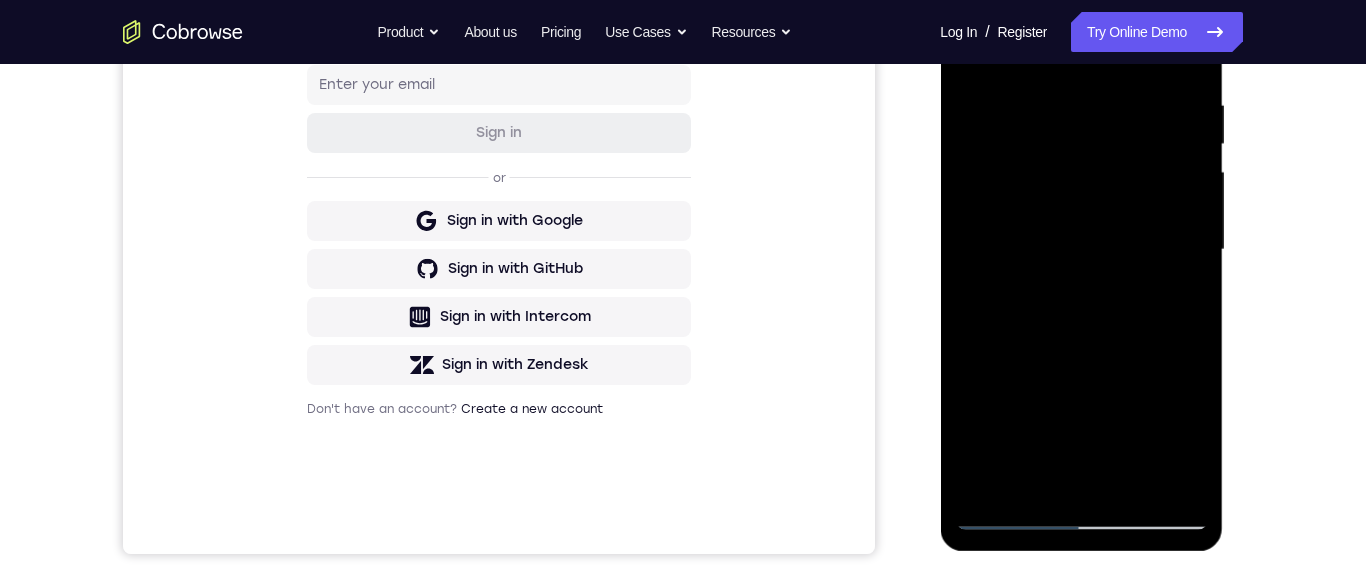 click at bounding box center (1081, 250) 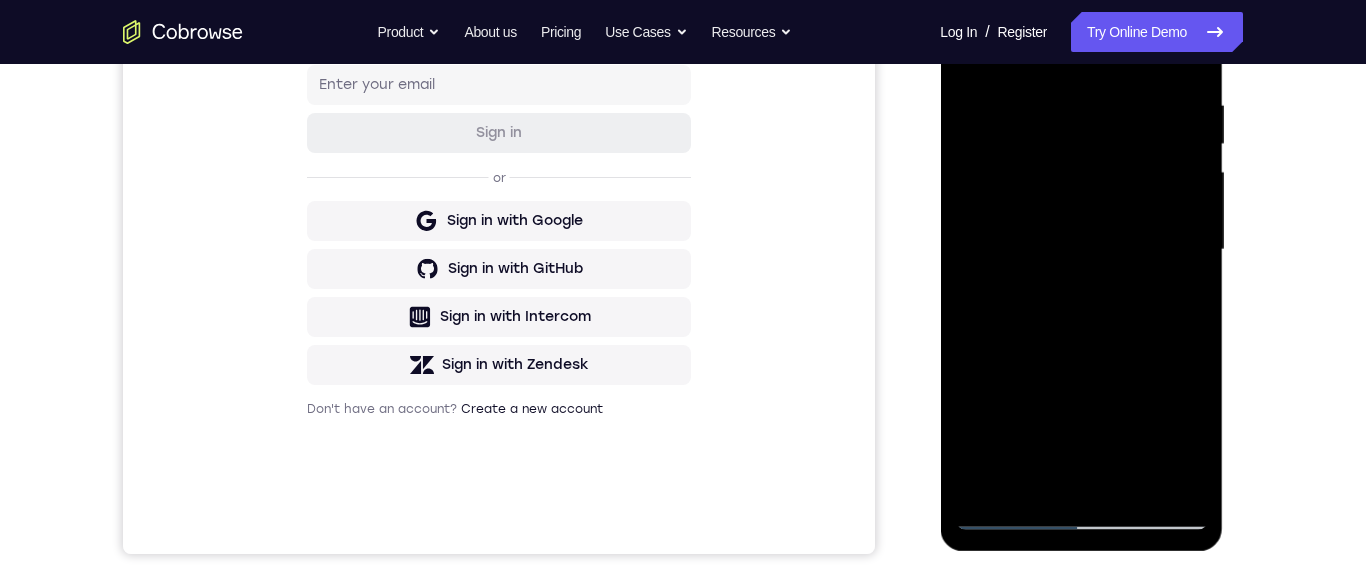 click at bounding box center [1081, 250] 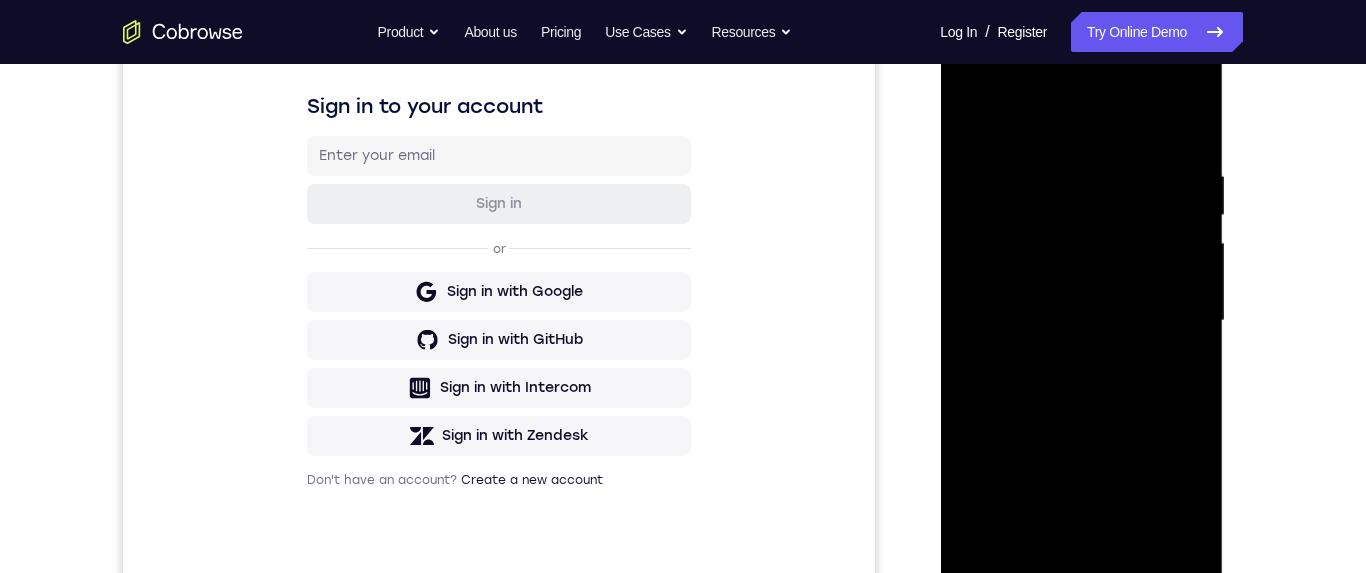 click at bounding box center (1081, 321) 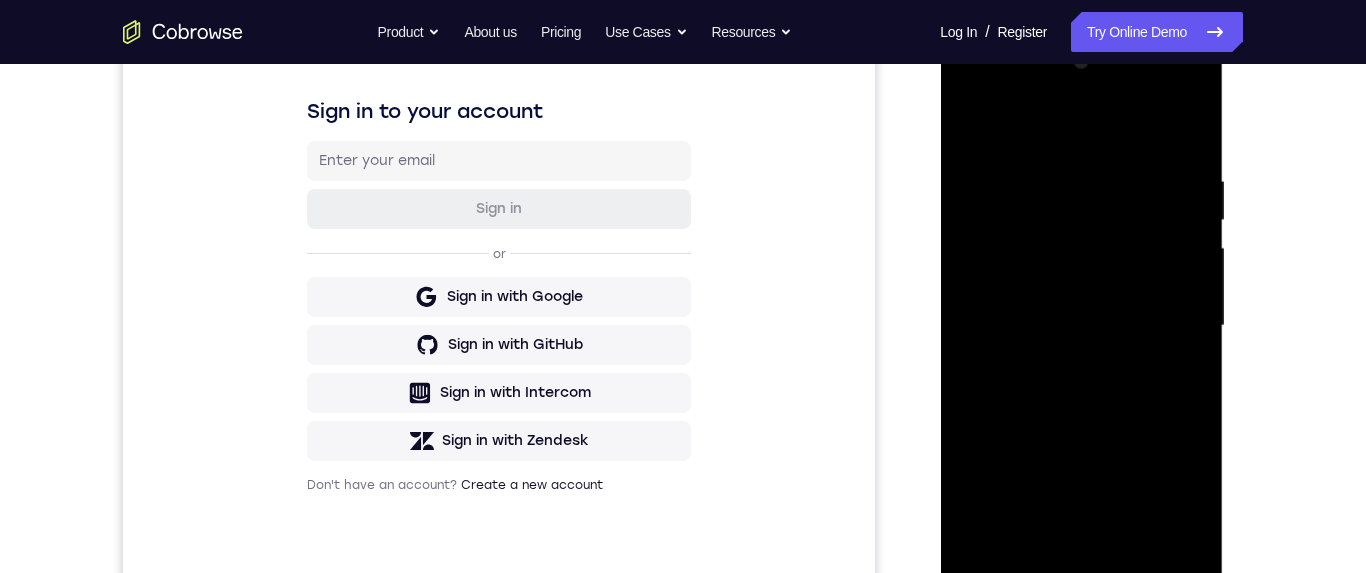 click at bounding box center (1081, 326) 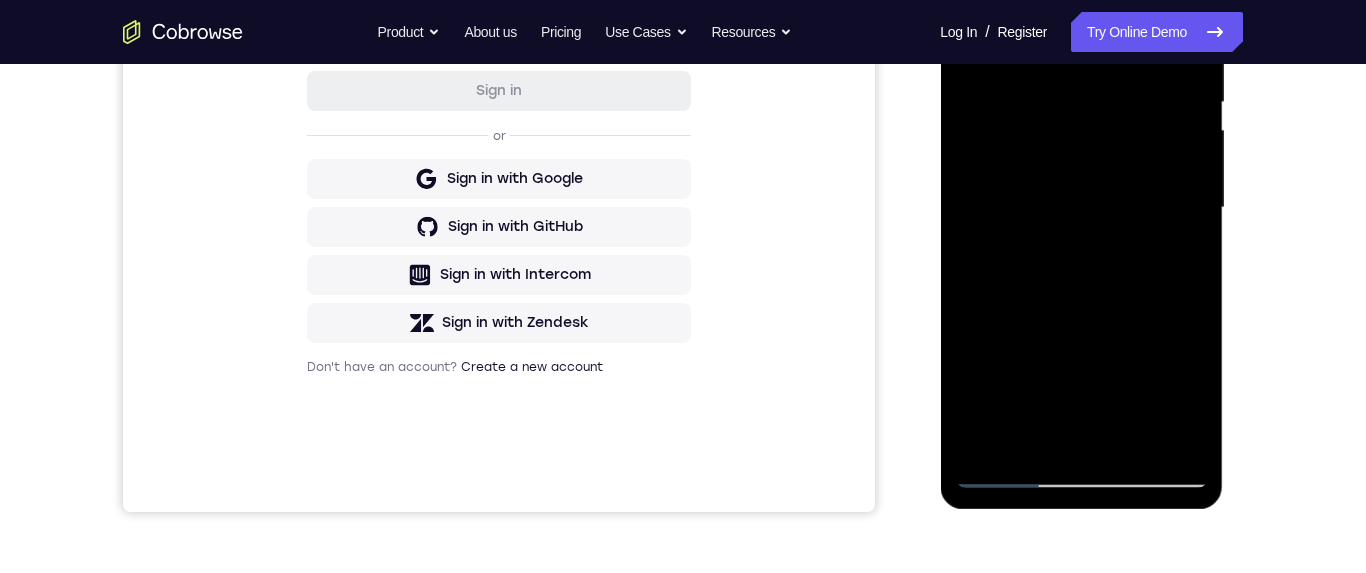 scroll, scrollTop: 286, scrollLeft: 0, axis: vertical 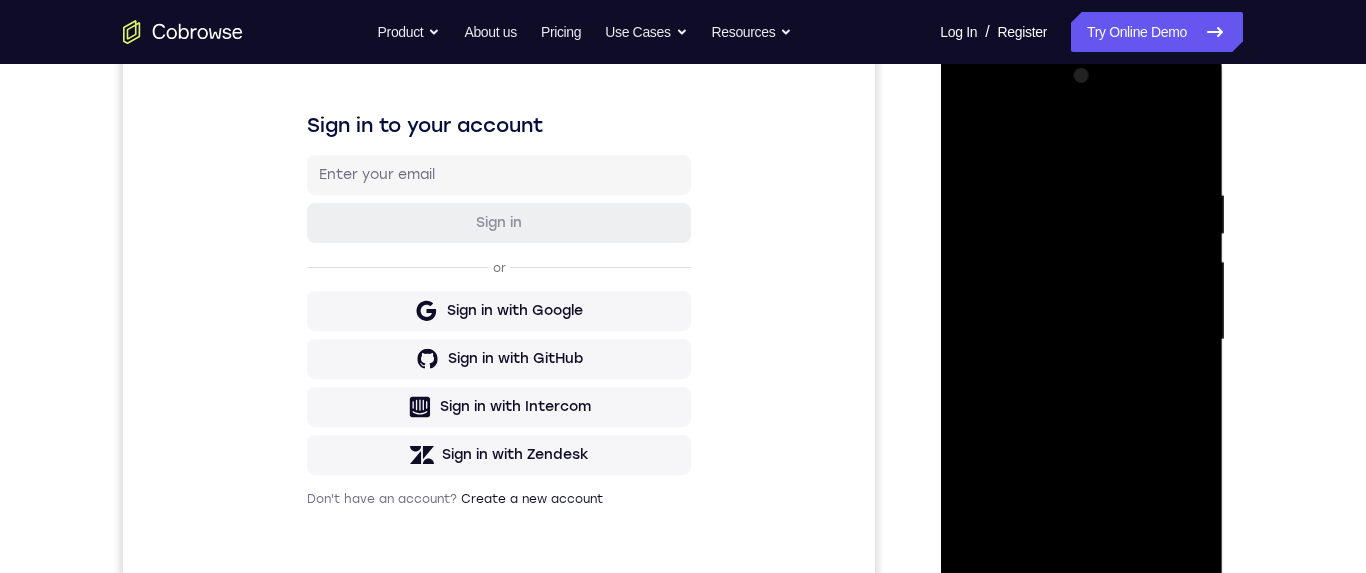 click at bounding box center (1081, 340) 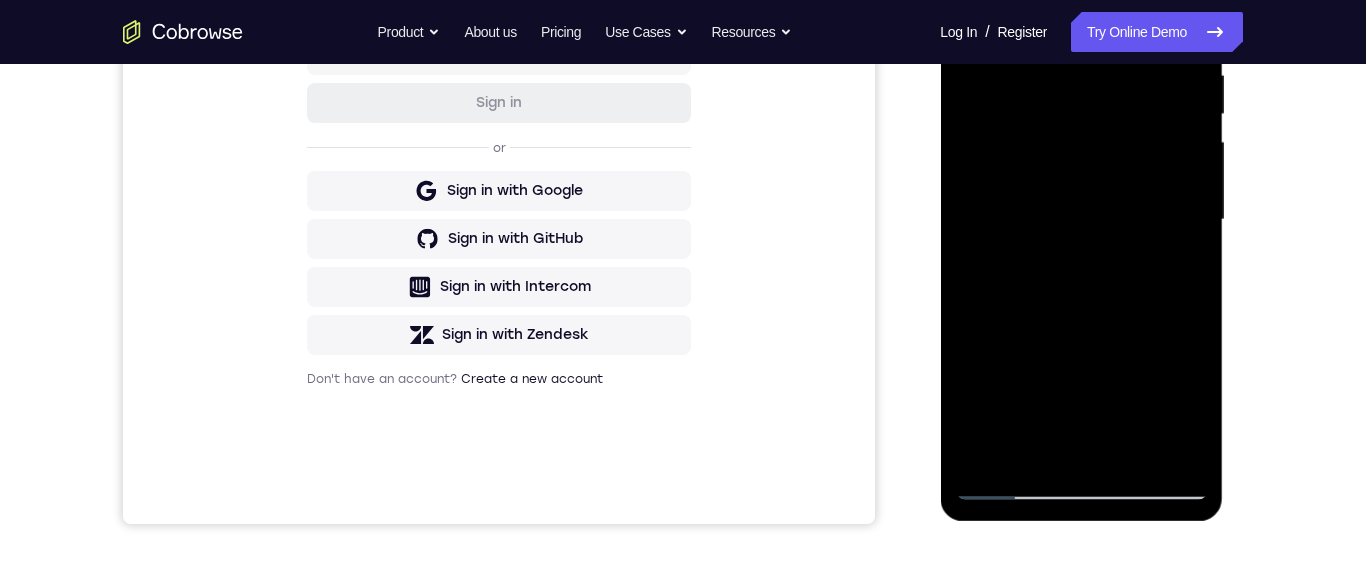 click at bounding box center (1081, 220) 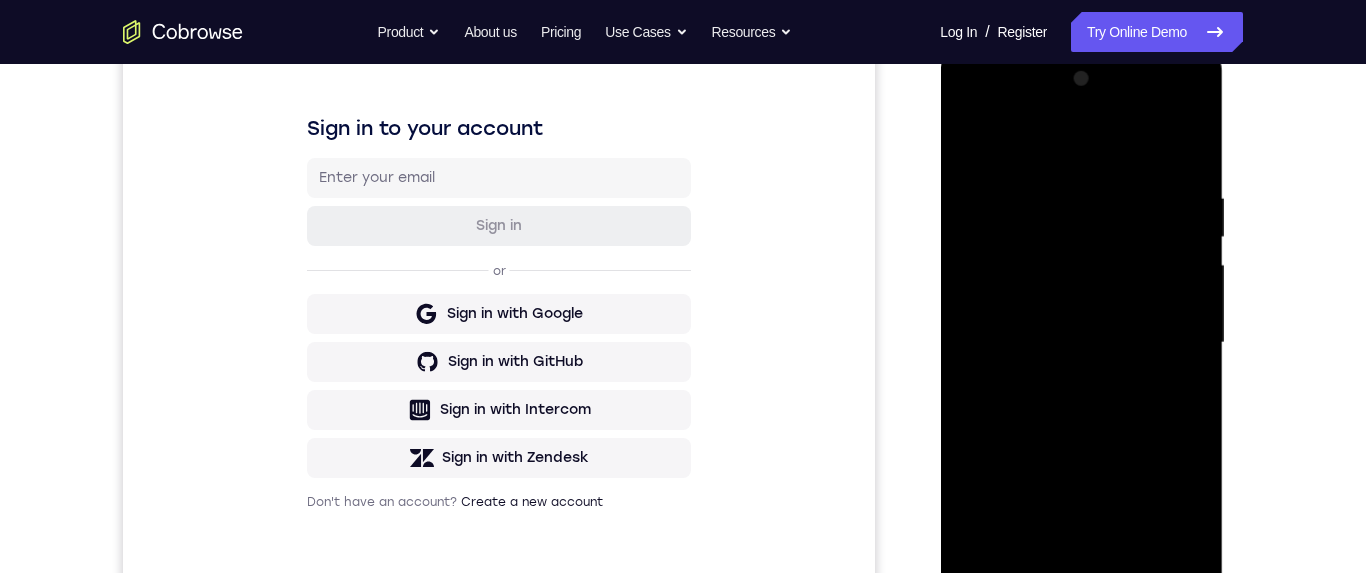 scroll, scrollTop: 270, scrollLeft: 0, axis: vertical 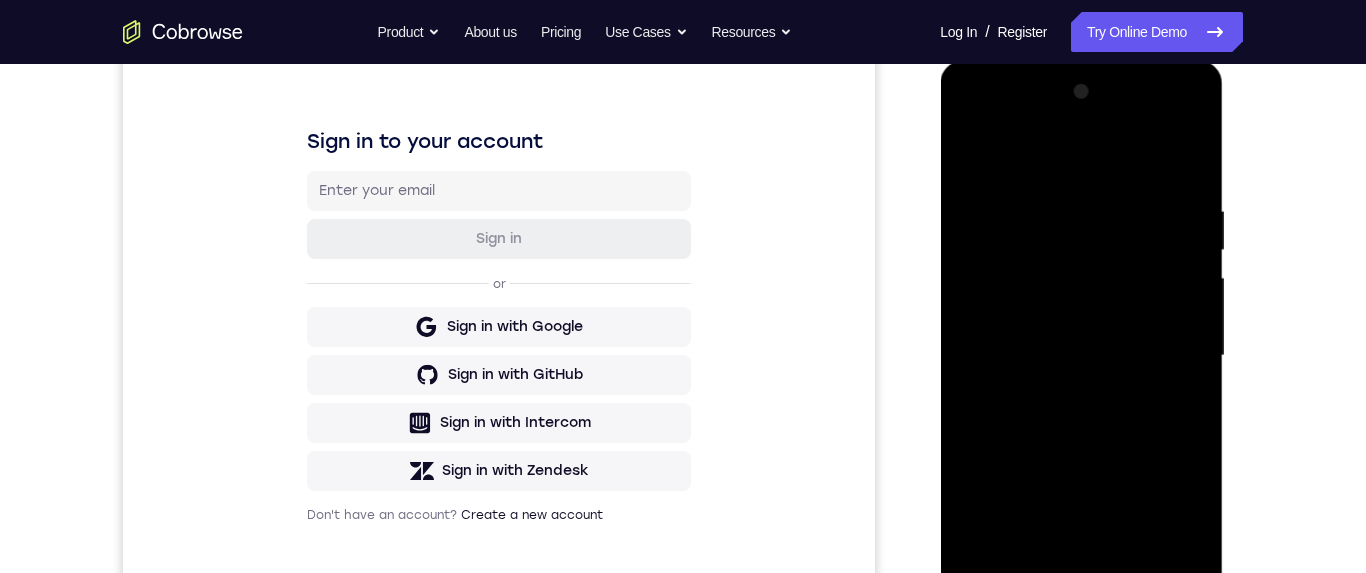 click at bounding box center (1081, 356) 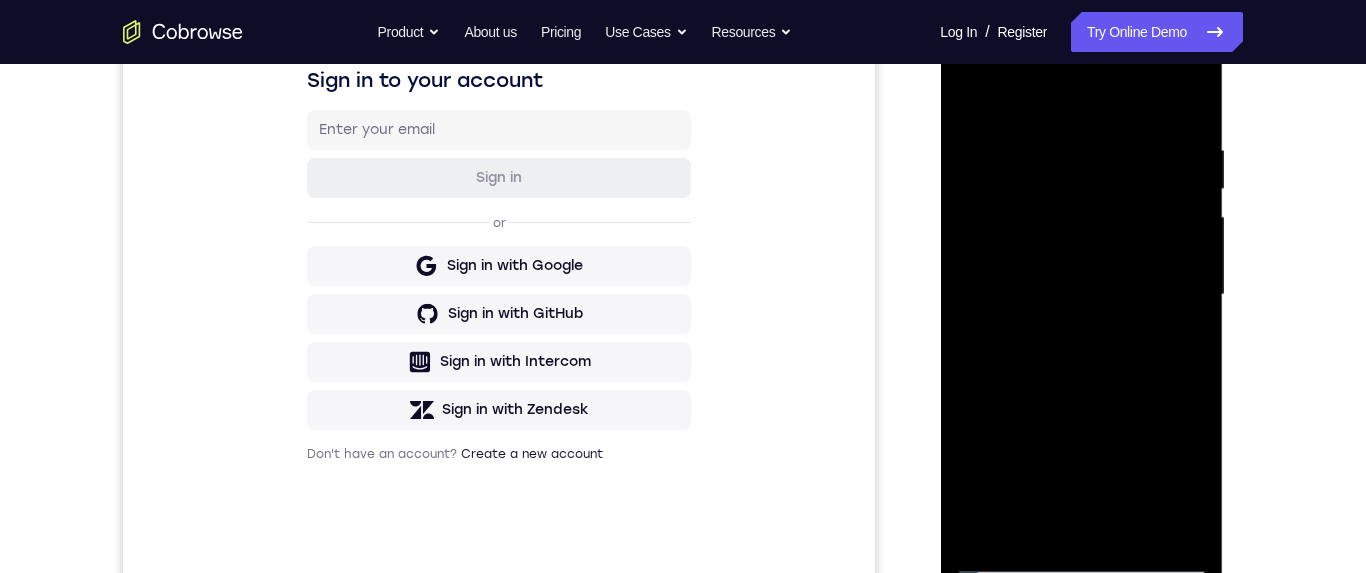 scroll, scrollTop: 325, scrollLeft: 0, axis: vertical 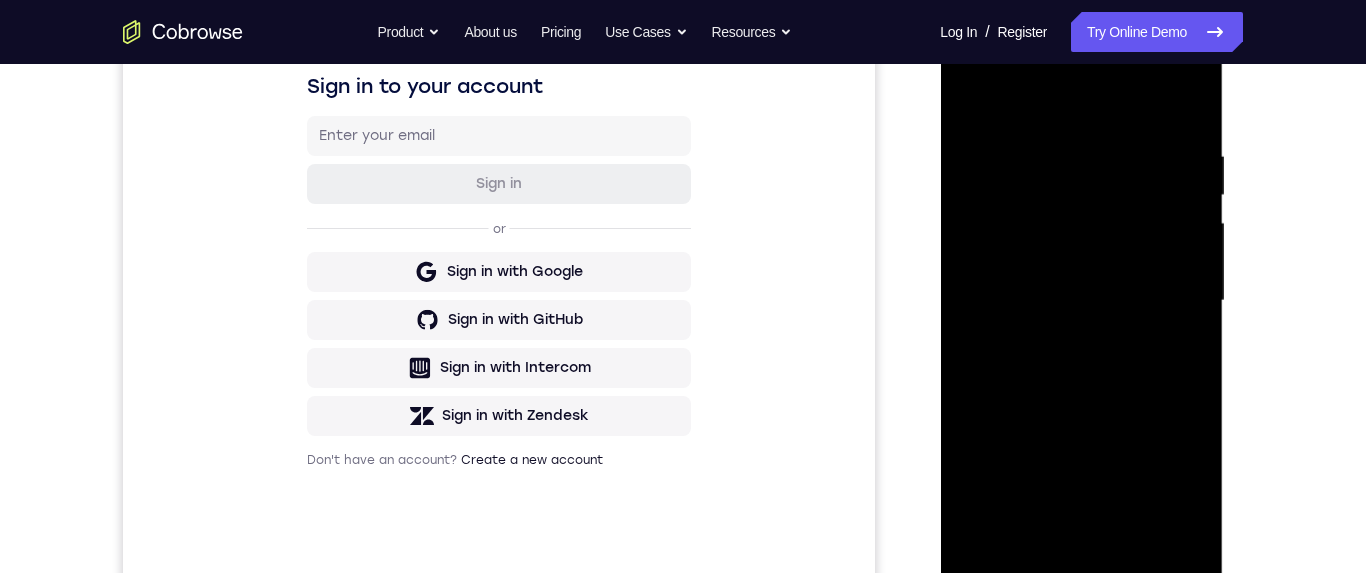 click at bounding box center (1081, 301) 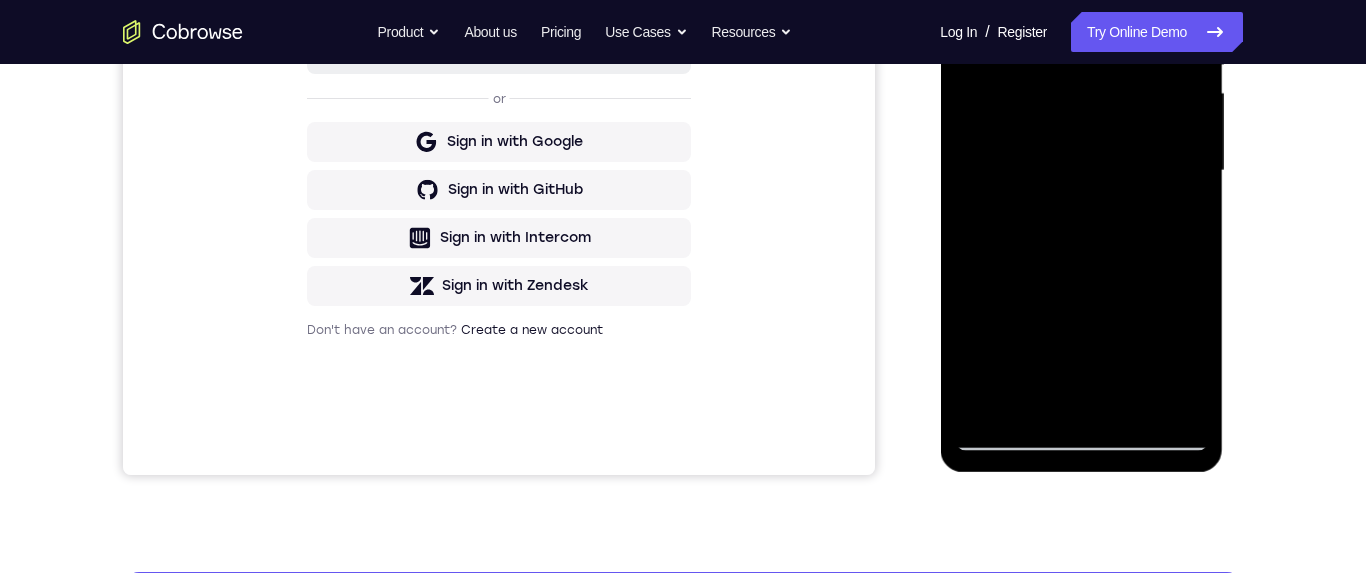 click at bounding box center [1081, 171] 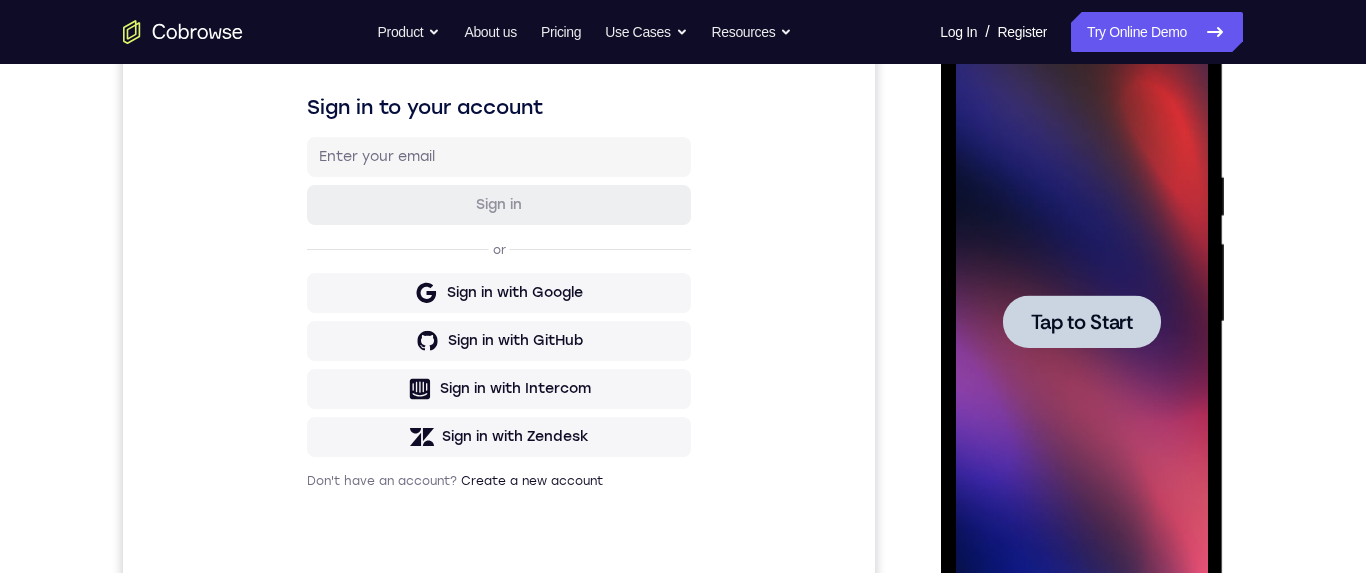 click at bounding box center [1081, 321] 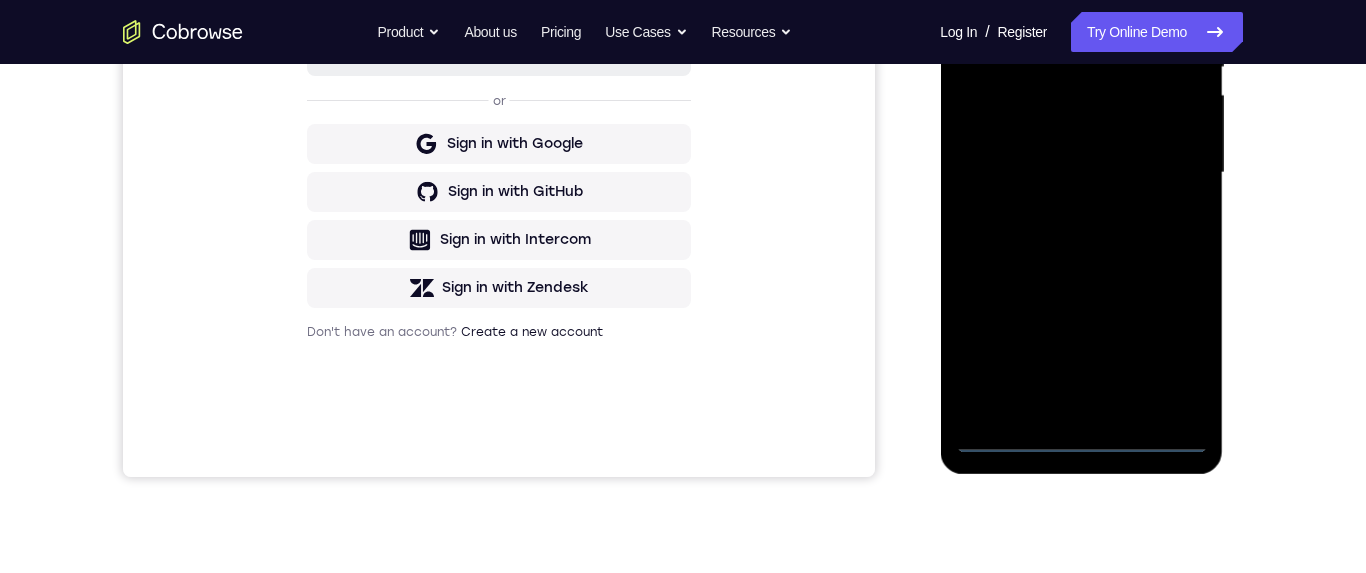 scroll, scrollTop: 498, scrollLeft: 0, axis: vertical 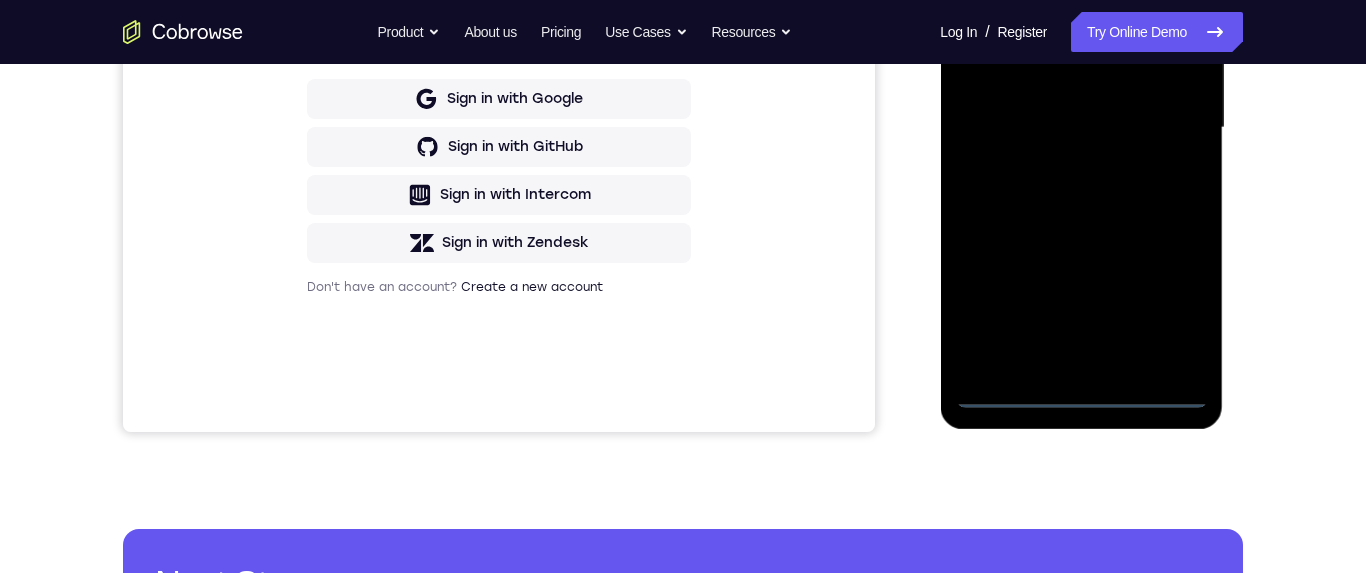 drag, startPoint x: 1077, startPoint y: 389, endPoint x: 1877, endPoint y: 199, distance: 822.253 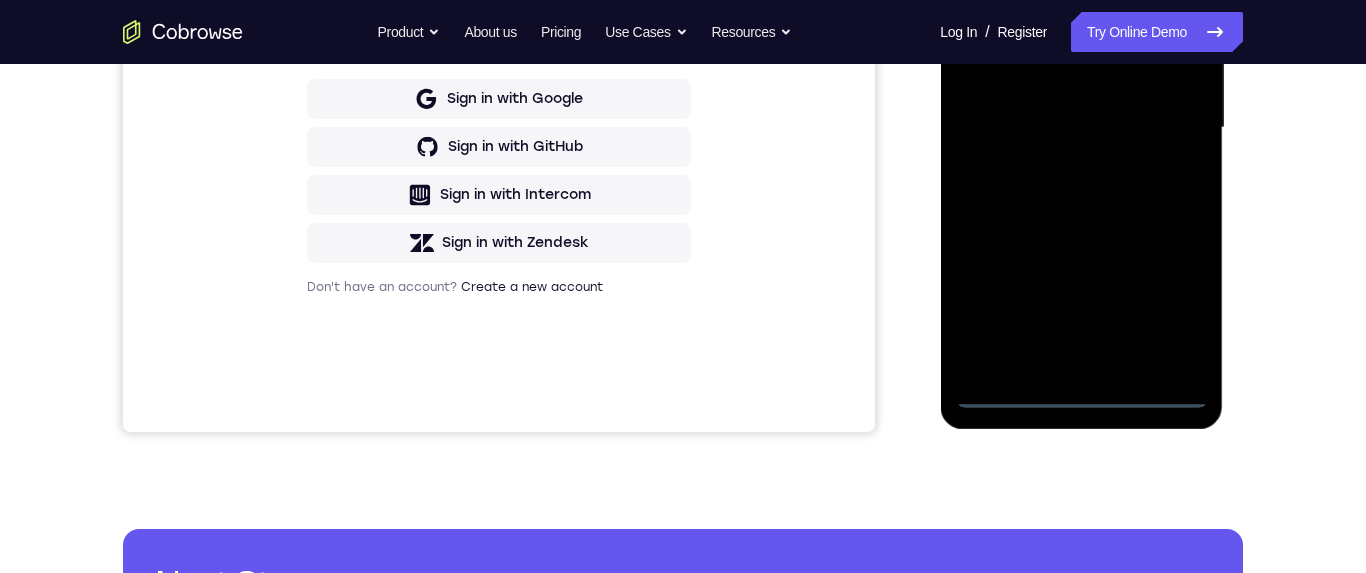 click at bounding box center [1081, 128] 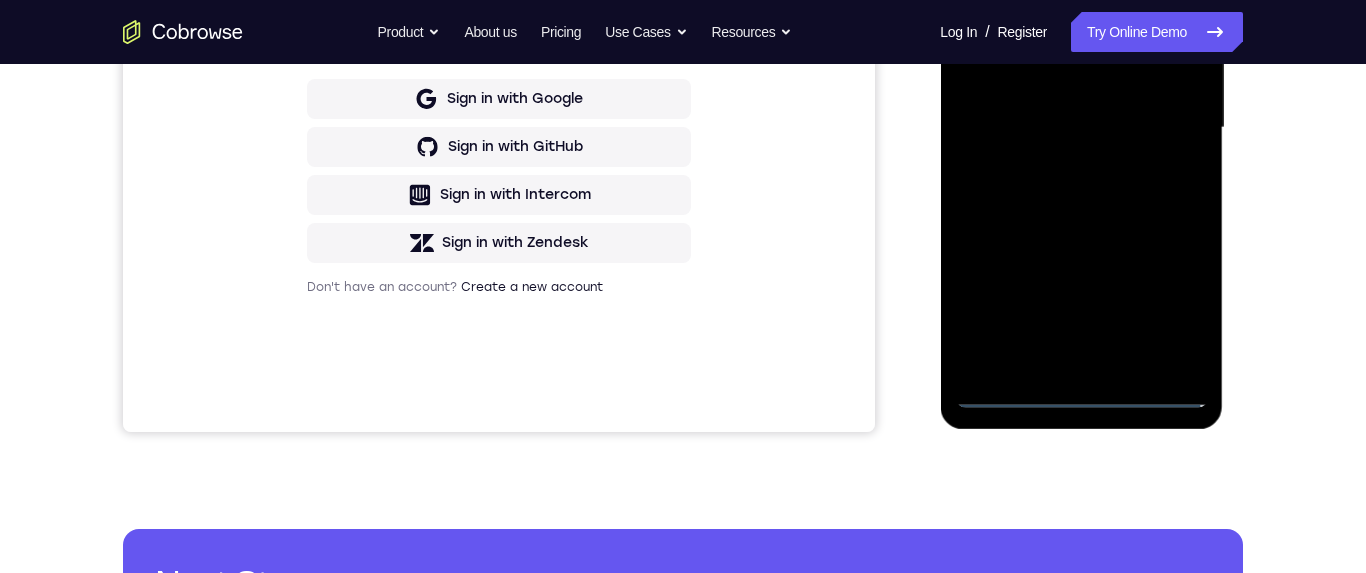 click at bounding box center [1081, 128] 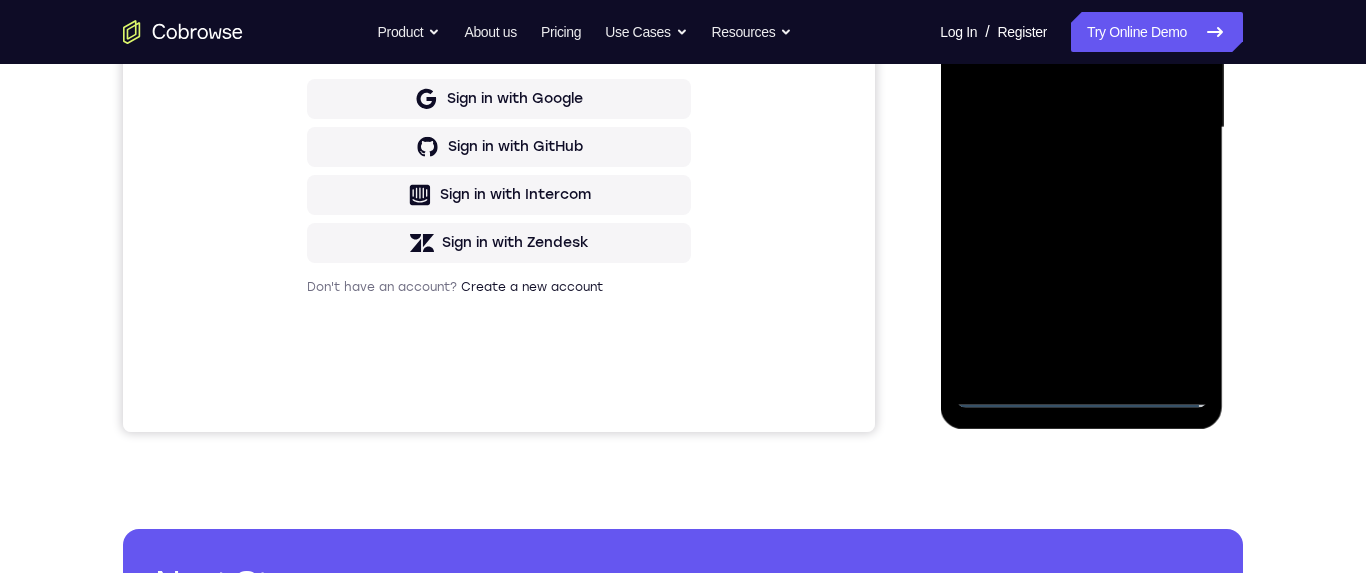 click at bounding box center (1081, 128) 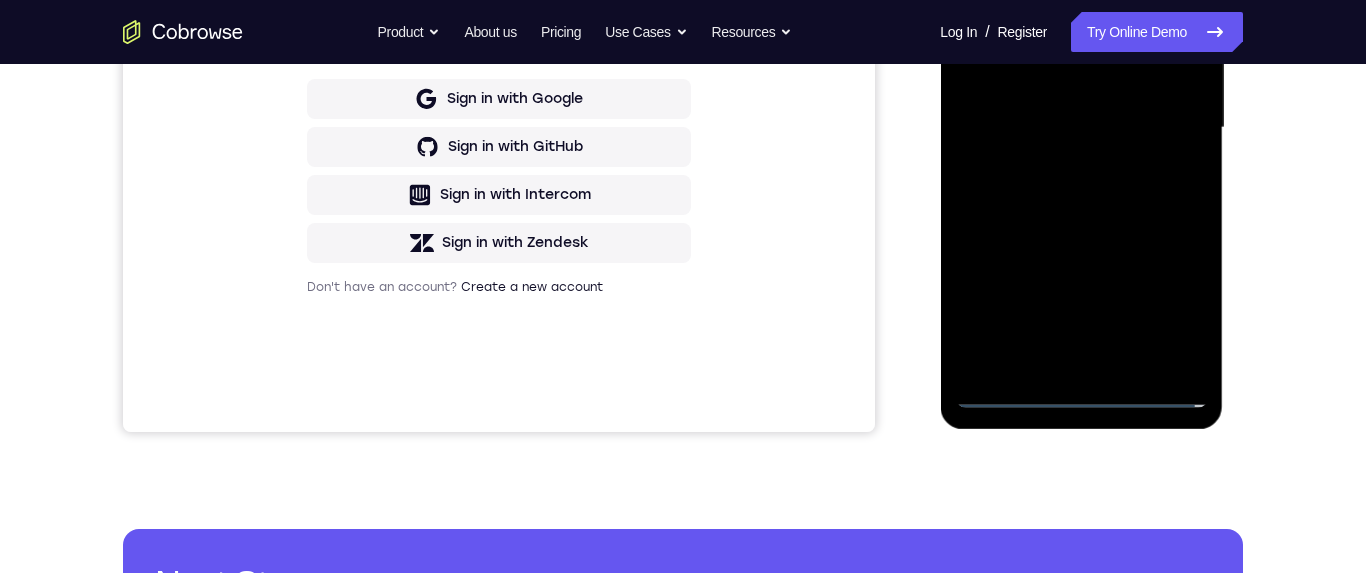 click at bounding box center [1081, 128] 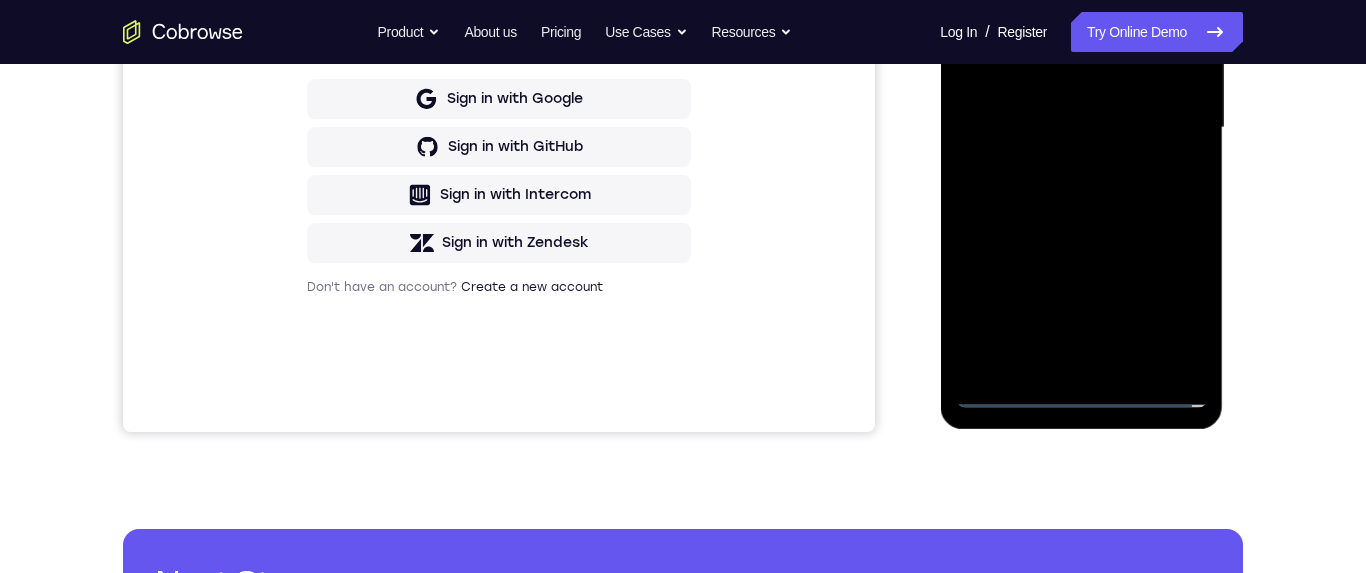 click at bounding box center [1081, 128] 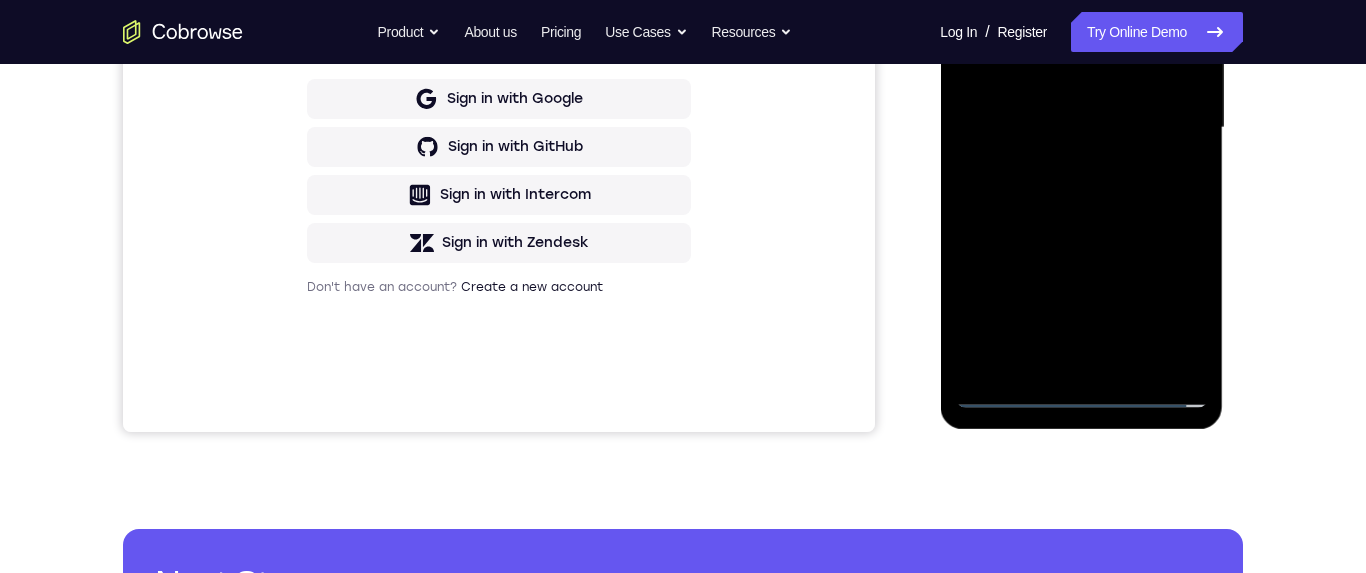 click at bounding box center (1081, 128) 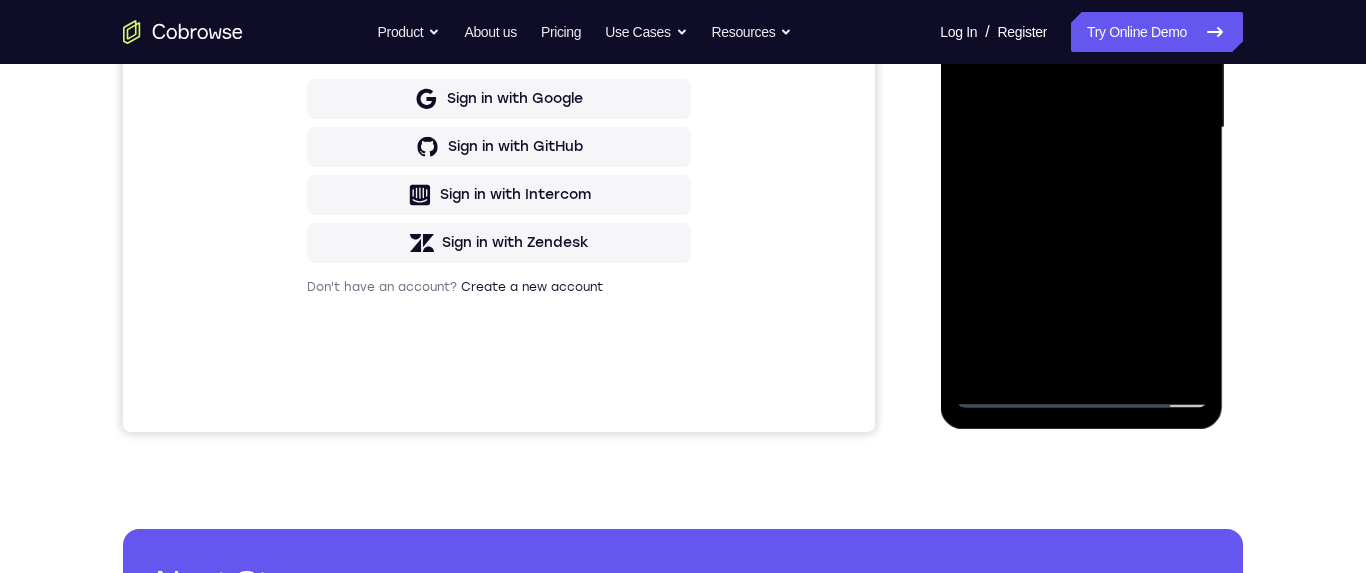 scroll, scrollTop: 362, scrollLeft: 0, axis: vertical 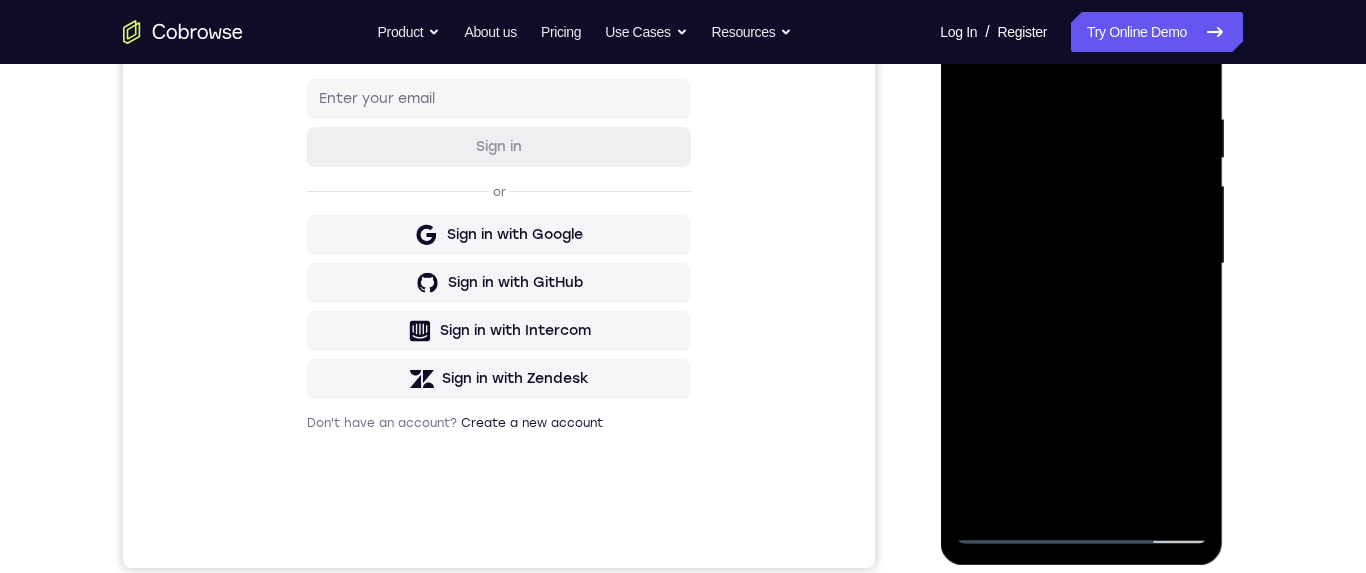 click at bounding box center [1081, 264] 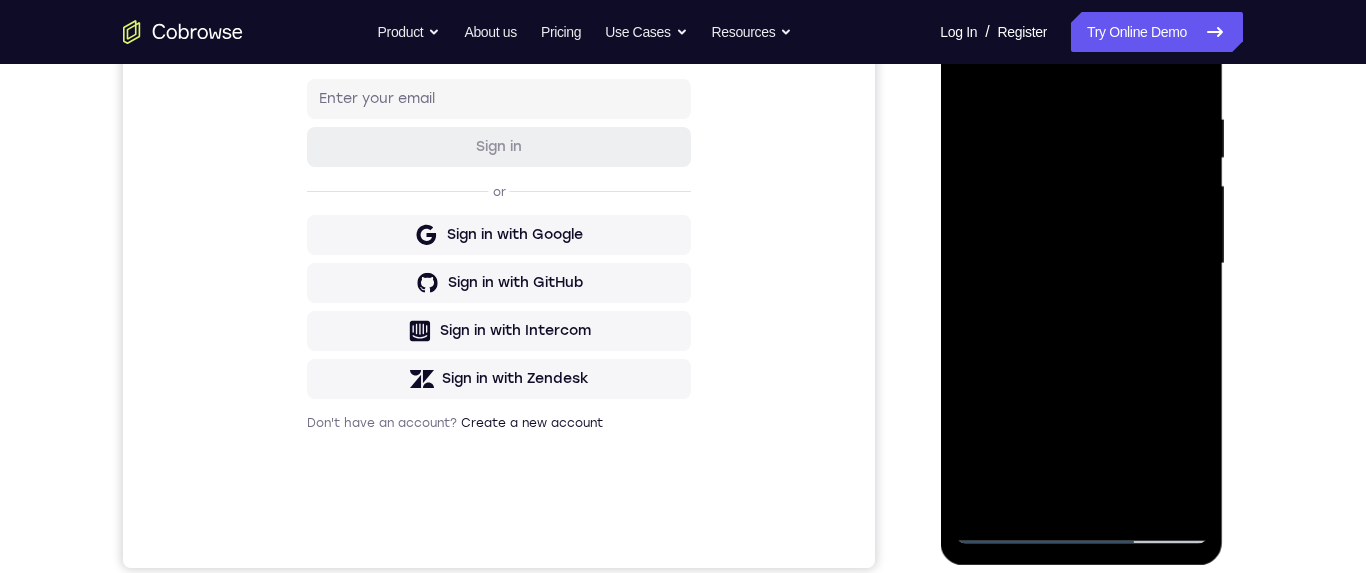 click at bounding box center (1081, 264) 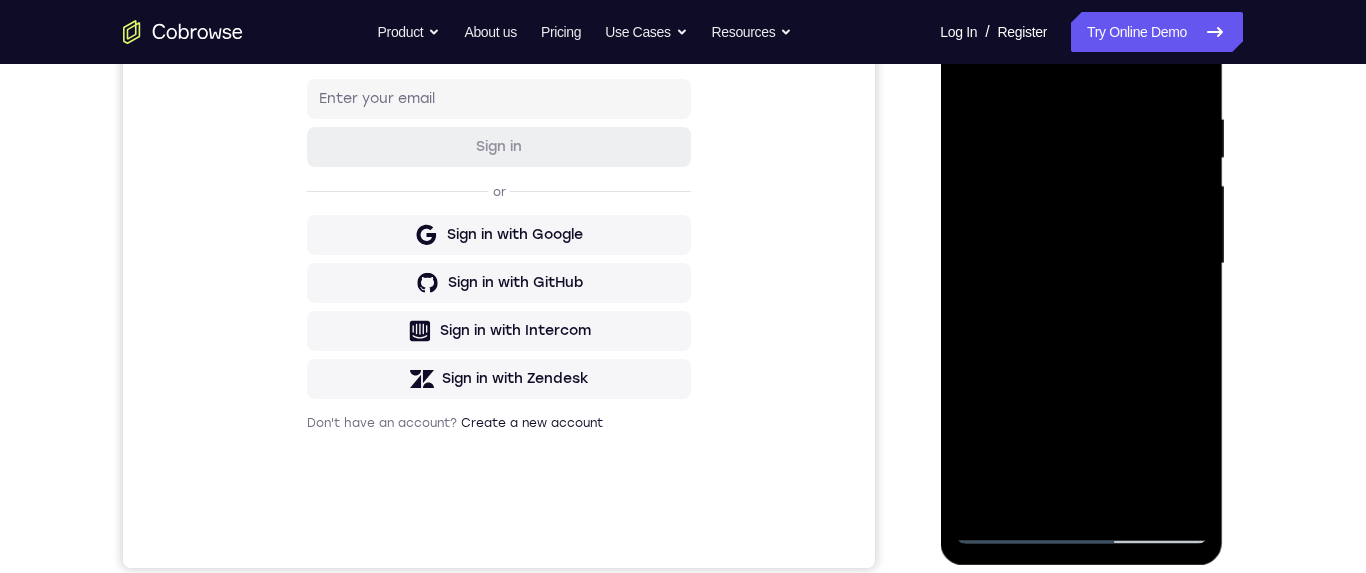 click at bounding box center [1081, 264] 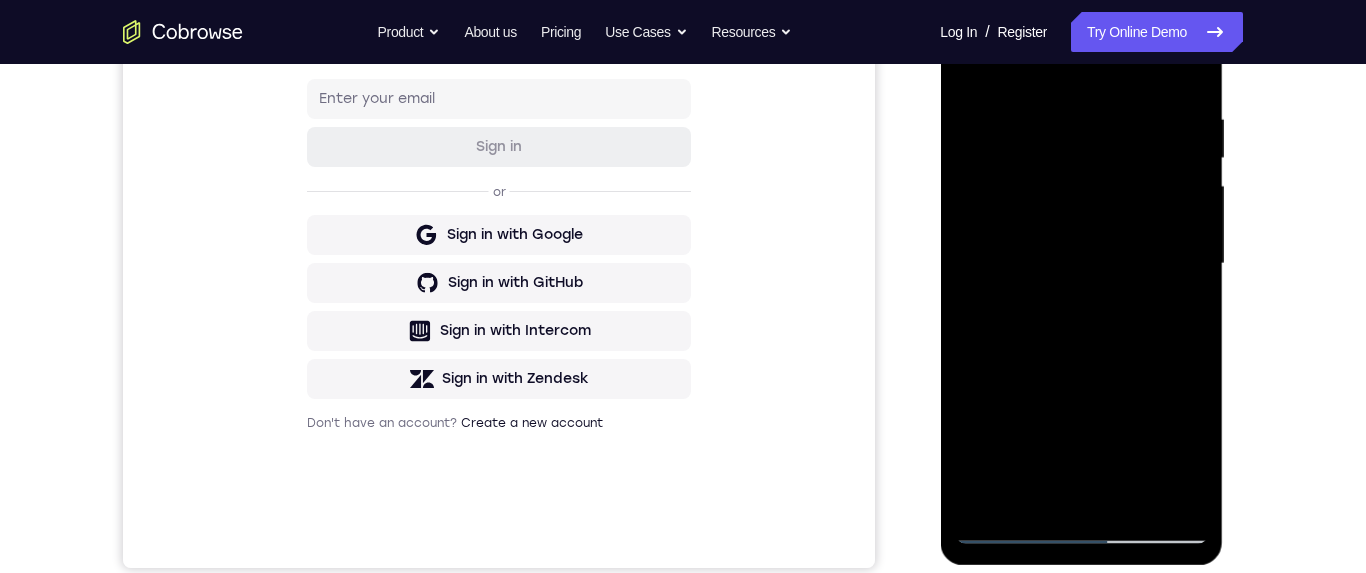 click at bounding box center [1081, 264] 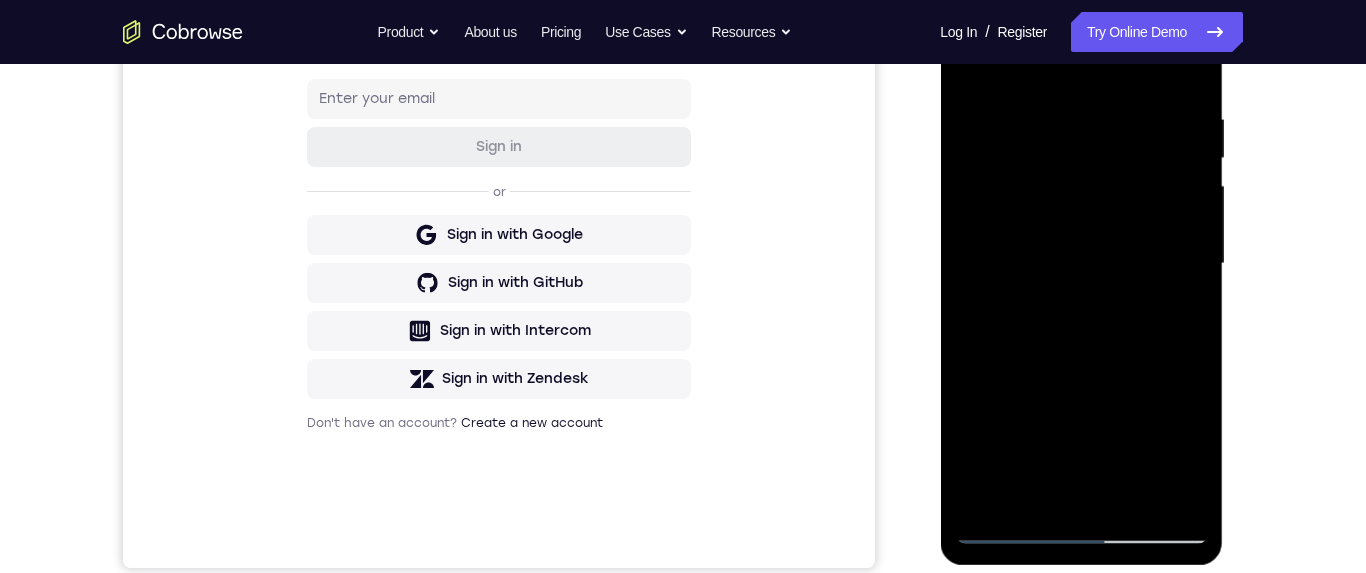 click at bounding box center [1081, 264] 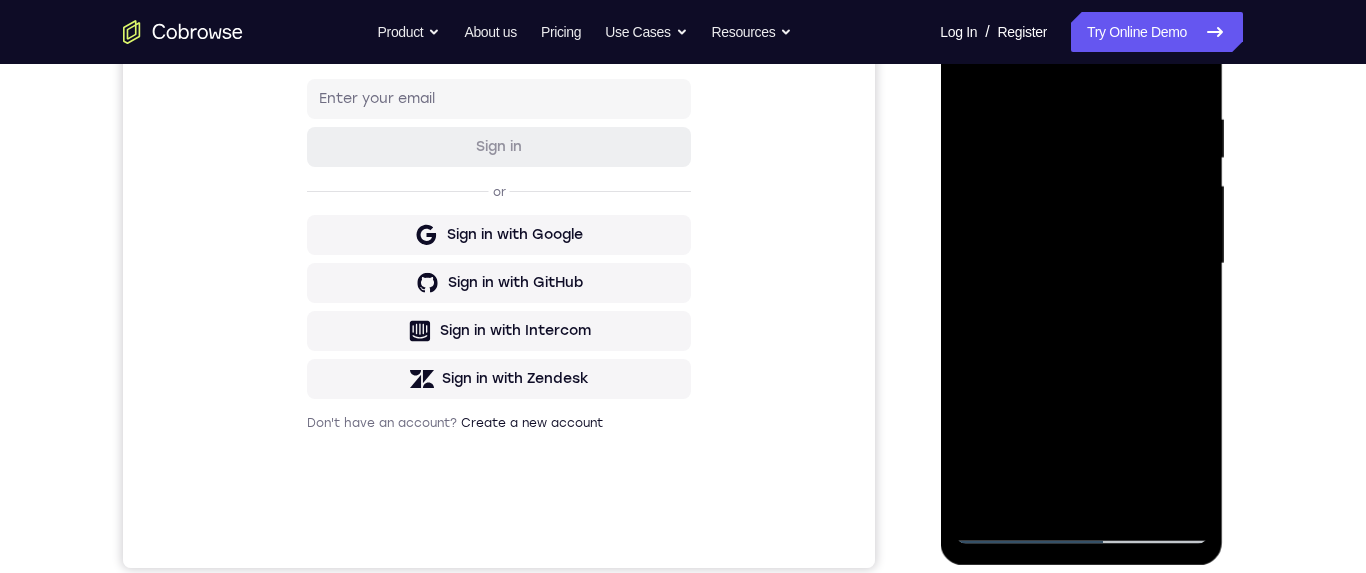 click at bounding box center [1081, 264] 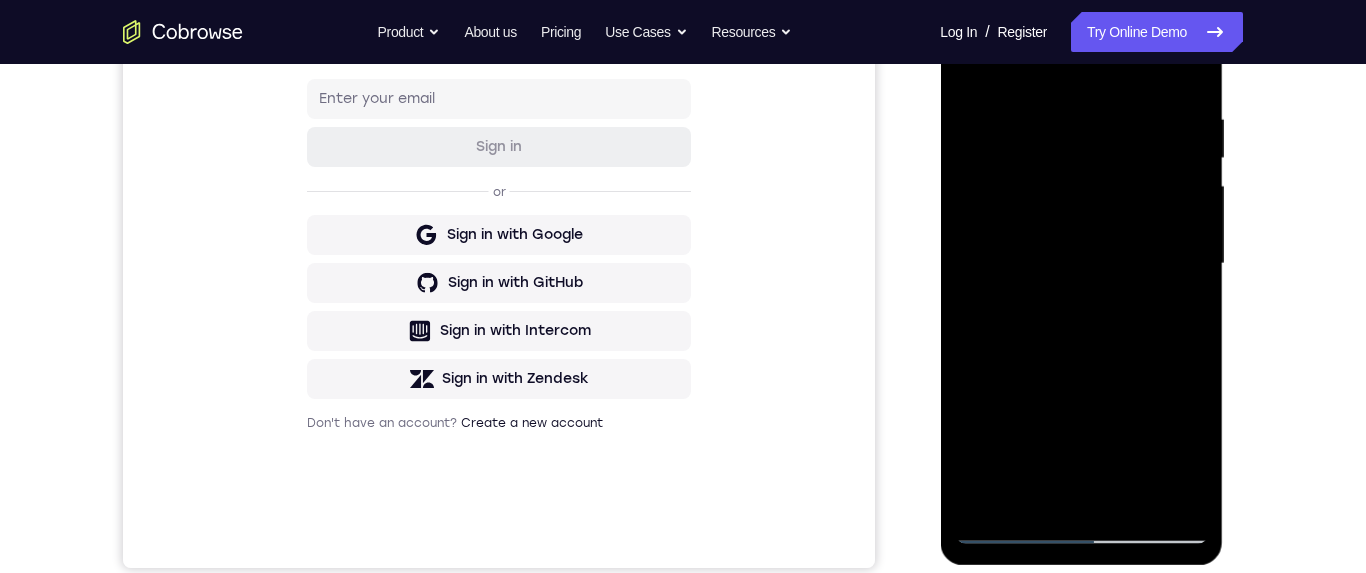 click at bounding box center [1081, 264] 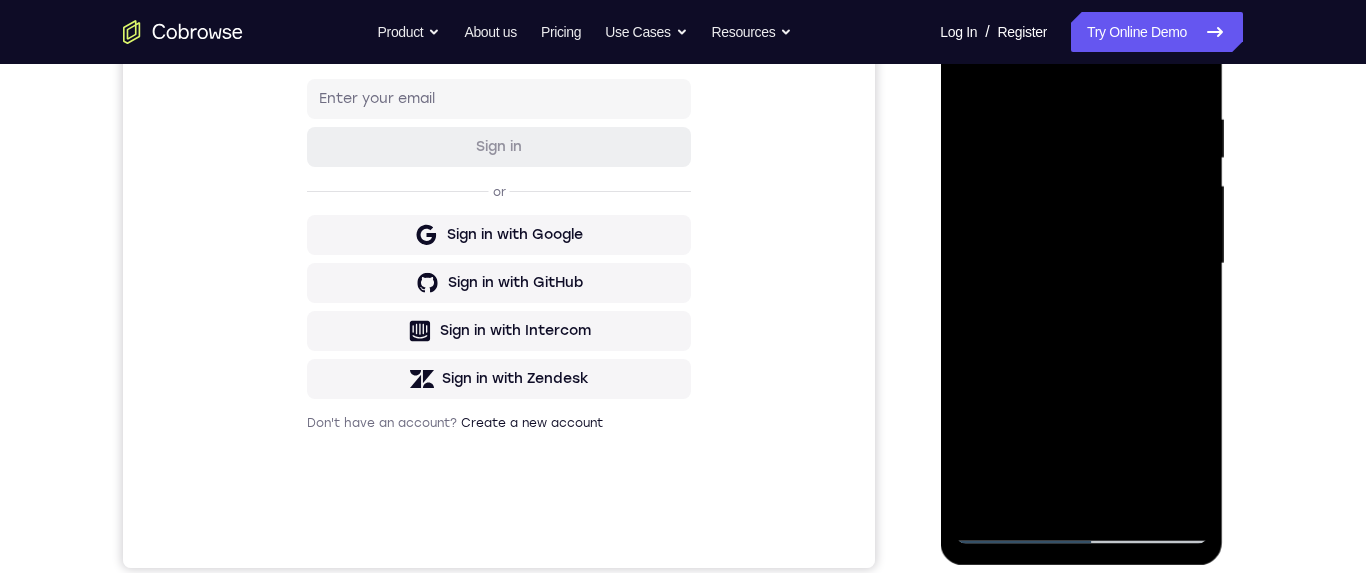 click at bounding box center [1081, 264] 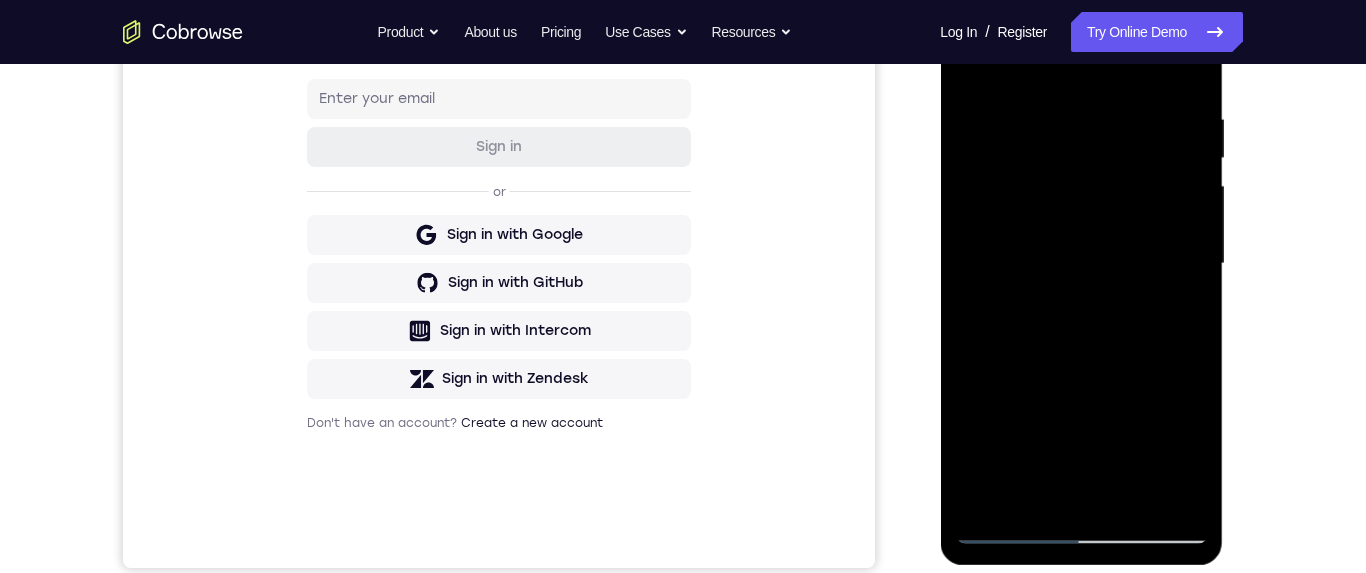 scroll, scrollTop: 222, scrollLeft: 0, axis: vertical 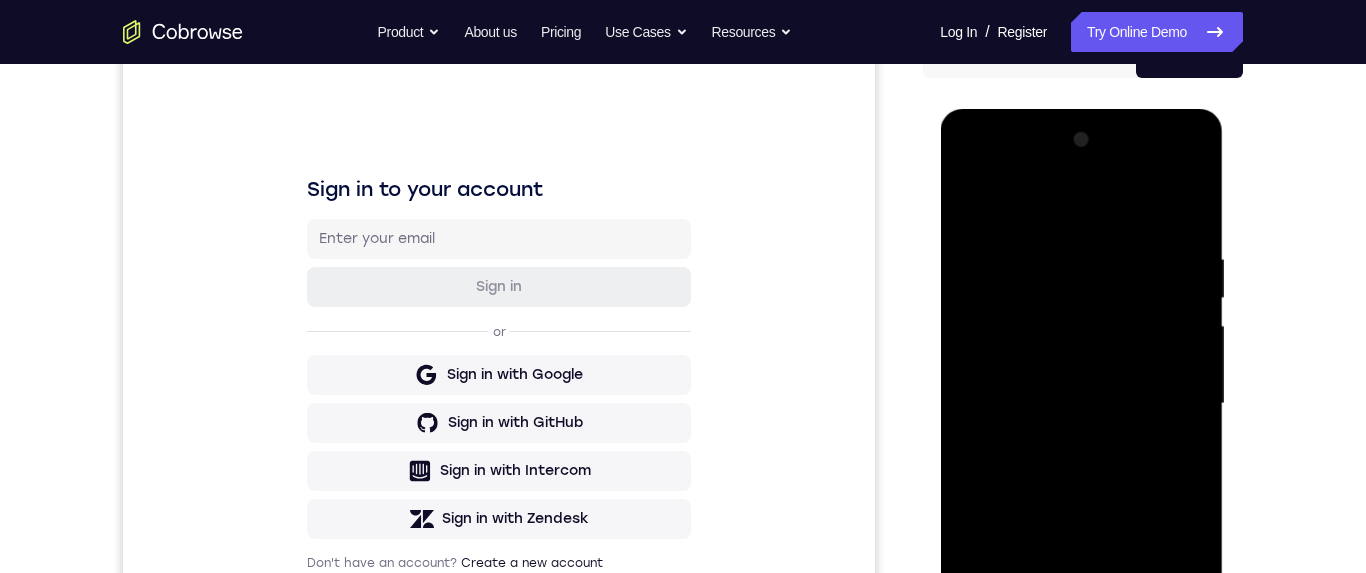 click at bounding box center (1081, 404) 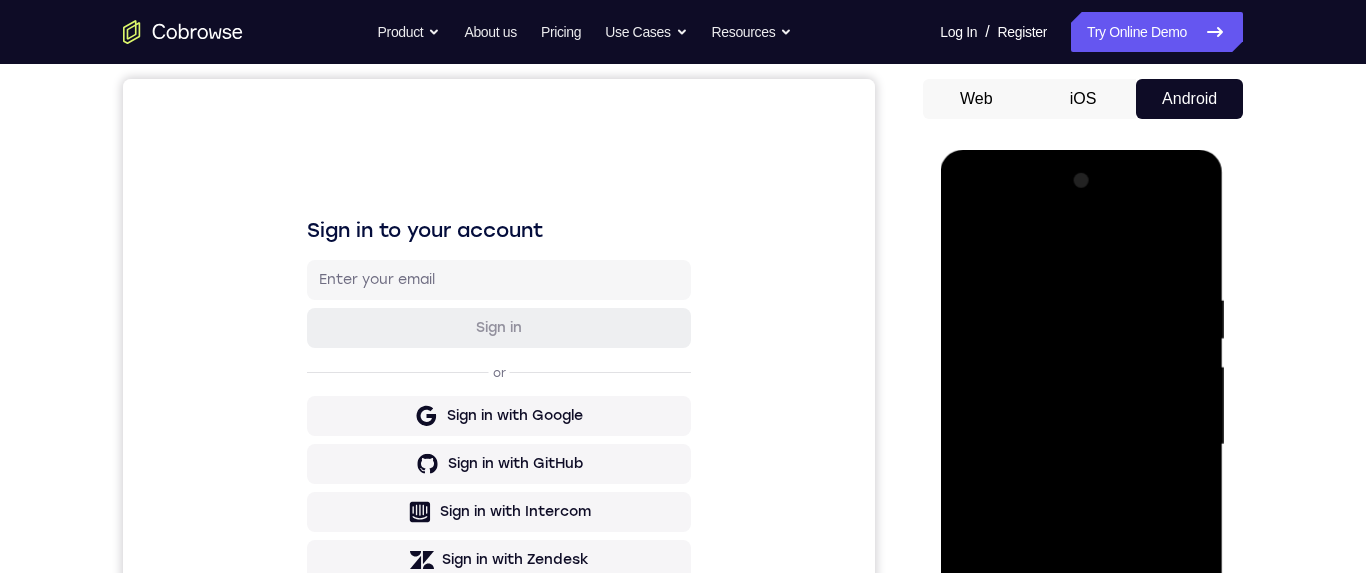 click at bounding box center [1081, 445] 